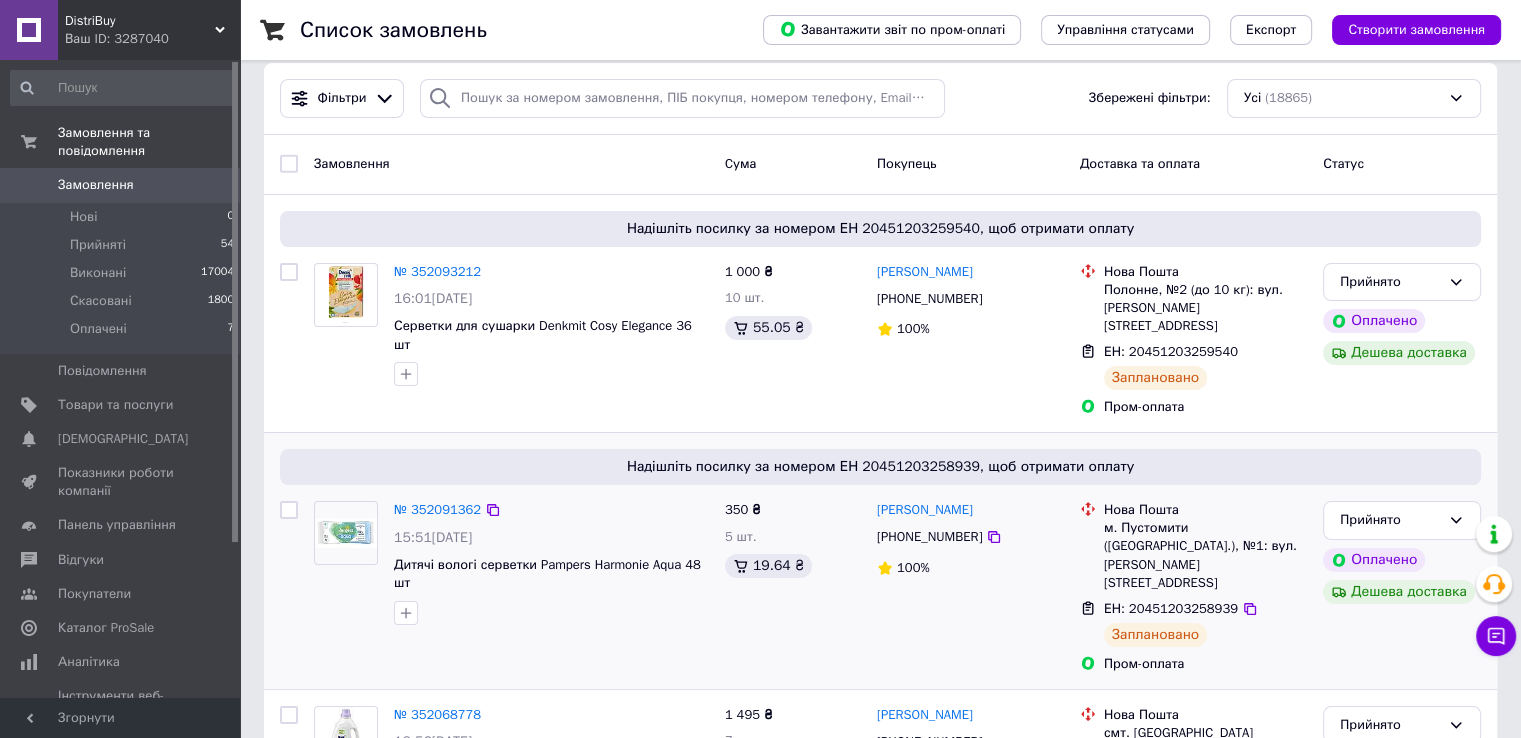 scroll, scrollTop: 0, scrollLeft: 0, axis: both 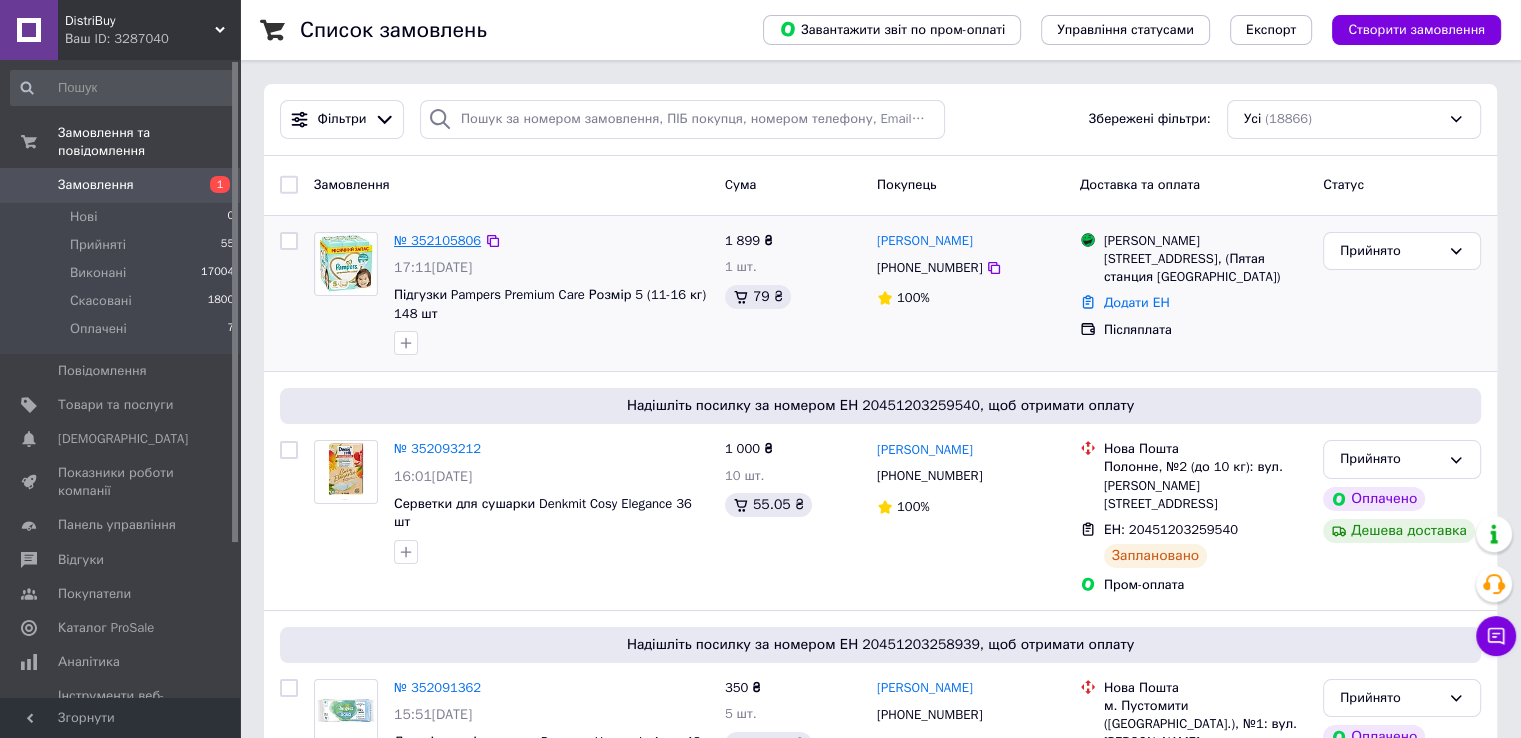 click on "№ 352105806" at bounding box center (437, 240) 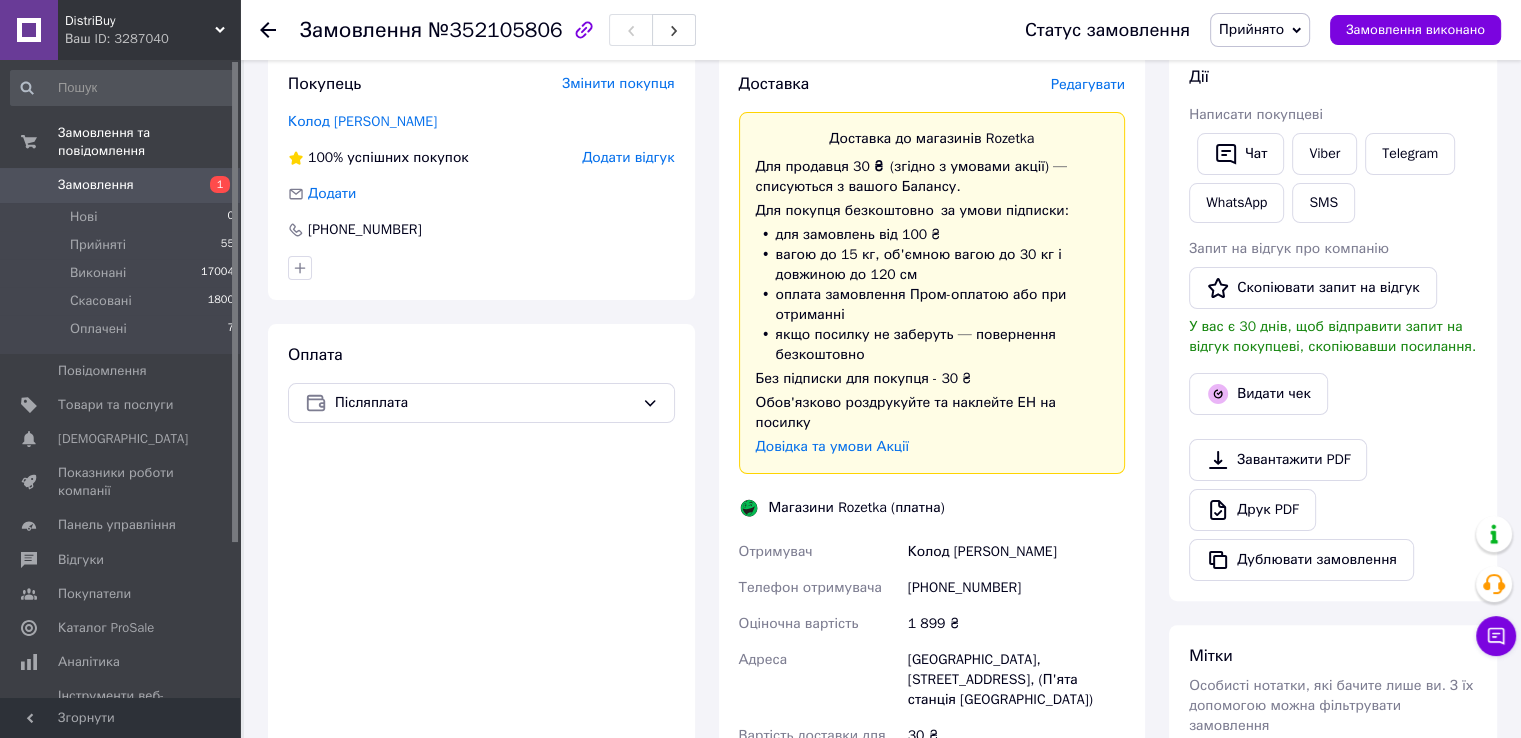 scroll, scrollTop: 352, scrollLeft: 0, axis: vertical 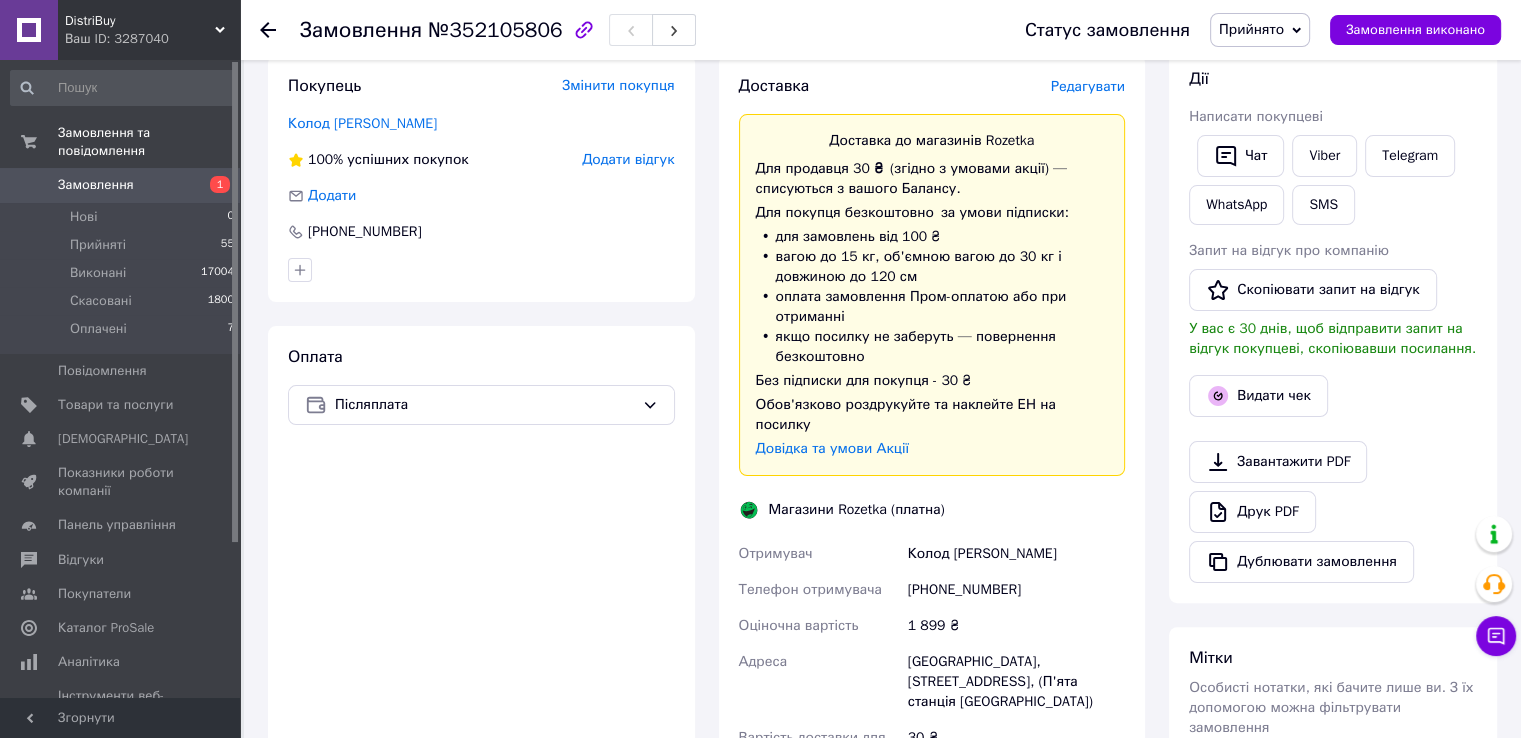 click on "Завантажити PDF" at bounding box center (1278, 462) 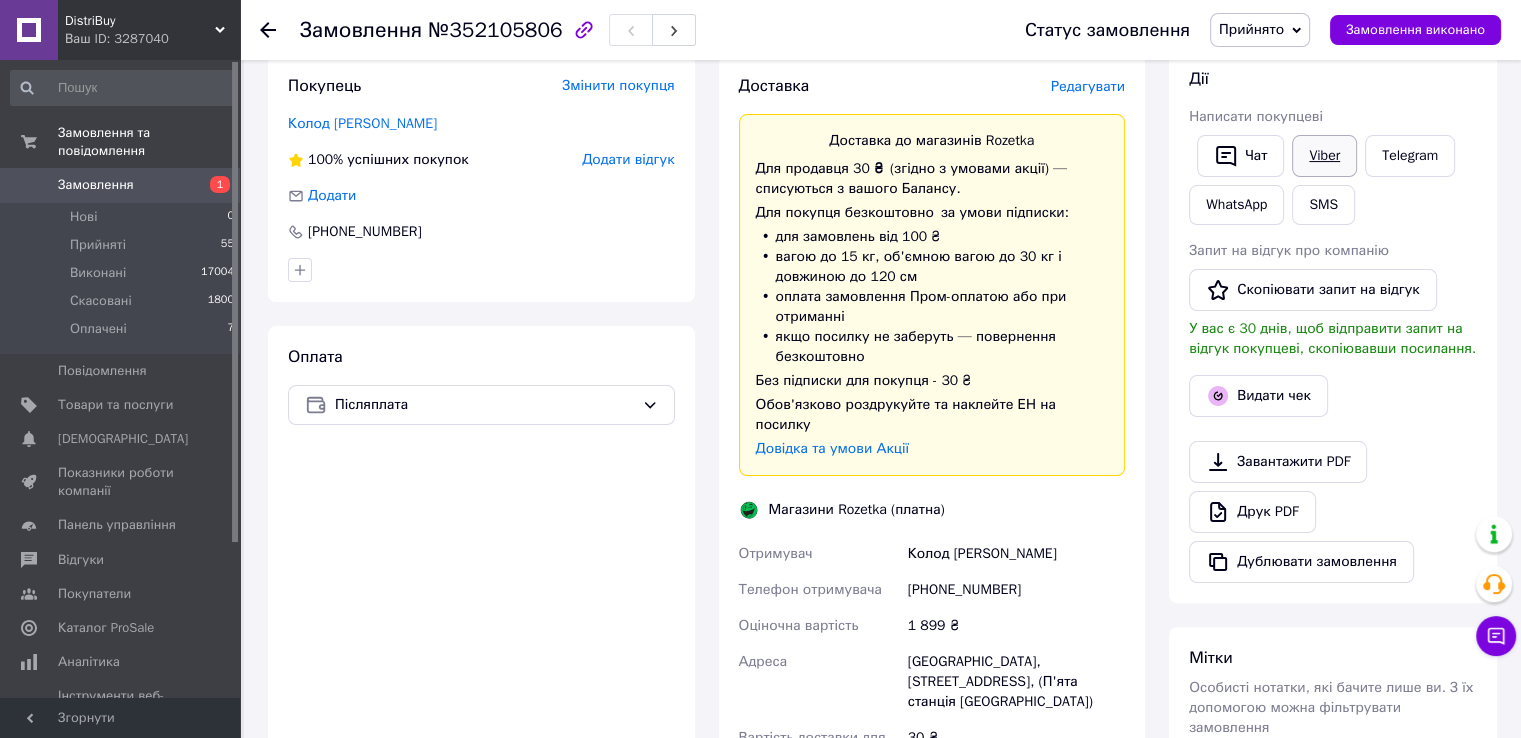click on "Viber" at bounding box center [1324, 156] 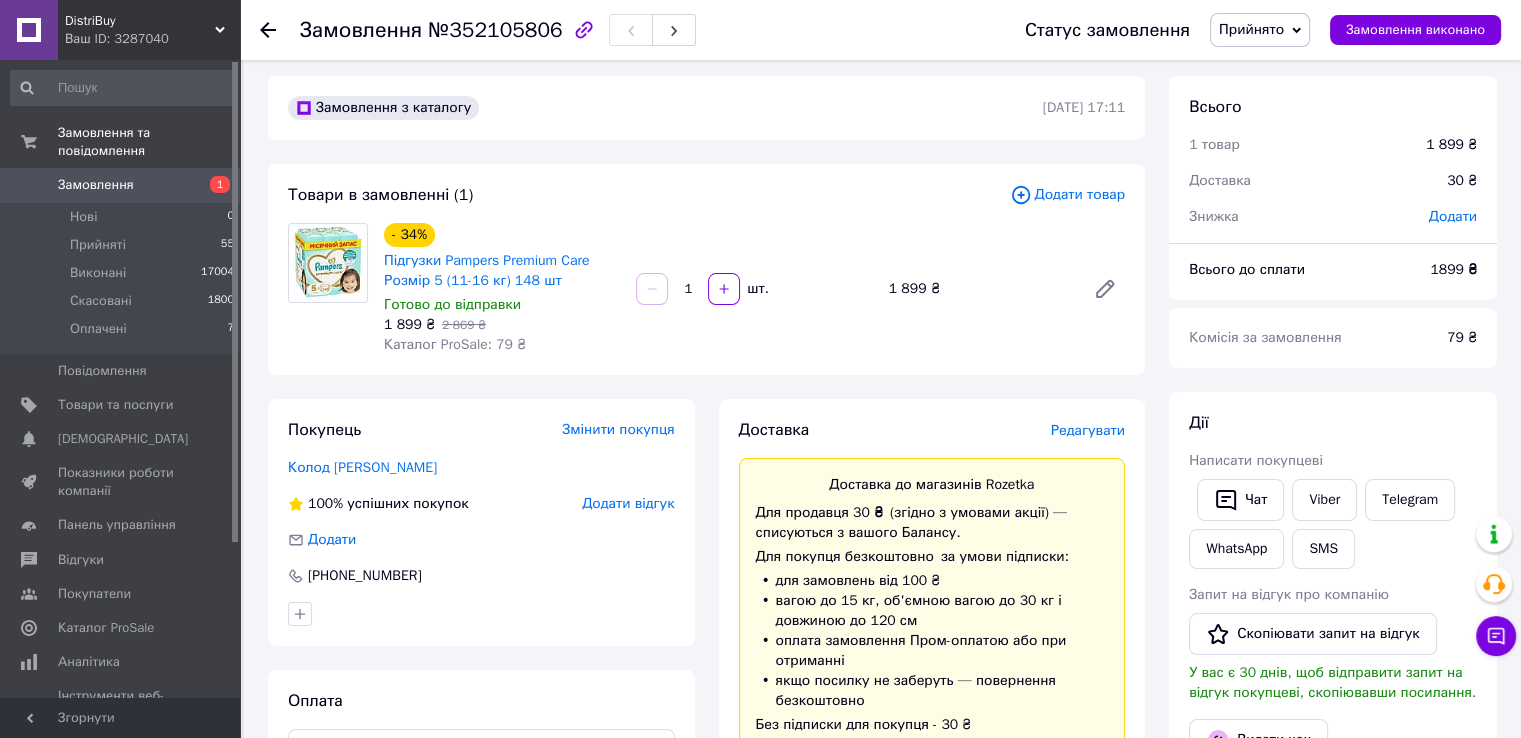scroll, scrollTop: 0, scrollLeft: 0, axis: both 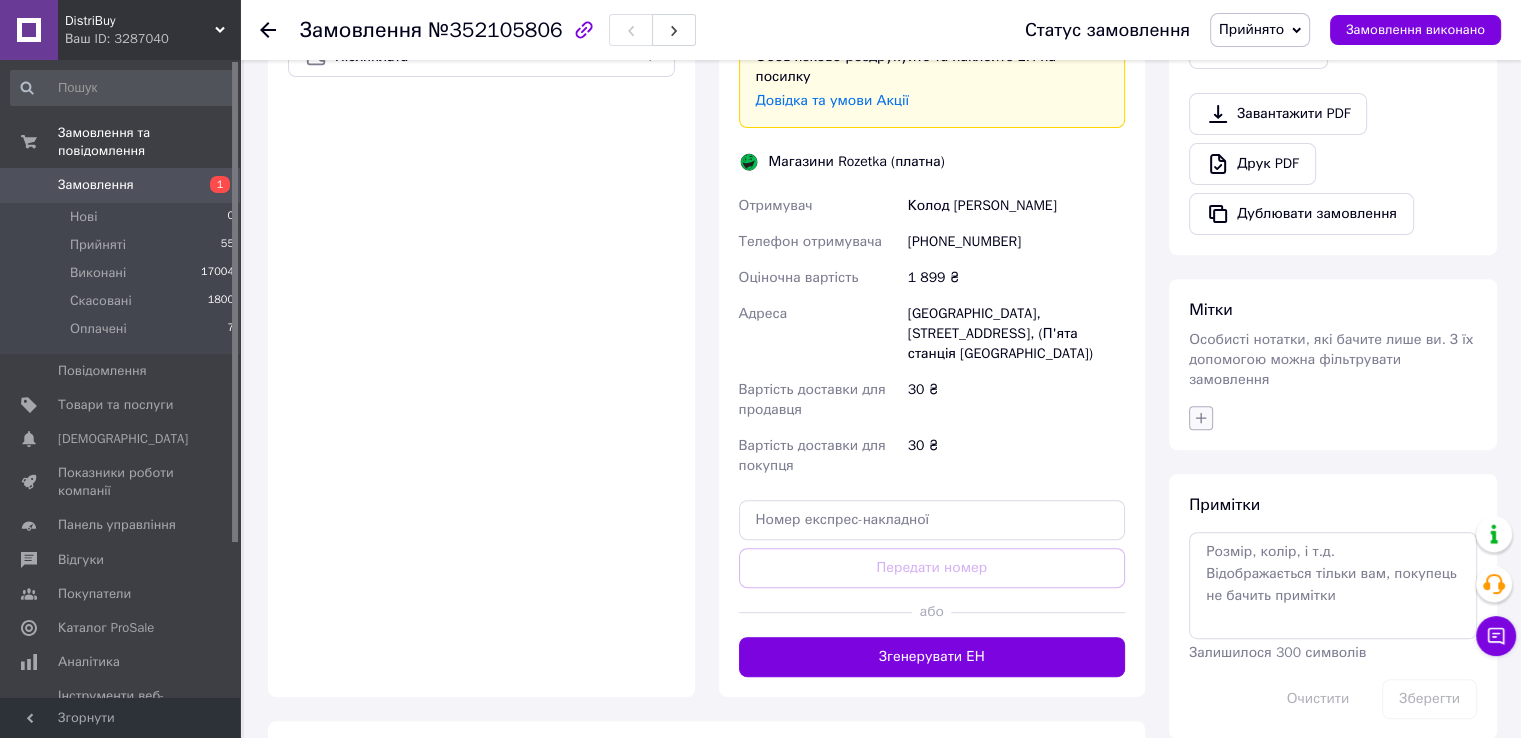 click at bounding box center [1201, 418] 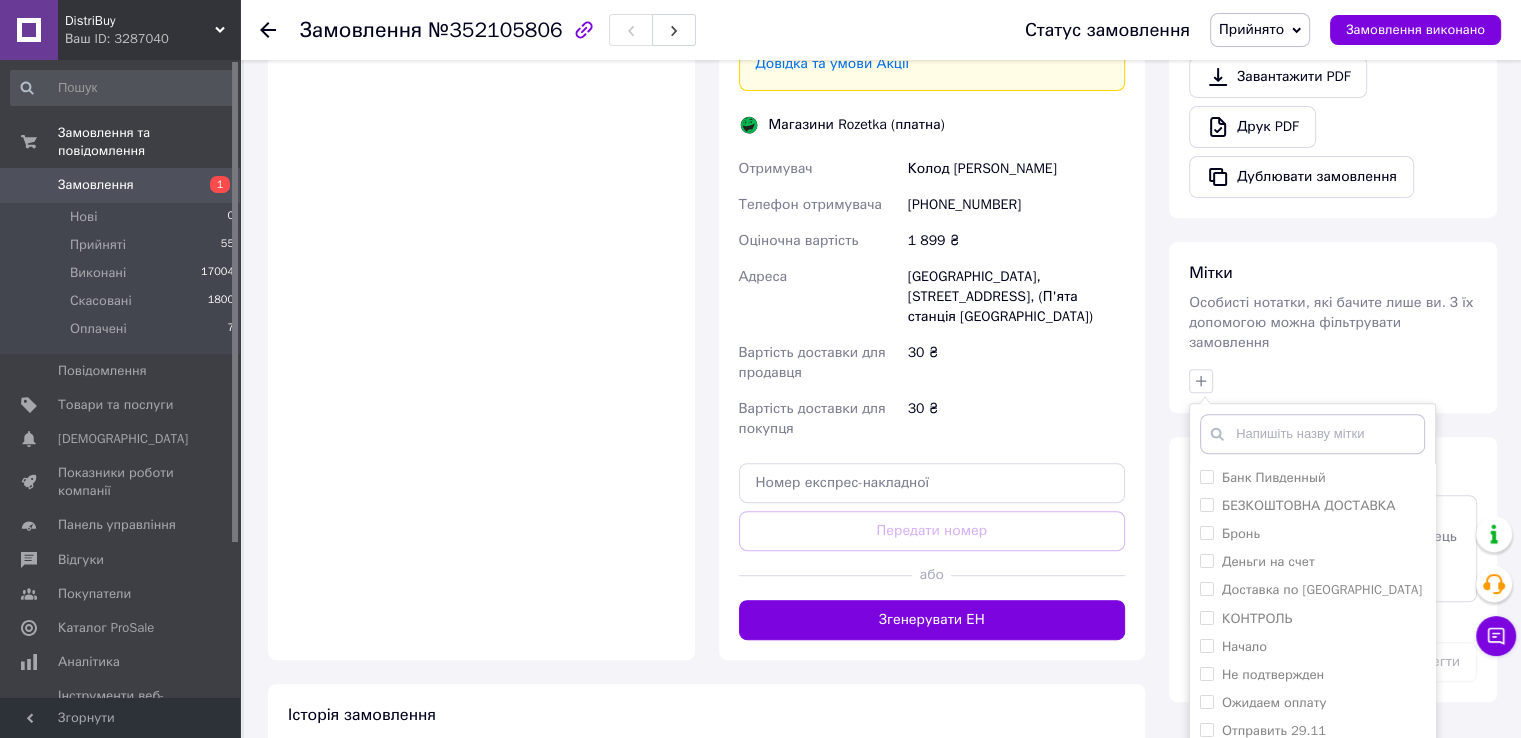 scroll, scrollTop: 834, scrollLeft: 0, axis: vertical 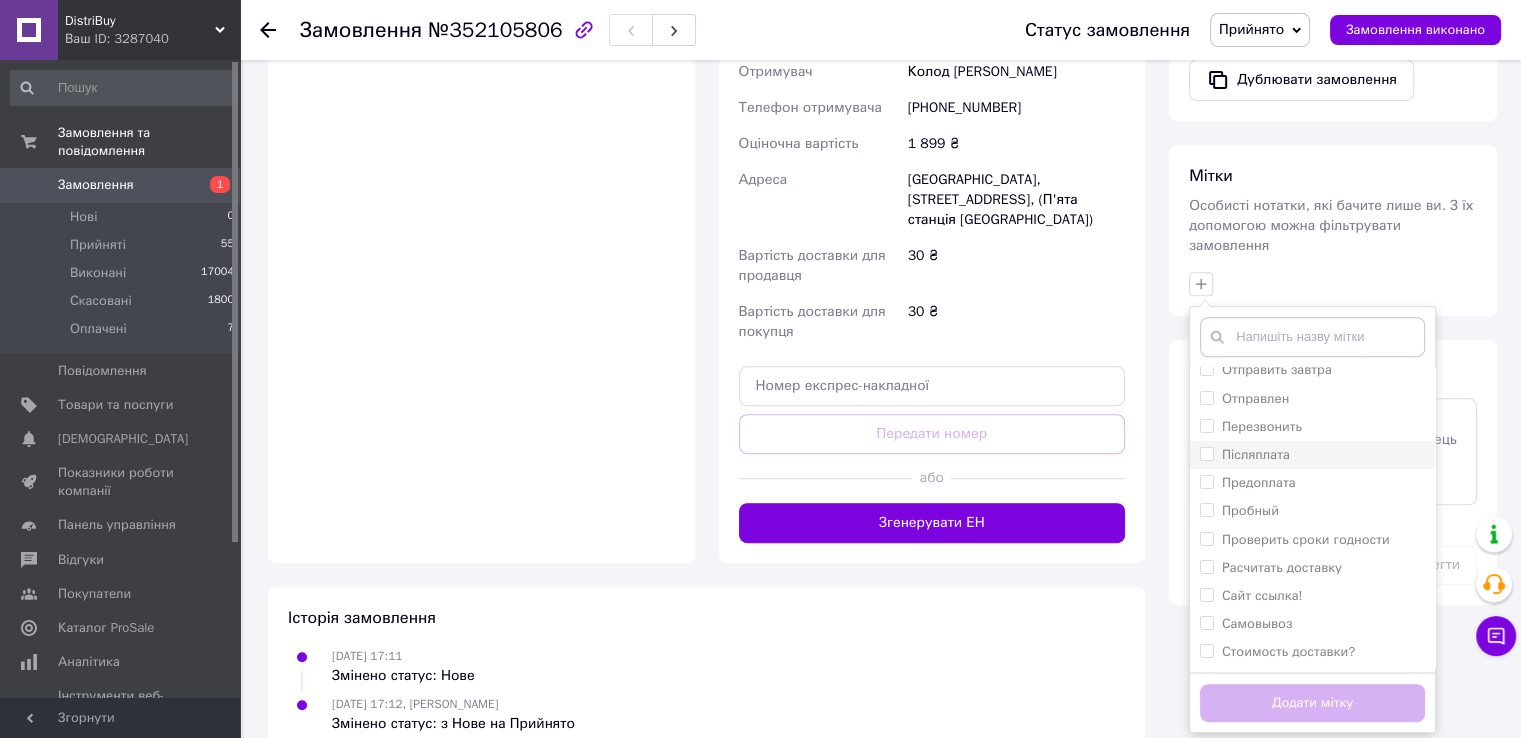 click on "Післяплата" at bounding box center [1256, 454] 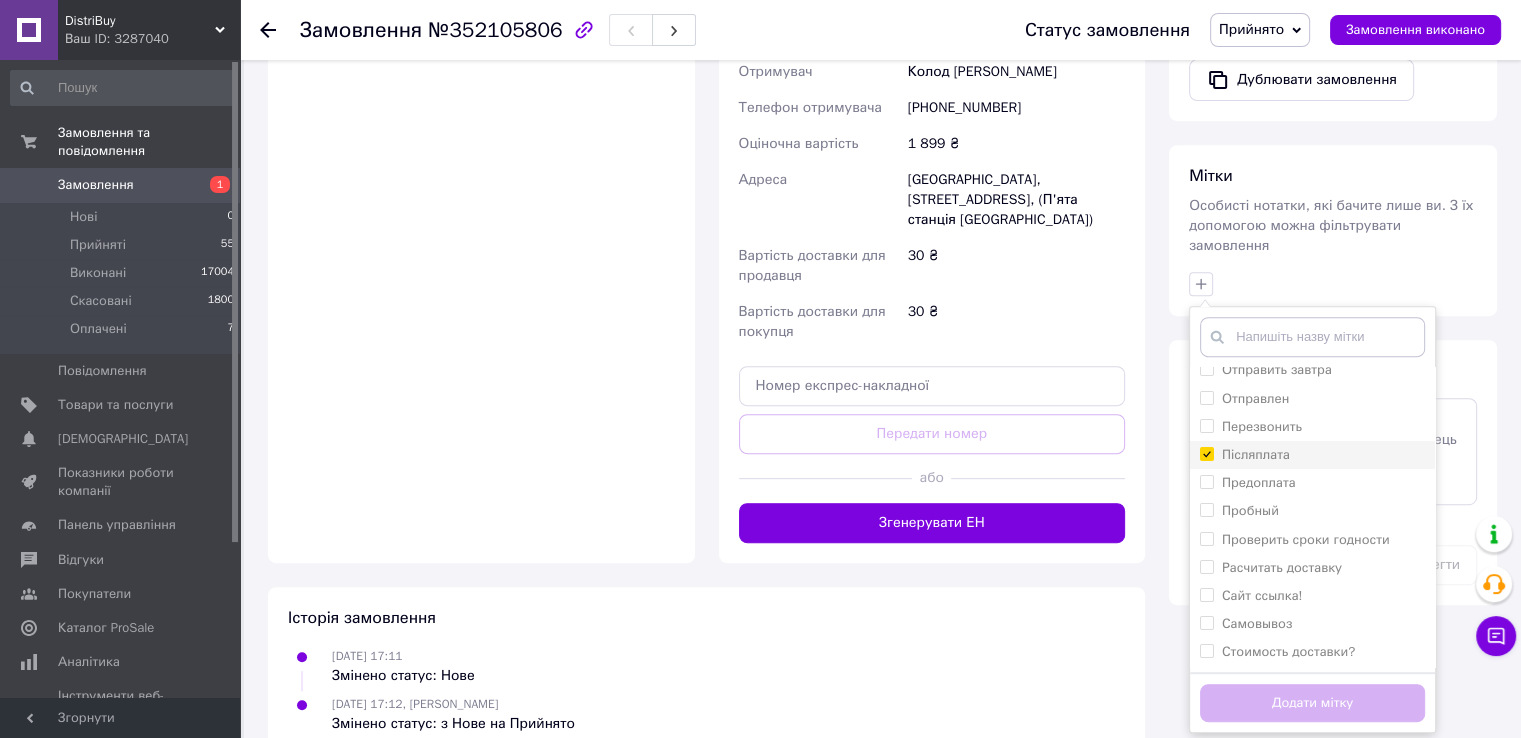 checkbox on "true" 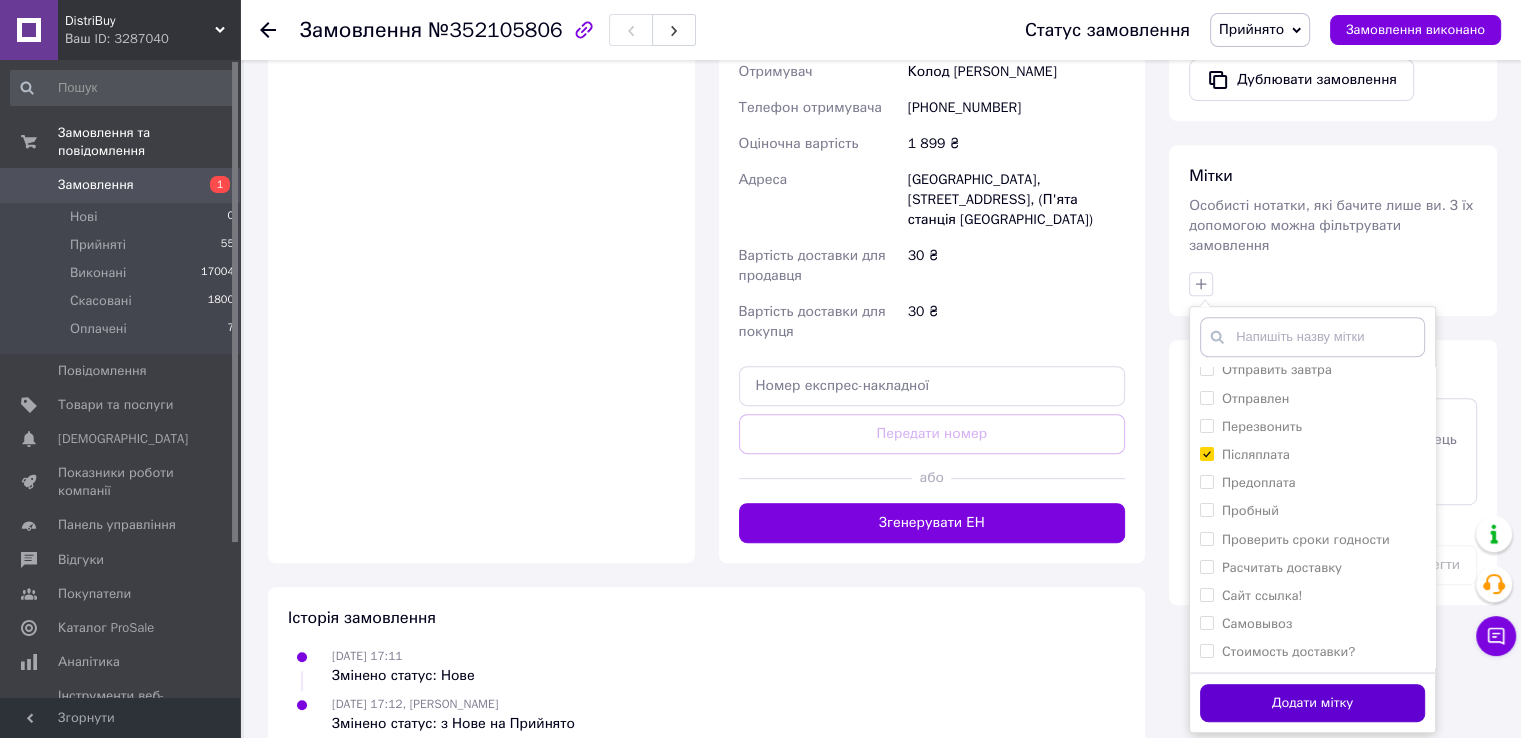 click on "Додати мітку" at bounding box center (1312, 703) 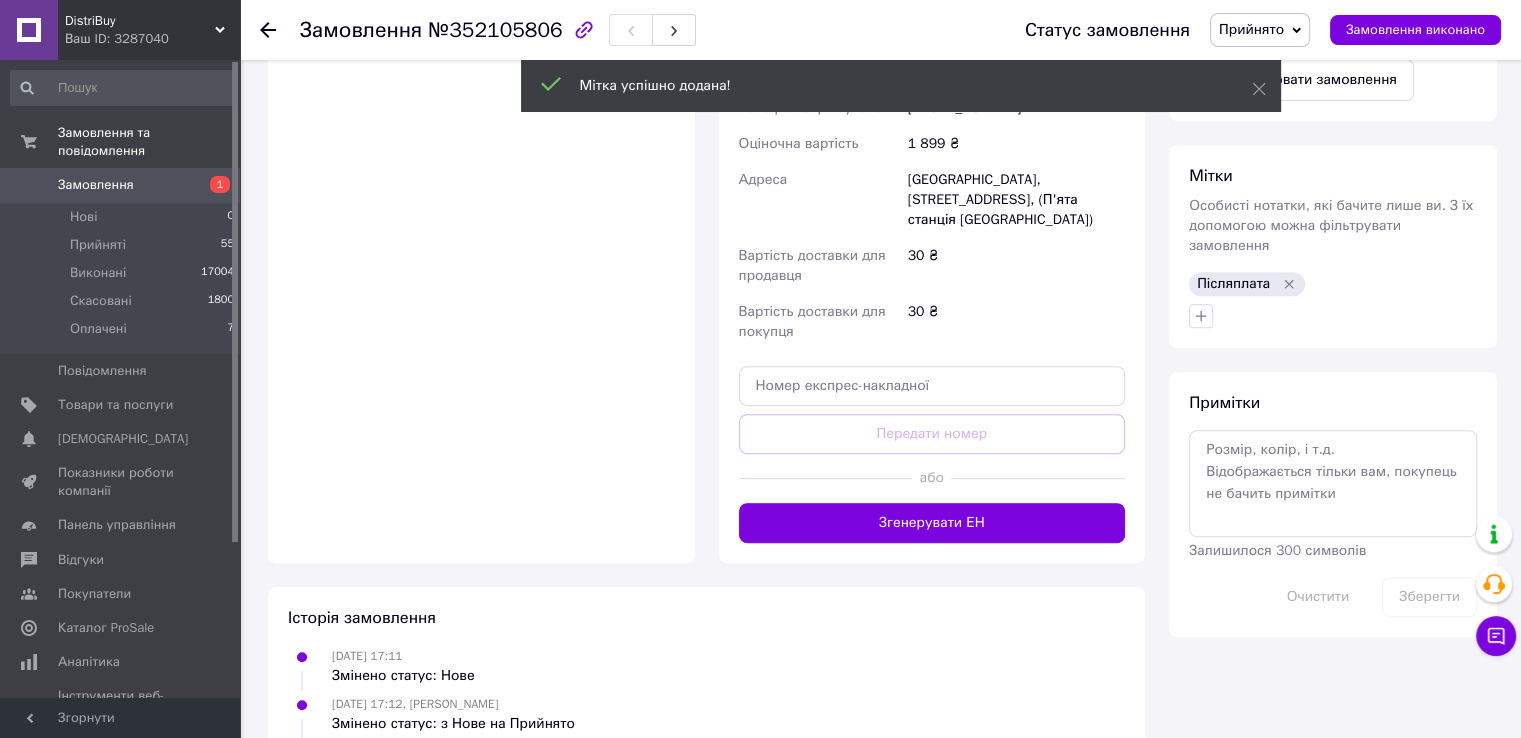 scroll, scrollTop: 867, scrollLeft: 0, axis: vertical 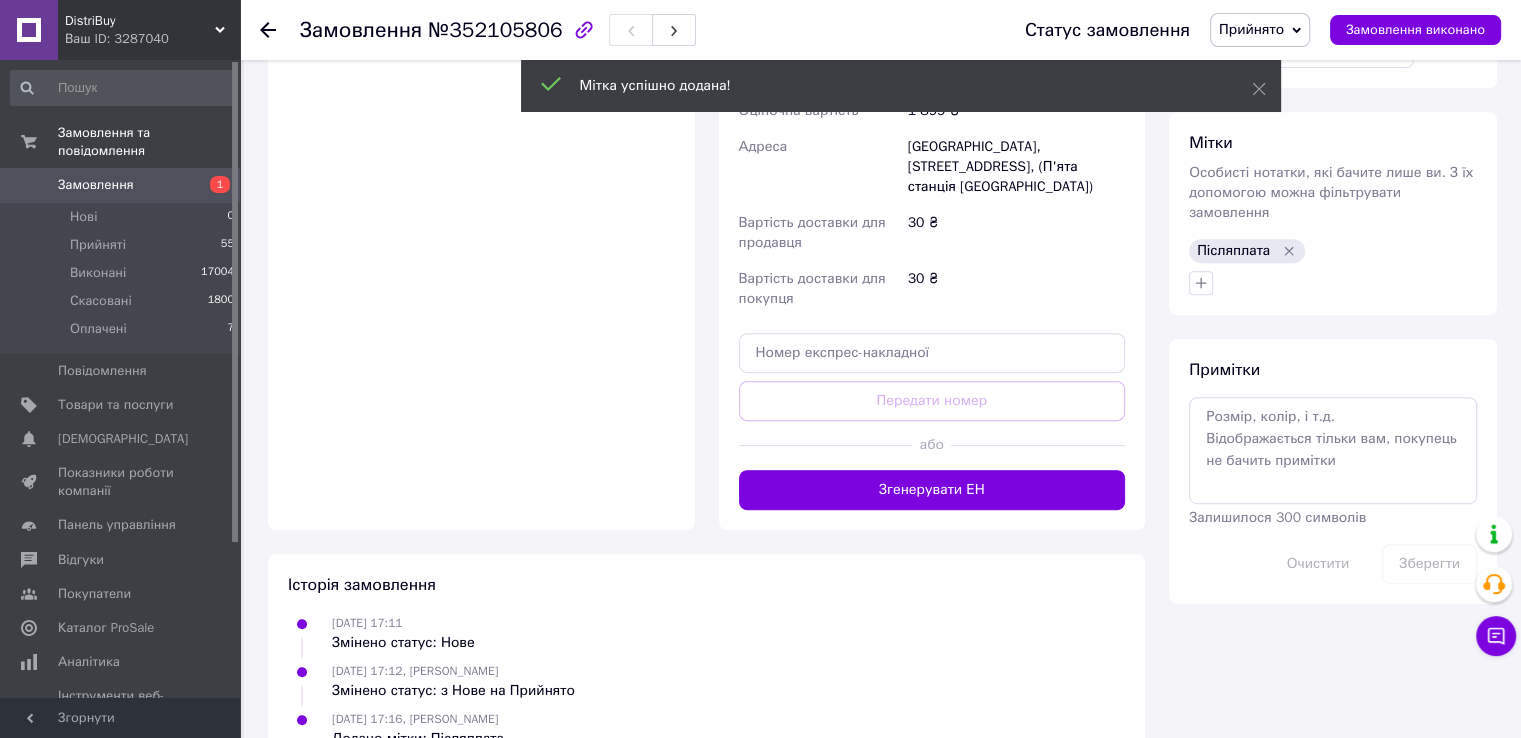 click on "Післяплата" at bounding box center (1233, 251) 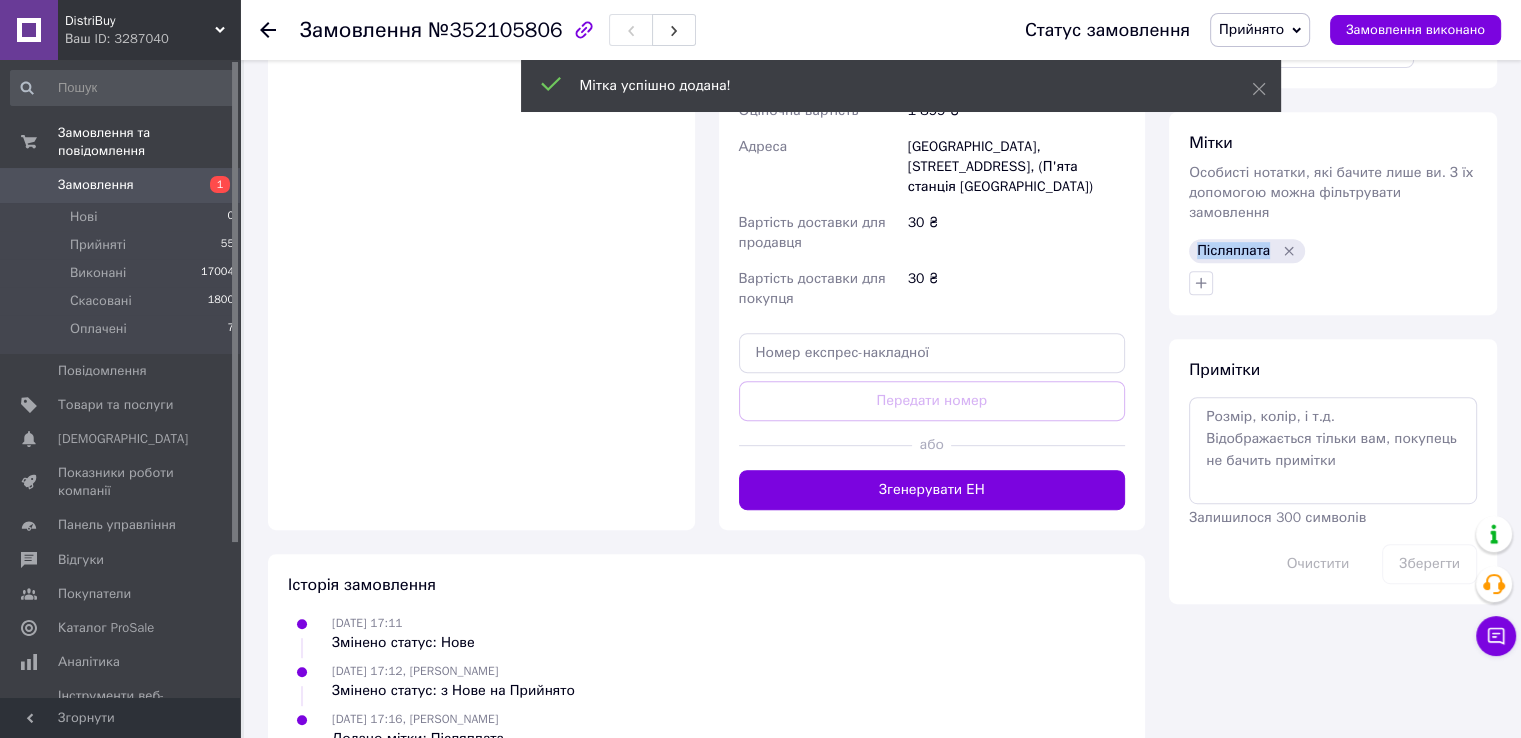 click on "Післяплата" at bounding box center (1233, 251) 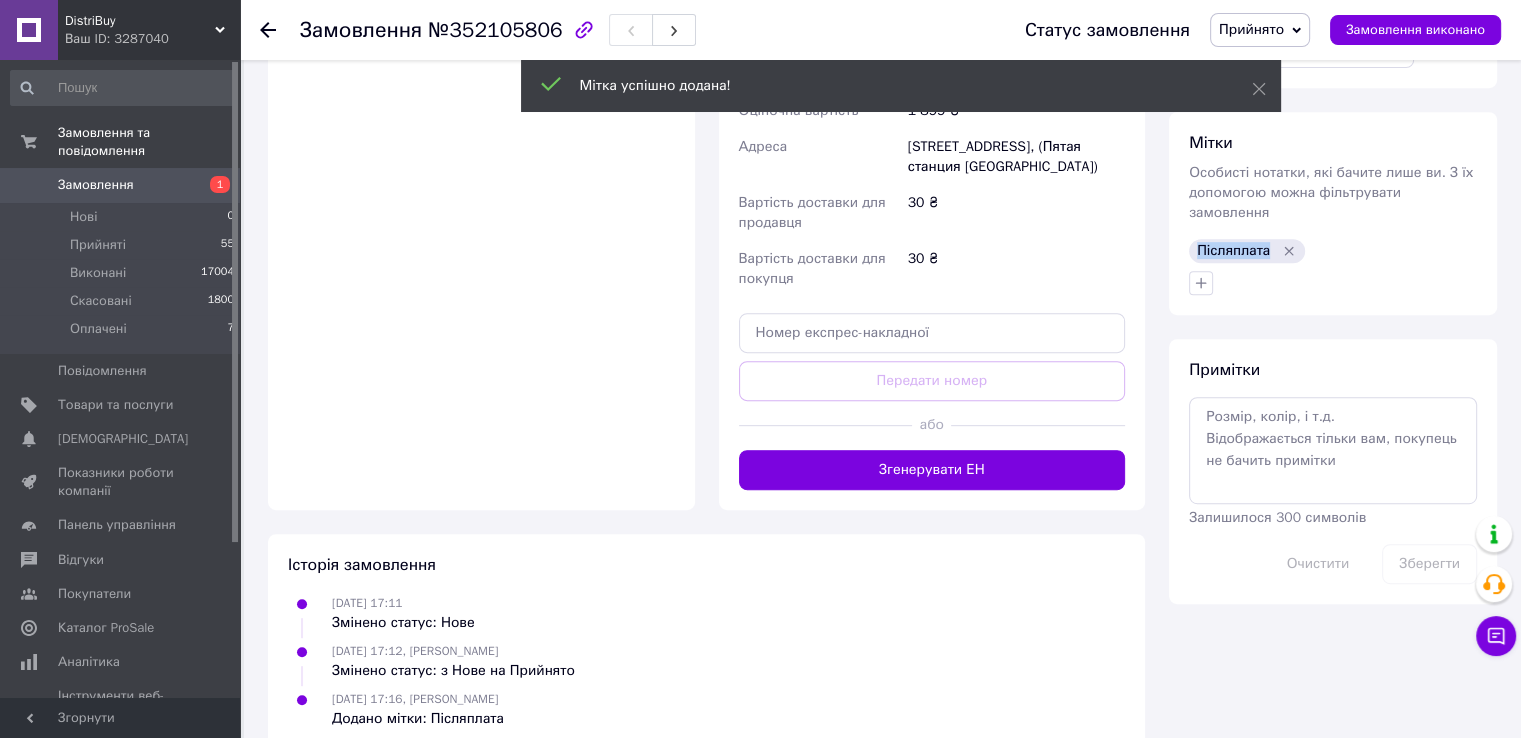 copy on "Післяплата" 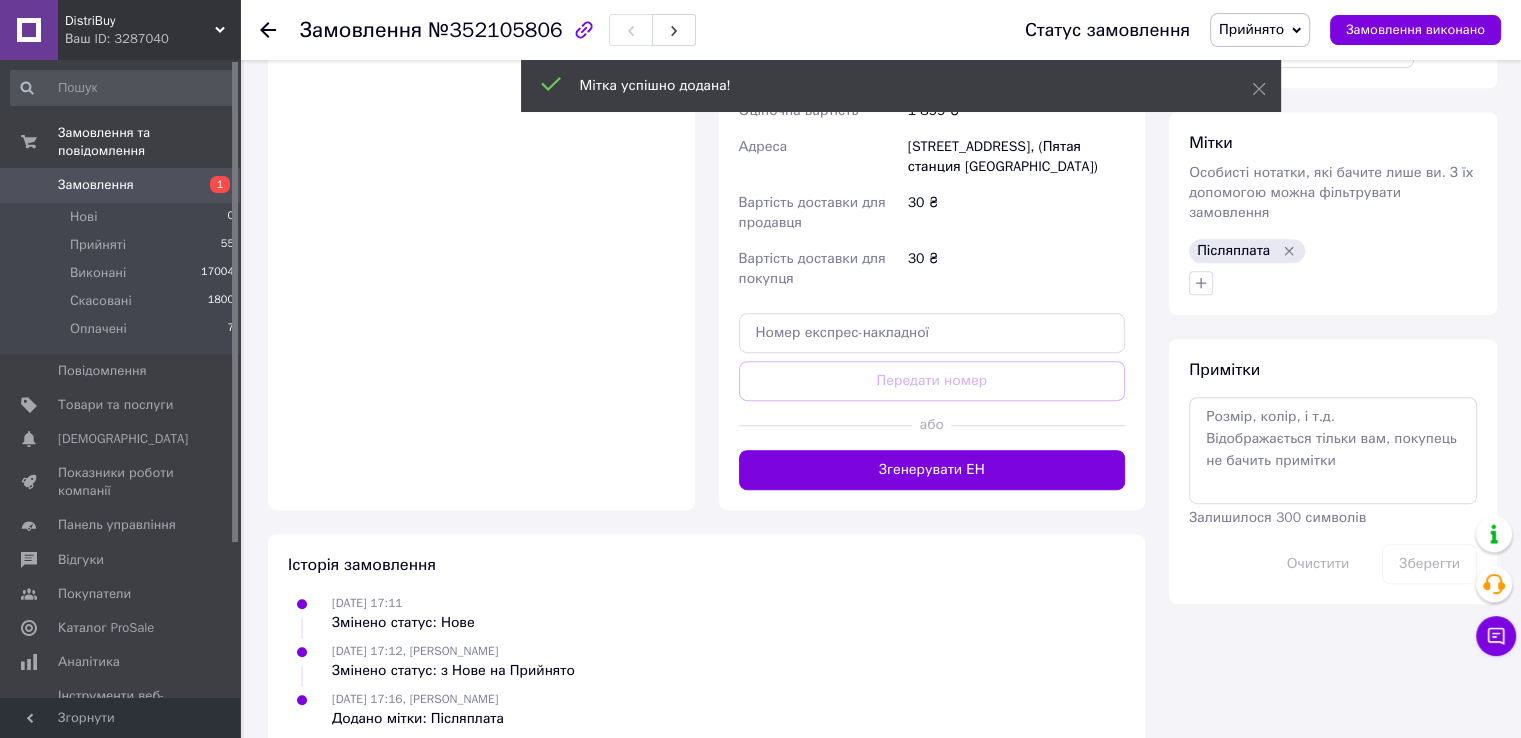 click on "Примітки Залишилося 300 символів Очистити Зберегти" at bounding box center [1333, 471] 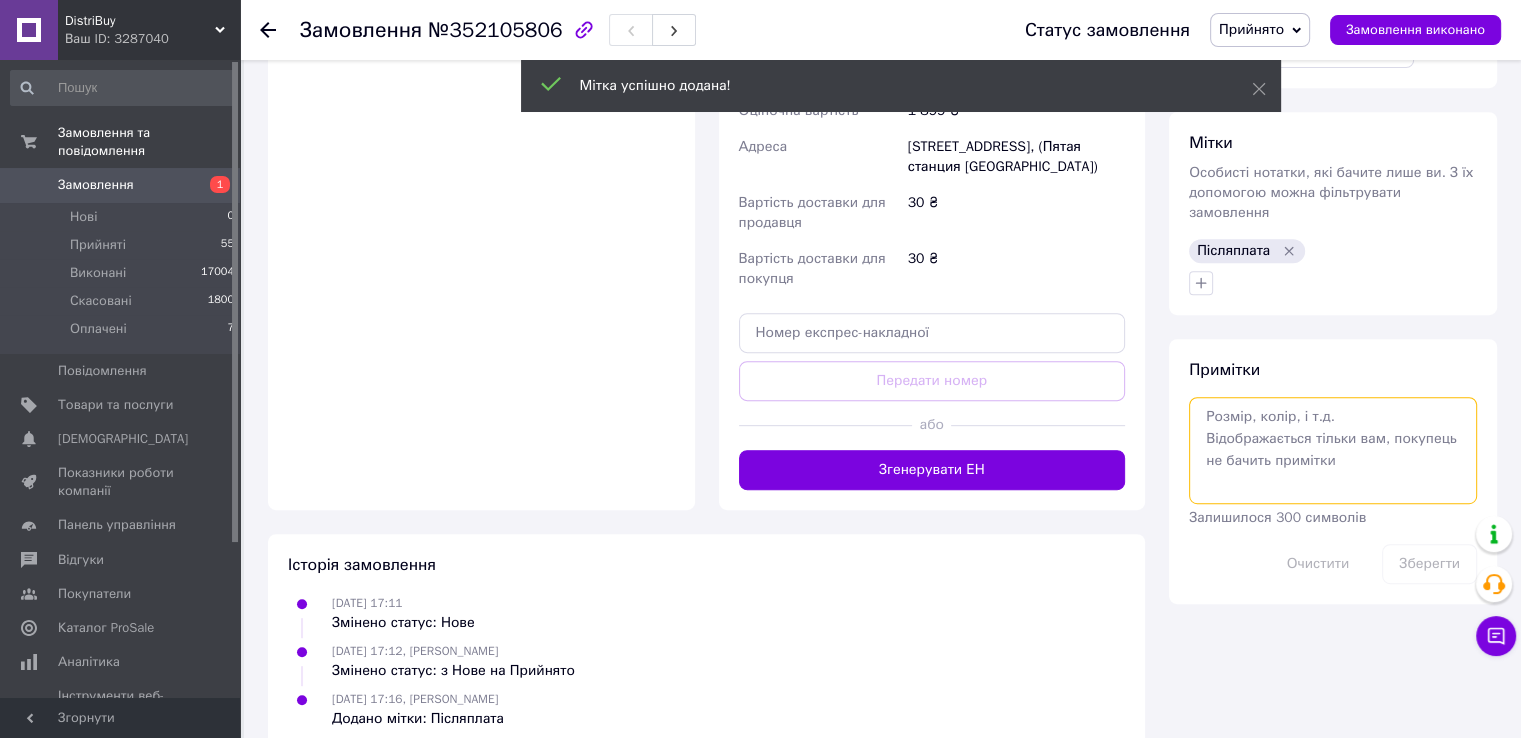 click at bounding box center (1333, 450) 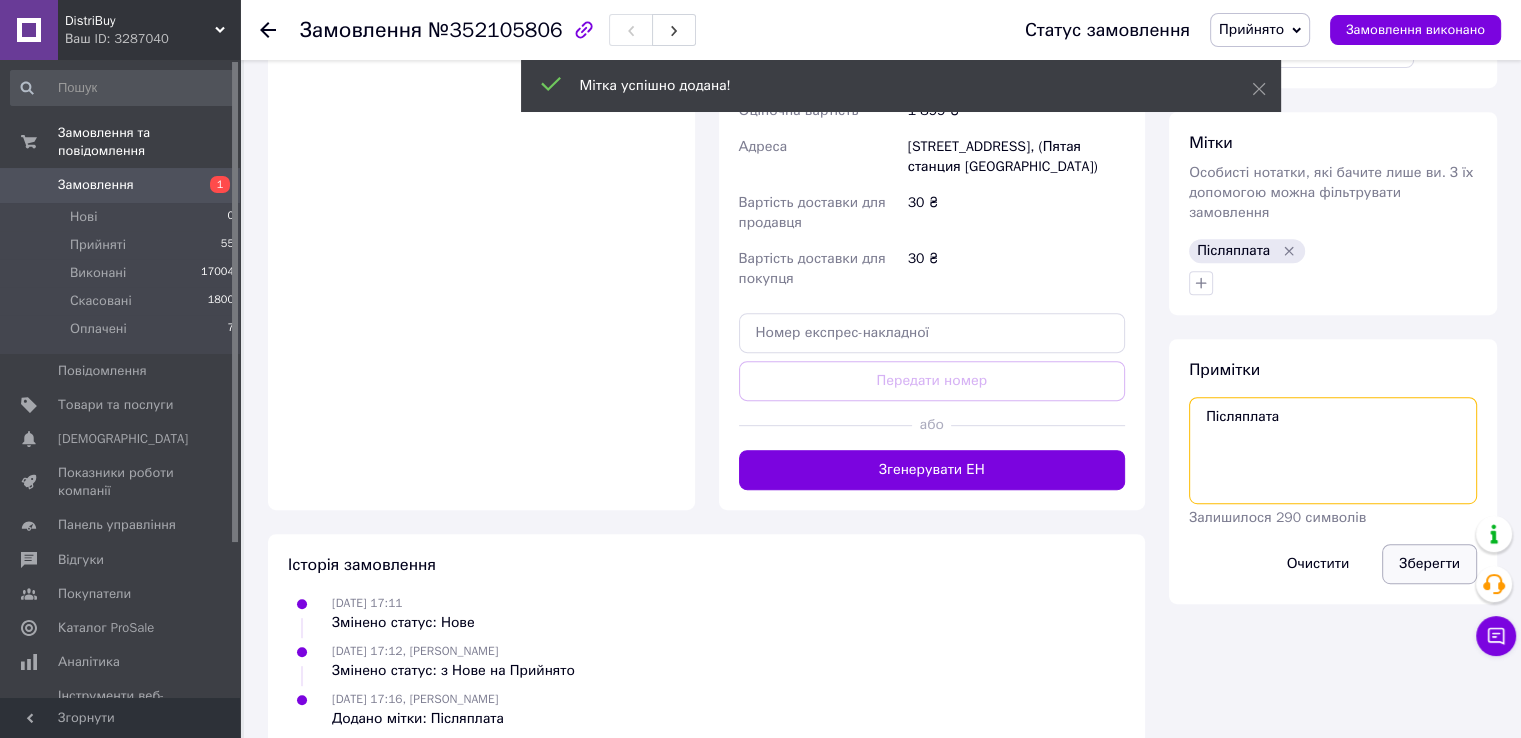 type on "Післяплата" 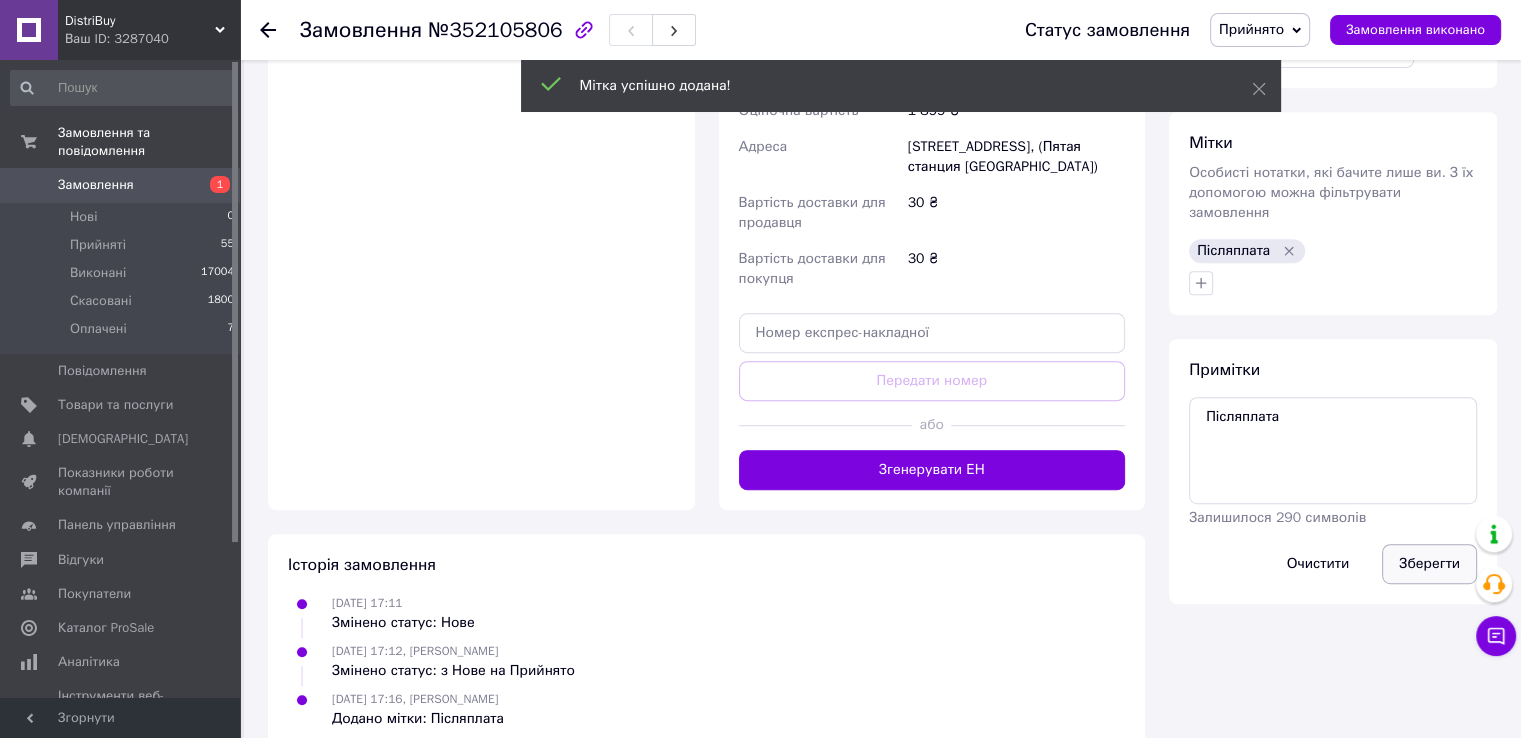 click on "Зберегти" at bounding box center [1429, 564] 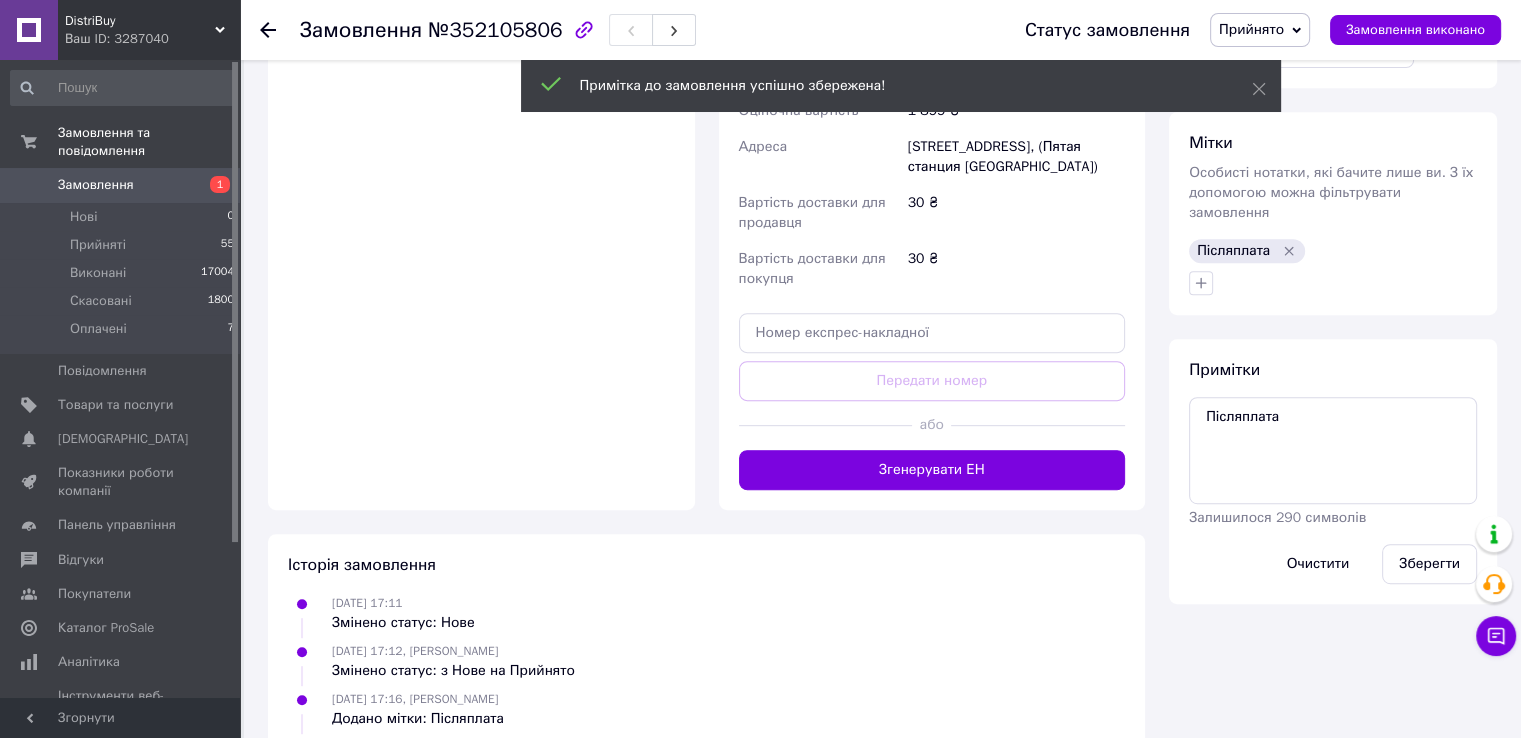 click on "Замовлення" at bounding box center [96, 185] 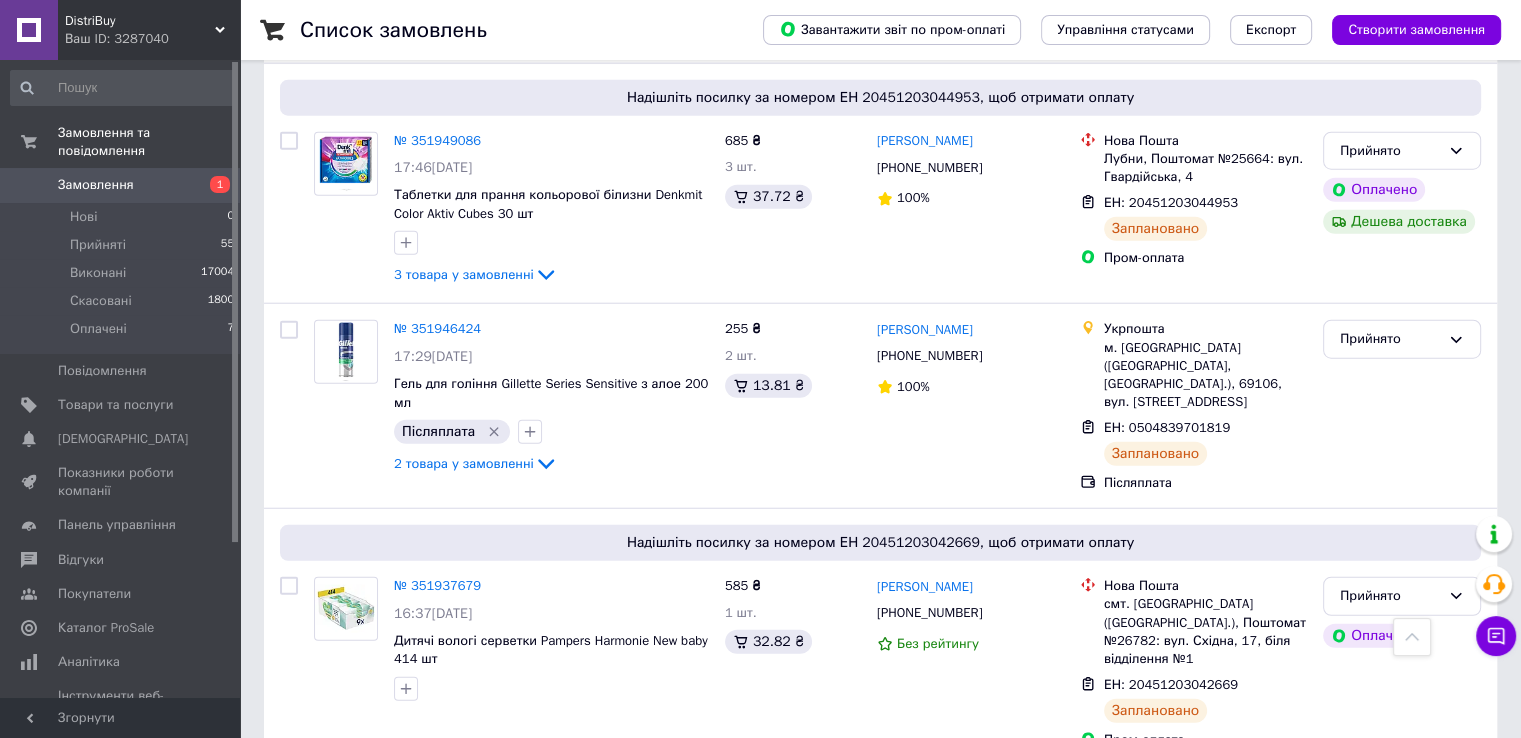 scroll, scrollTop: 5100, scrollLeft: 0, axis: vertical 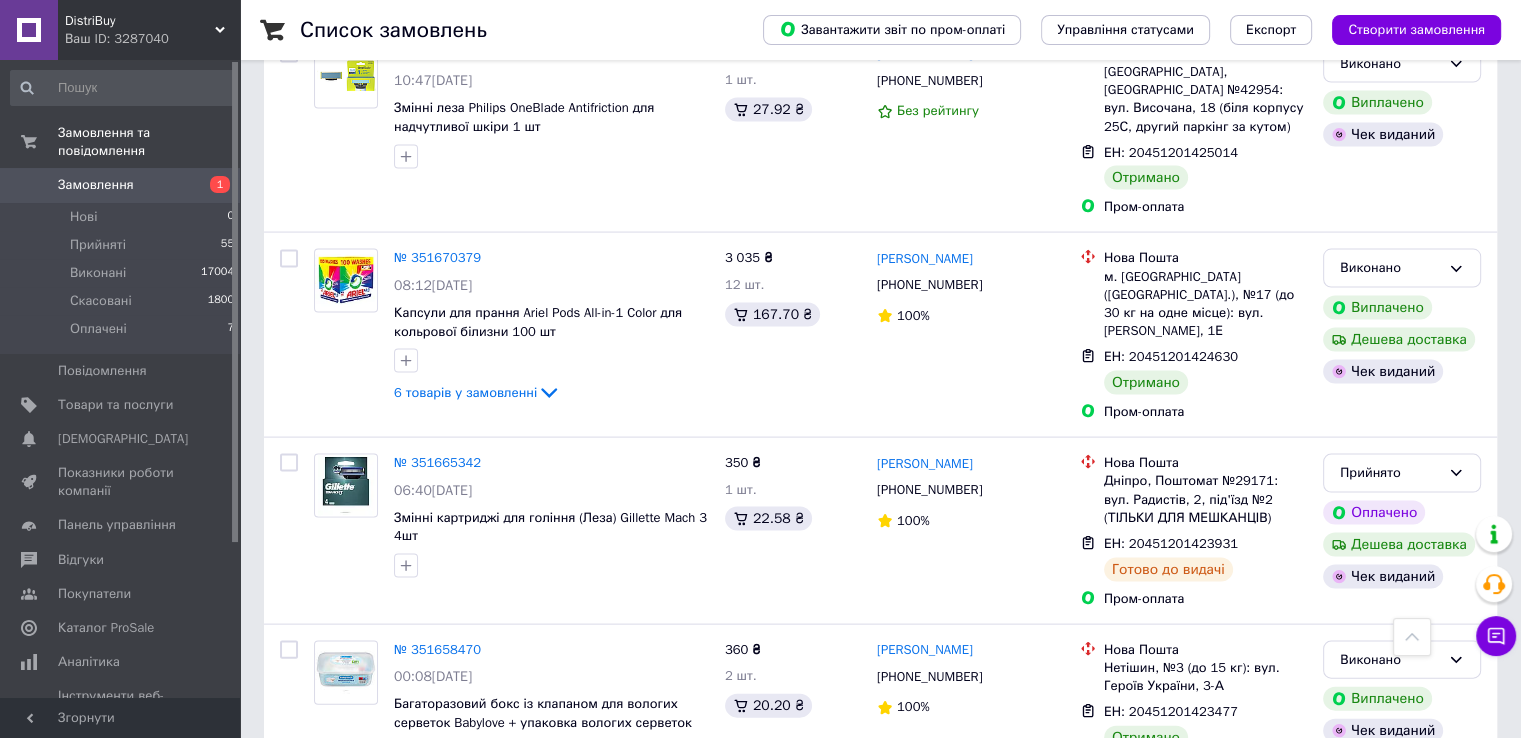 click 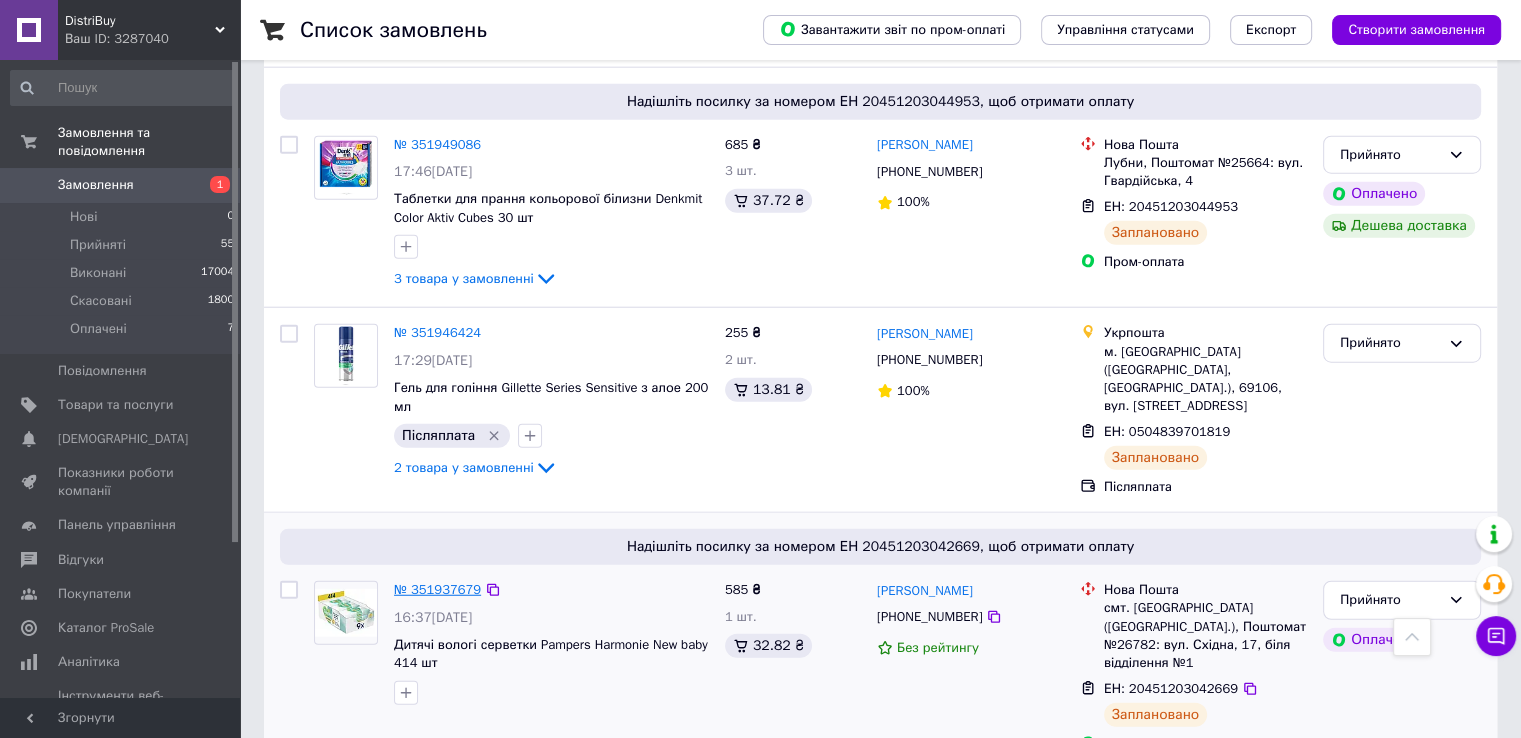 scroll, scrollTop: 5100, scrollLeft: 0, axis: vertical 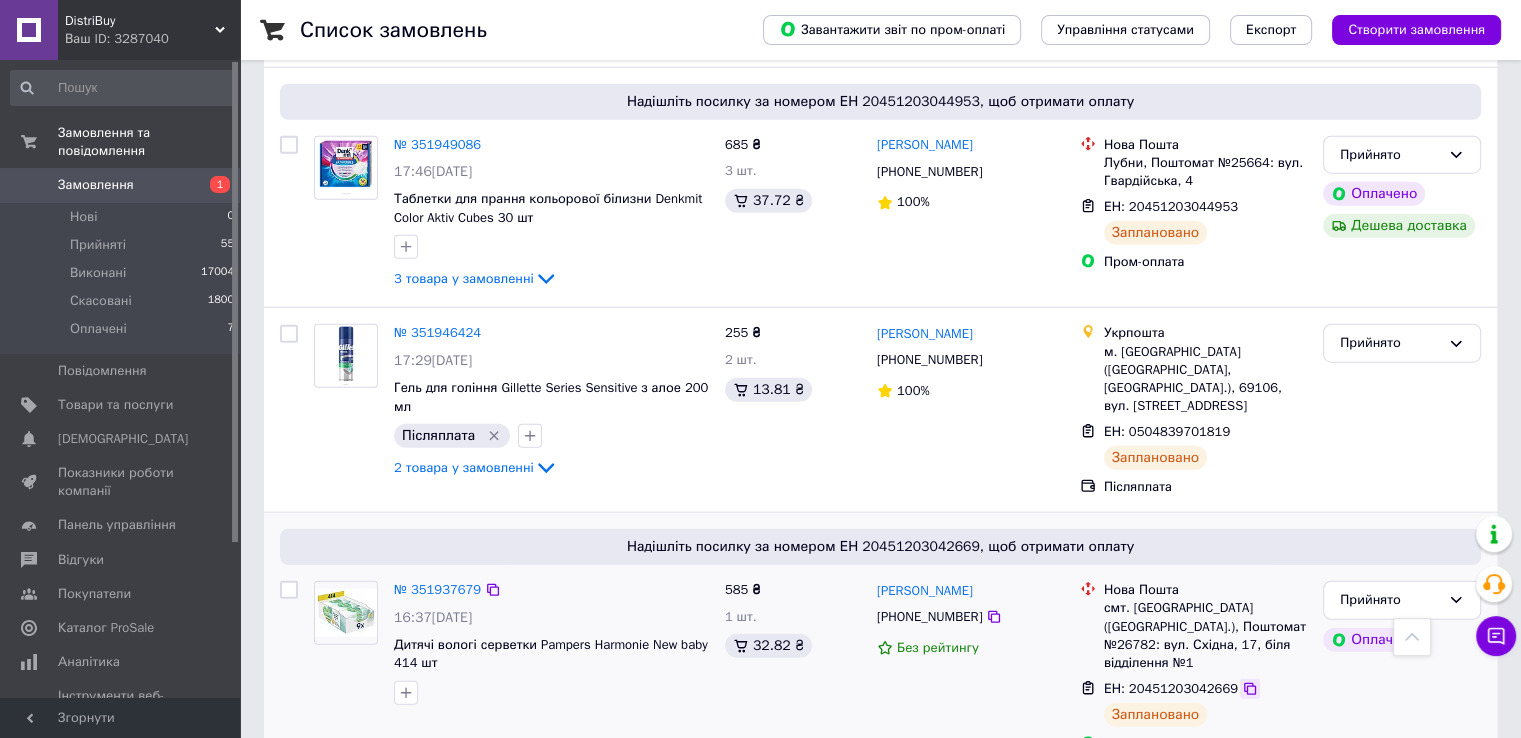 click 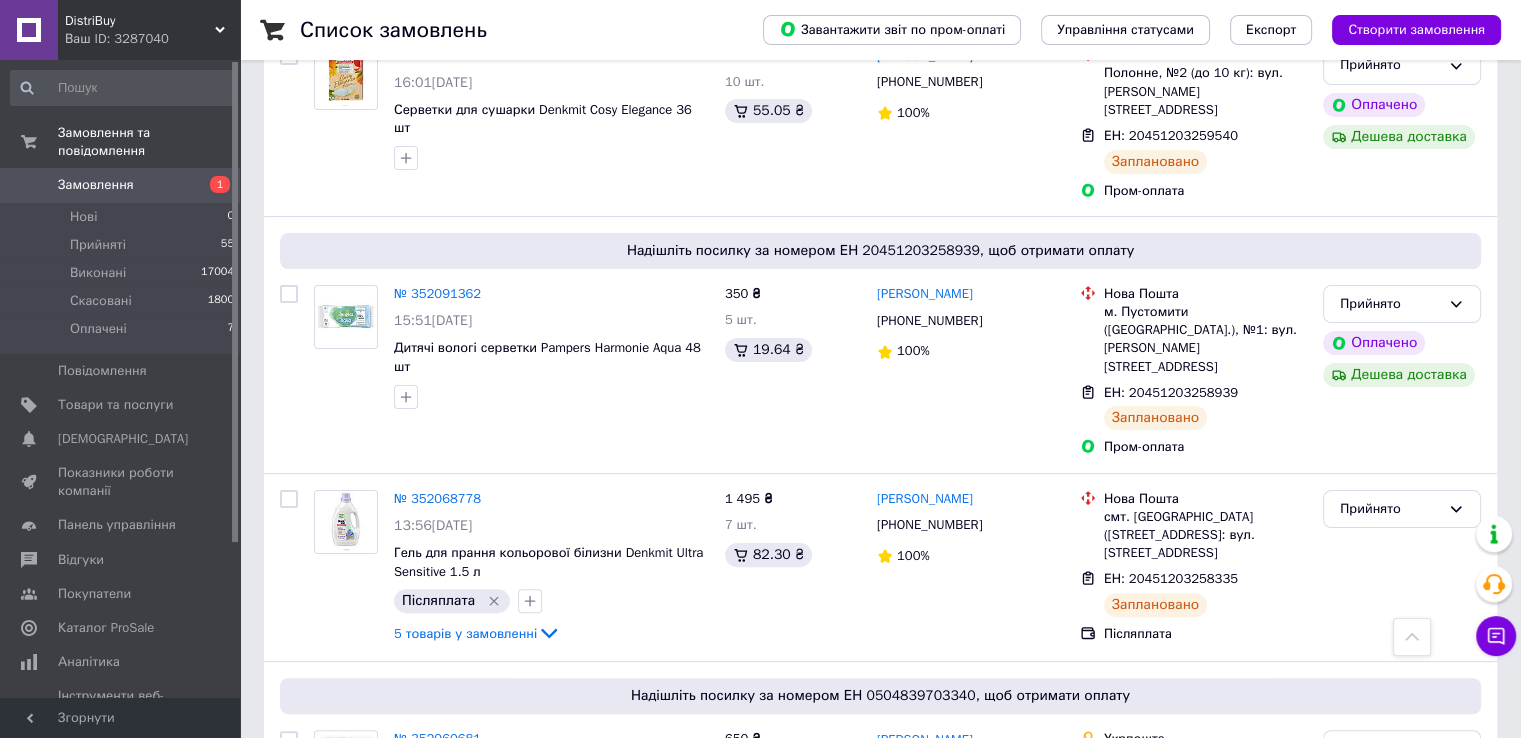 scroll, scrollTop: 300, scrollLeft: 0, axis: vertical 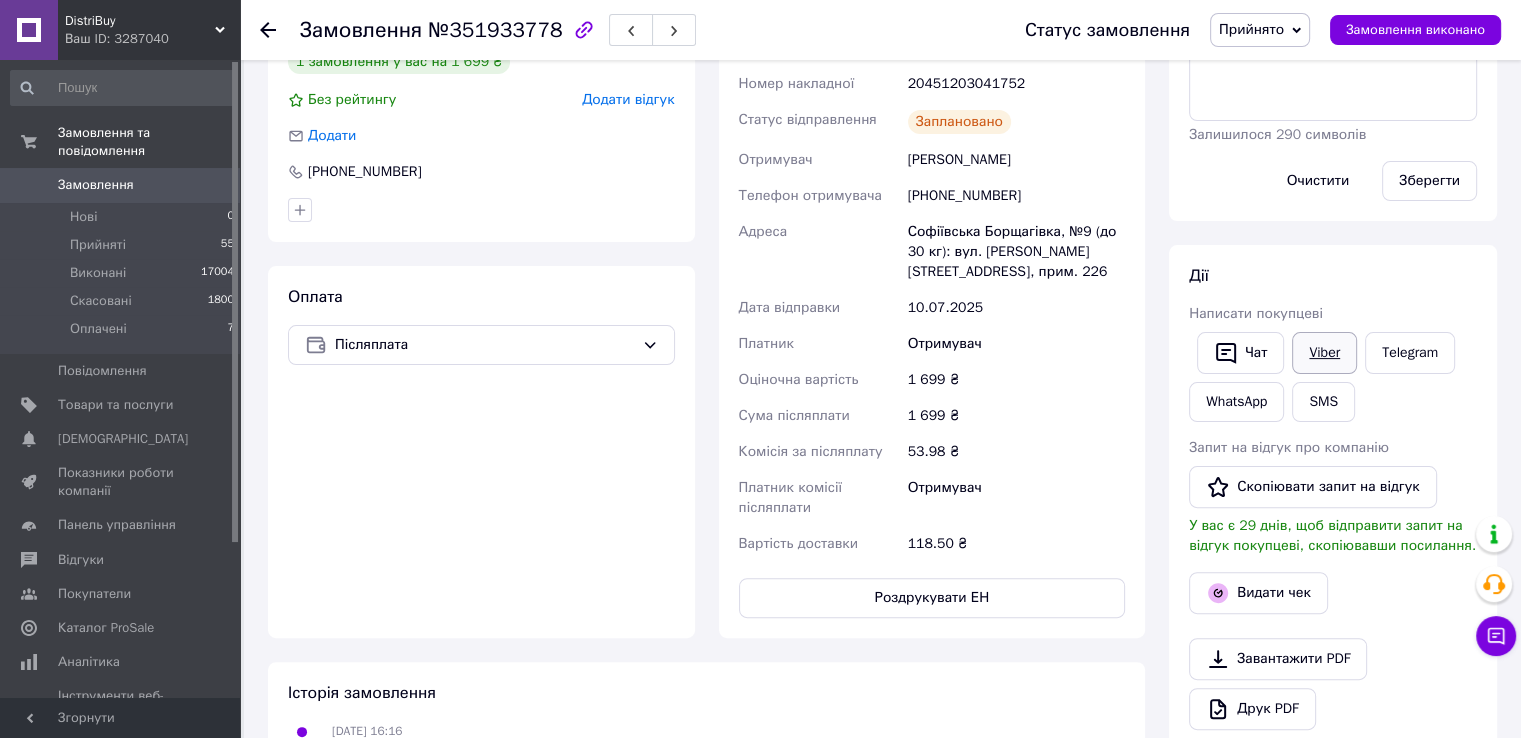 click on "Viber" at bounding box center [1324, 353] 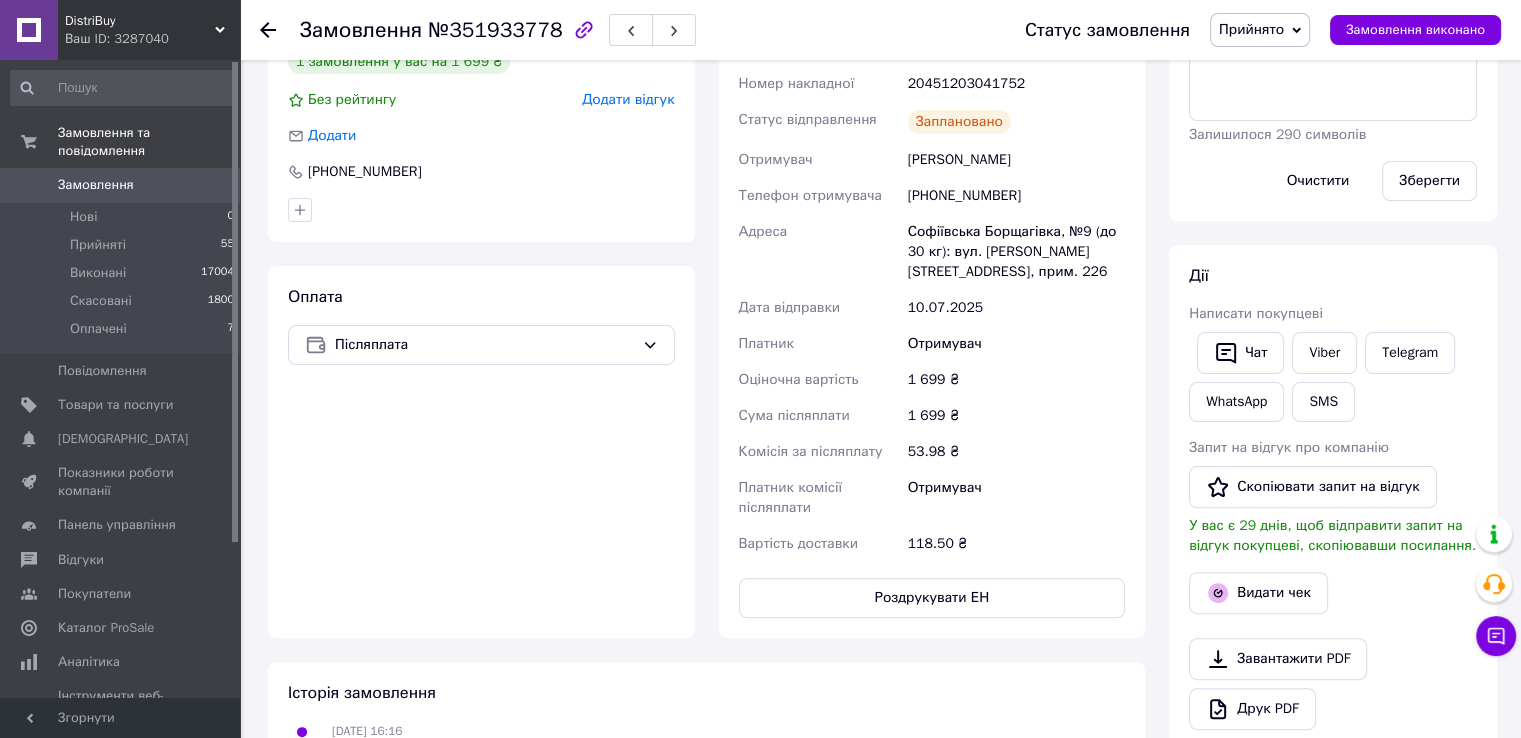 click on "20451203041752" at bounding box center (1016, 84) 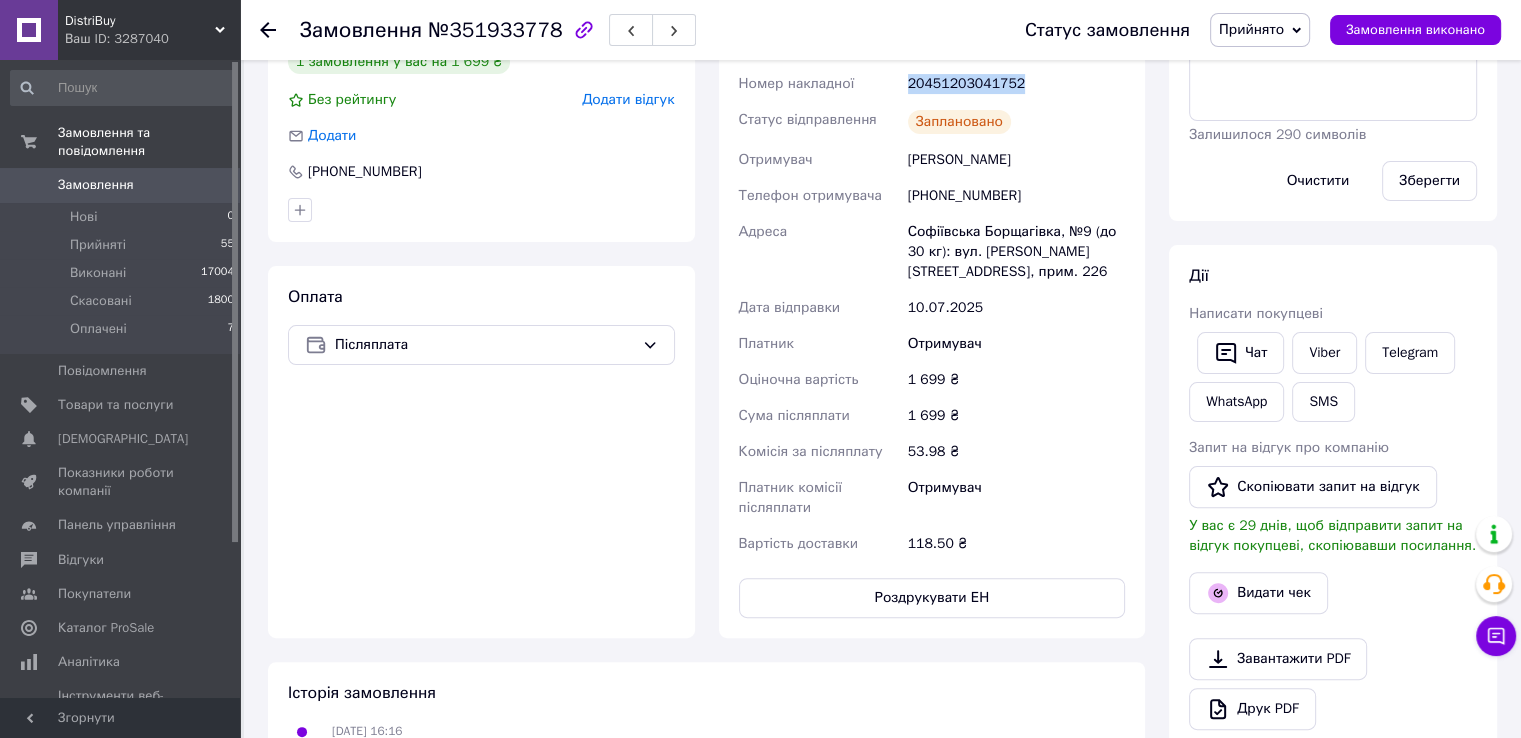 click on "20451203041752" at bounding box center [1016, 84] 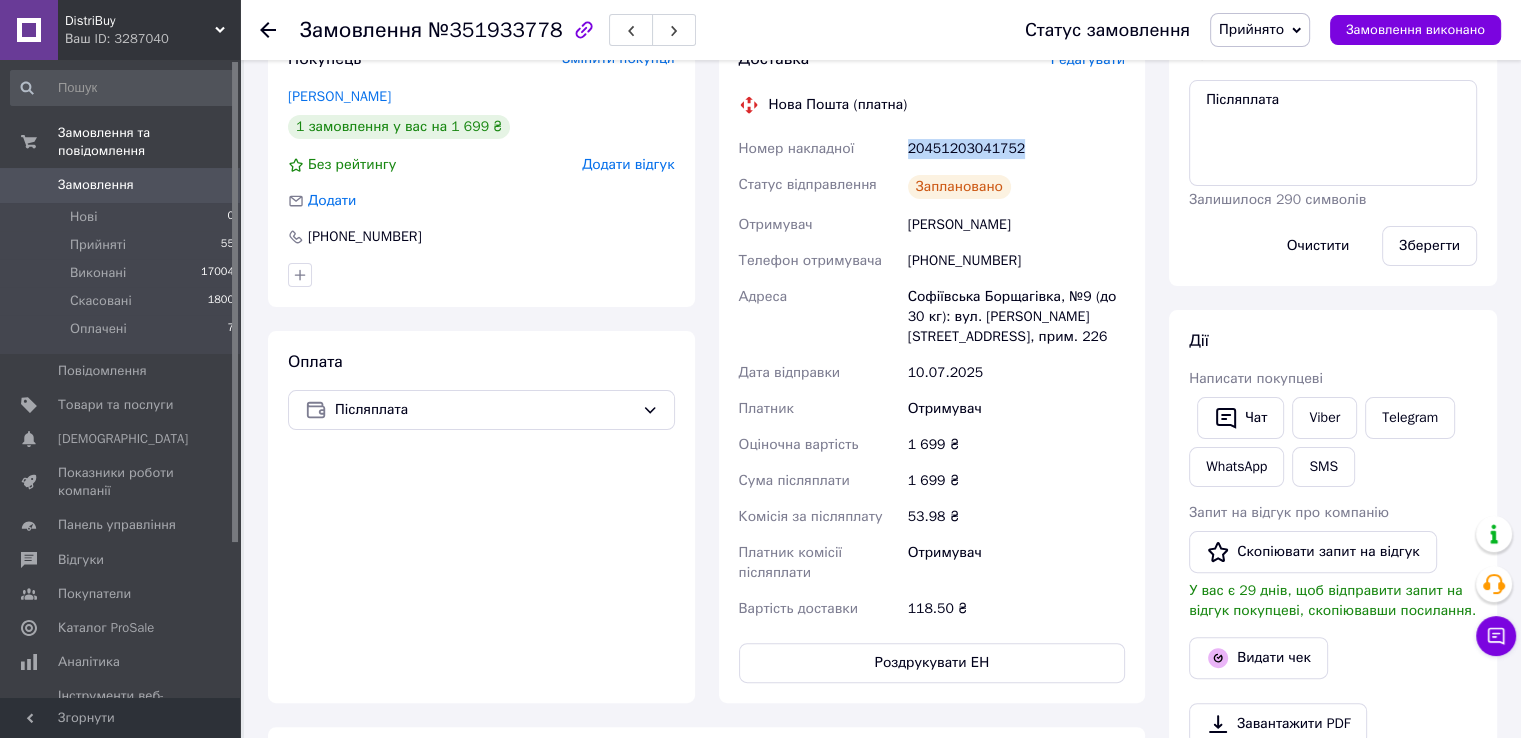 scroll, scrollTop: 344, scrollLeft: 0, axis: vertical 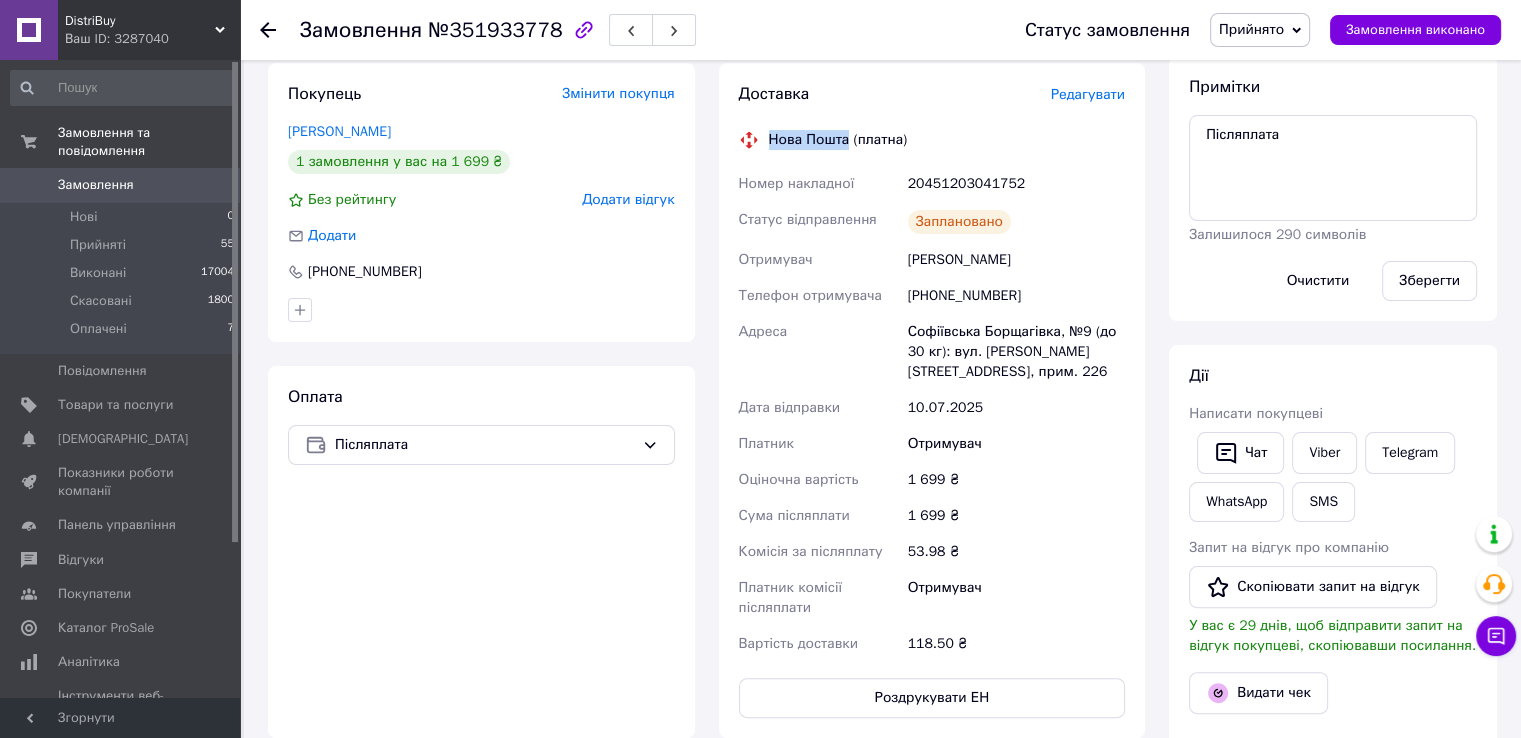drag, startPoint x: 764, startPoint y: 136, endPoint x: 847, endPoint y: 129, distance: 83.294655 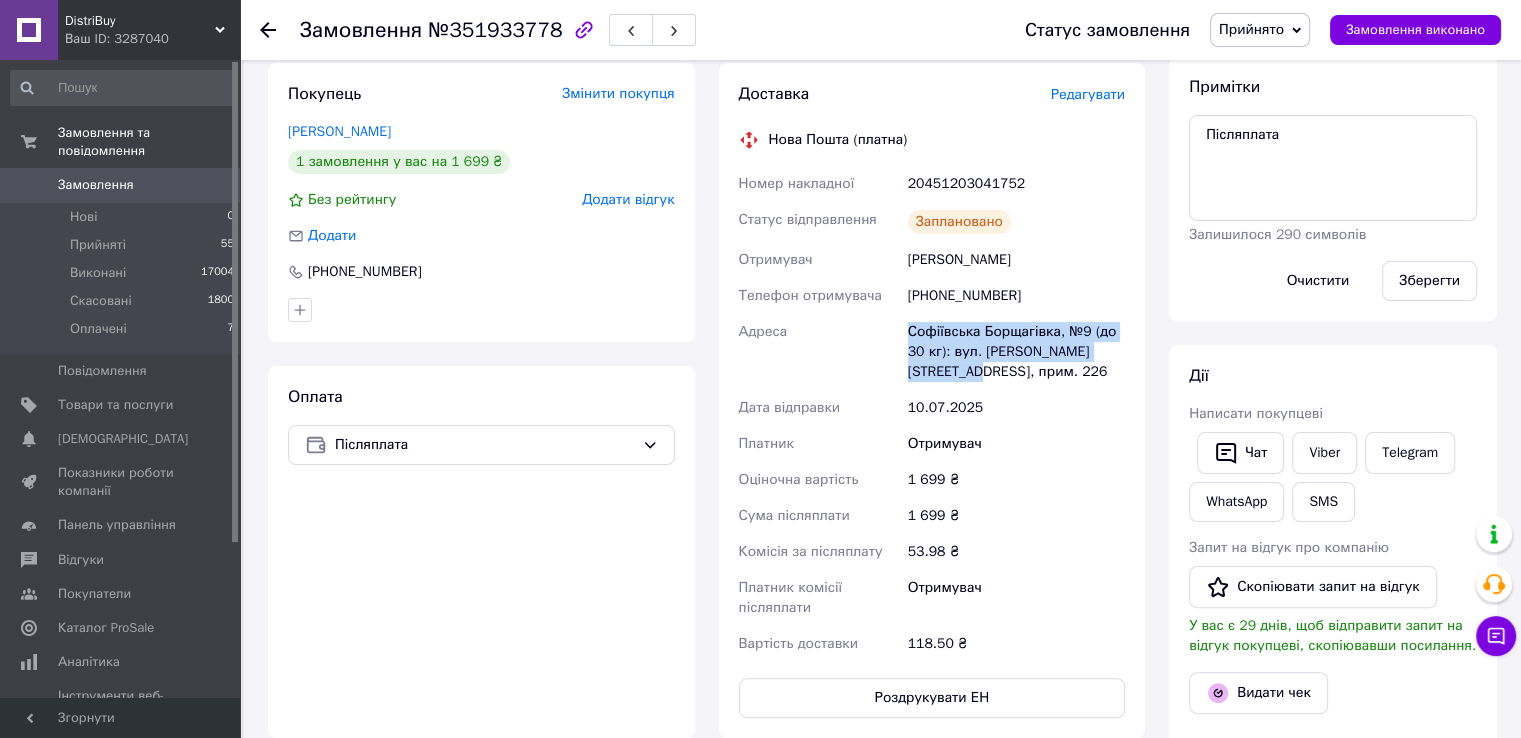 drag, startPoint x: 897, startPoint y: 328, endPoint x: 980, endPoint y: 373, distance: 94.41398 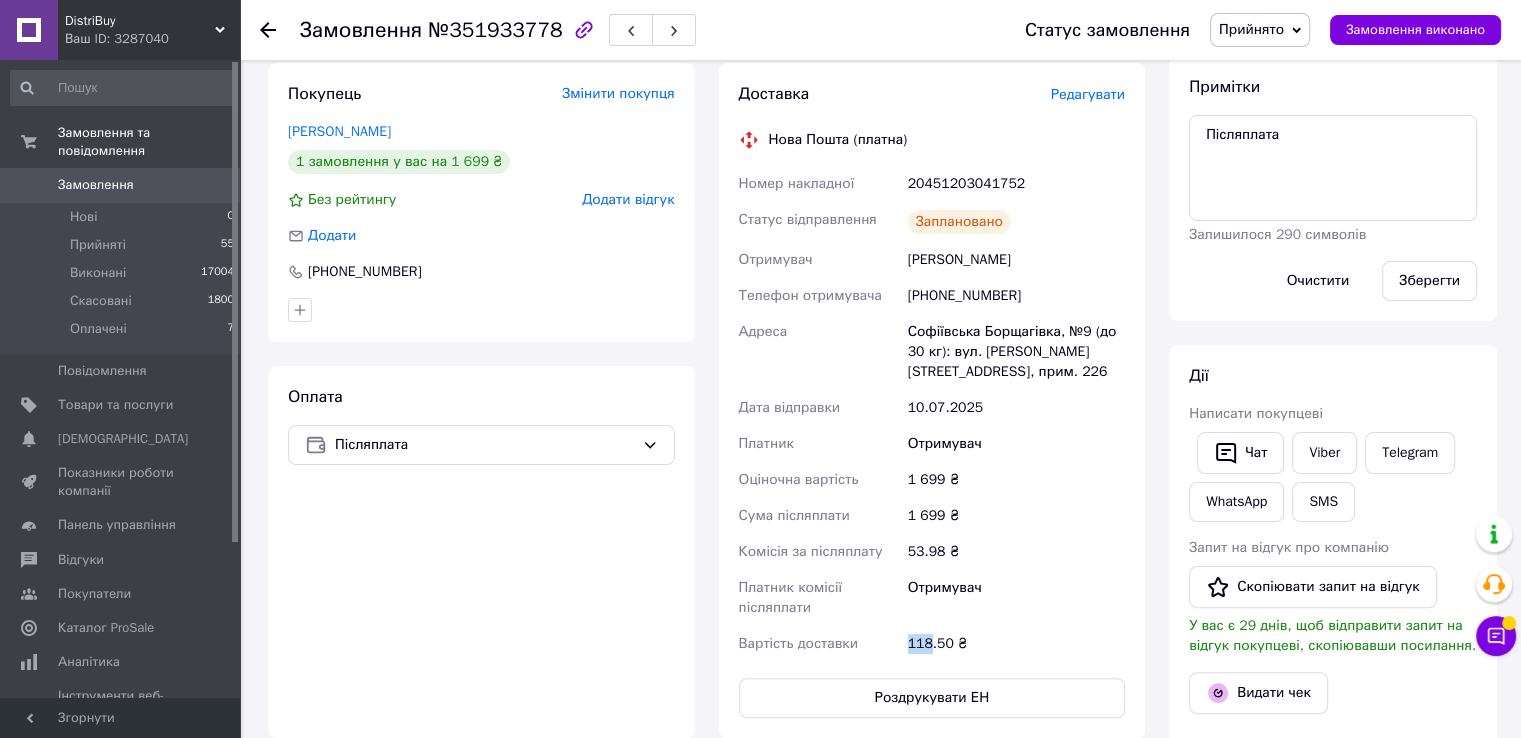 drag, startPoint x: 908, startPoint y: 637, endPoint x: 928, endPoint y: 634, distance: 20.22375 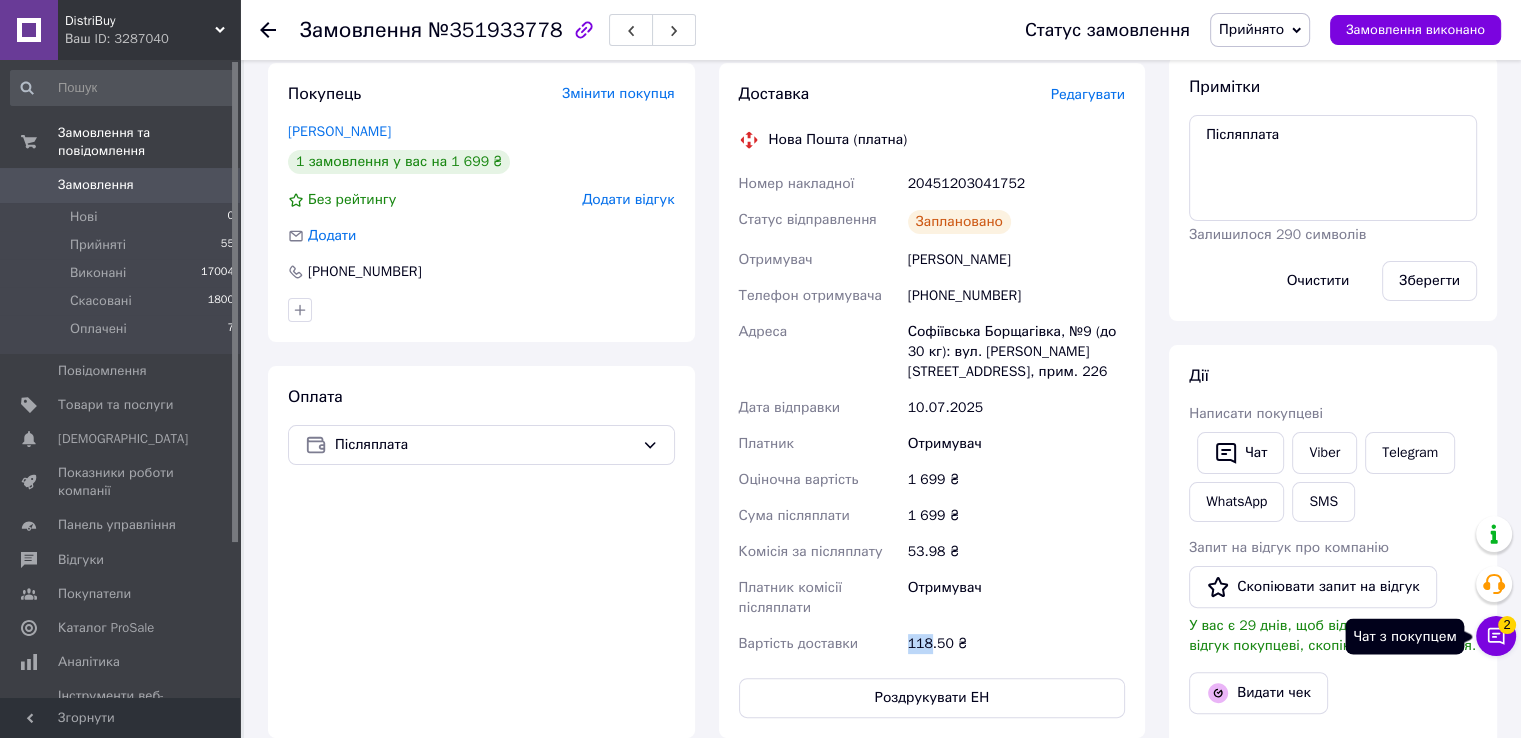 click on "2" at bounding box center (1507, 620) 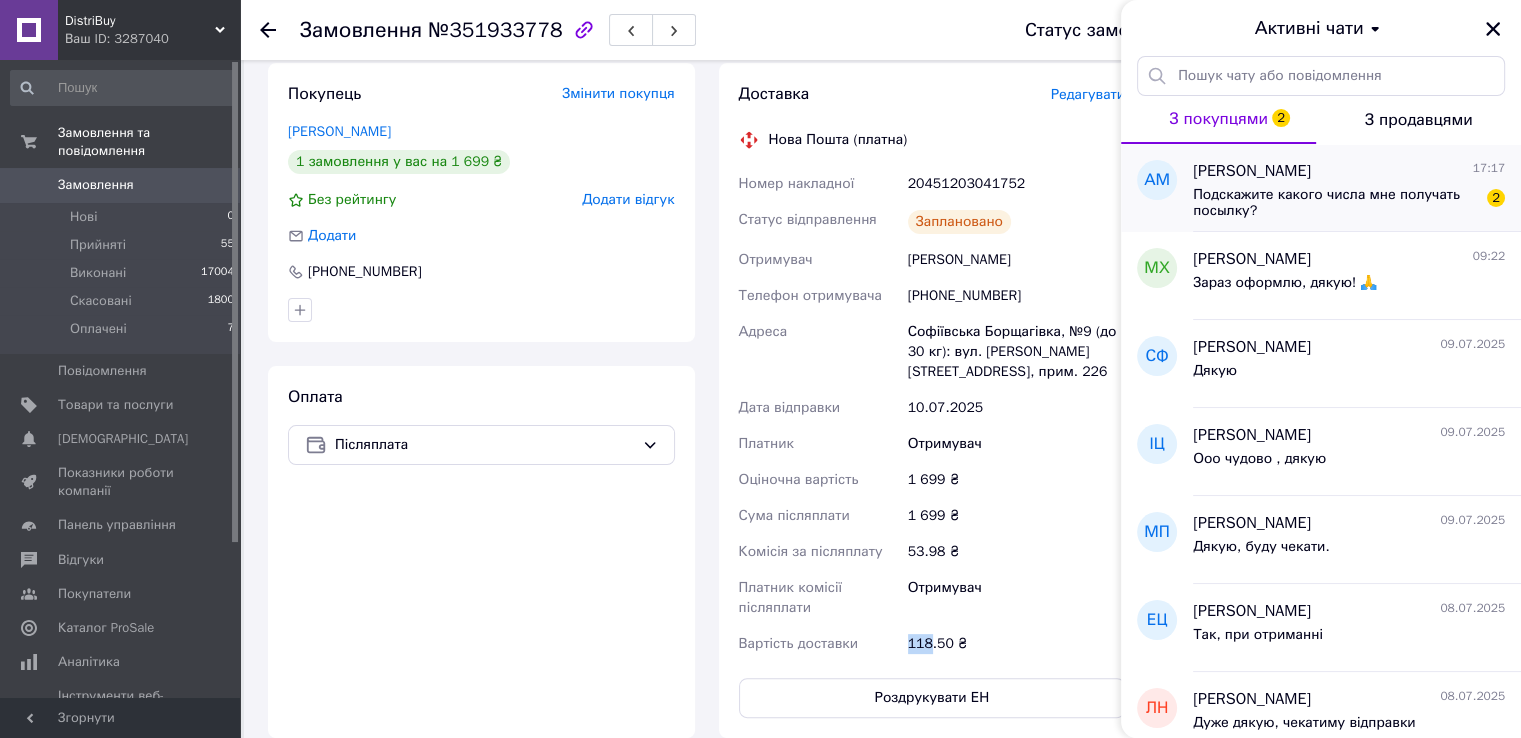 click on "Подскажите какого числа мне получать посылку?" at bounding box center [1335, 203] 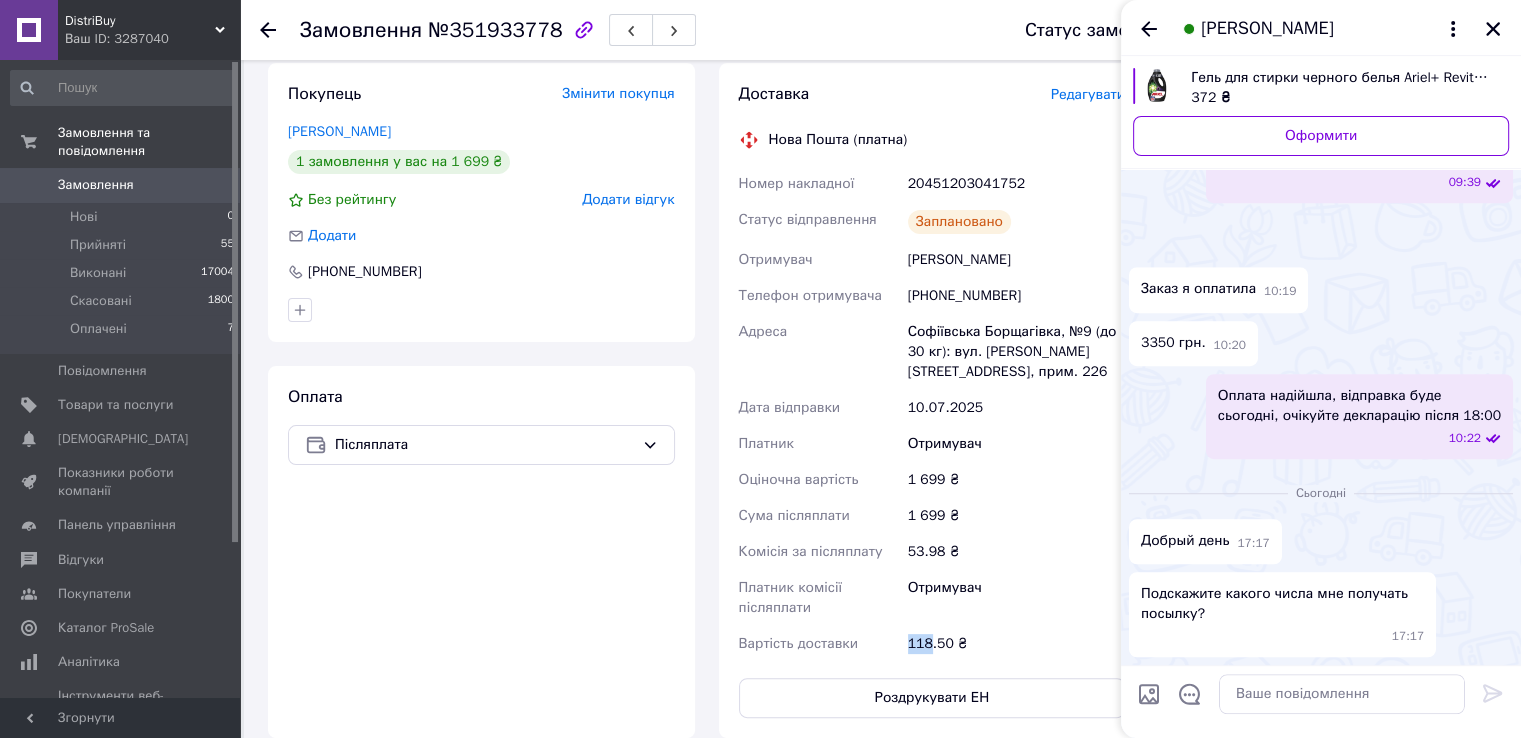 scroll, scrollTop: 1713, scrollLeft: 0, axis: vertical 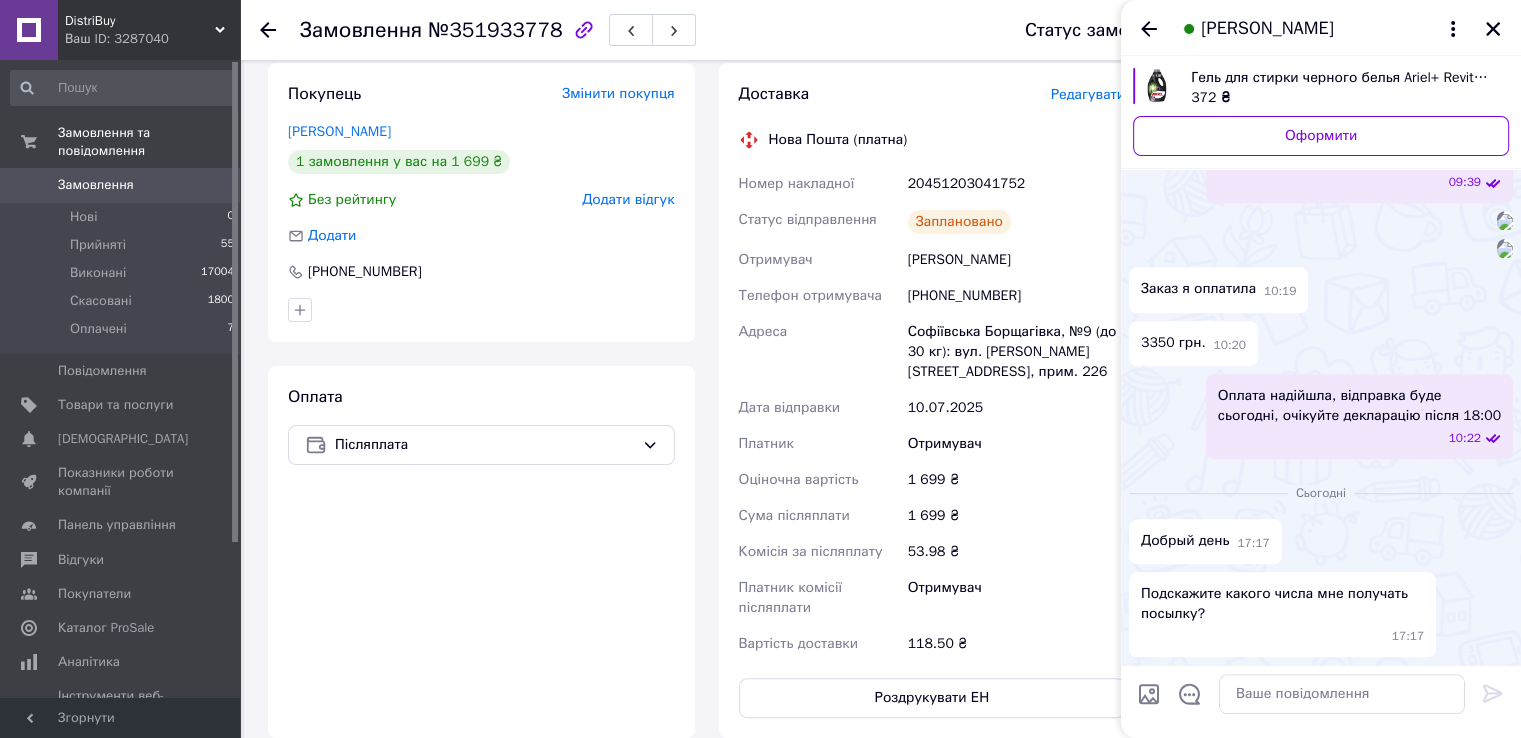 click on "Подскажите какого числа мне получать посылку?" at bounding box center [1282, 604] 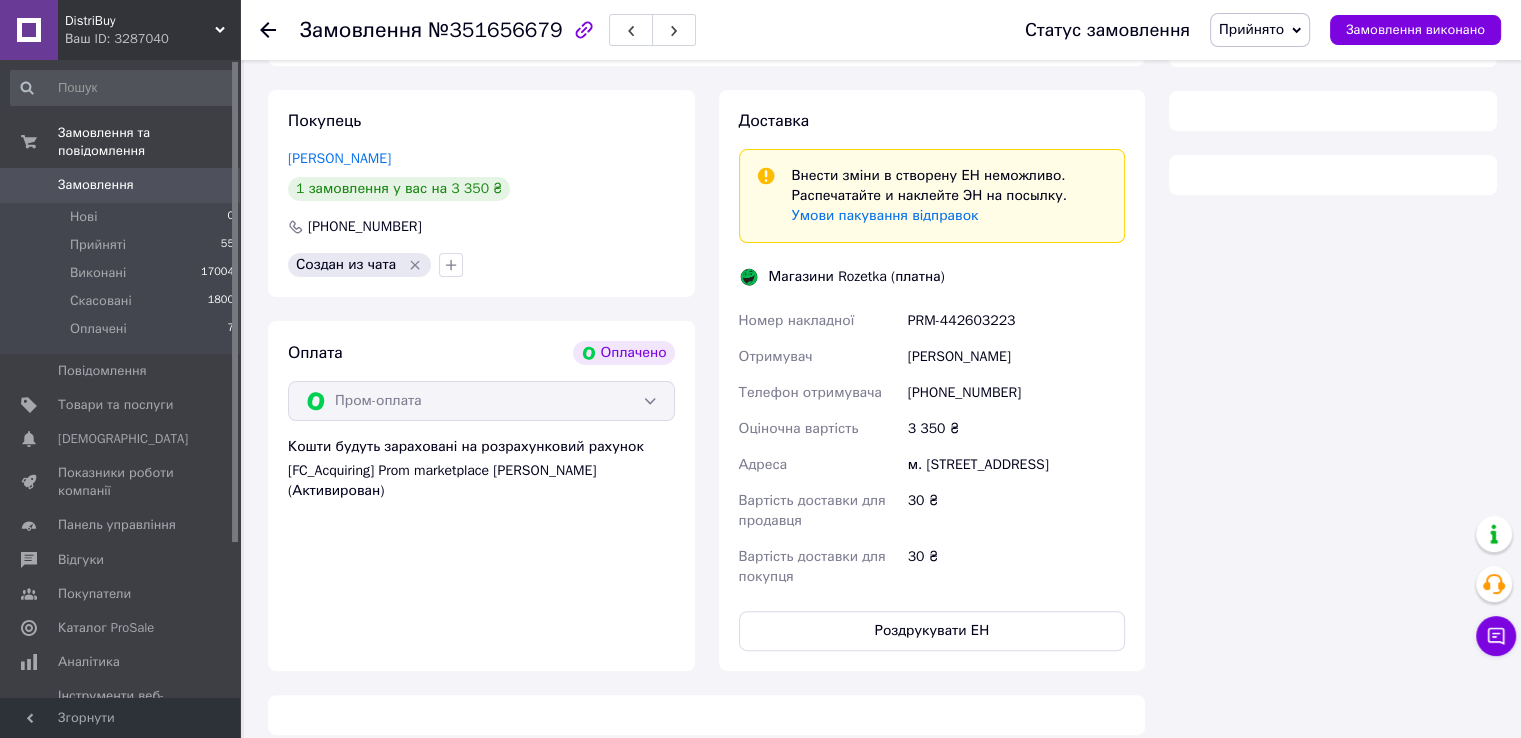 scroll, scrollTop: 400, scrollLeft: 0, axis: vertical 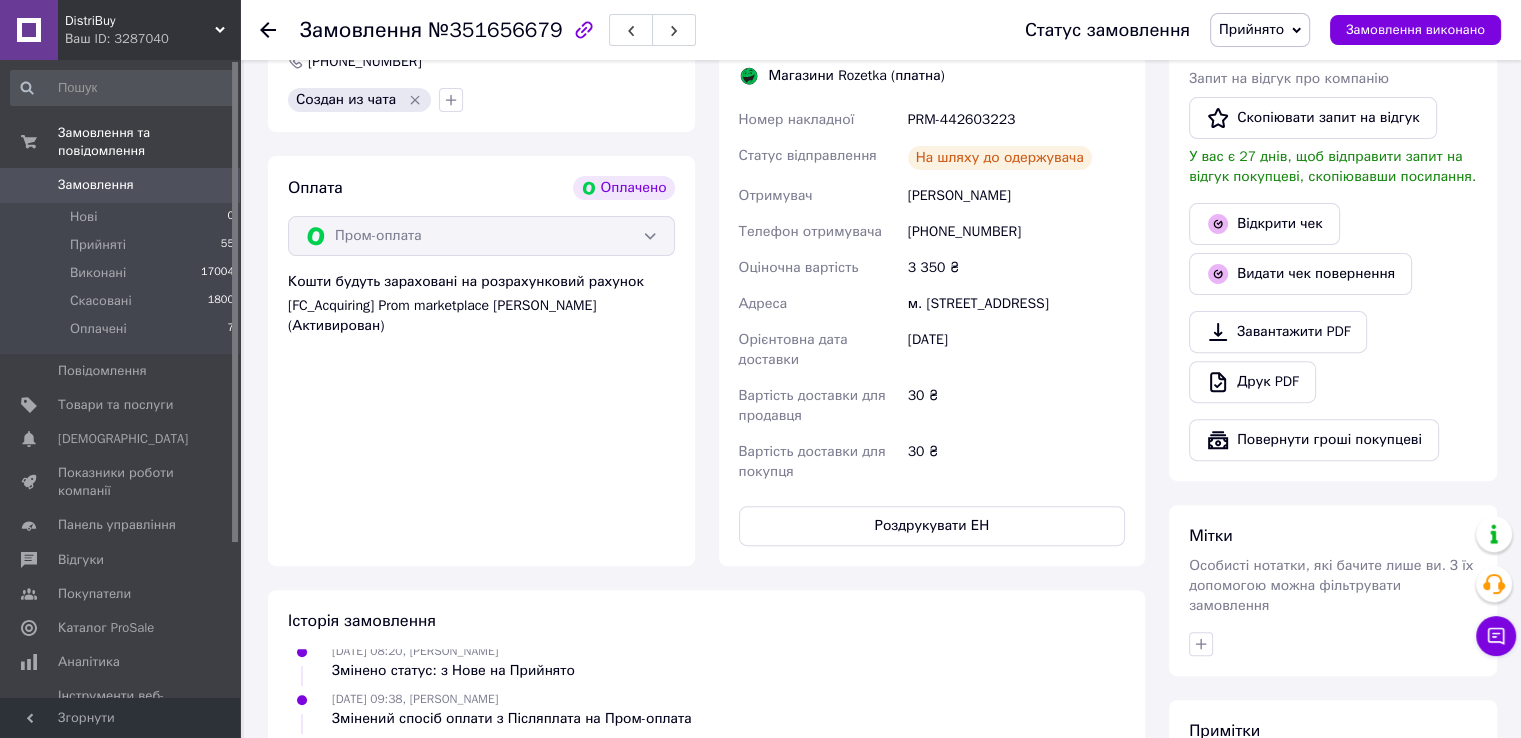 drag, startPoint x: 732, startPoint y: 362, endPoint x: 1008, endPoint y: 389, distance: 277.3175 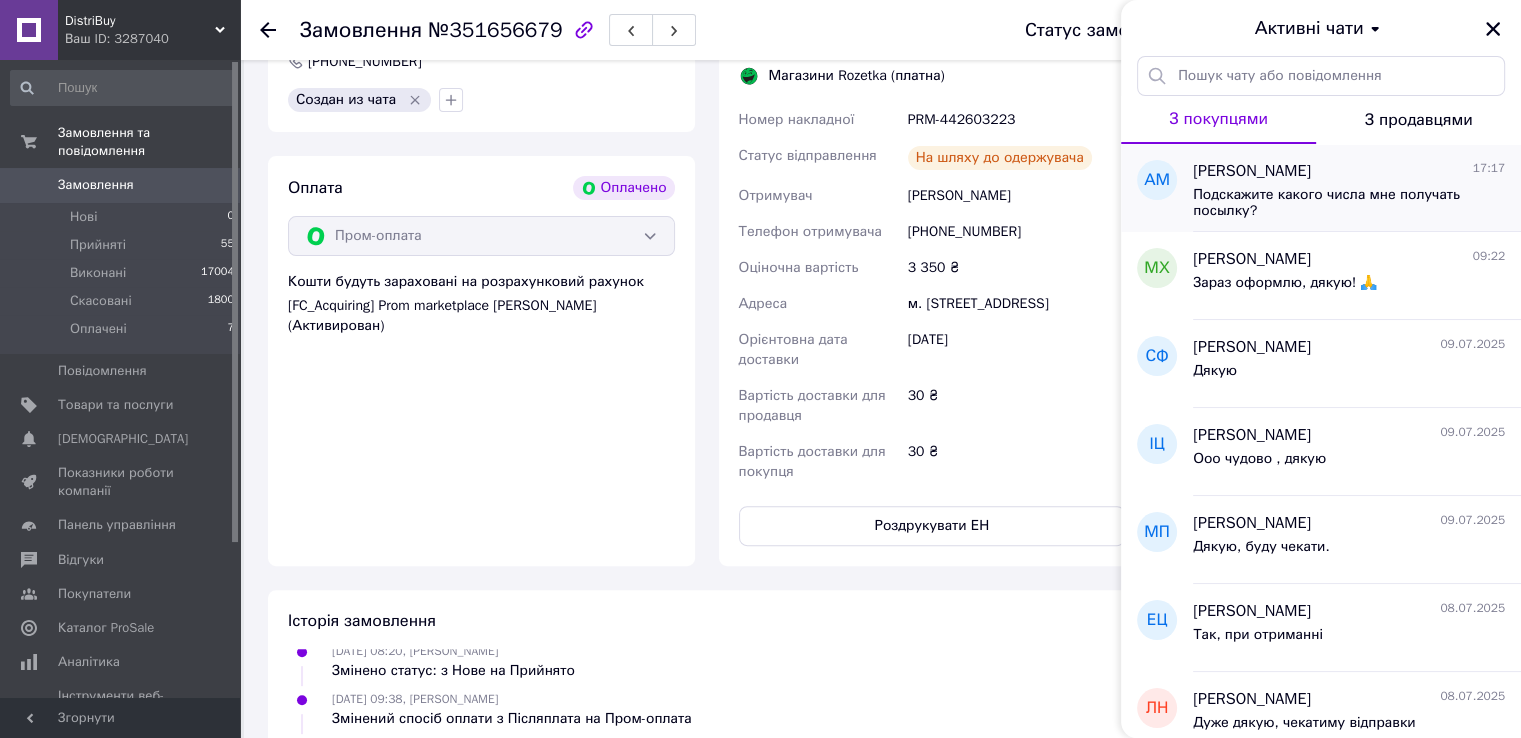 click on "Подскажите какого числа мне получать посылку?" at bounding box center (1335, 203) 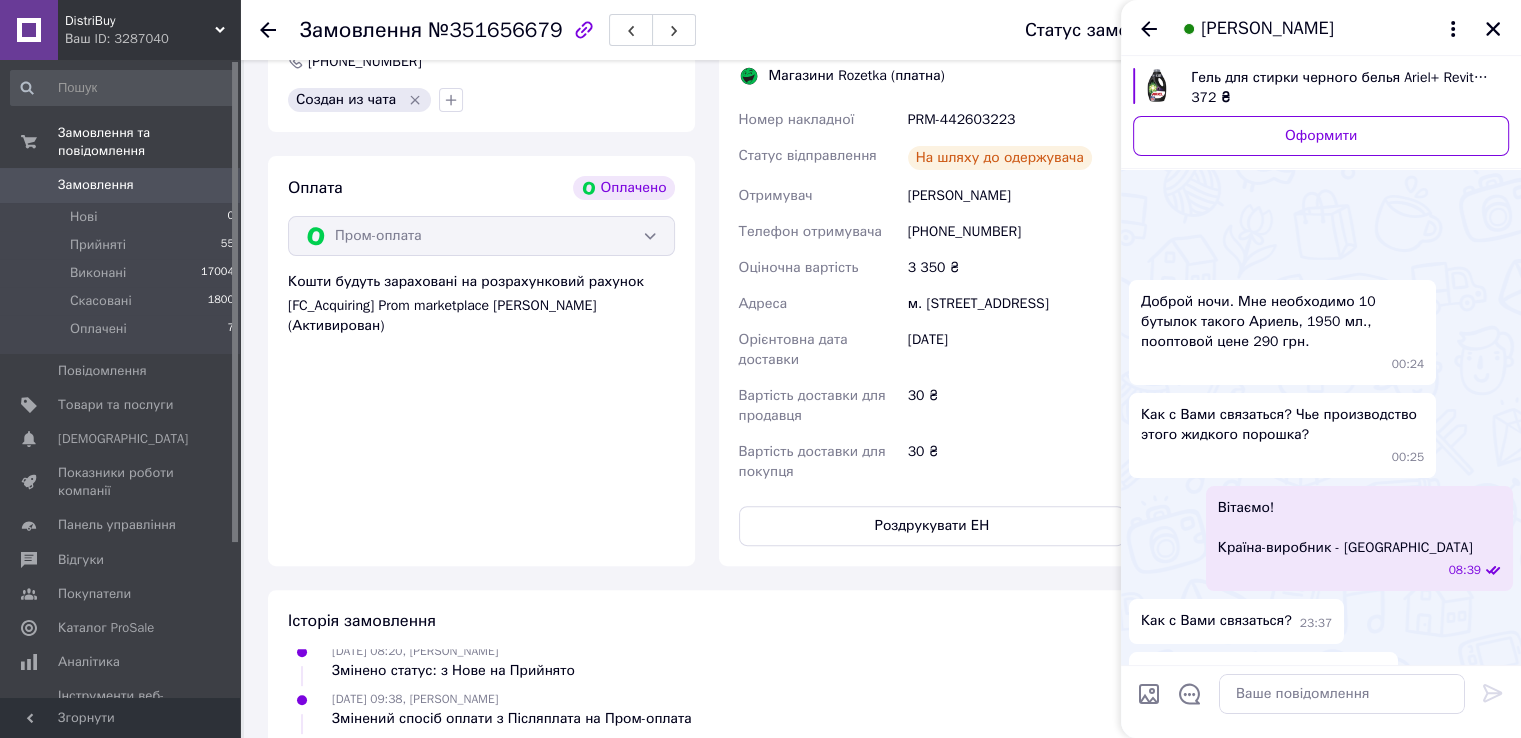 scroll, scrollTop: 1676, scrollLeft: 0, axis: vertical 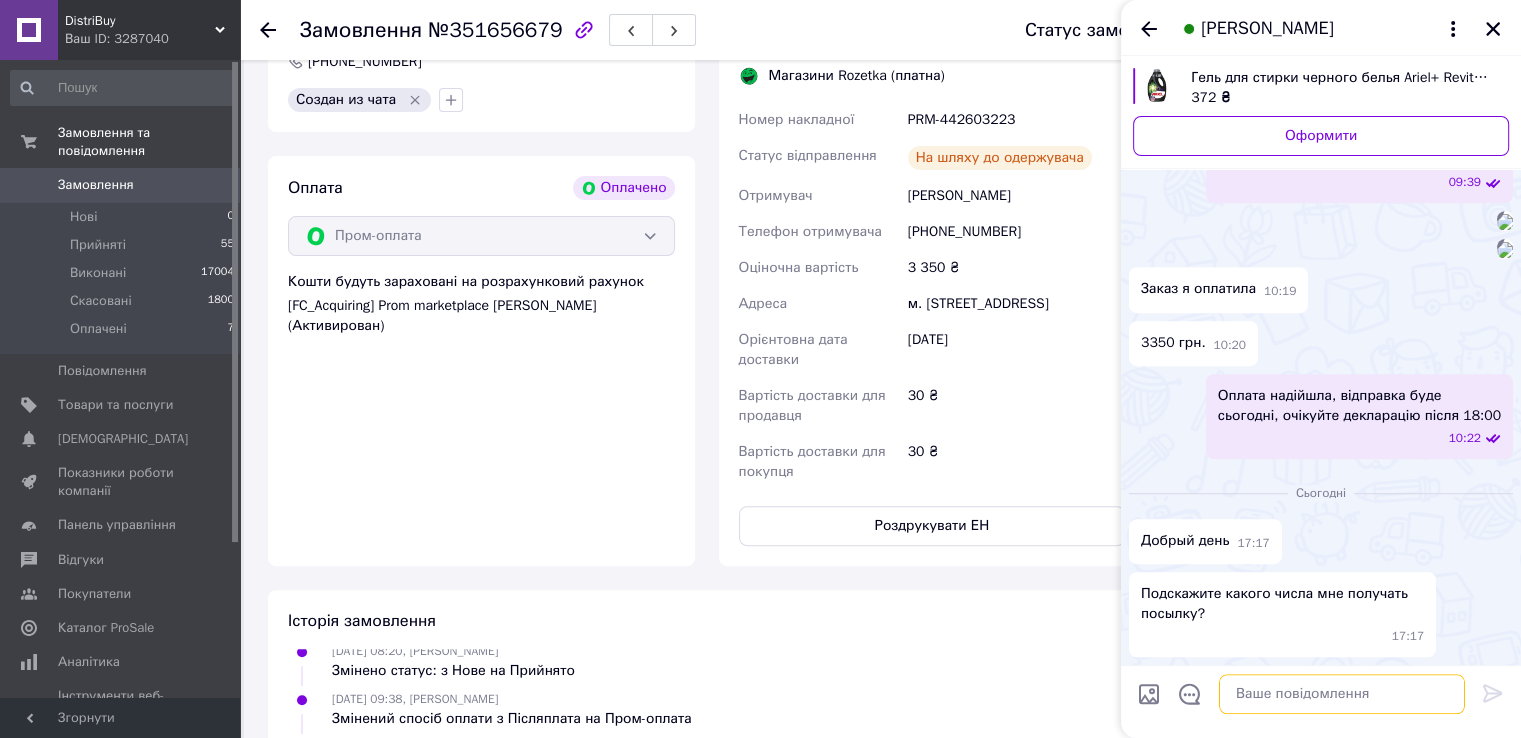 click at bounding box center (1342, 694) 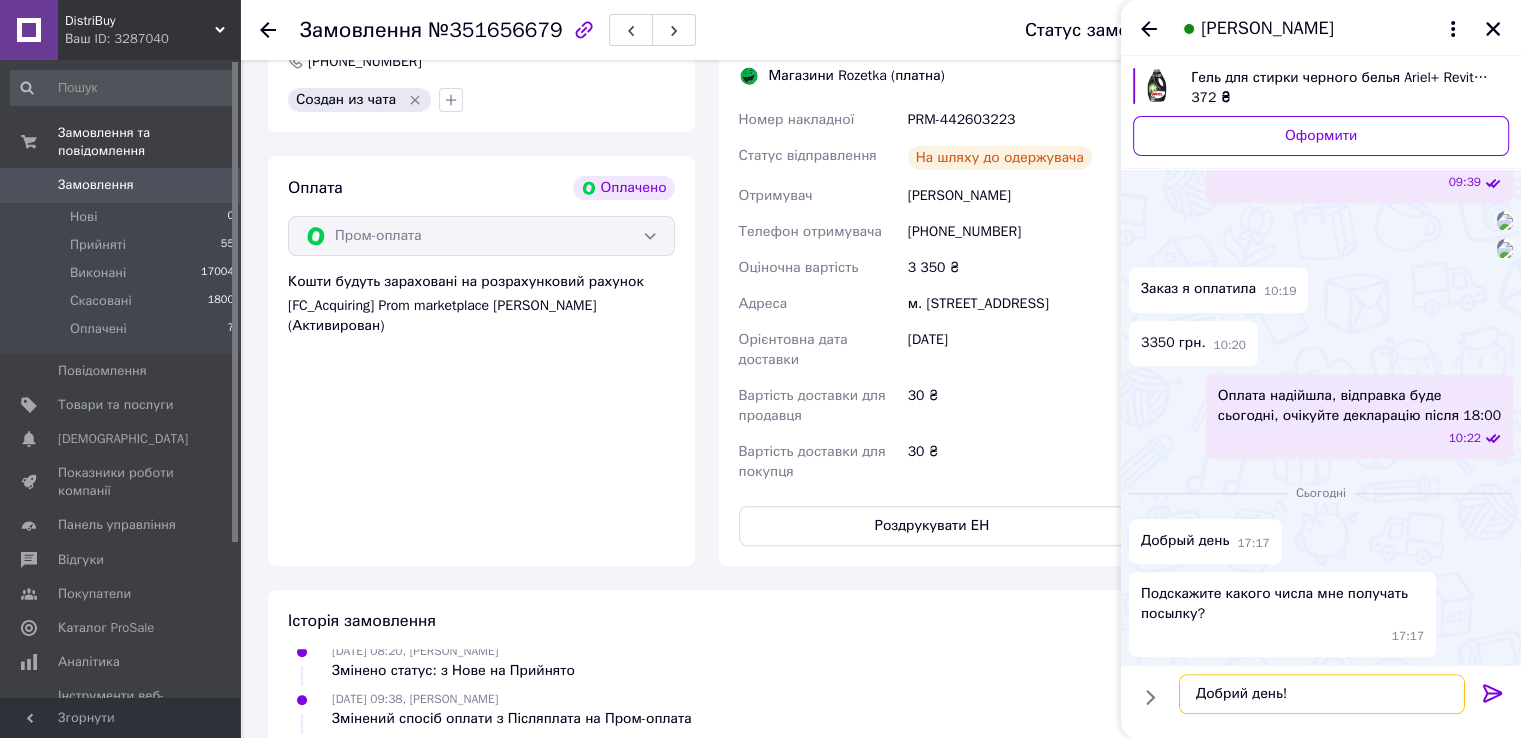 scroll, scrollTop: 12, scrollLeft: 0, axis: vertical 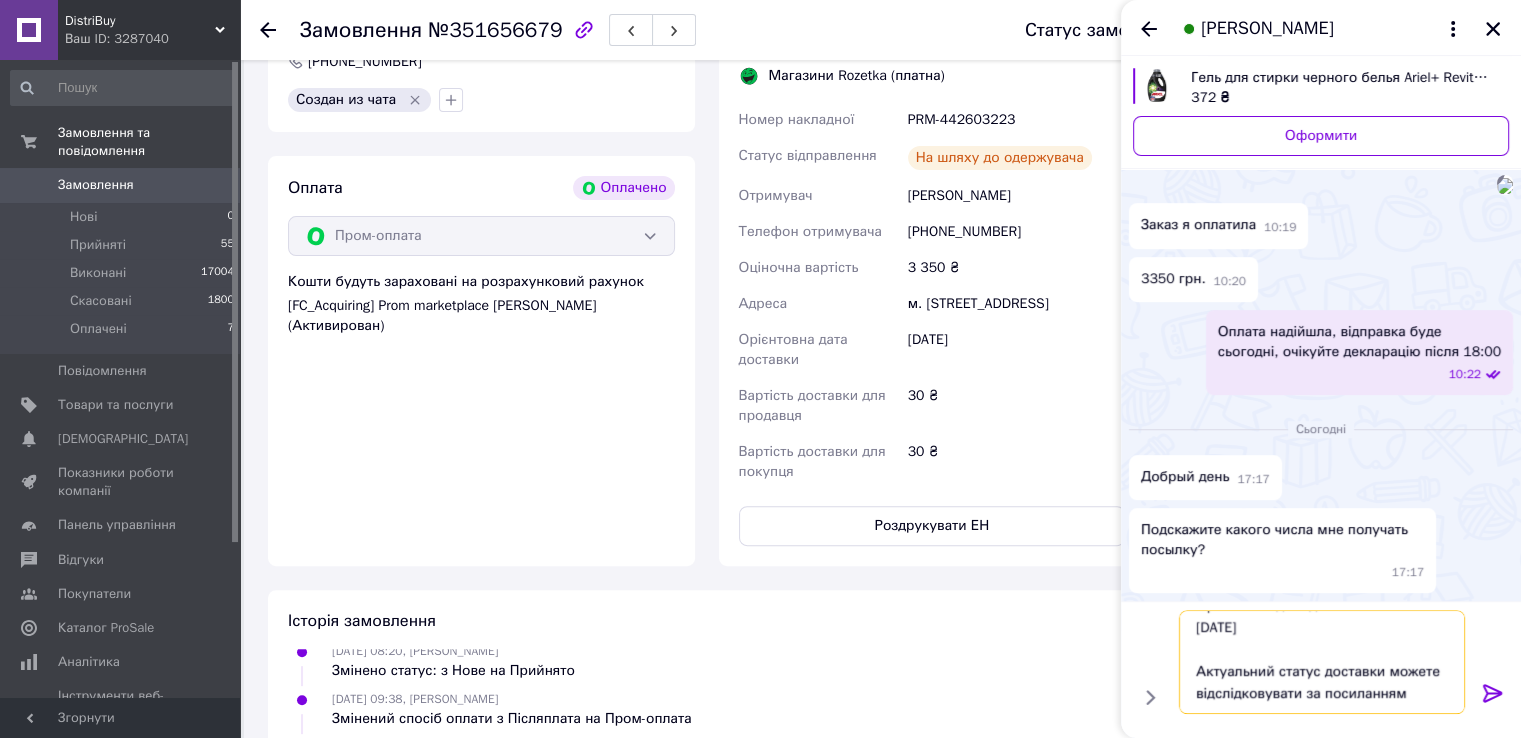 paste on "https://rozetka.delivery/tracking/parcel?parcel_id=PRM-442603223" 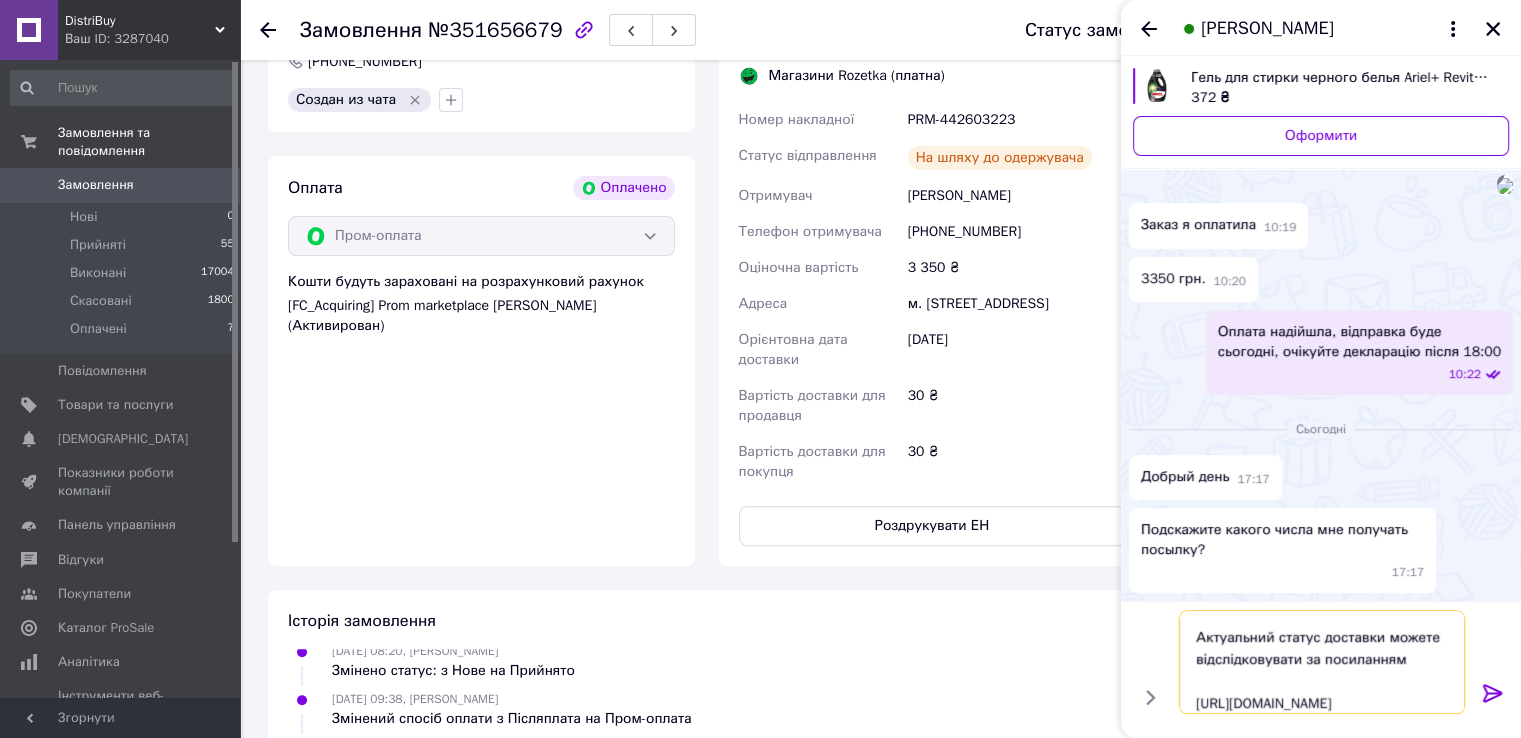 scroll, scrollTop: 68, scrollLeft: 0, axis: vertical 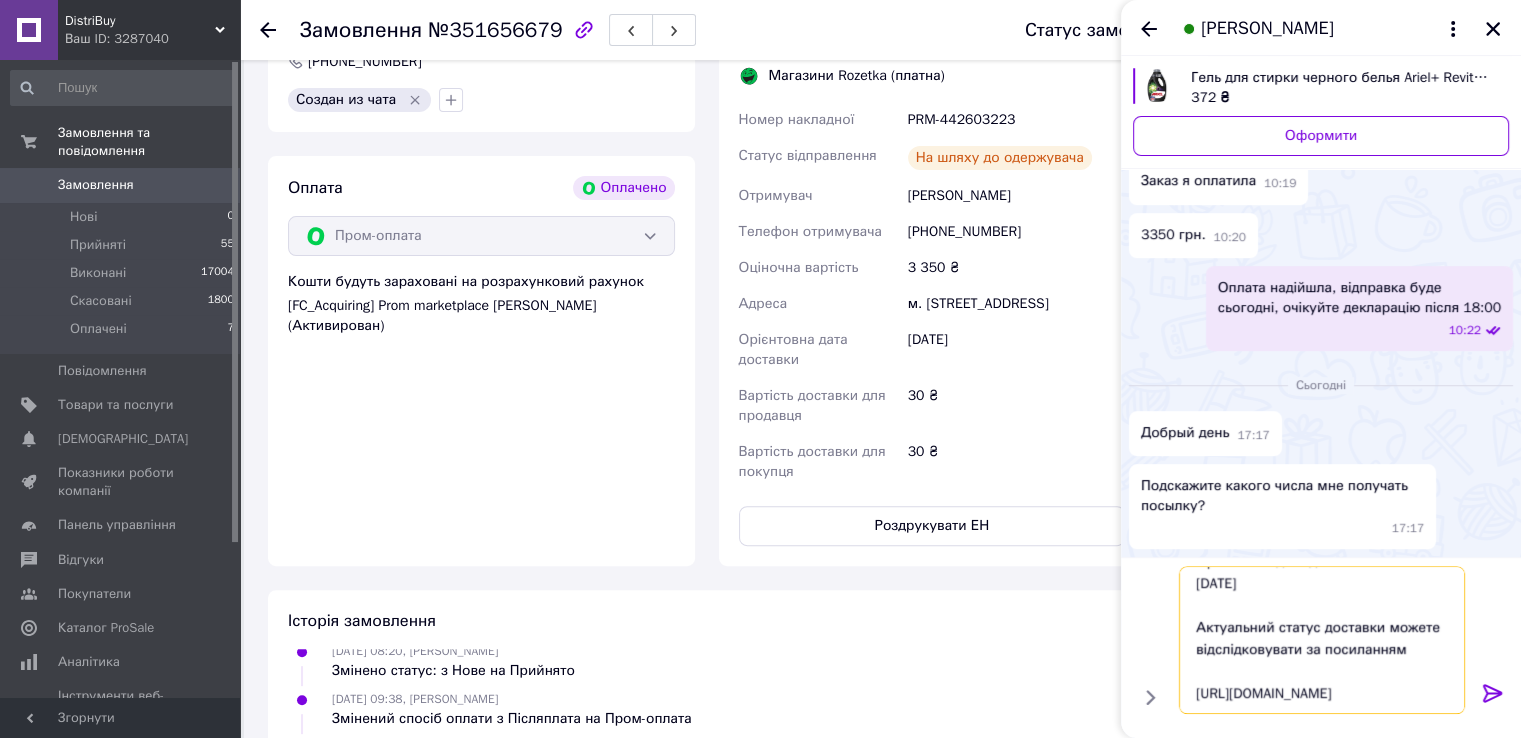 type on "Добрий день!
Орієнтовна дата доставки
11.07.2025
Актуальний статус доставки можете відслідковувати за посиланням
https://rozetka.delivery/tracking/parcel?parcel_id=PRM-442603223" 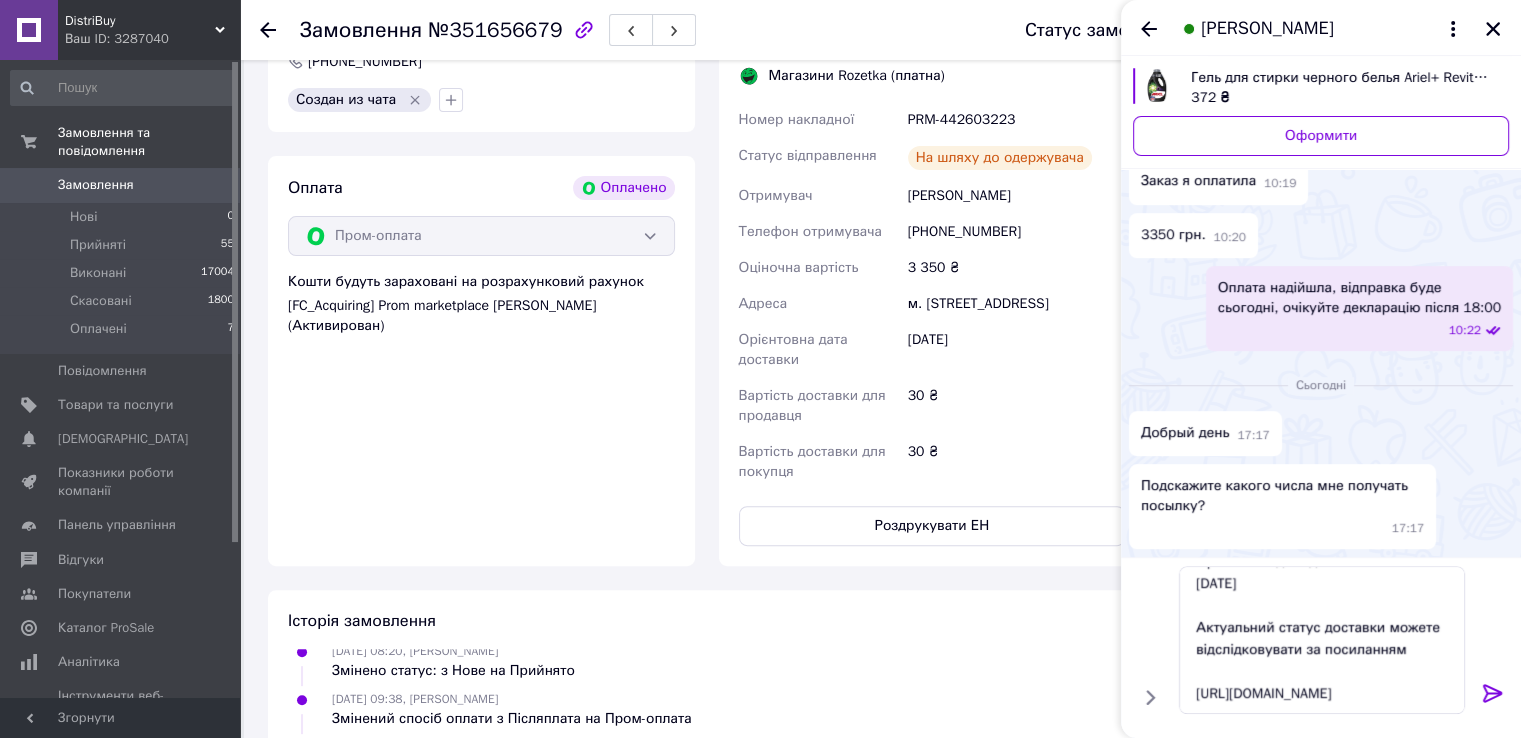 click 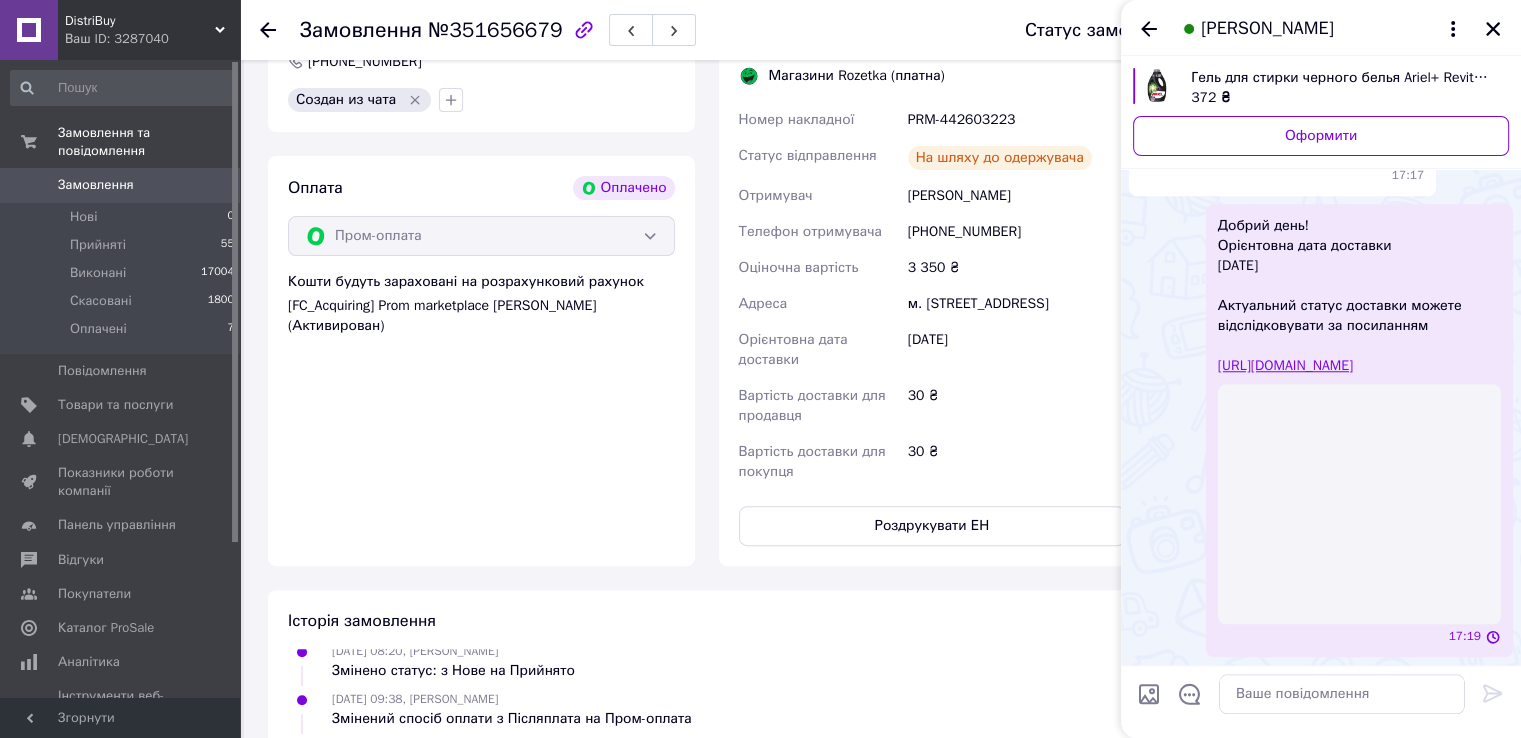 scroll, scrollTop: 0, scrollLeft: 0, axis: both 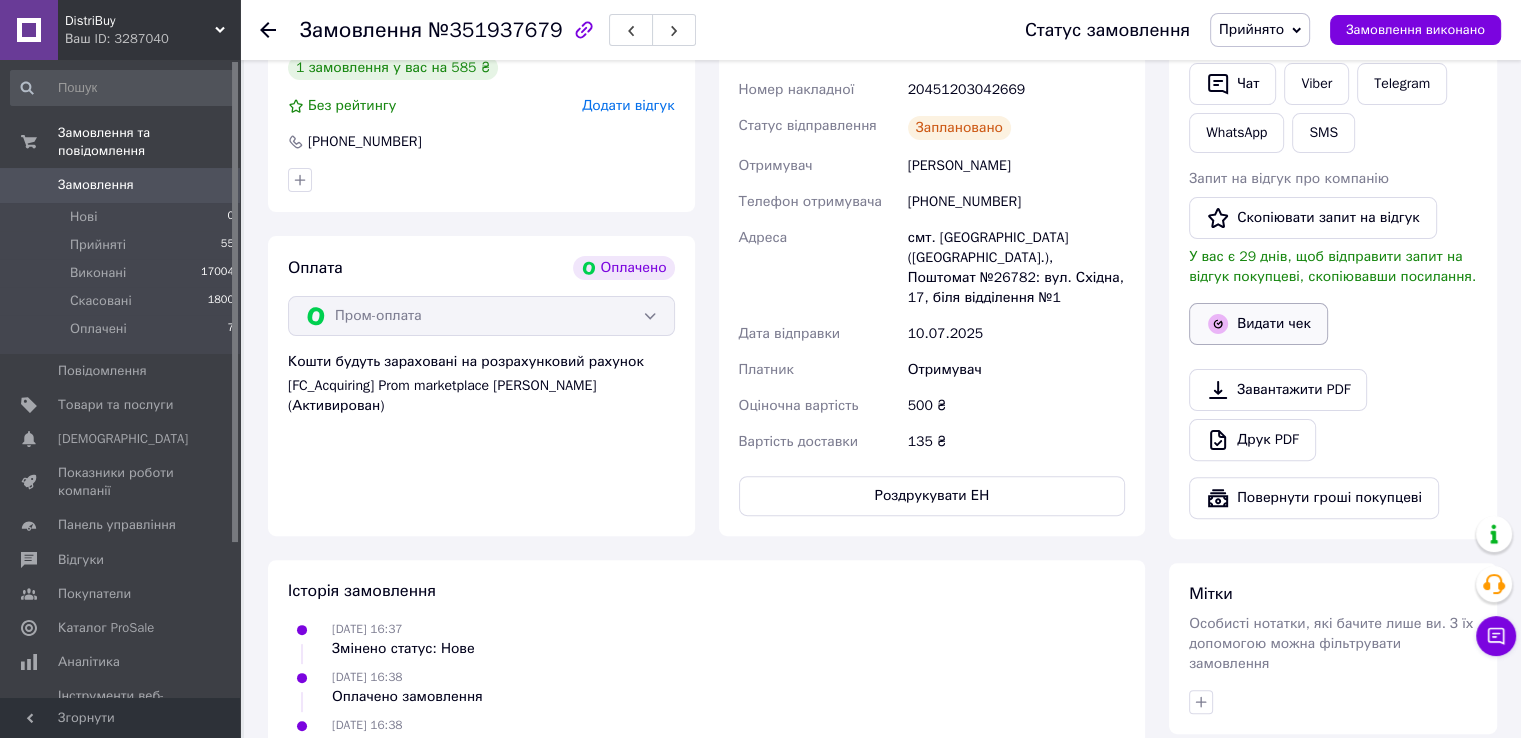 click on "Видати чек" at bounding box center [1258, 324] 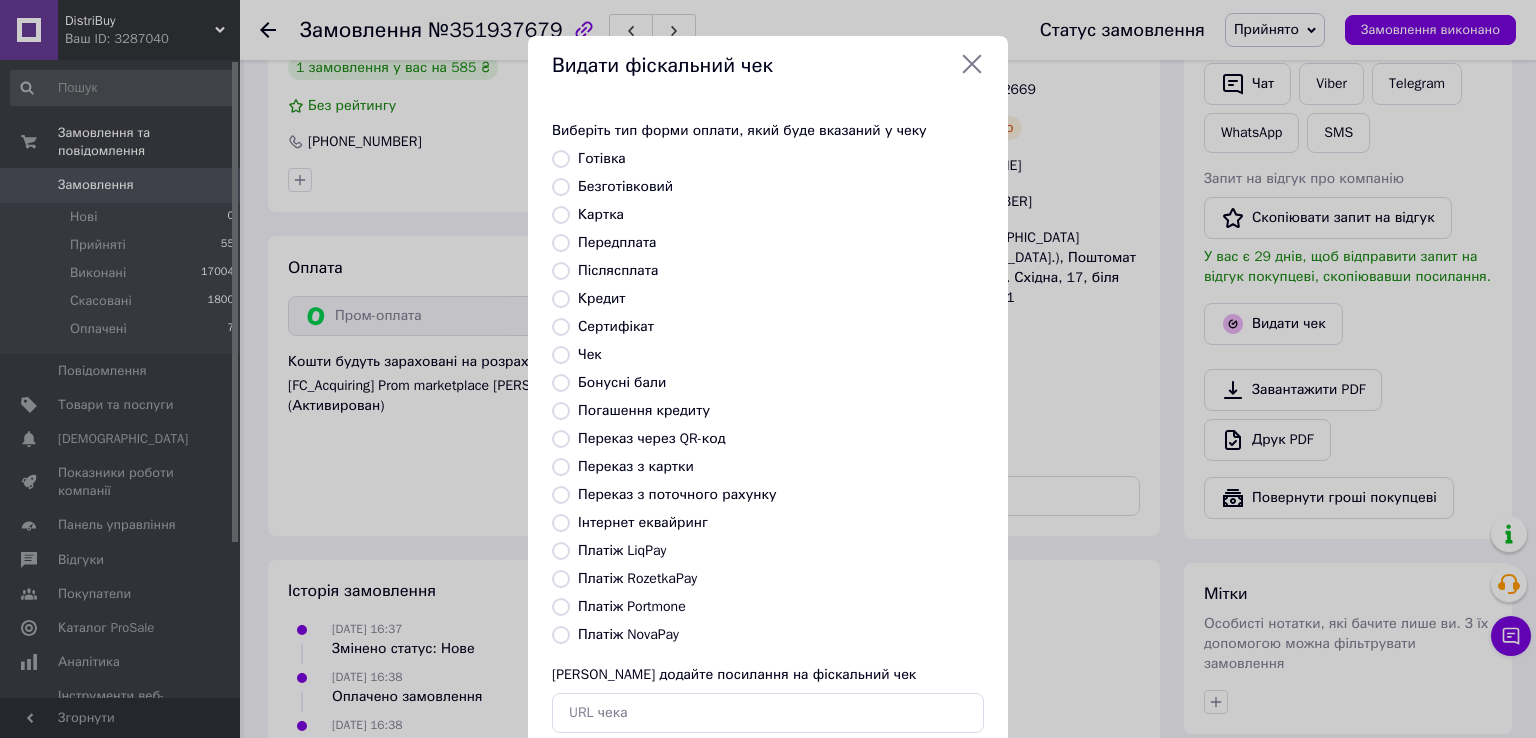 click on "Безготівковий" at bounding box center (625, 186) 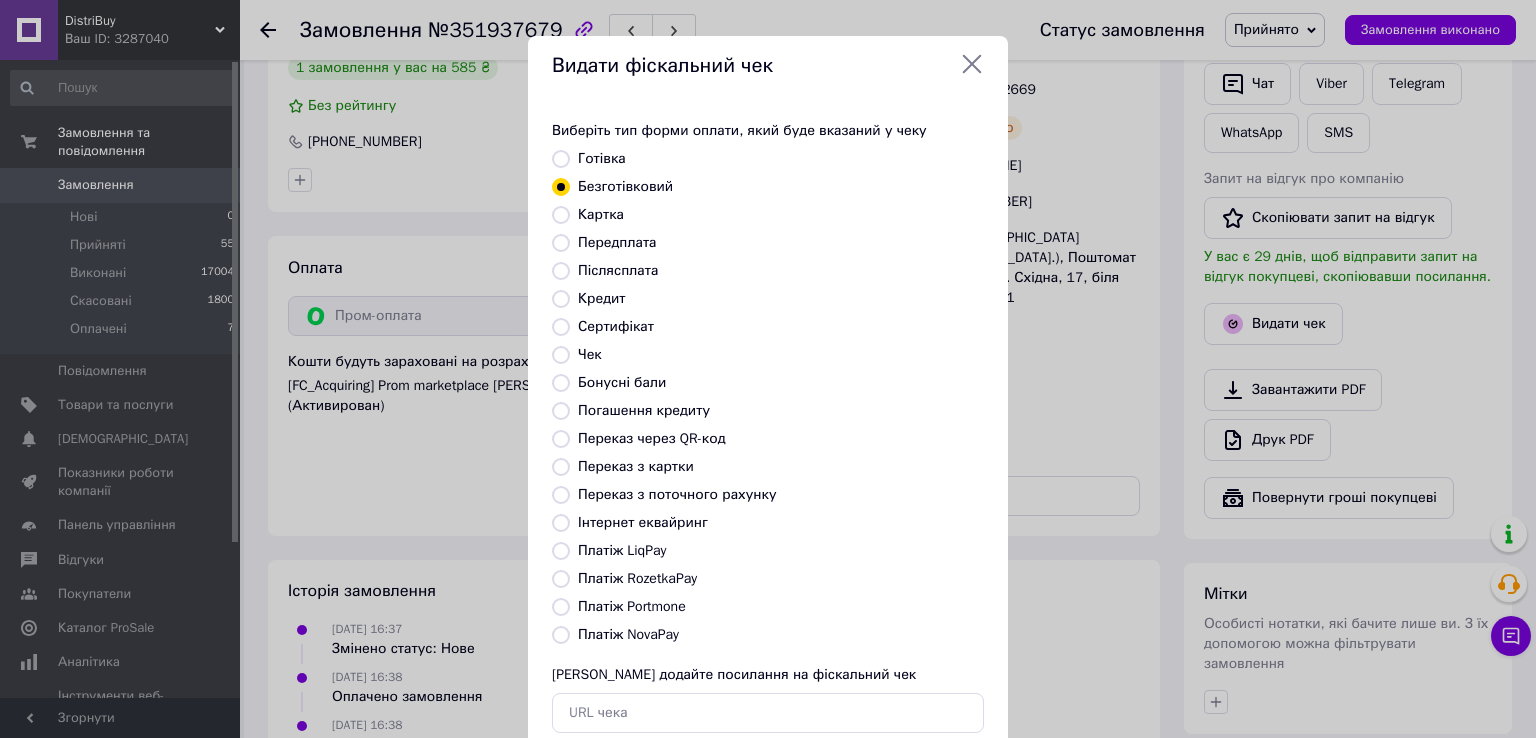 click on "Безготівковий" at bounding box center [625, 186] 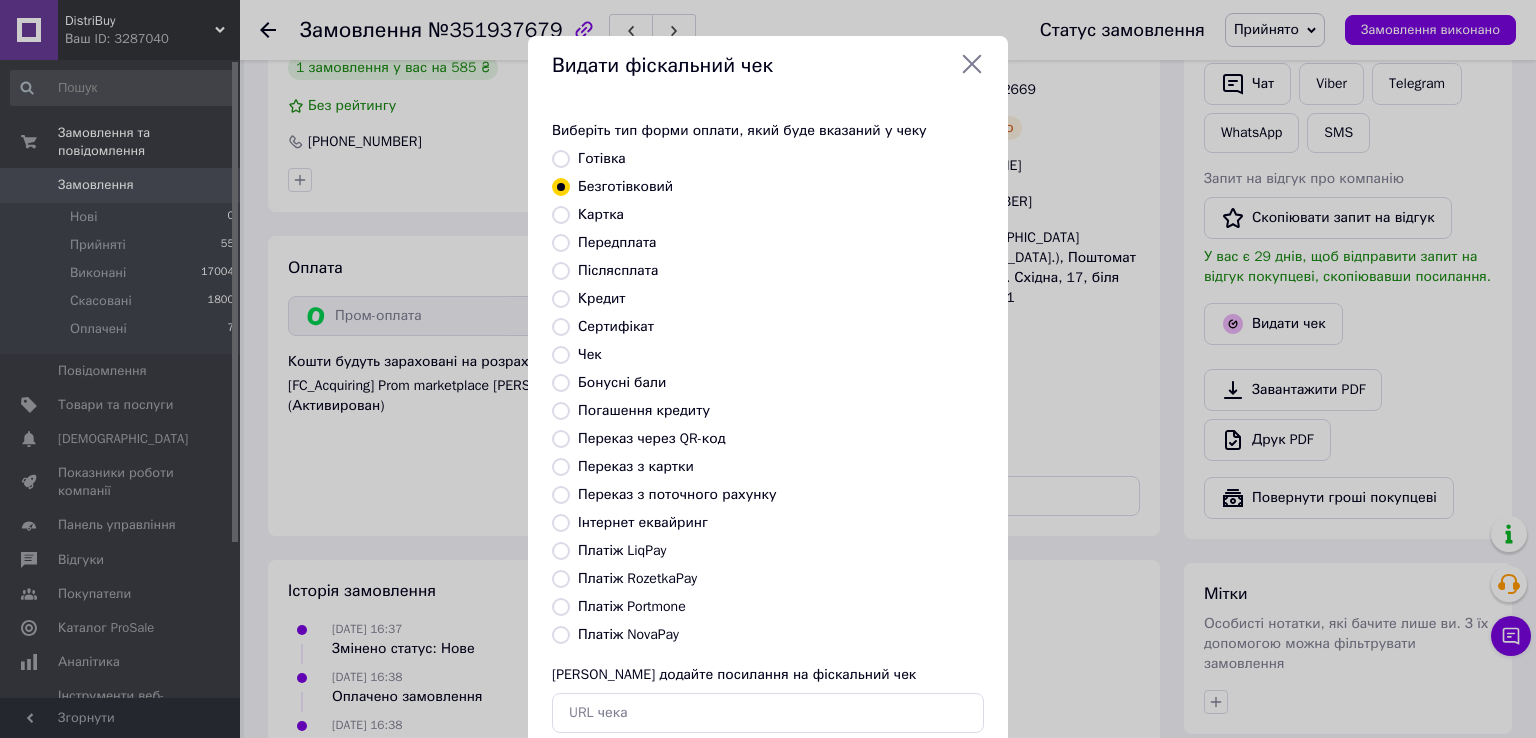 click 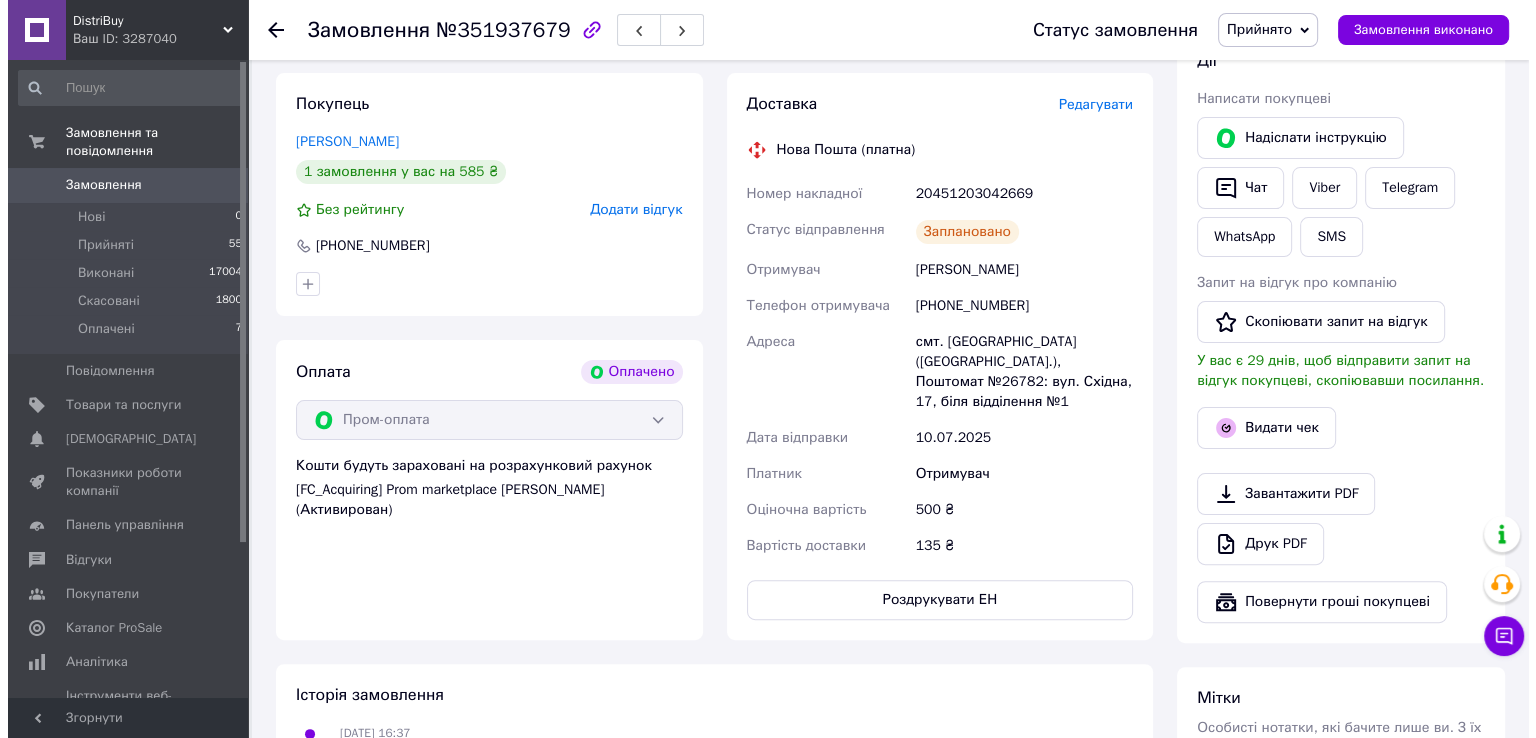 scroll, scrollTop: 400, scrollLeft: 0, axis: vertical 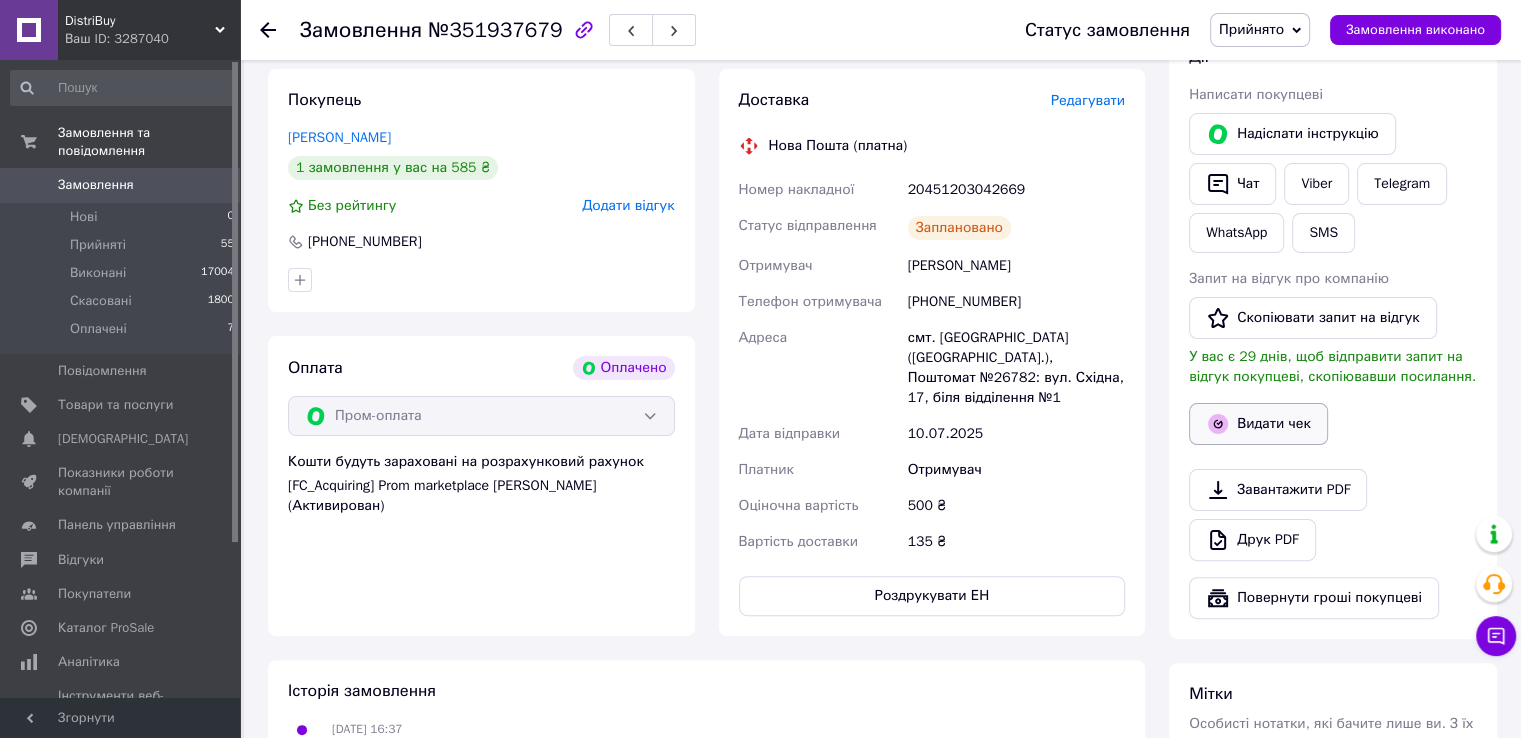 click on "Видати чек" at bounding box center [1258, 424] 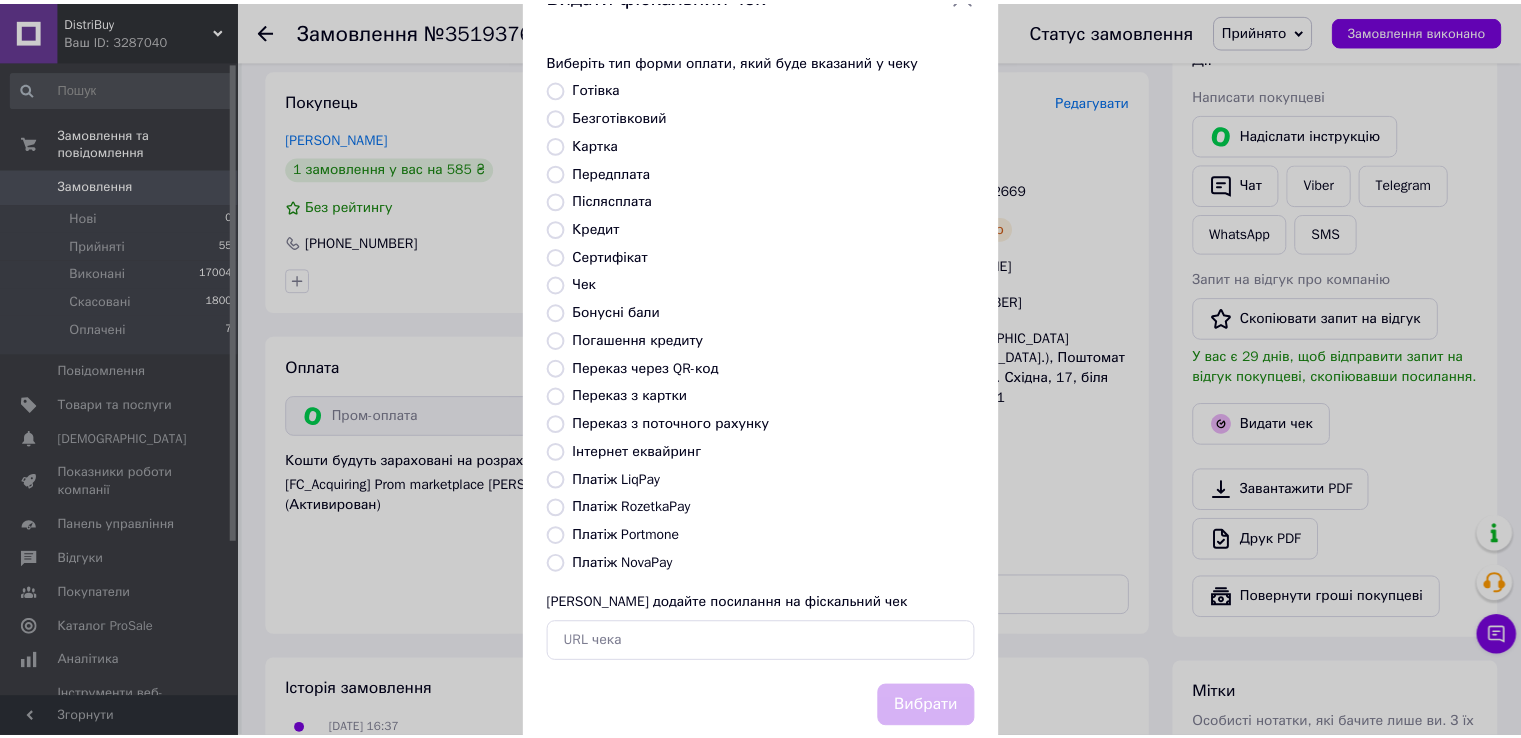 scroll, scrollTop: 100, scrollLeft: 0, axis: vertical 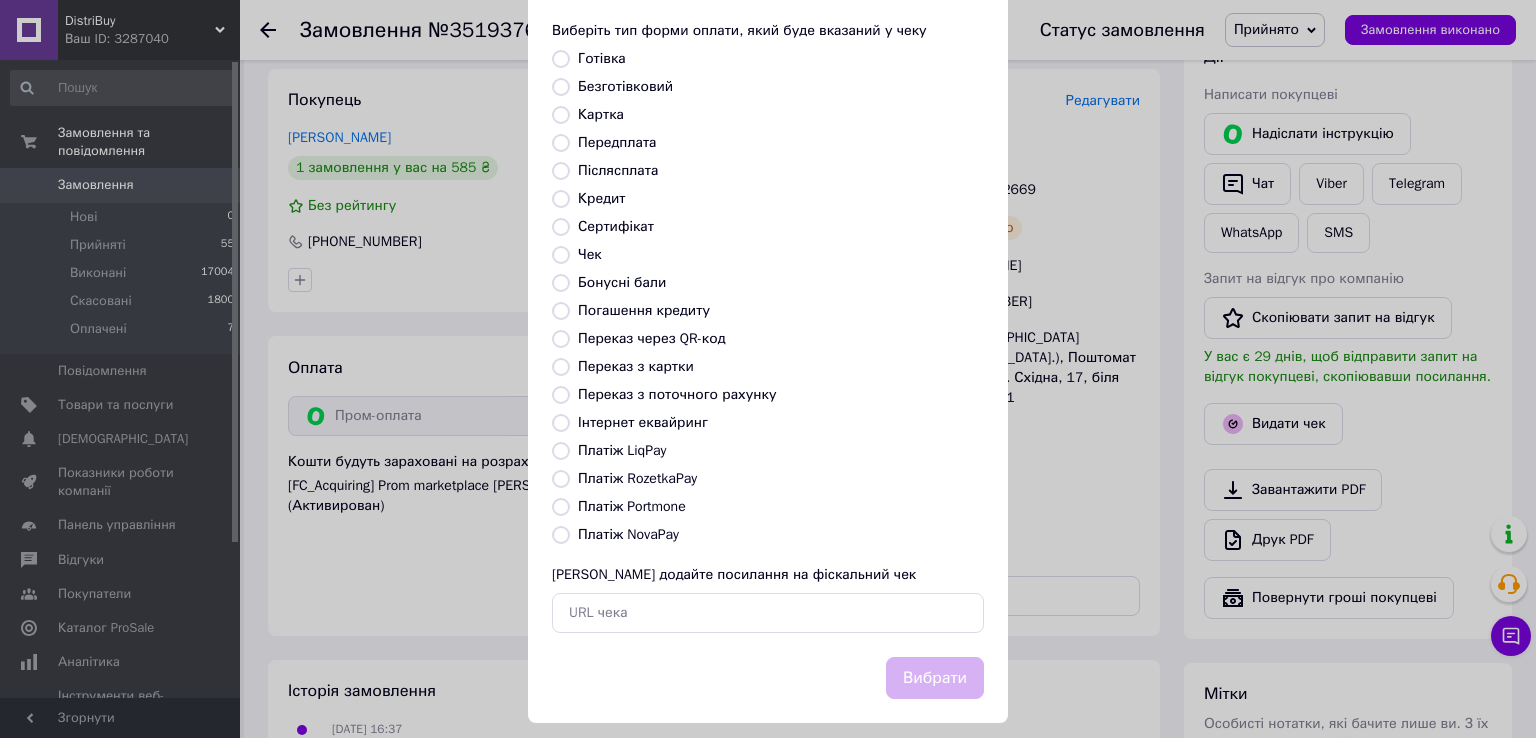 click on "Платіж RozetkaPay" at bounding box center (637, 478) 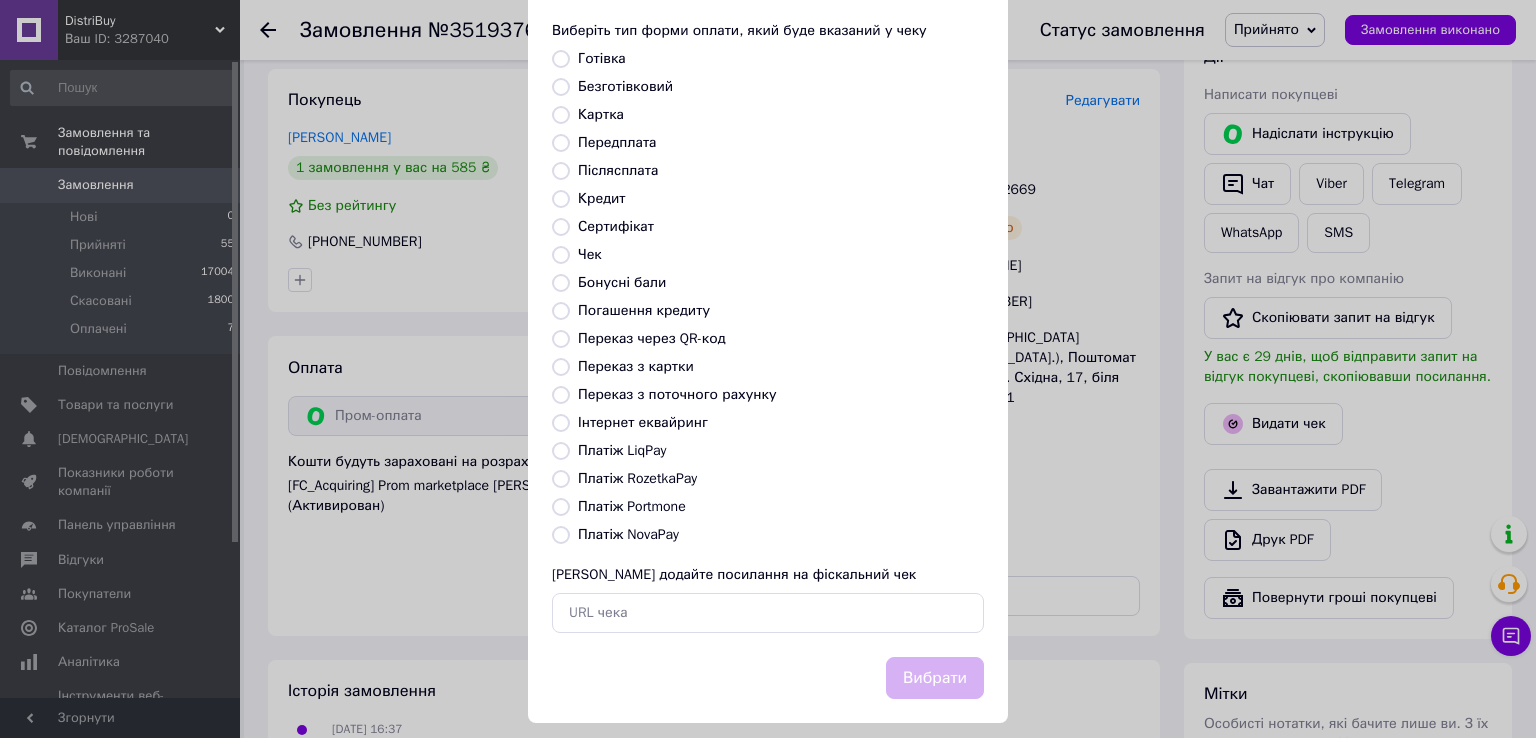 radio on "true" 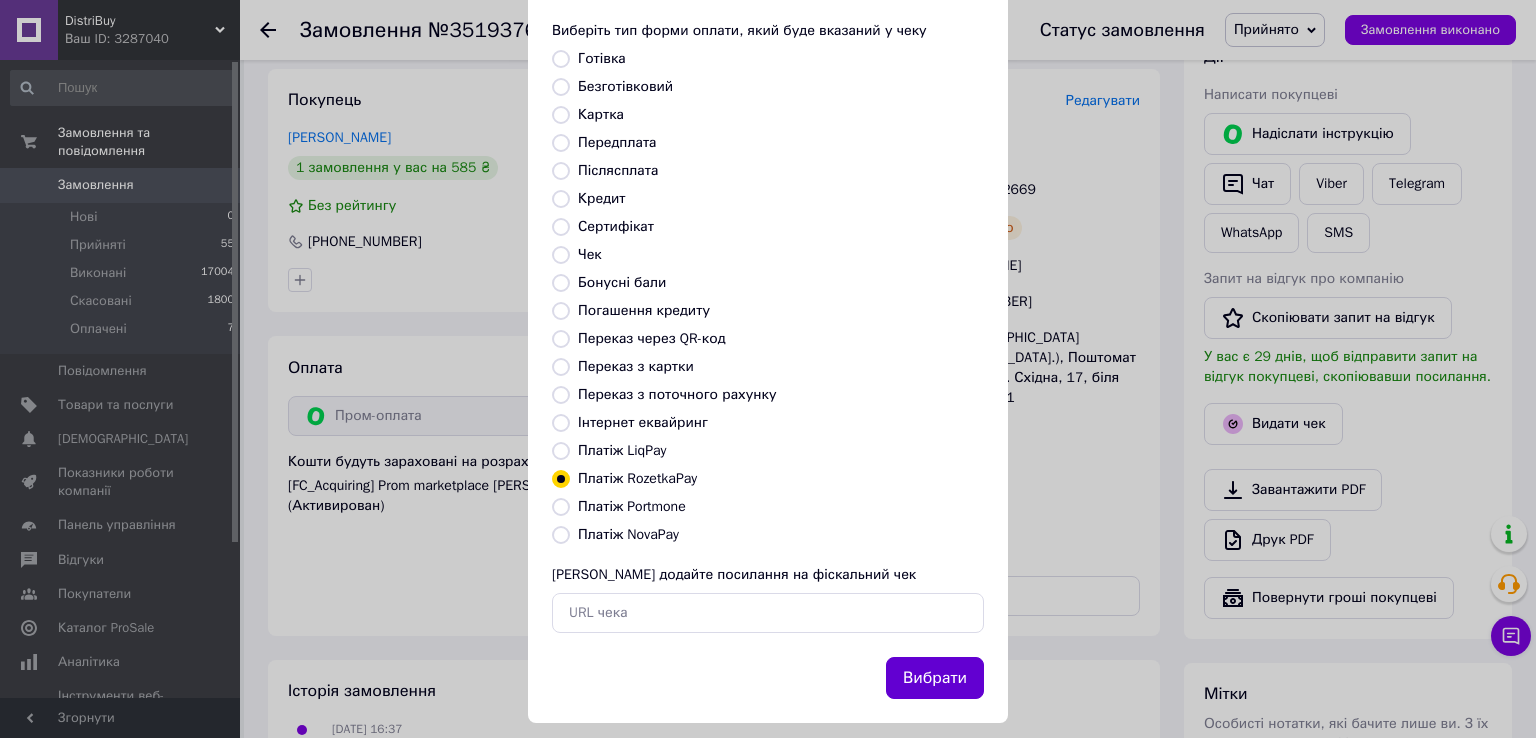click on "Вибрати" at bounding box center [935, 678] 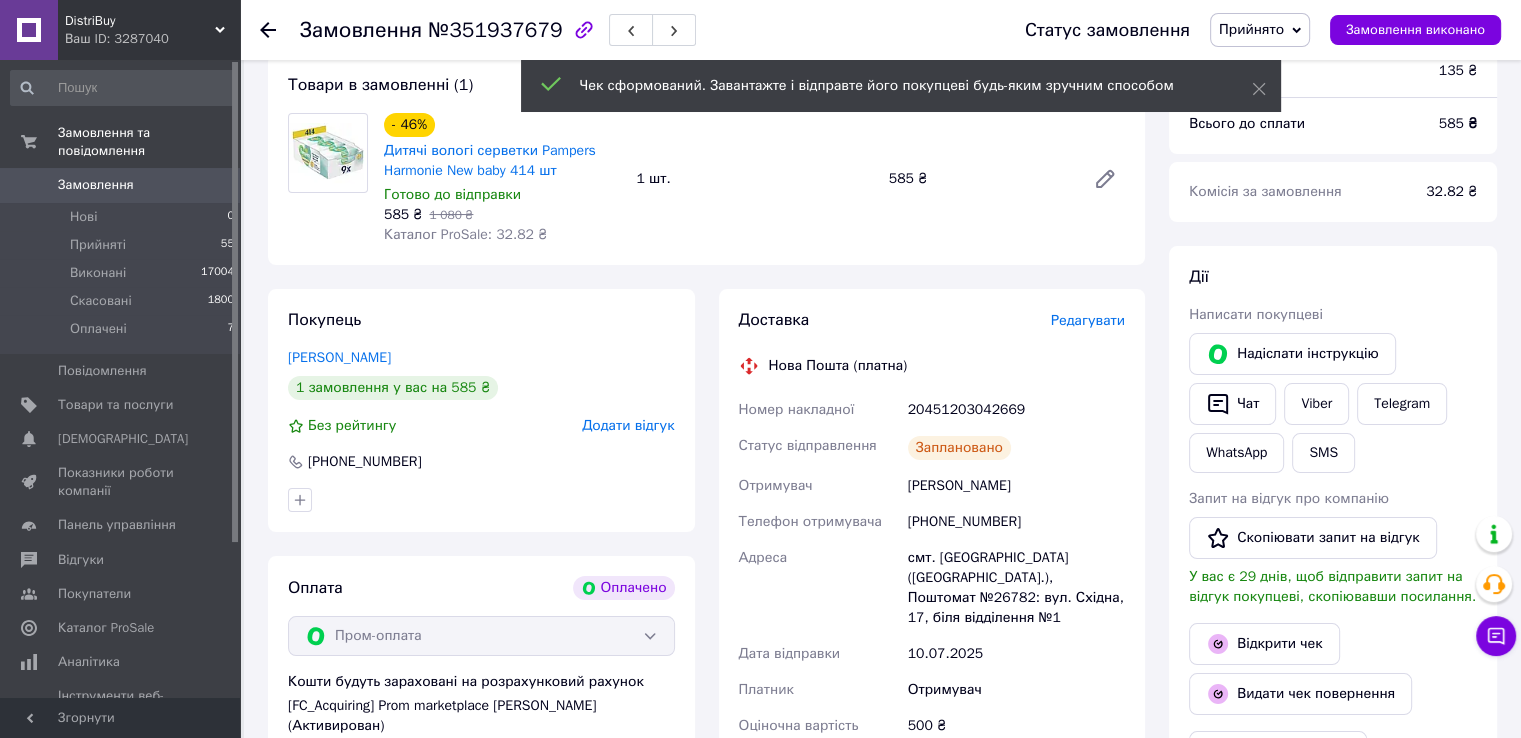 scroll, scrollTop: 200, scrollLeft: 0, axis: vertical 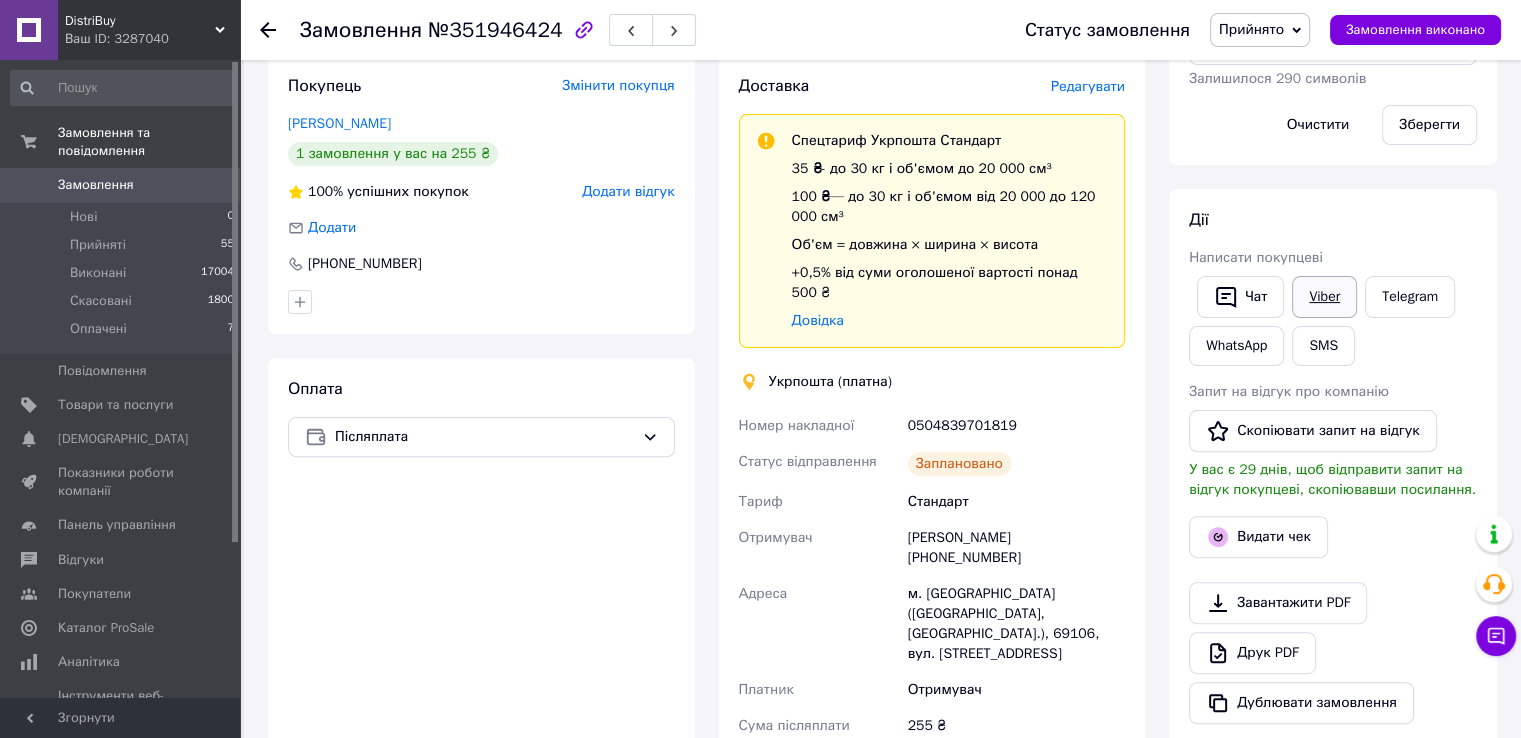 click on "Viber" at bounding box center [1324, 297] 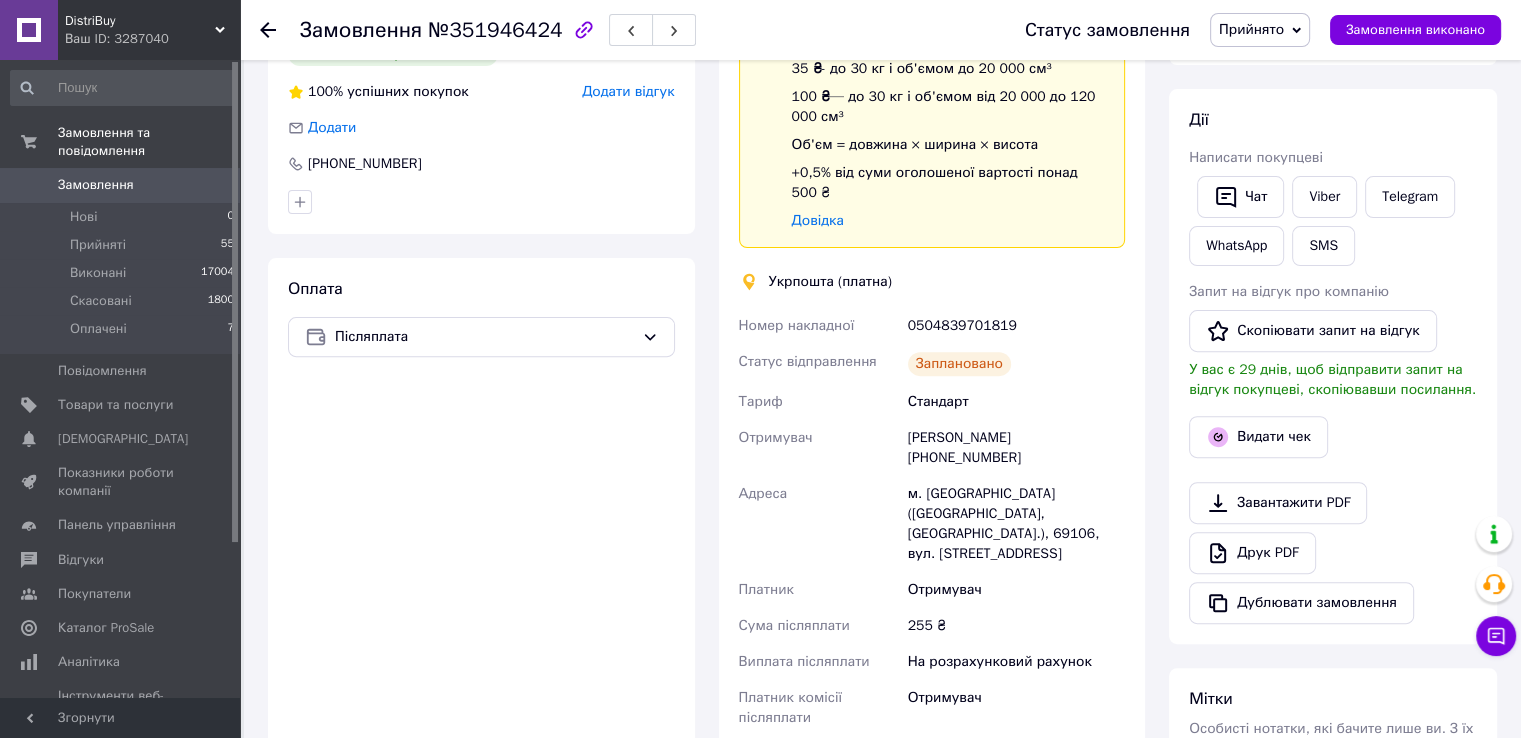 scroll, scrollTop: 700, scrollLeft: 0, axis: vertical 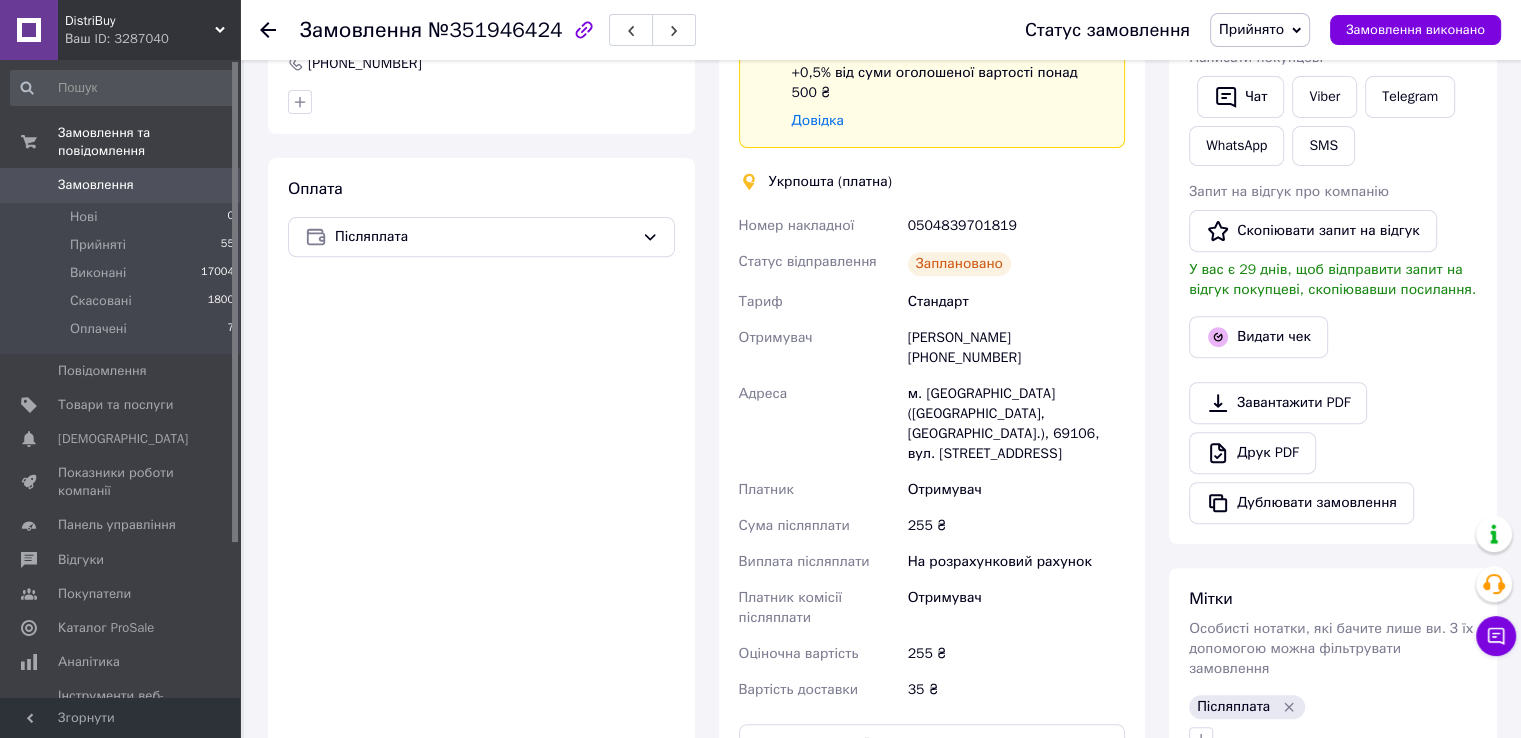 click on "0504839701819" at bounding box center (1016, 226) 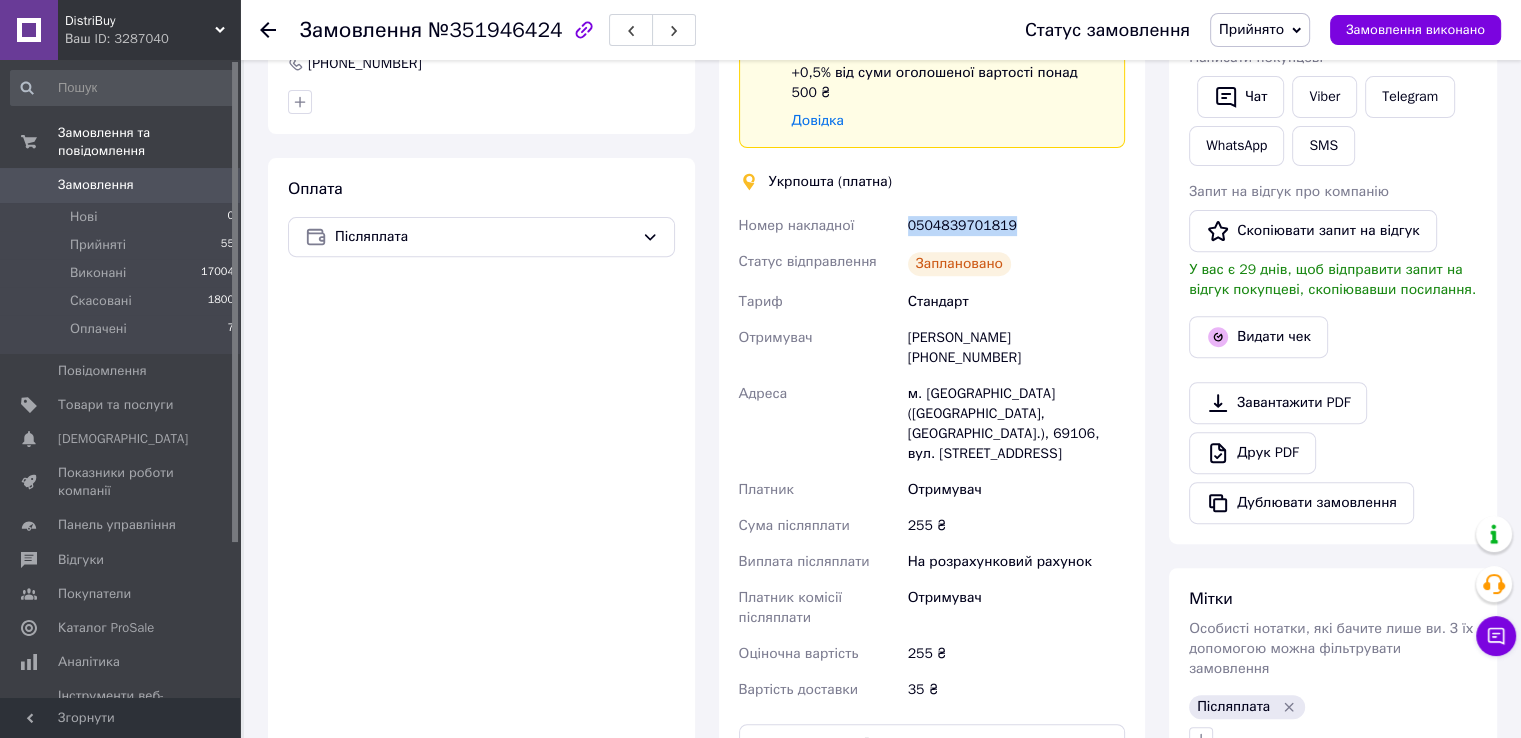 click on "0504839701819" at bounding box center (1016, 226) 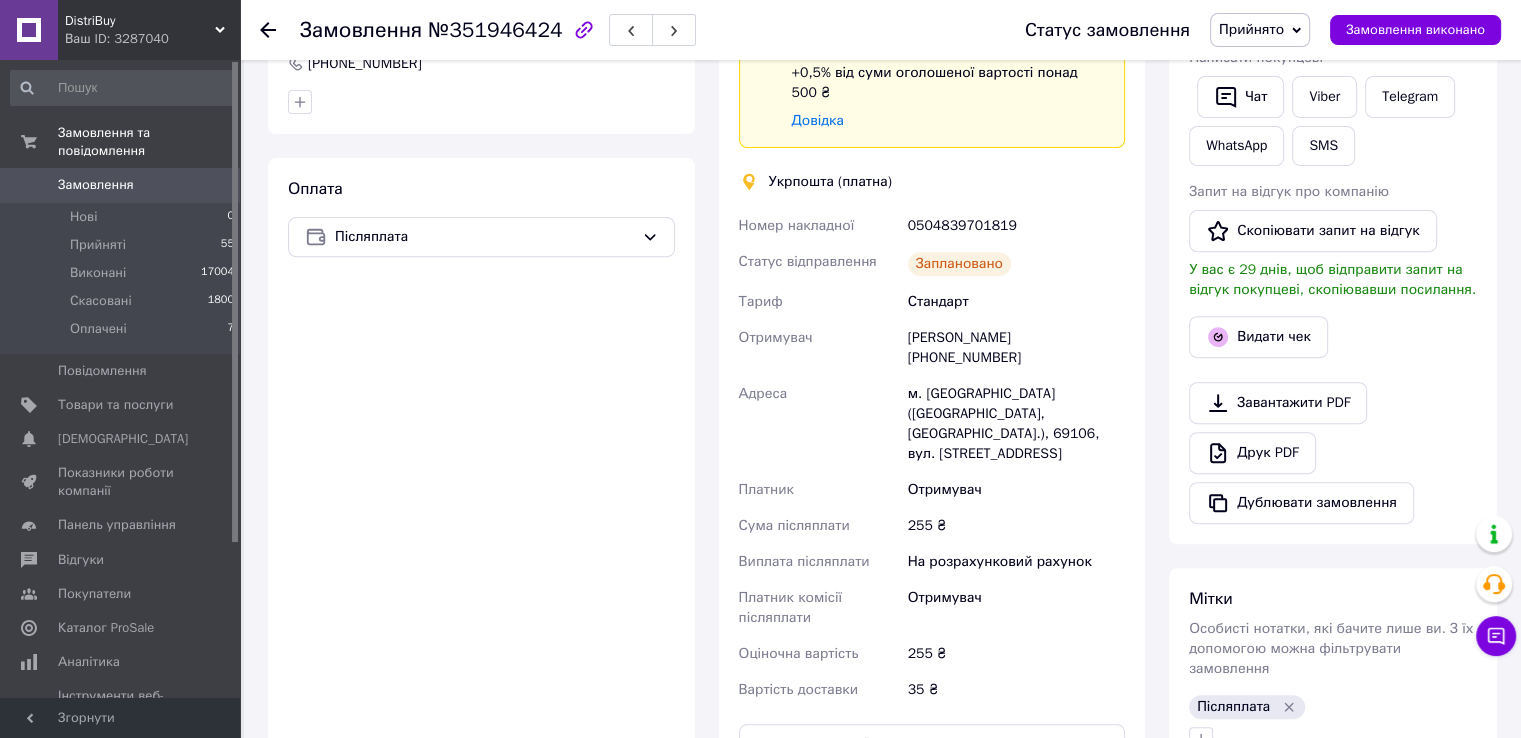 click on "Укрпошта (платна)" at bounding box center (830, 182) 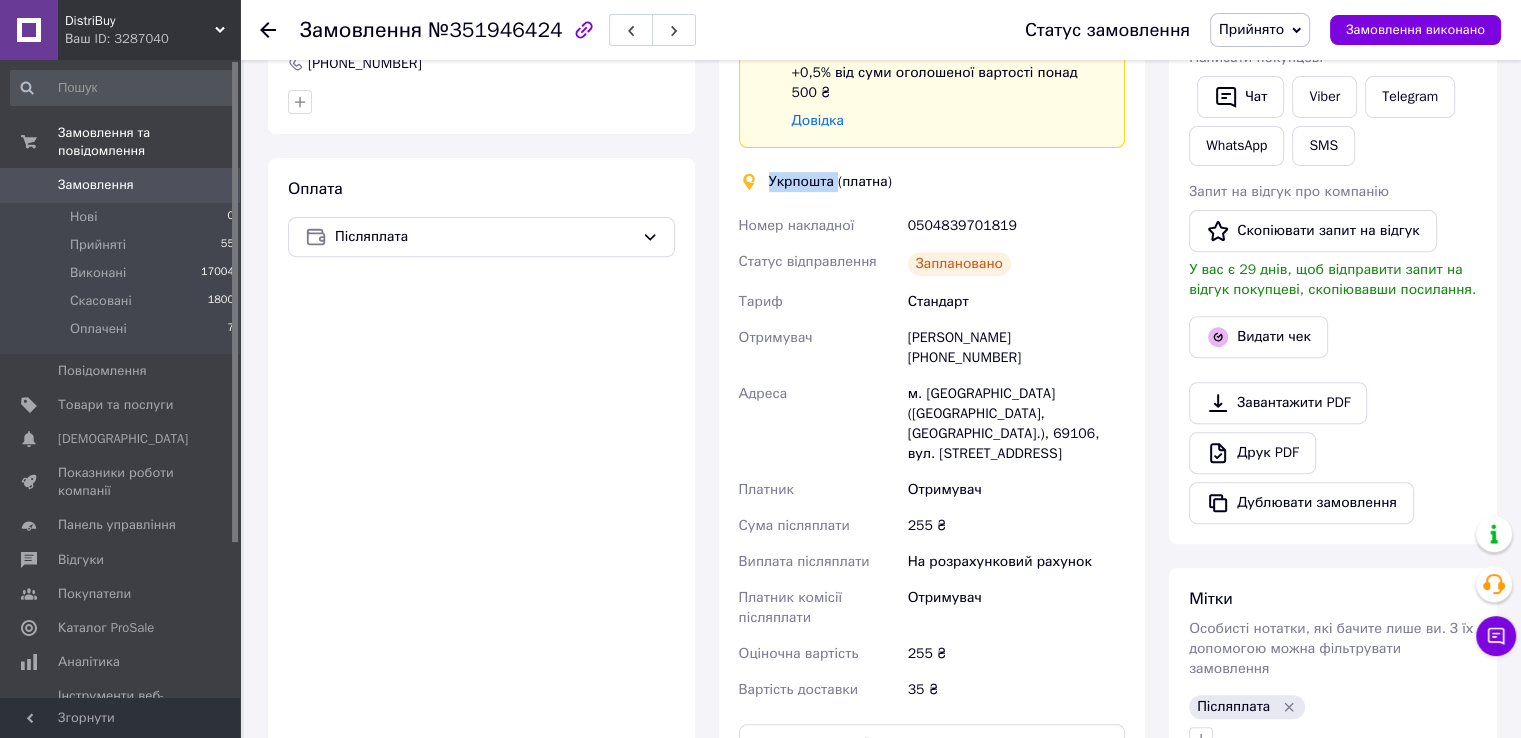 click on "Укрпошта (платна)" at bounding box center [830, 182] 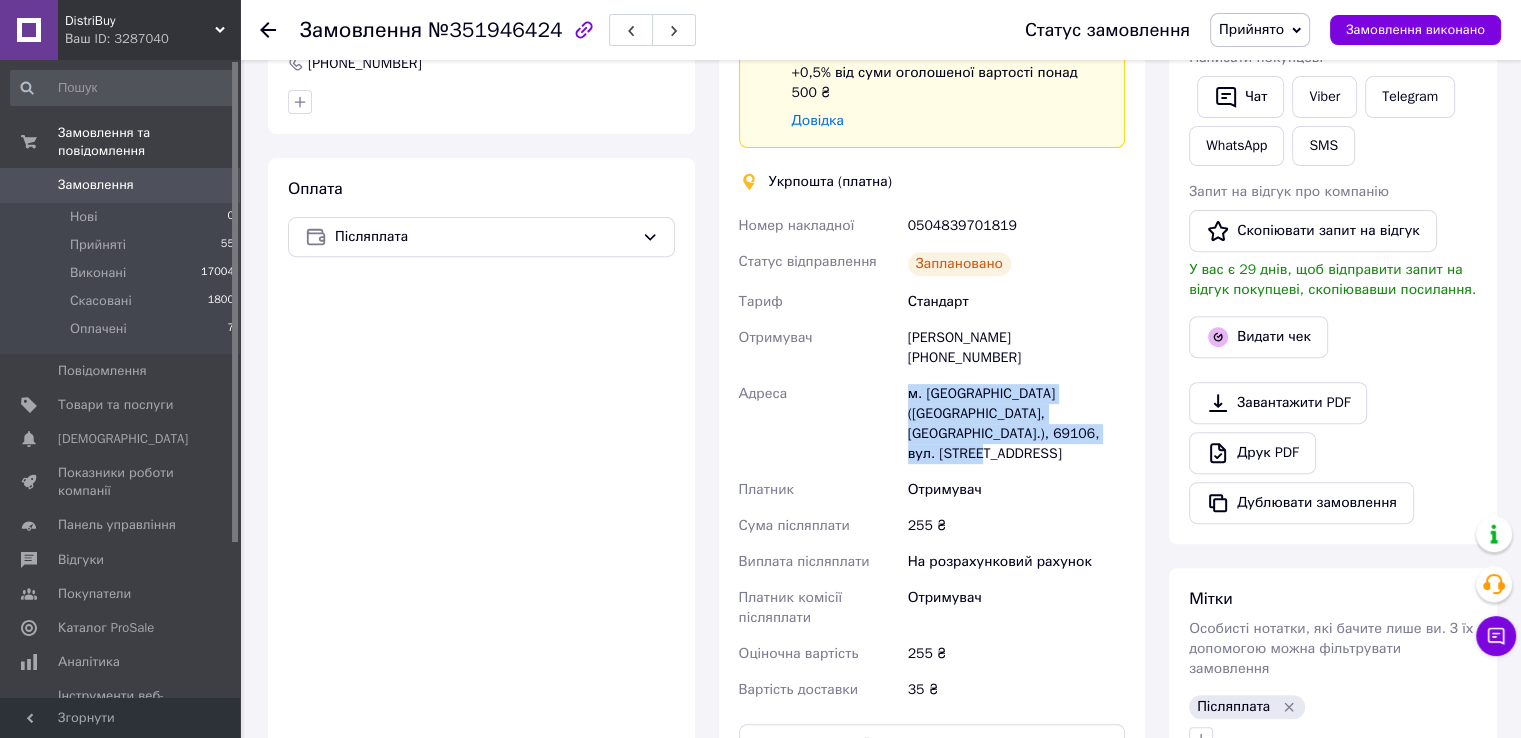 drag, startPoint x: 900, startPoint y: 320, endPoint x: 1048, endPoint y: 373, distance: 157.20369 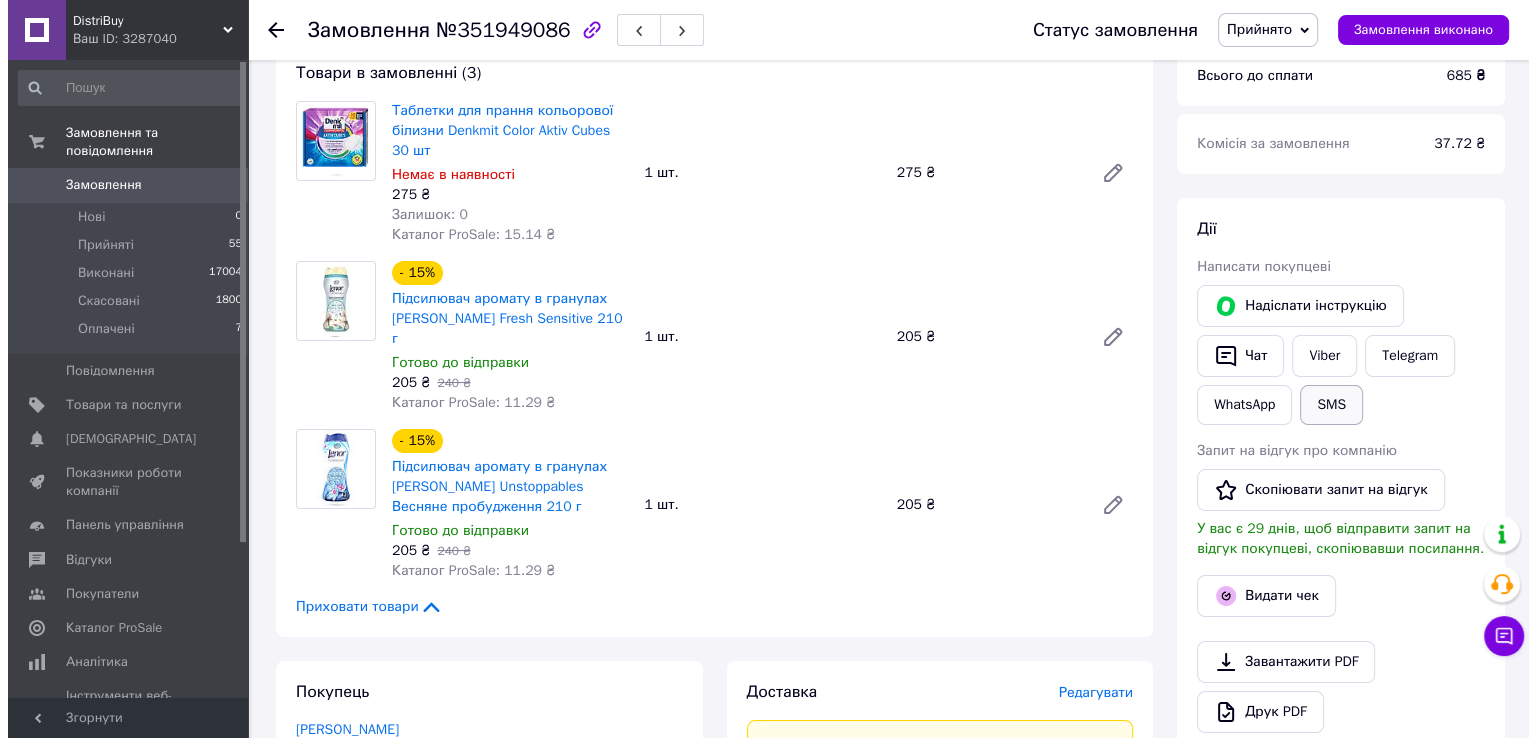 scroll, scrollTop: 300, scrollLeft: 0, axis: vertical 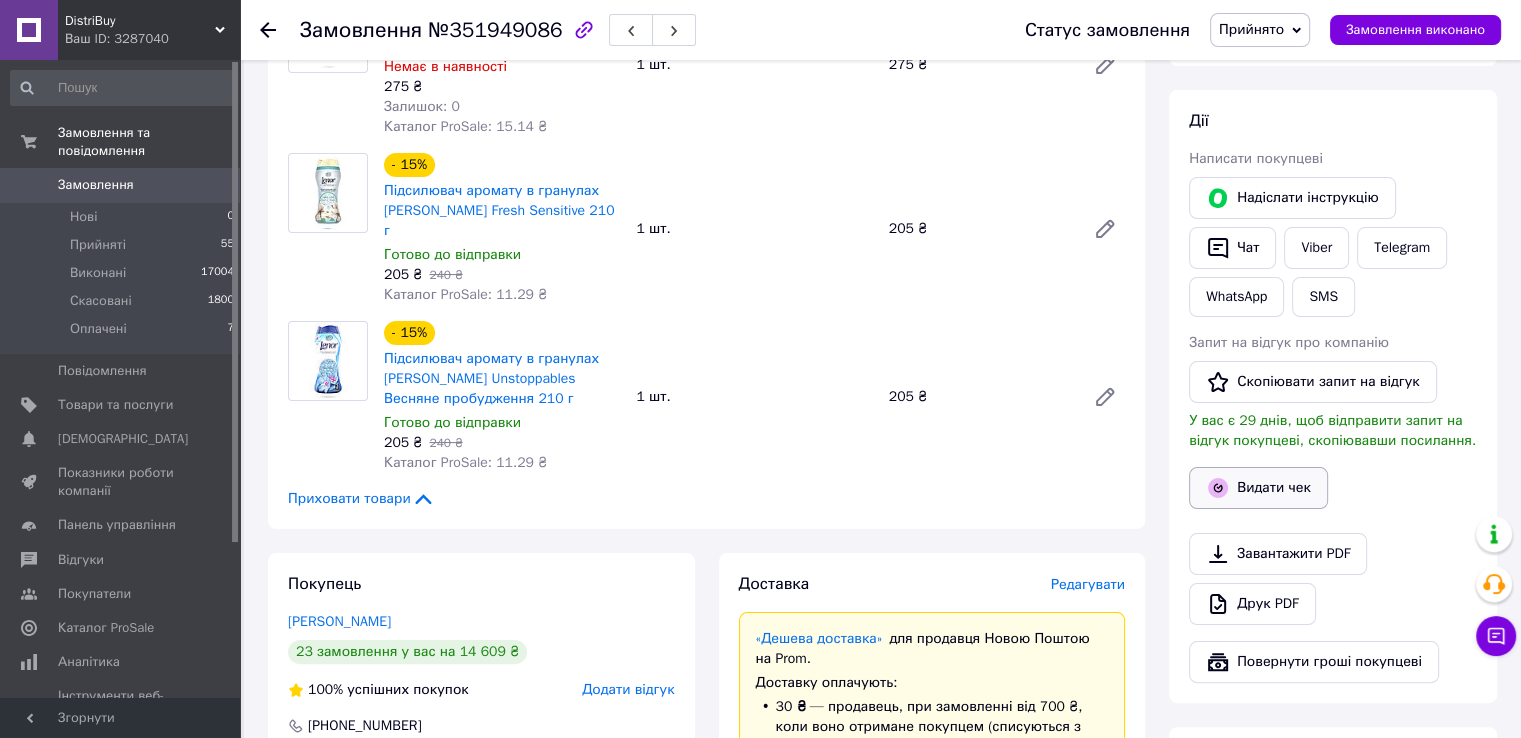 click on "Видати чек" at bounding box center [1258, 488] 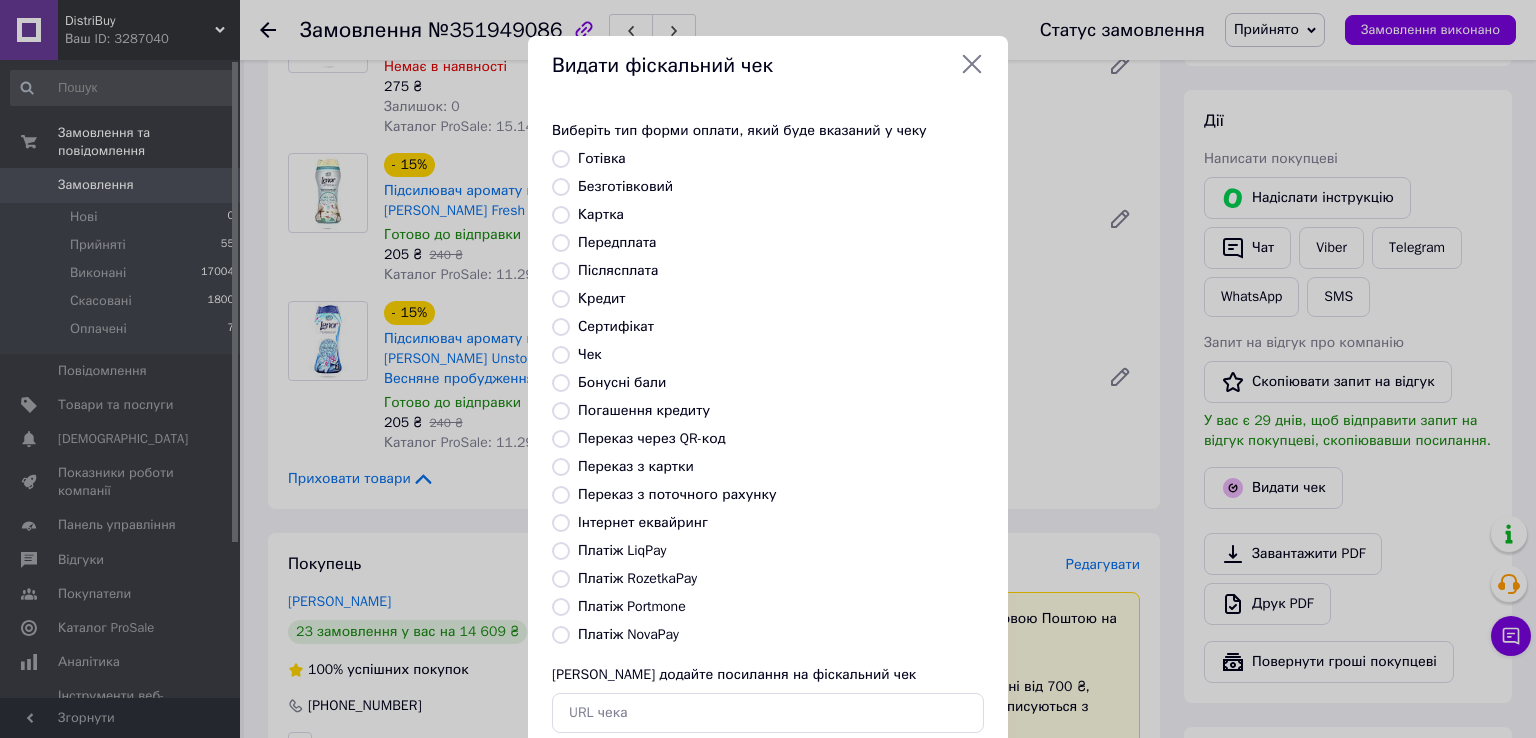 click on "Платіж RozetkaPay" at bounding box center [637, 578] 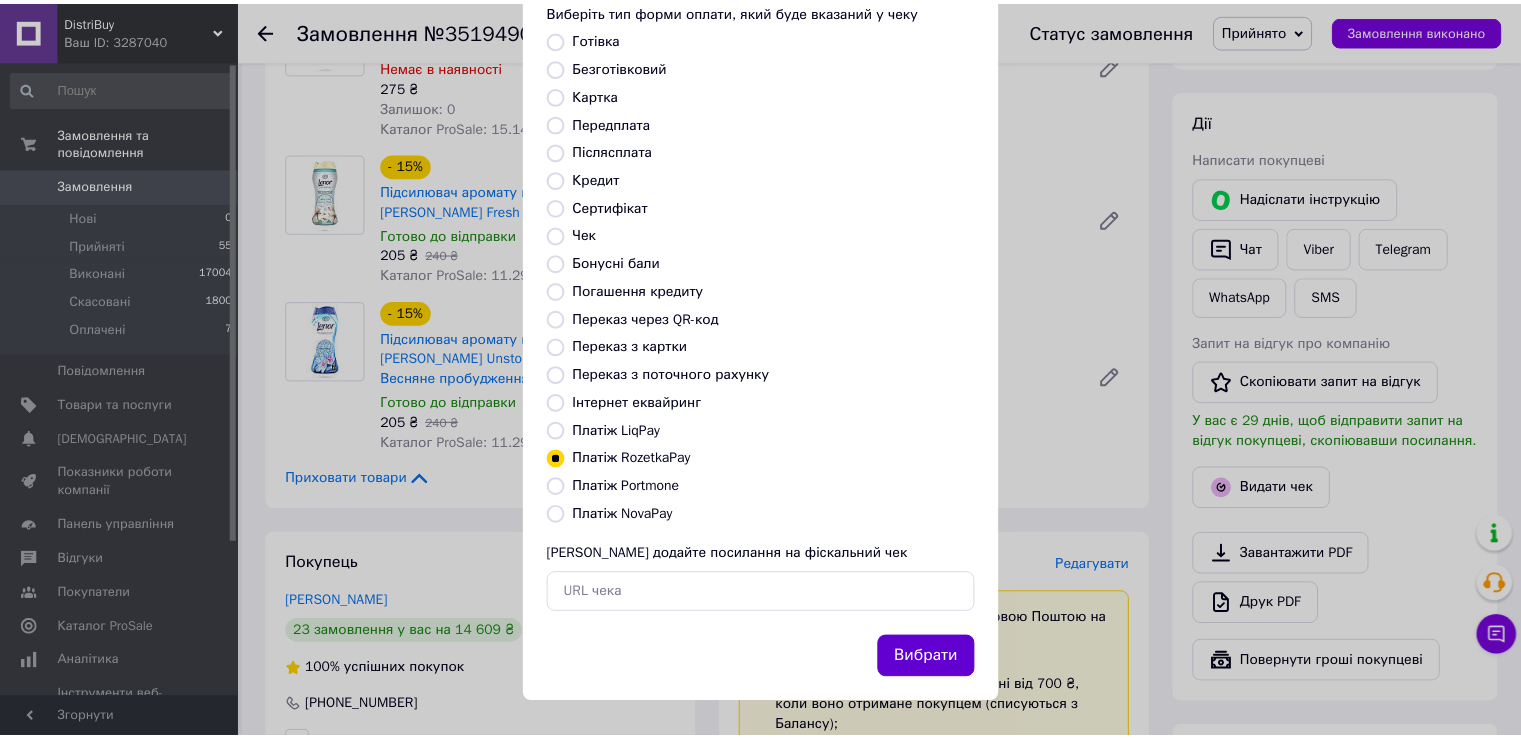 scroll, scrollTop: 120, scrollLeft: 0, axis: vertical 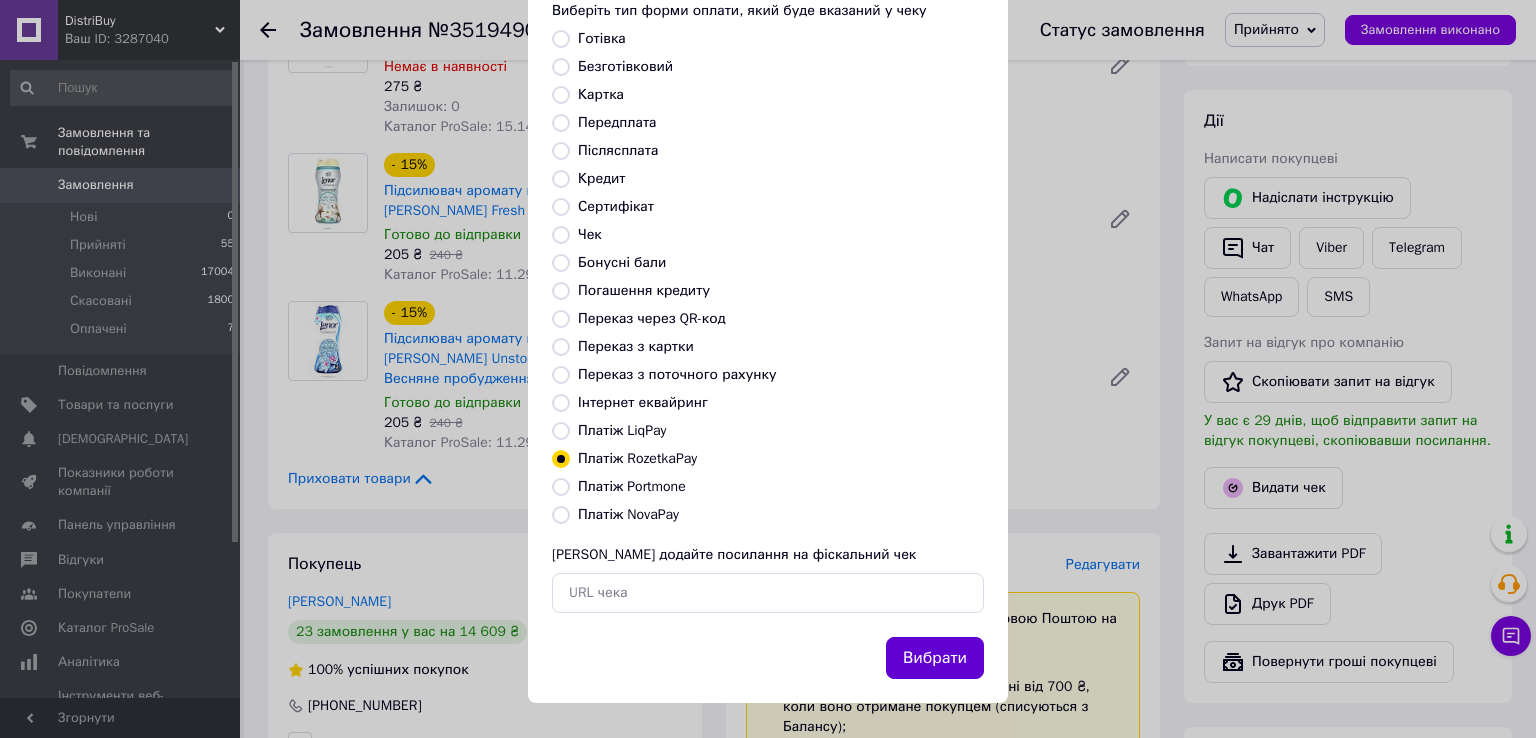 click on "Вибрати" at bounding box center (935, 658) 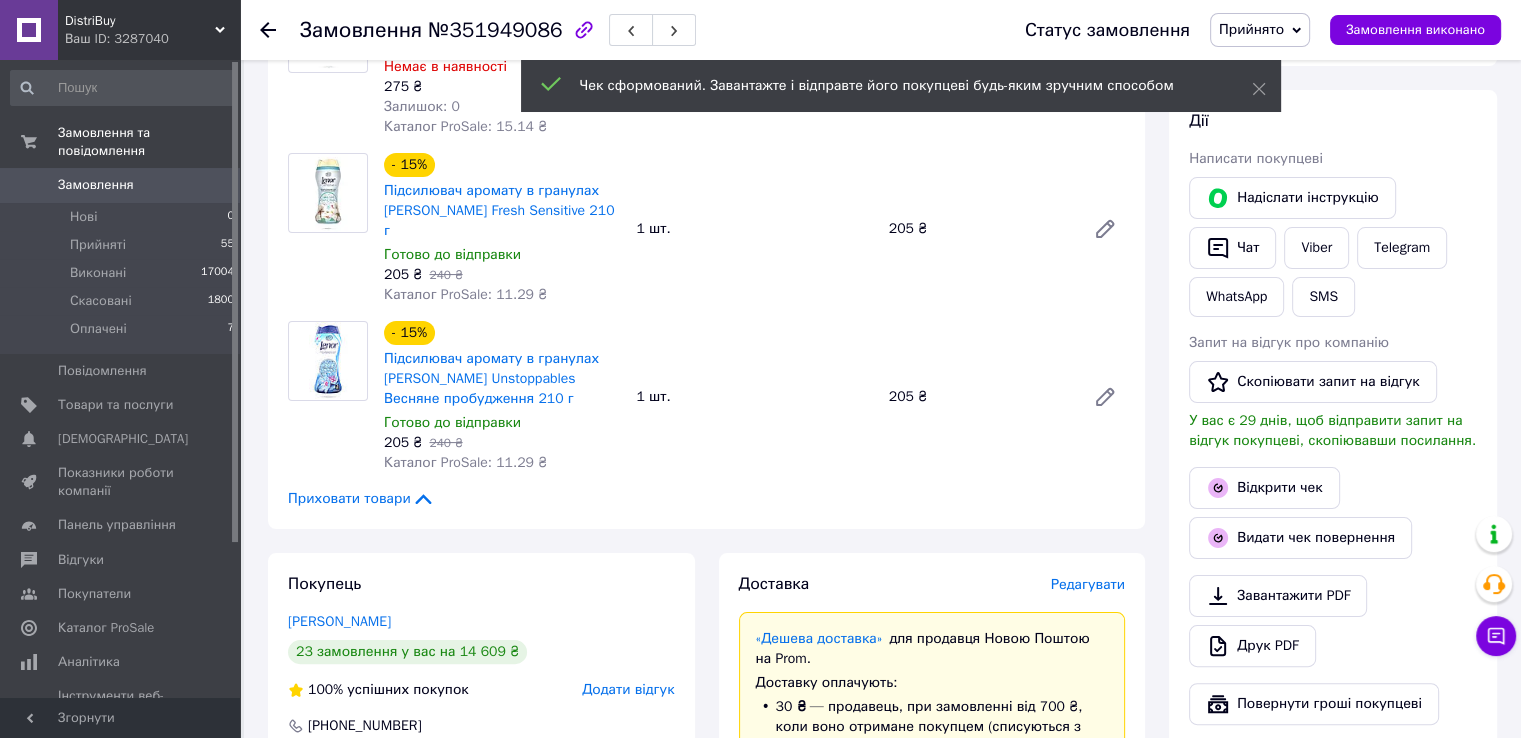 scroll, scrollTop: 0, scrollLeft: 0, axis: both 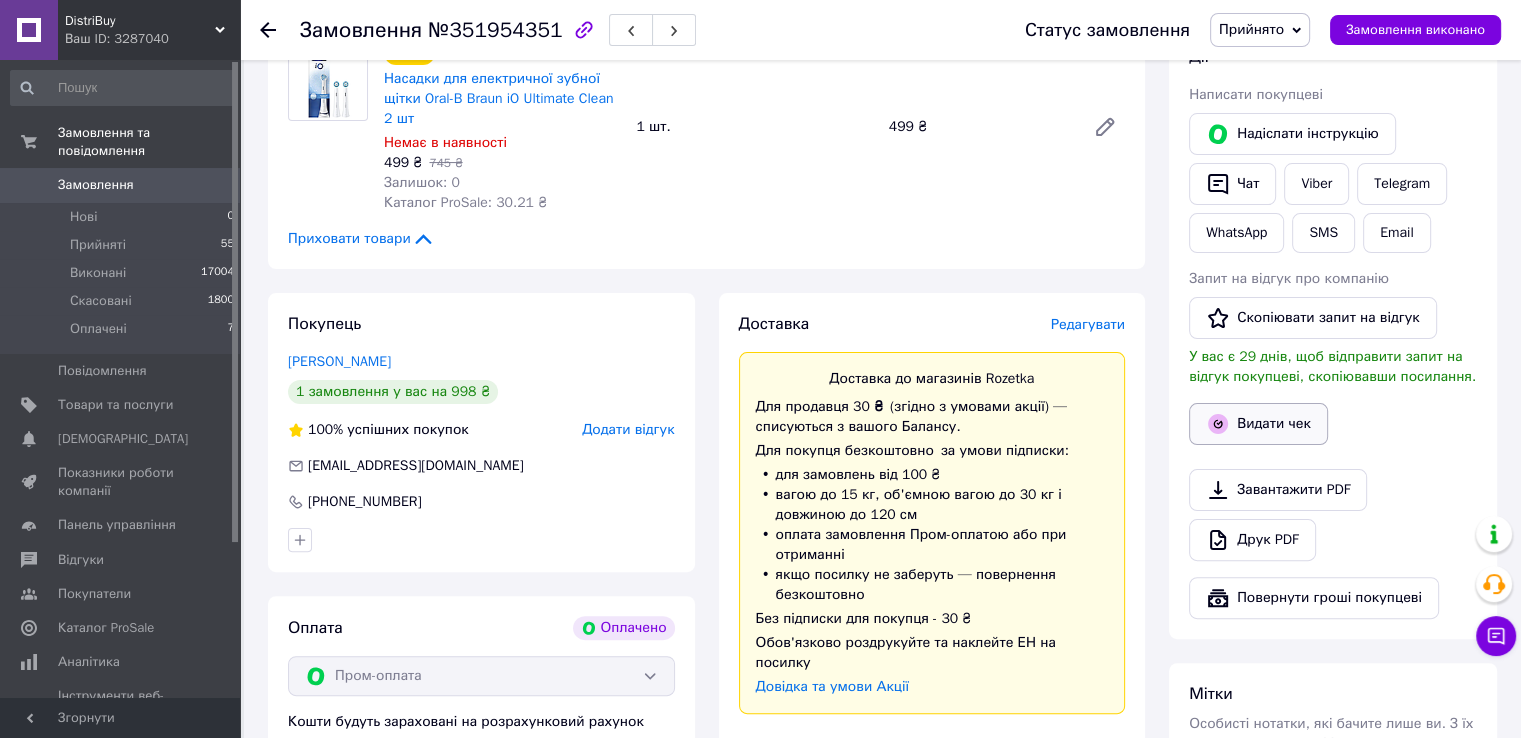 click on "Видати чек" at bounding box center [1258, 424] 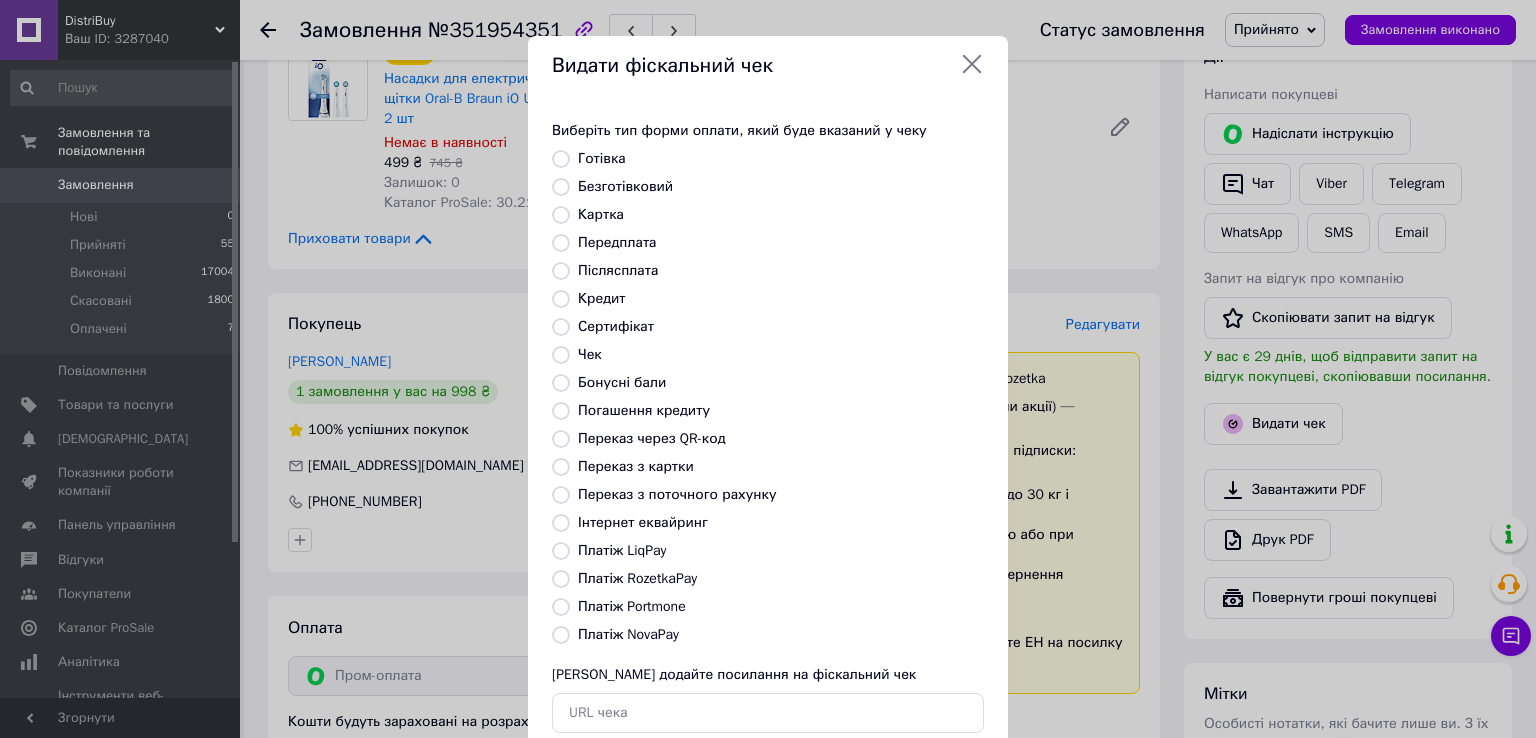 click on "Платіж RozetkaPay" at bounding box center (637, 578) 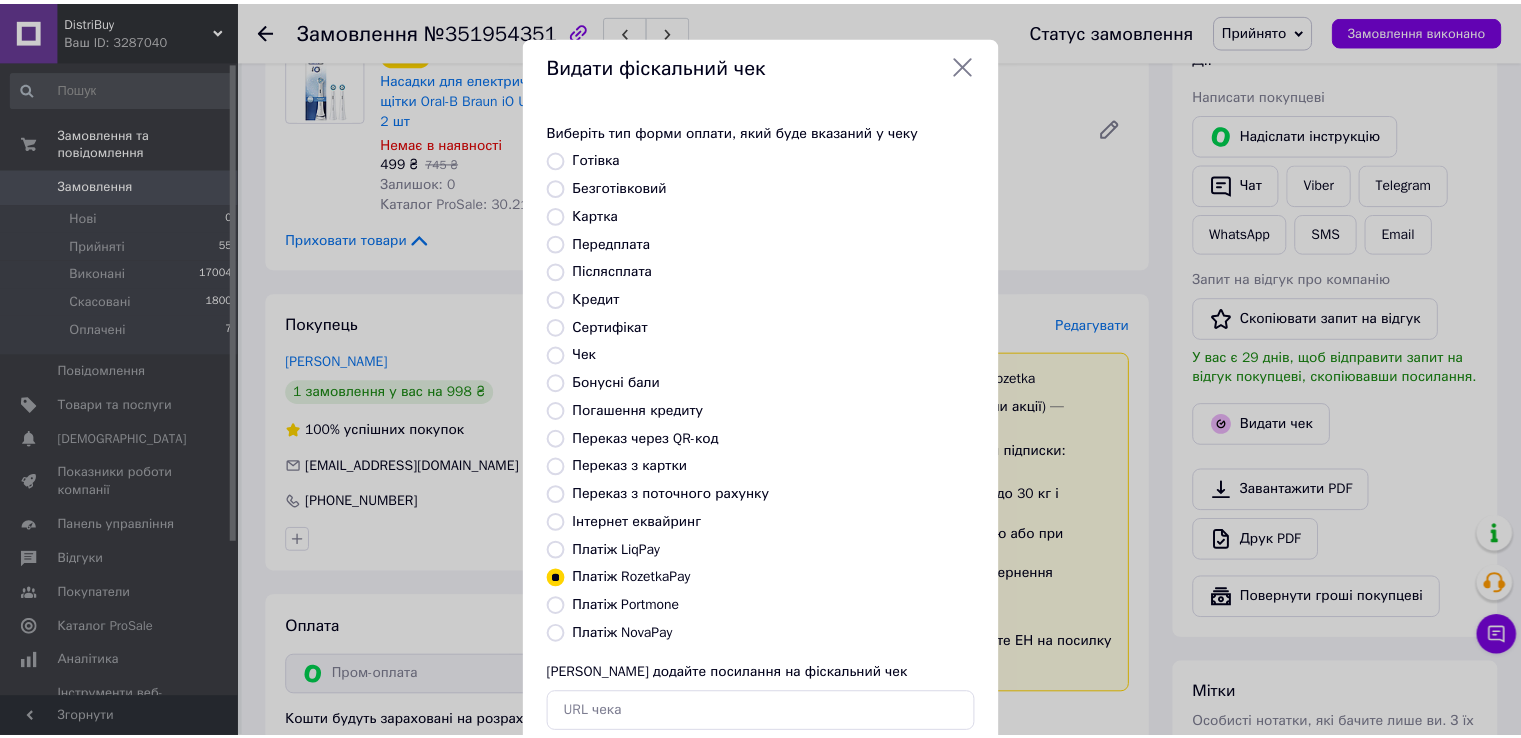 scroll, scrollTop: 120, scrollLeft: 0, axis: vertical 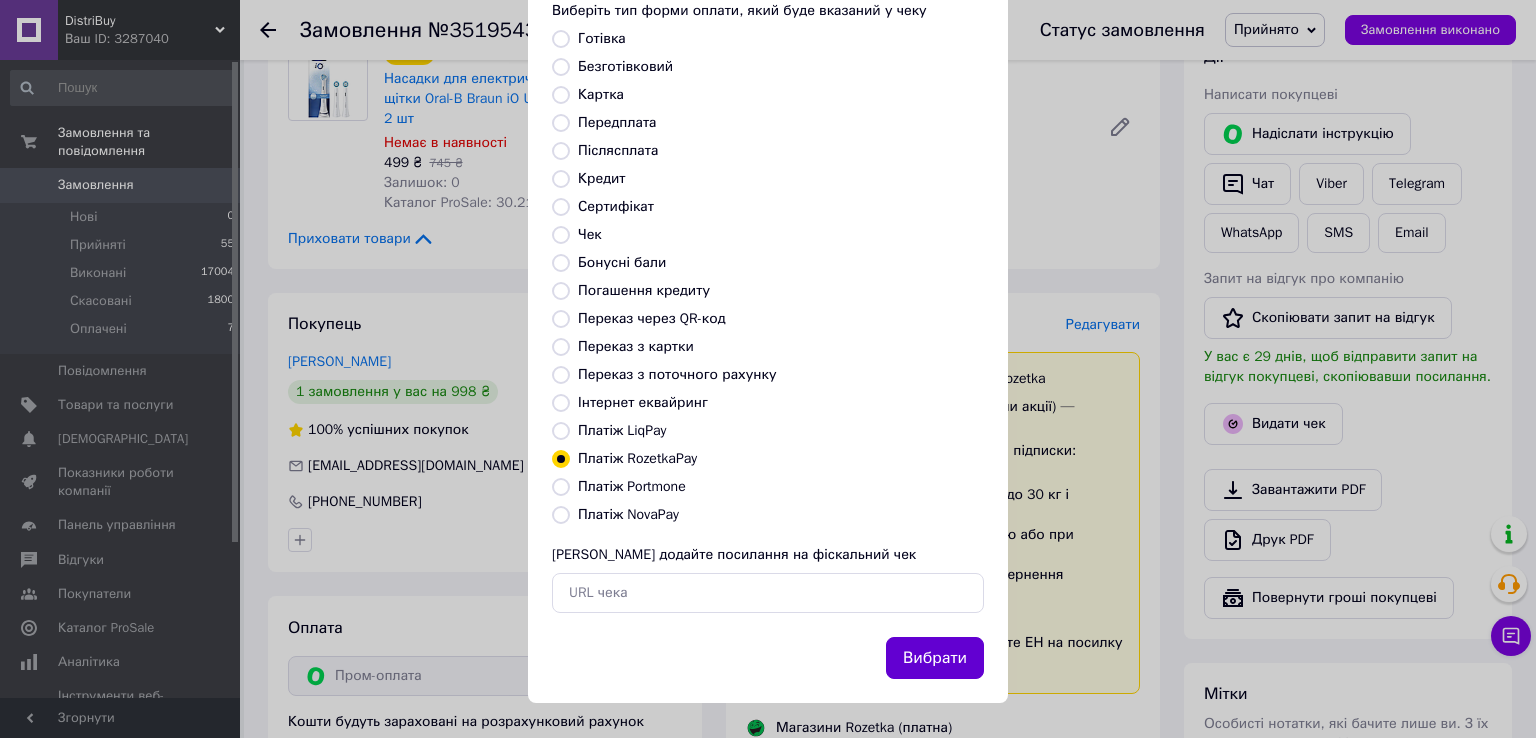 click on "Вибрати" at bounding box center (935, 658) 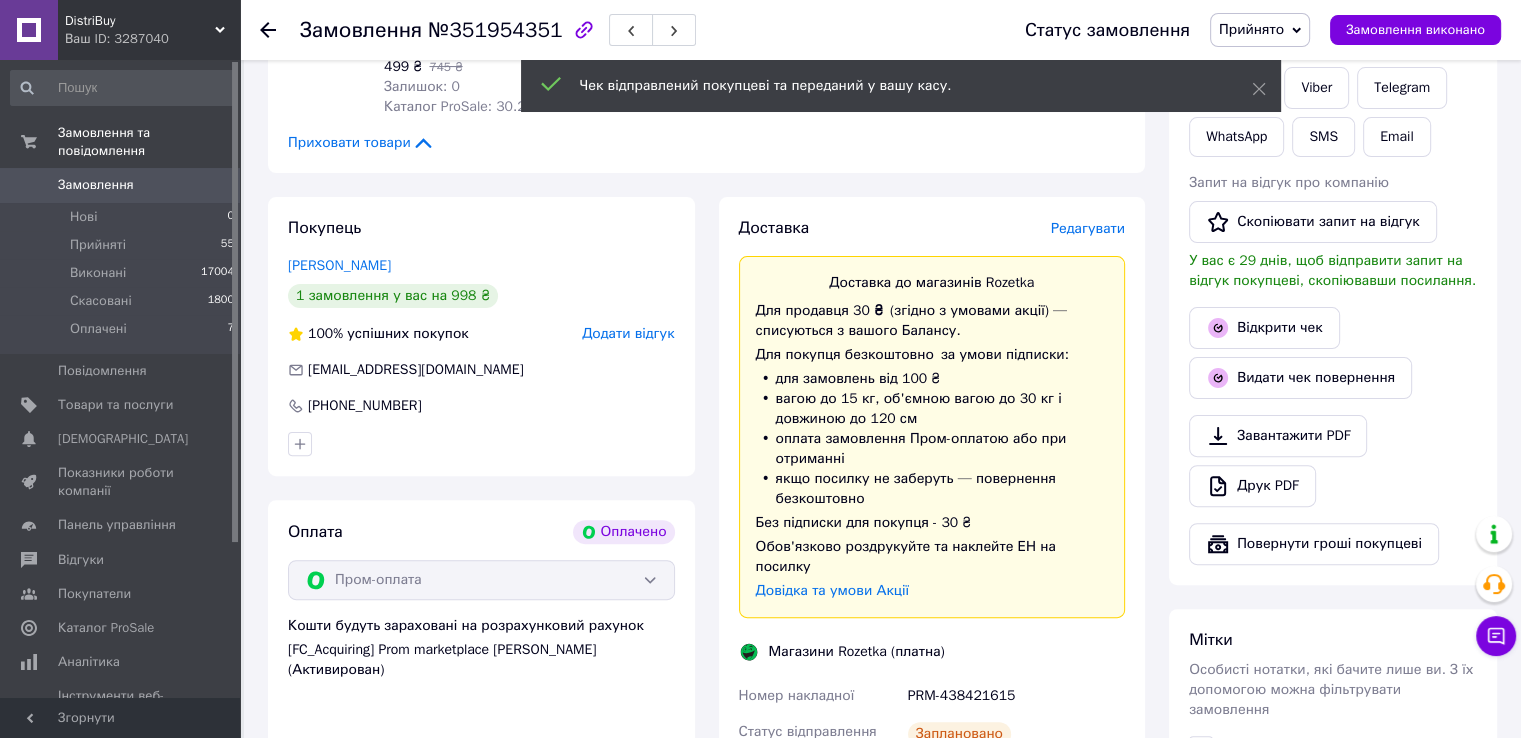 scroll, scrollTop: 700, scrollLeft: 0, axis: vertical 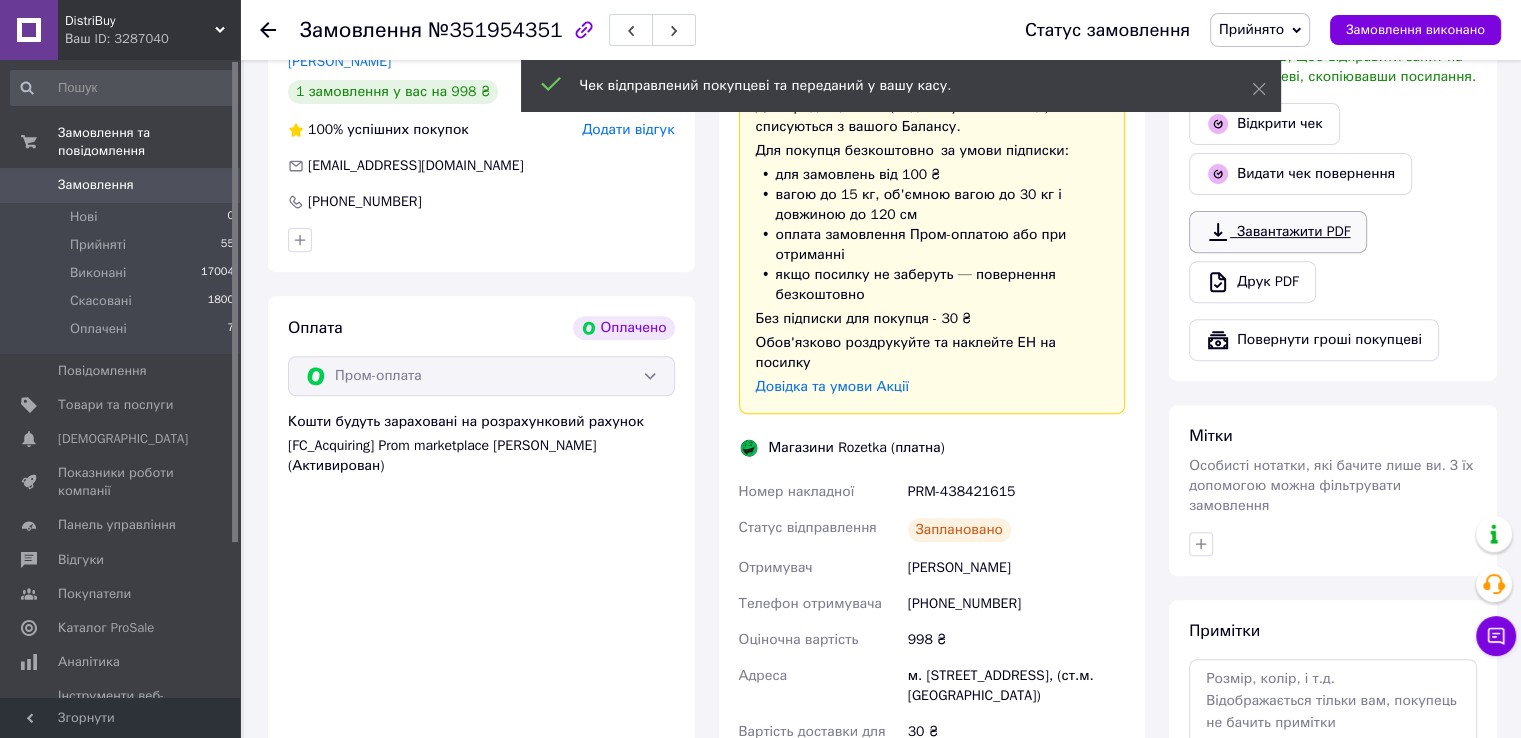 click on "Завантажити PDF" at bounding box center [1278, 232] 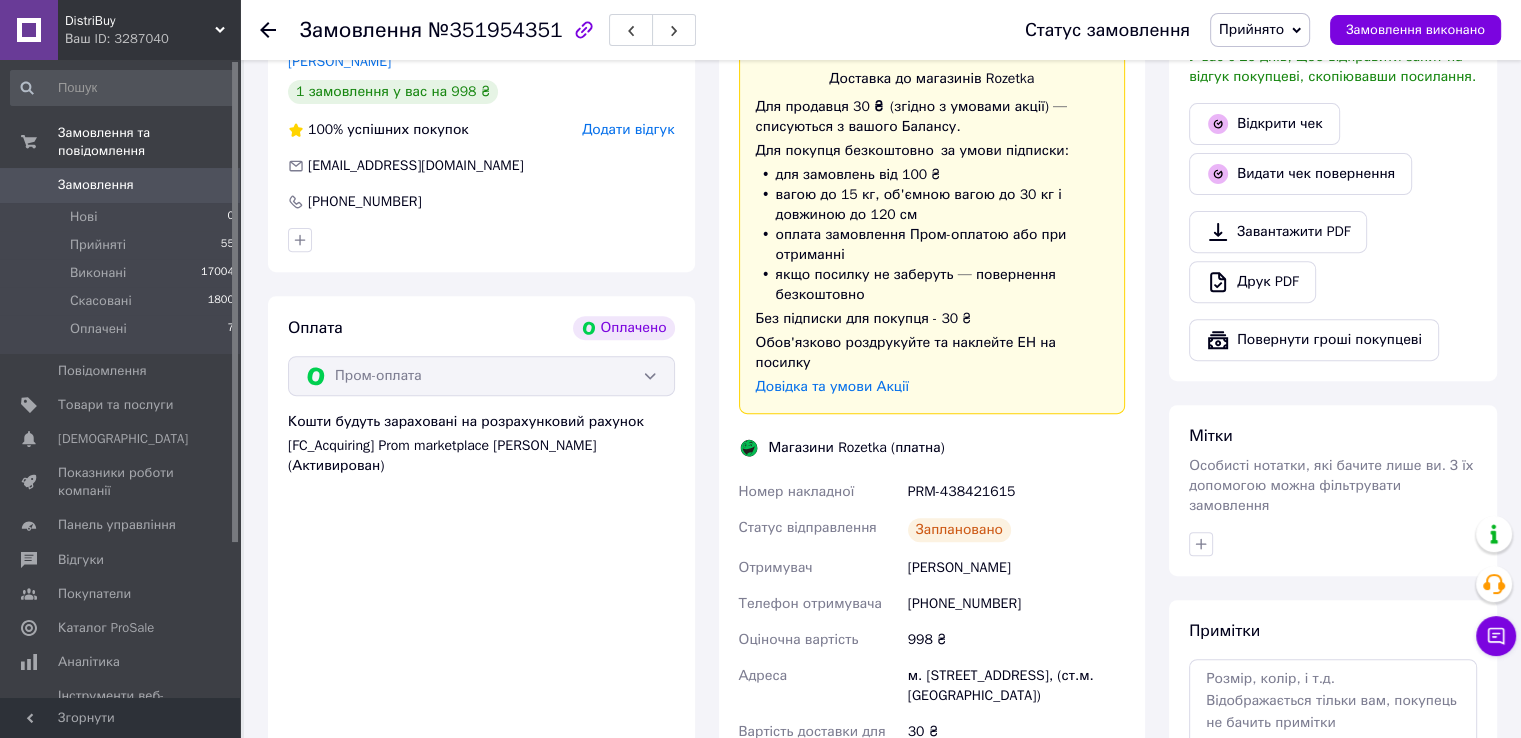 click on "Доставка Редагувати Доставка до магазинів Rozetka Для продавця 30 ₴   (згідно з умовами акції) — списуються з вашого Балансу. Для покупця безкоштовно   за умови підписки: для замовлень від 100 ₴ вагою до 15 кг,
об'ємною вагою до 30 кг
і довжиною до 120 см оплата замовлення Пром-оплатою або при отриманні якщо посилку не заберуть — повернення безкоштовно Без підписки для покупця - 30 ₴ Обов'язково роздрукуйте та наклейте ЕН на посилку Довідка та умови Акції Магазини Rozetka (платна) Номер накладної PRM-438421615 Статус відправлення Заплановано Отримувач БОЙКО ОКСАНА  998 ₴" at bounding box center [932, 447] 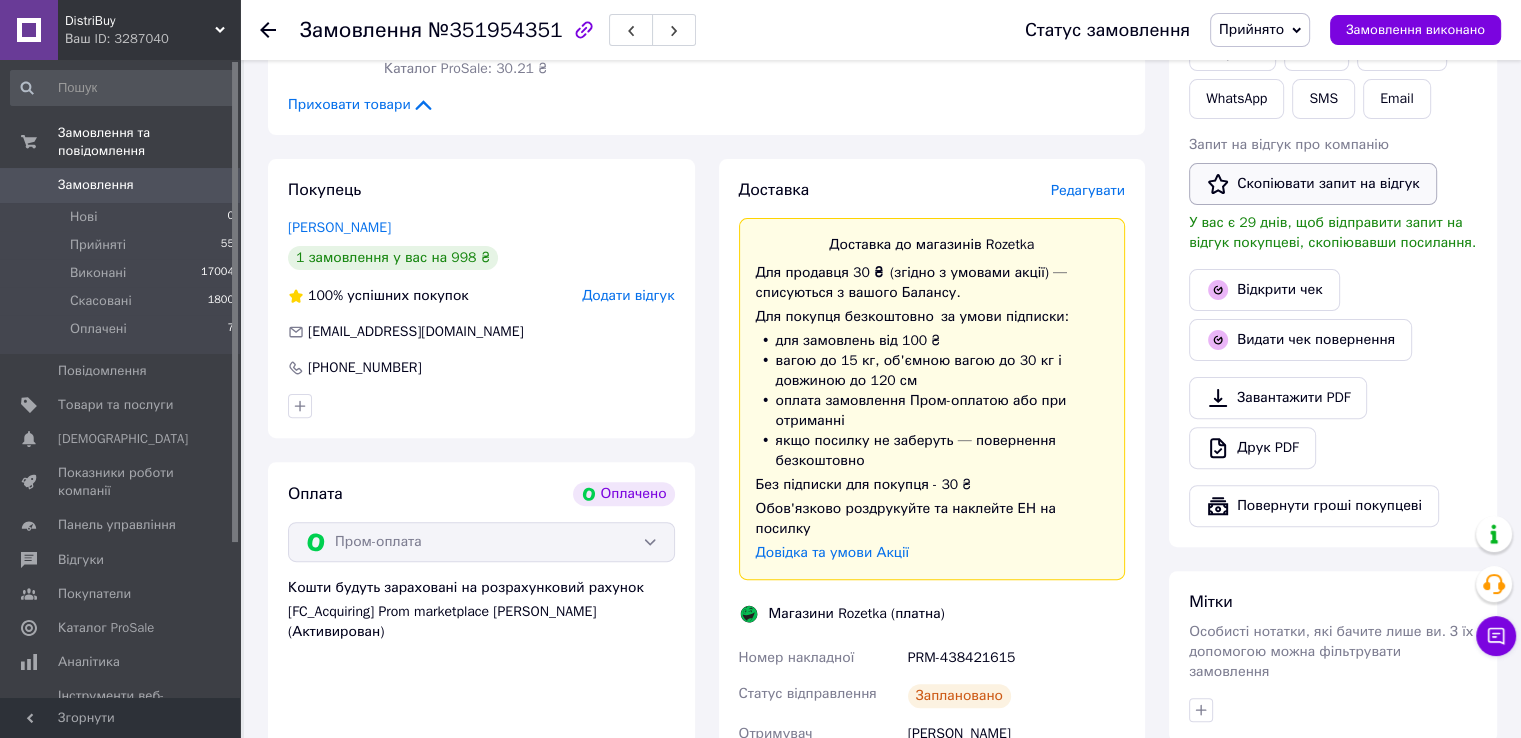 scroll, scrollTop: 500, scrollLeft: 0, axis: vertical 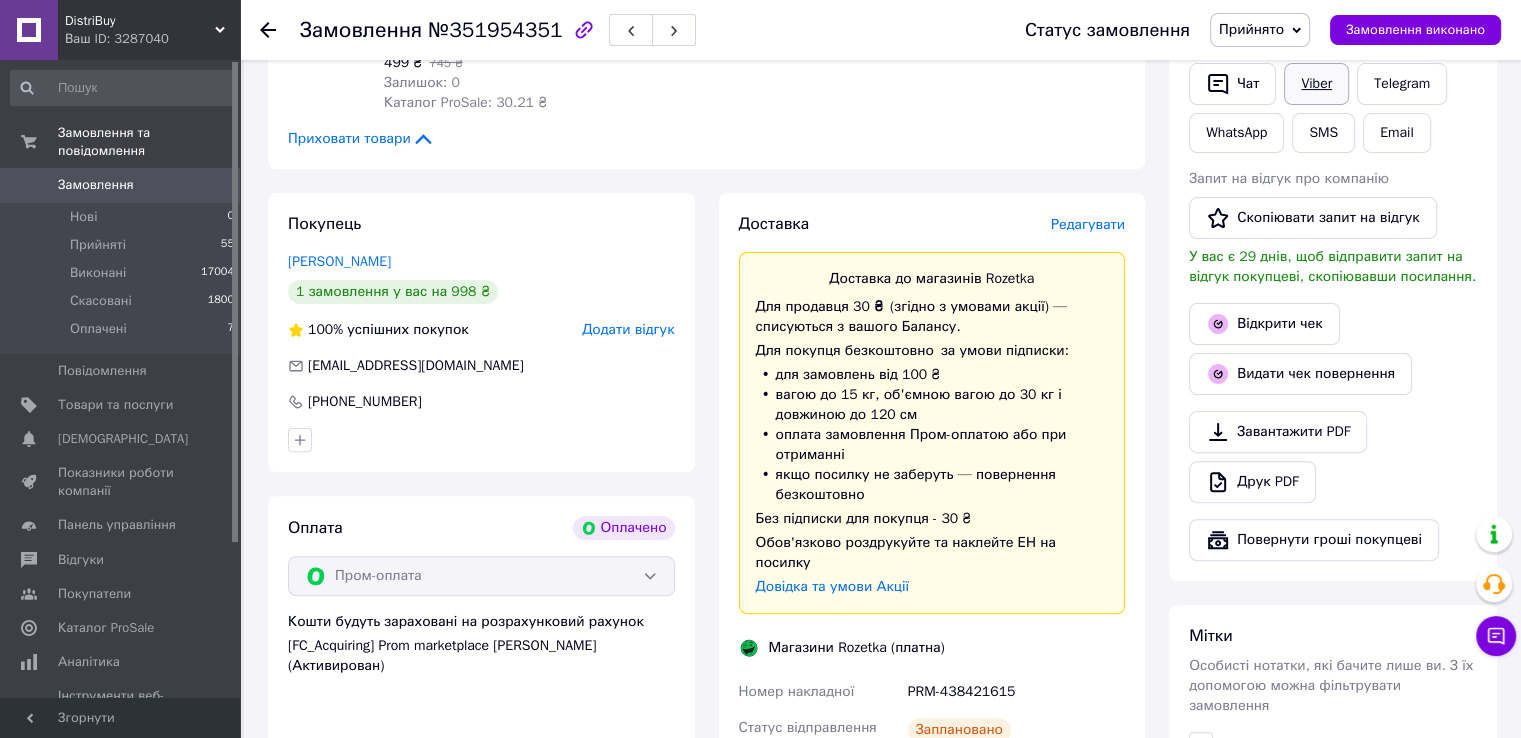 click on "Viber" at bounding box center [1316, 84] 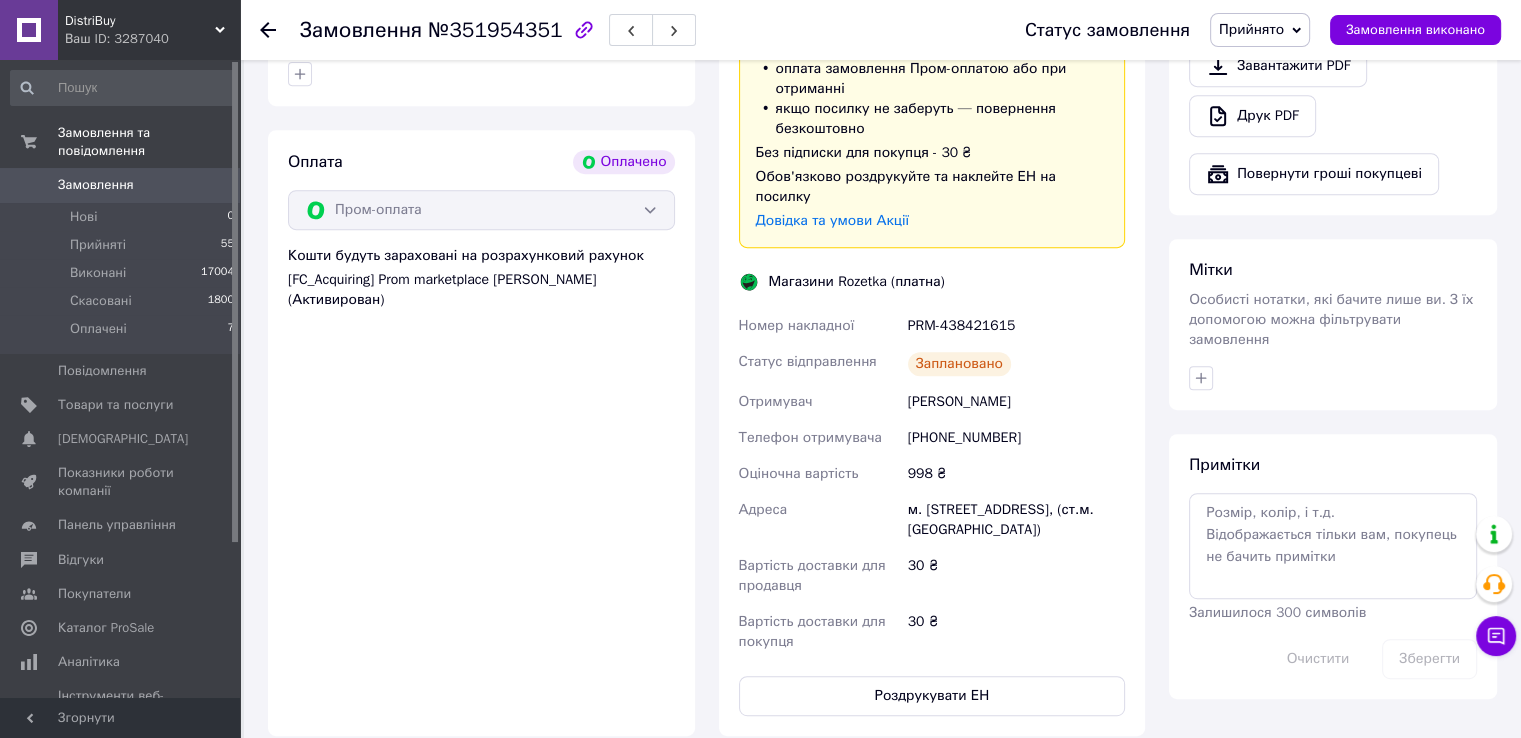 scroll, scrollTop: 900, scrollLeft: 0, axis: vertical 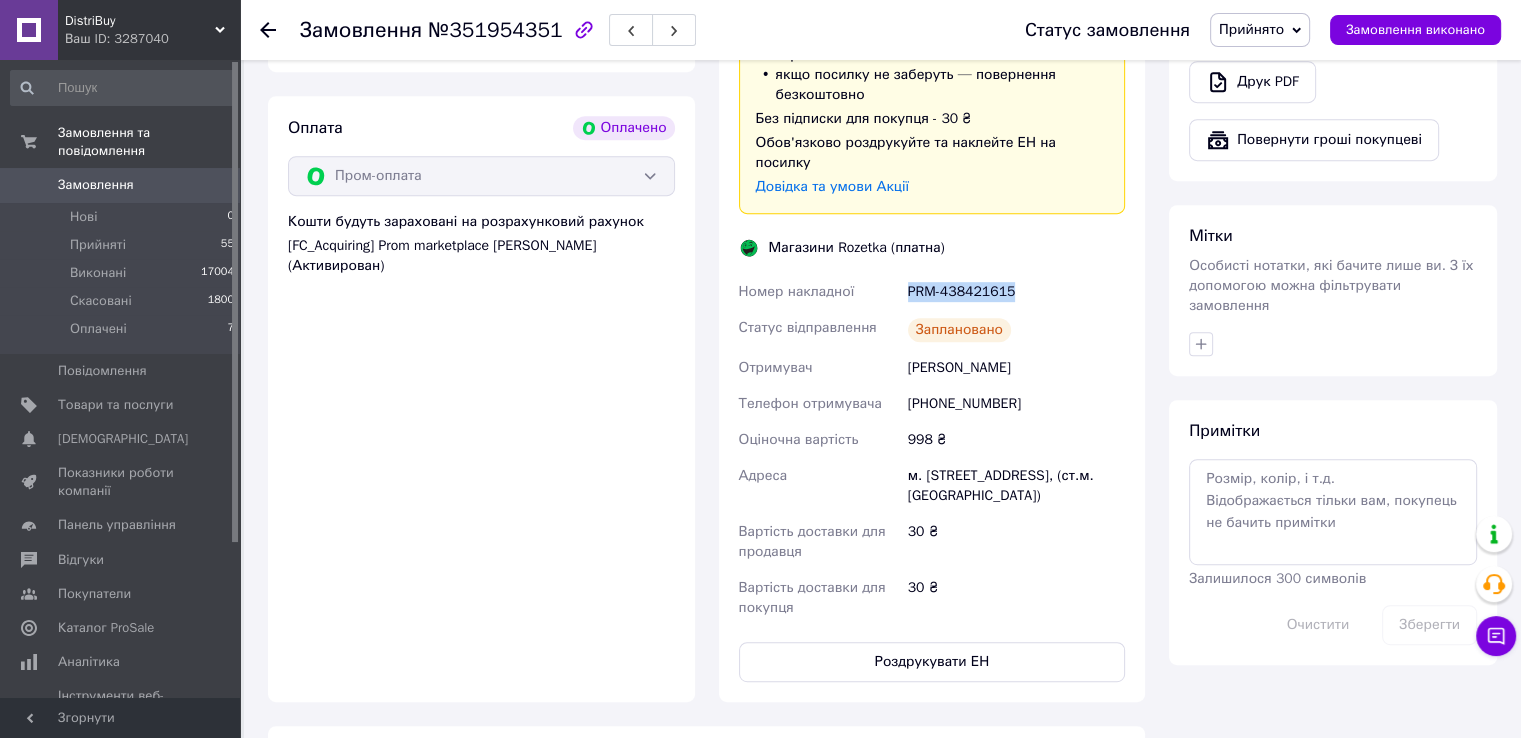 drag, startPoint x: 900, startPoint y: 267, endPoint x: 1026, endPoint y: 269, distance: 126.01587 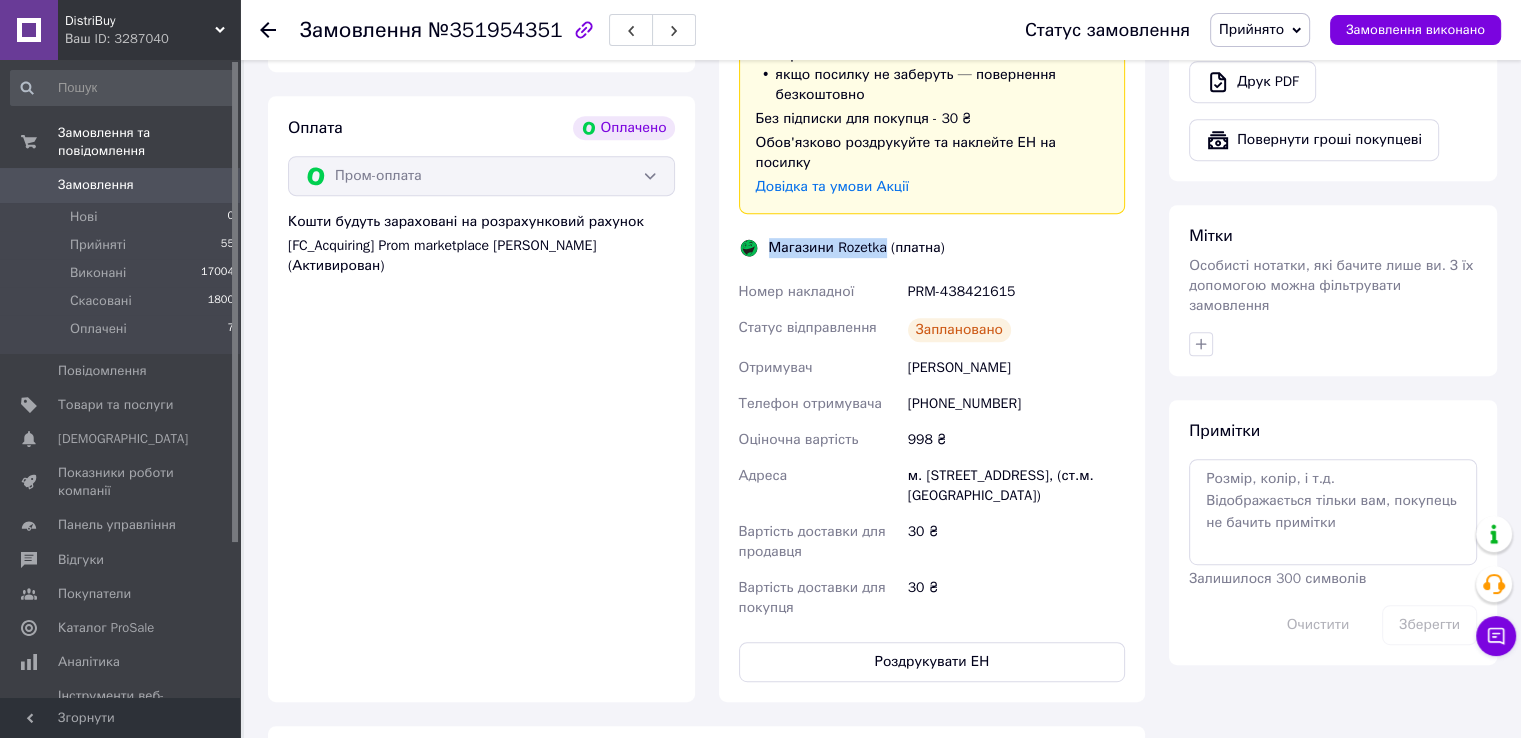 drag, startPoint x: 768, startPoint y: 226, endPoint x: 883, endPoint y: 225, distance: 115.00435 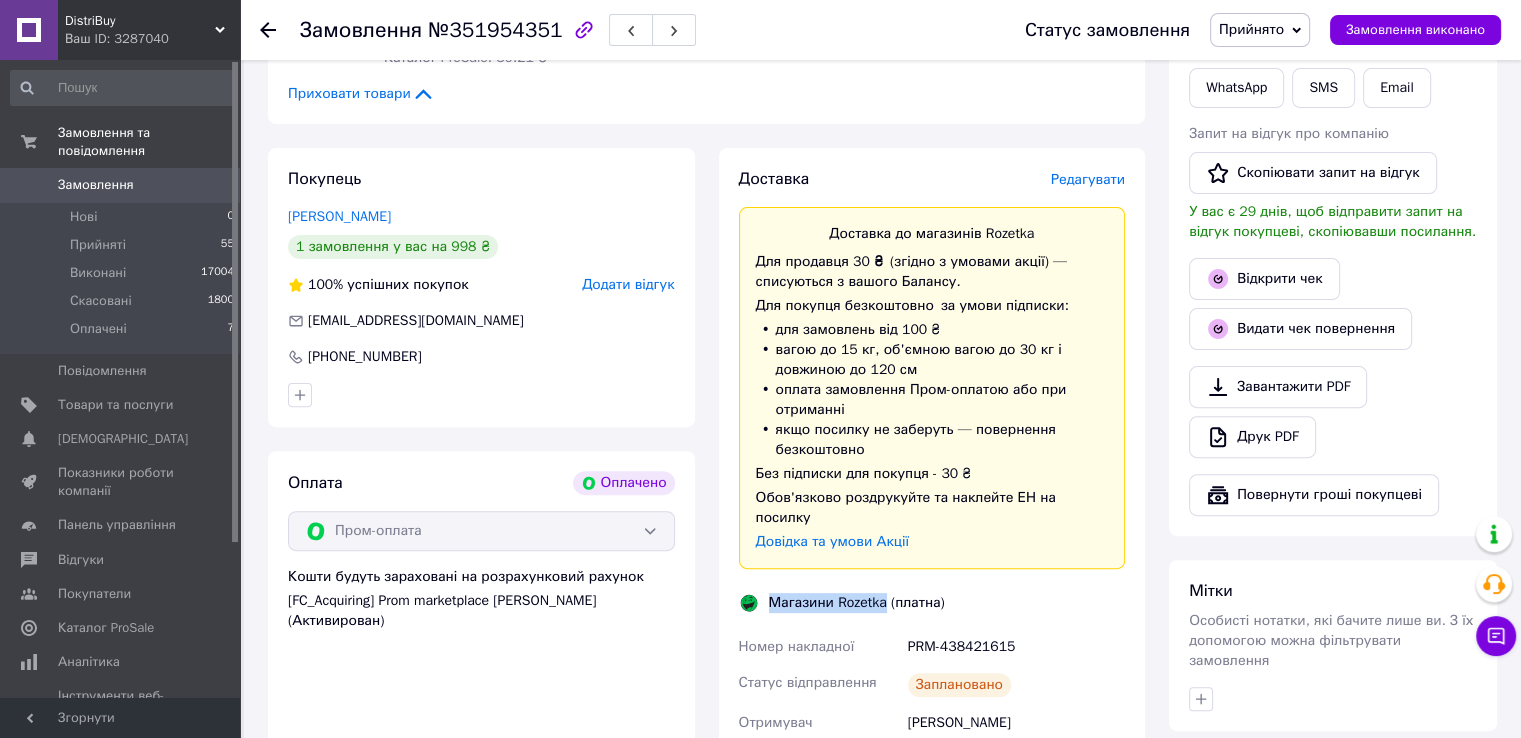 scroll, scrollTop: 508, scrollLeft: 0, axis: vertical 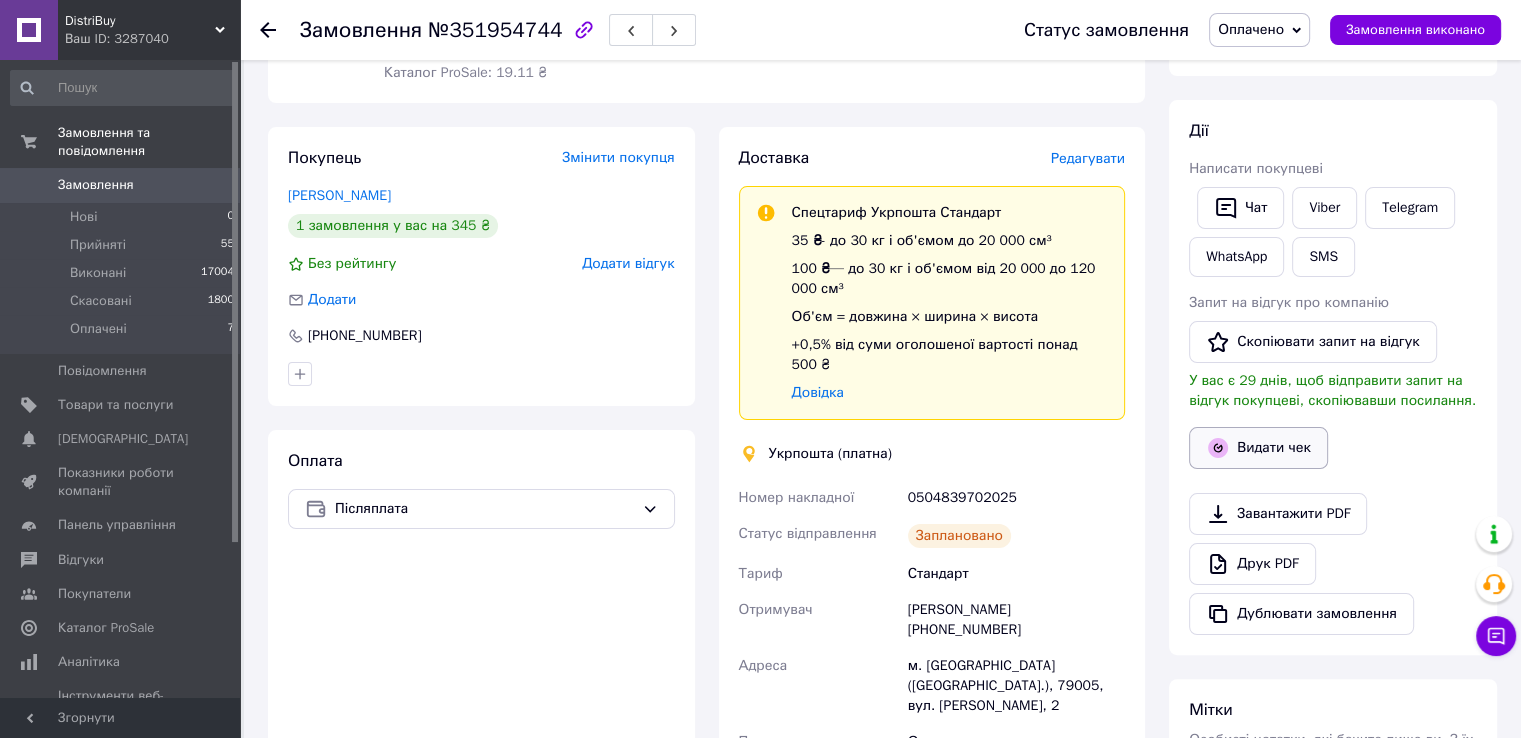 click on "Видати чек" at bounding box center (1258, 448) 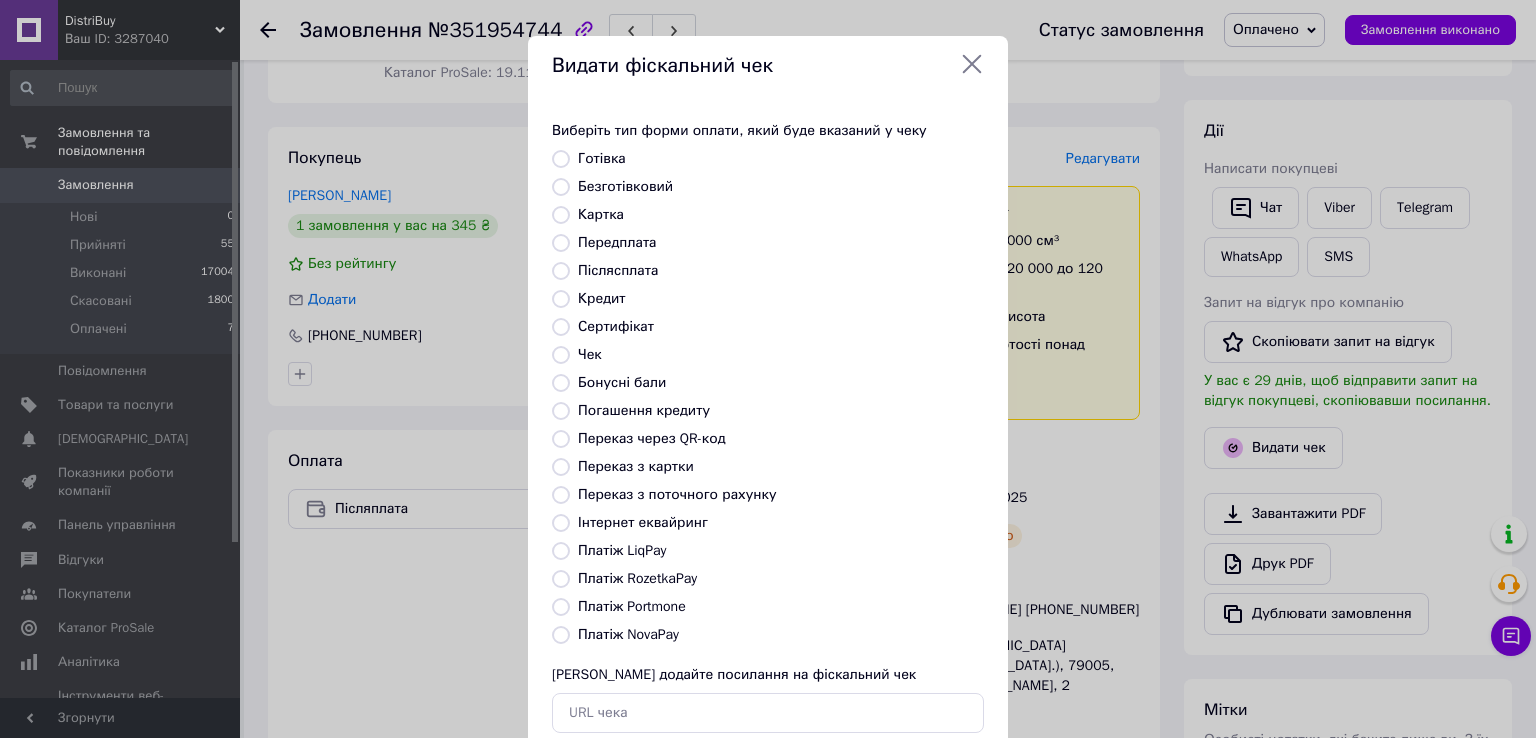 click on "Безготівковий" at bounding box center [625, 186] 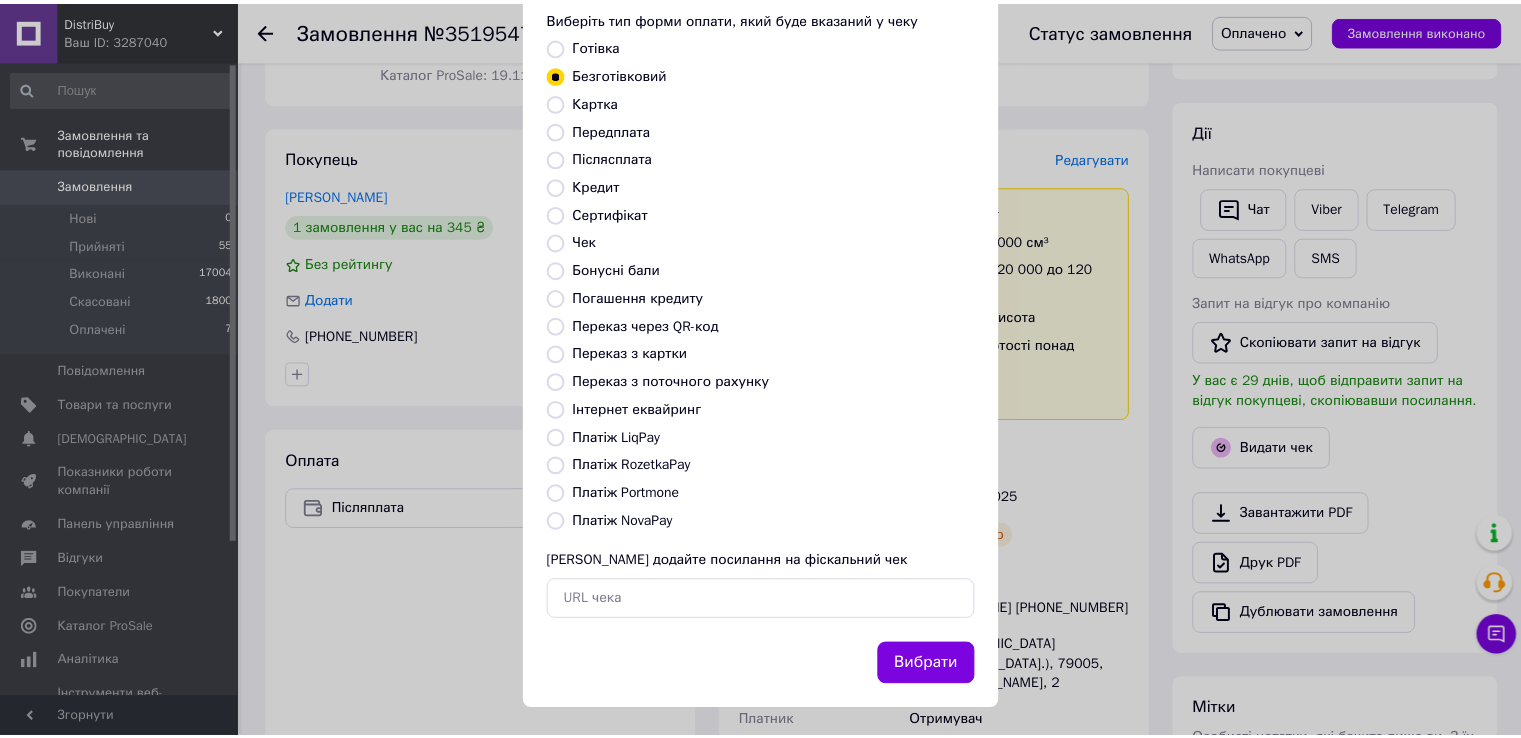 scroll, scrollTop: 120, scrollLeft: 0, axis: vertical 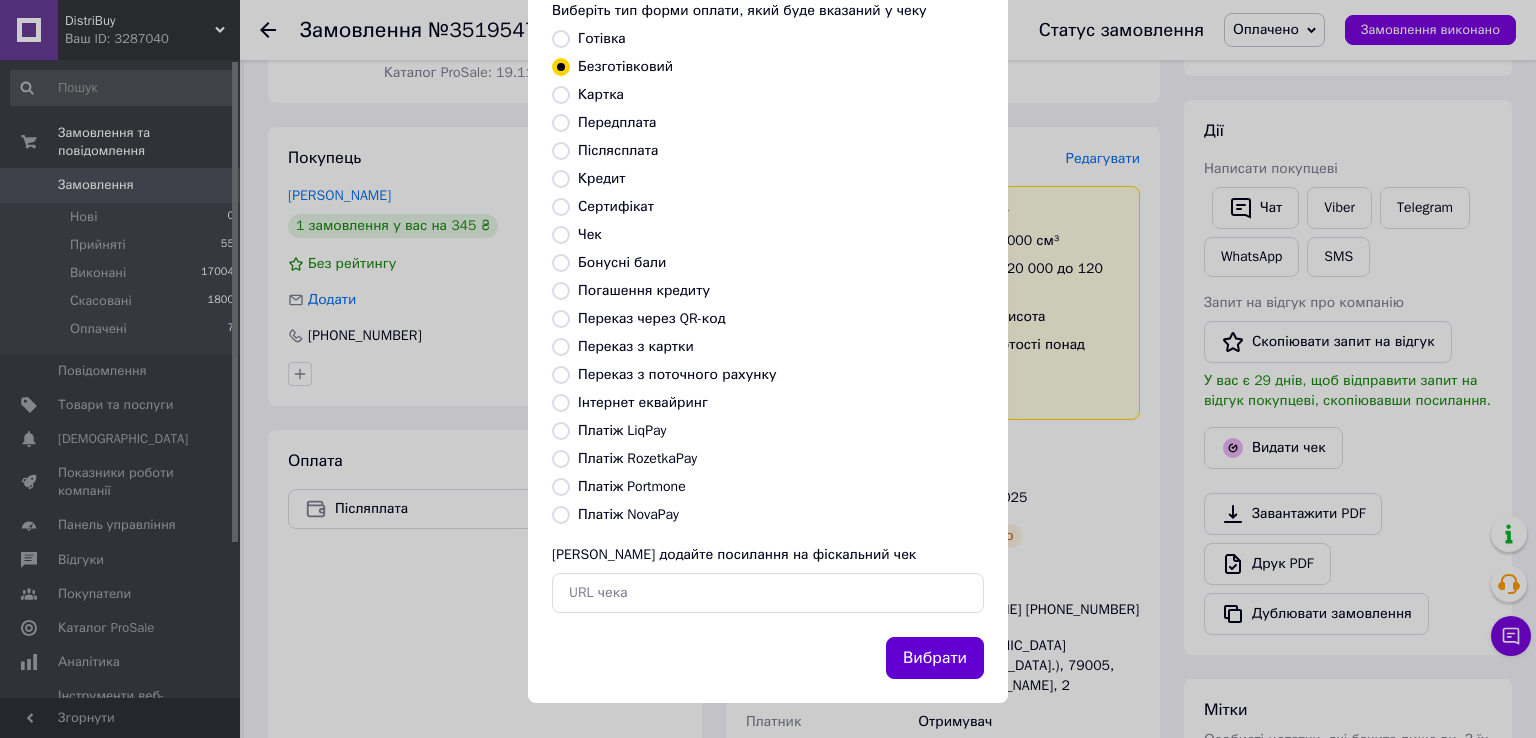 click on "Вибрати" at bounding box center [935, 658] 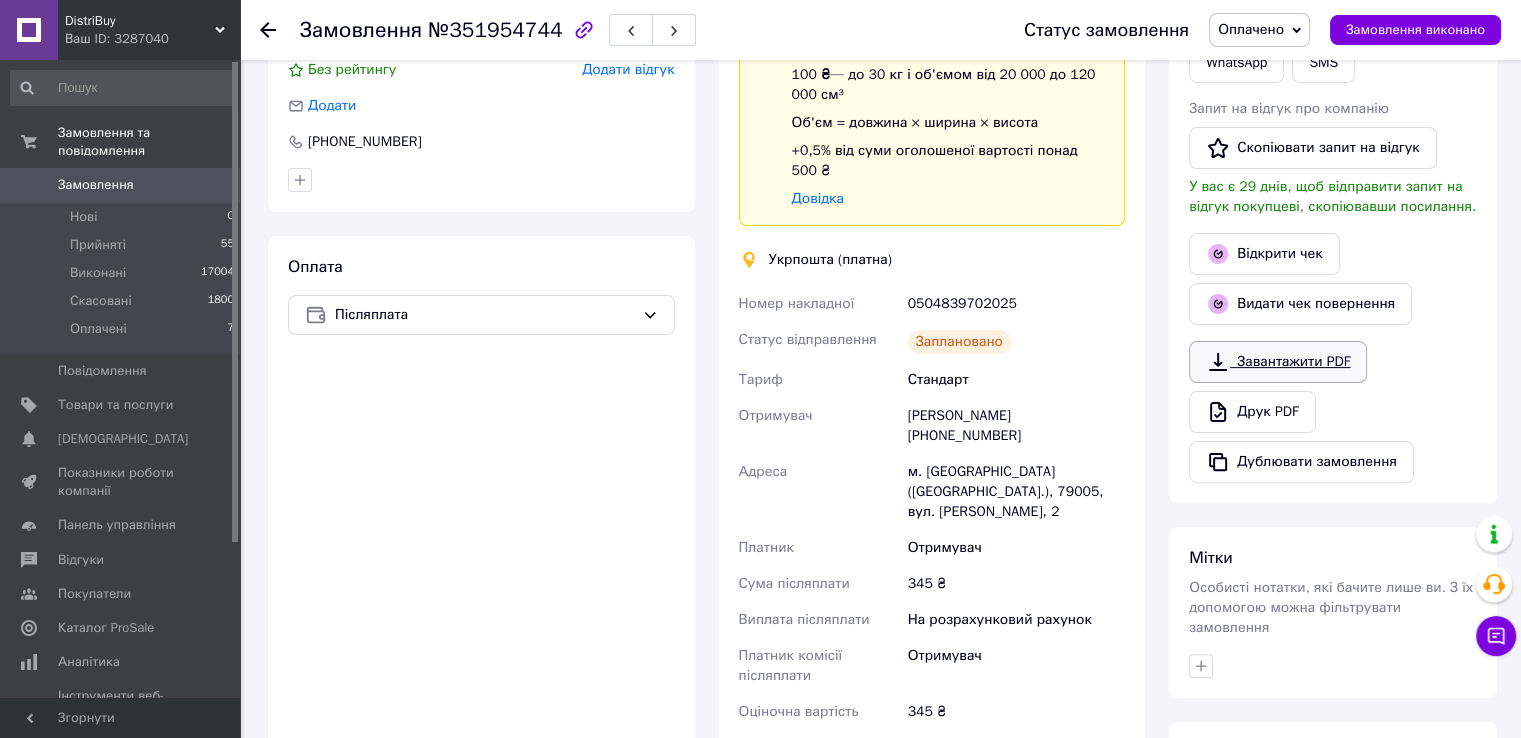 scroll, scrollTop: 200, scrollLeft: 0, axis: vertical 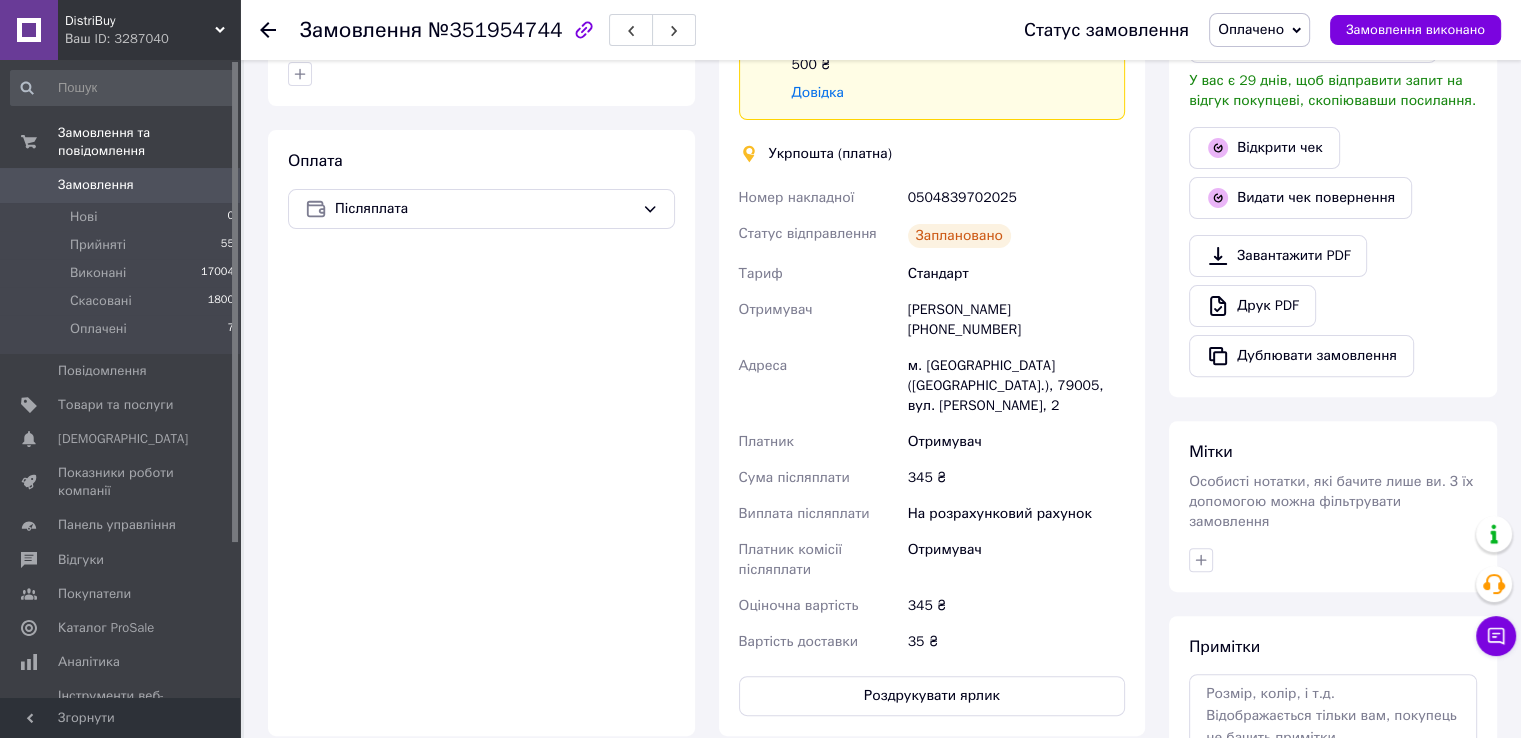 click on "0504839702025" at bounding box center [1016, 198] 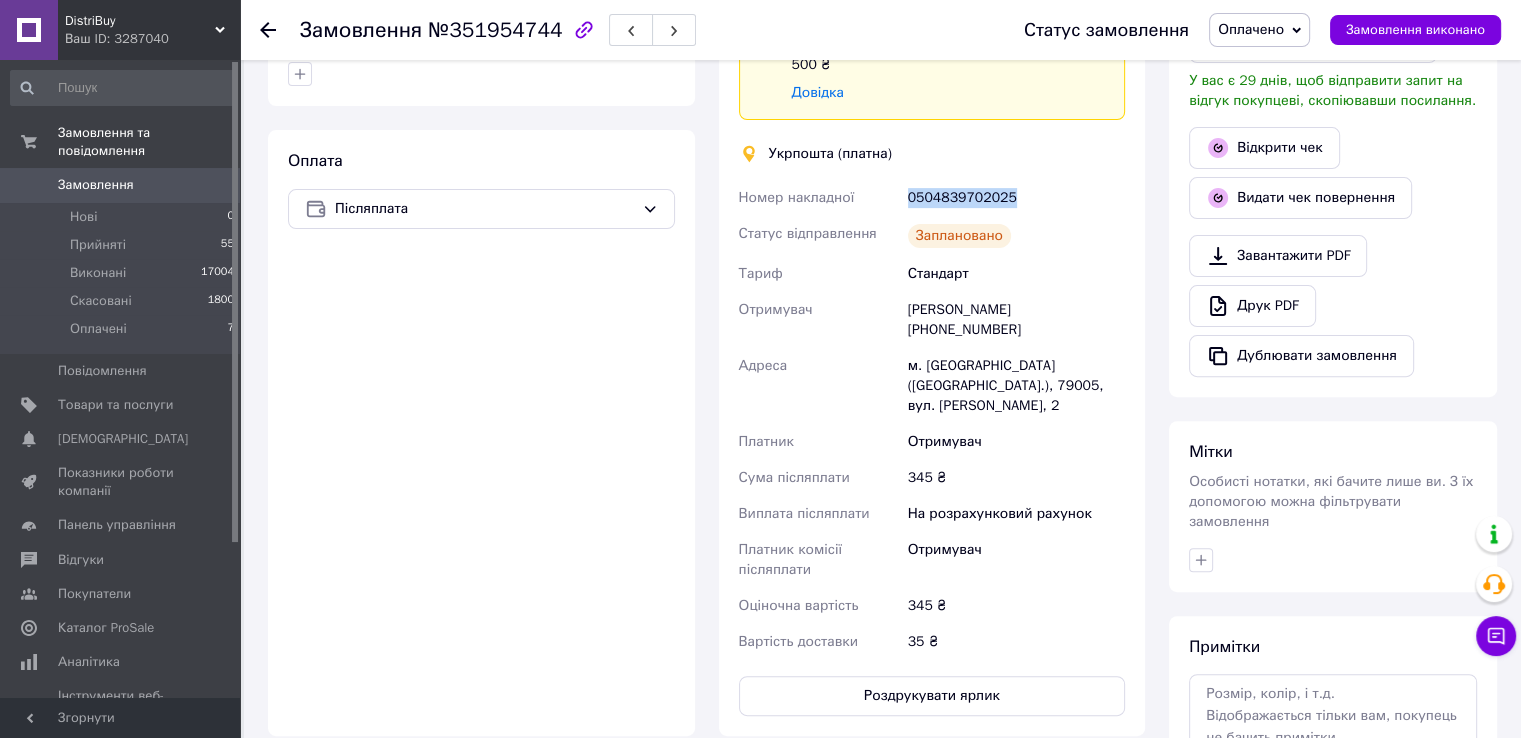 click on "0504839702025" at bounding box center [1016, 198] 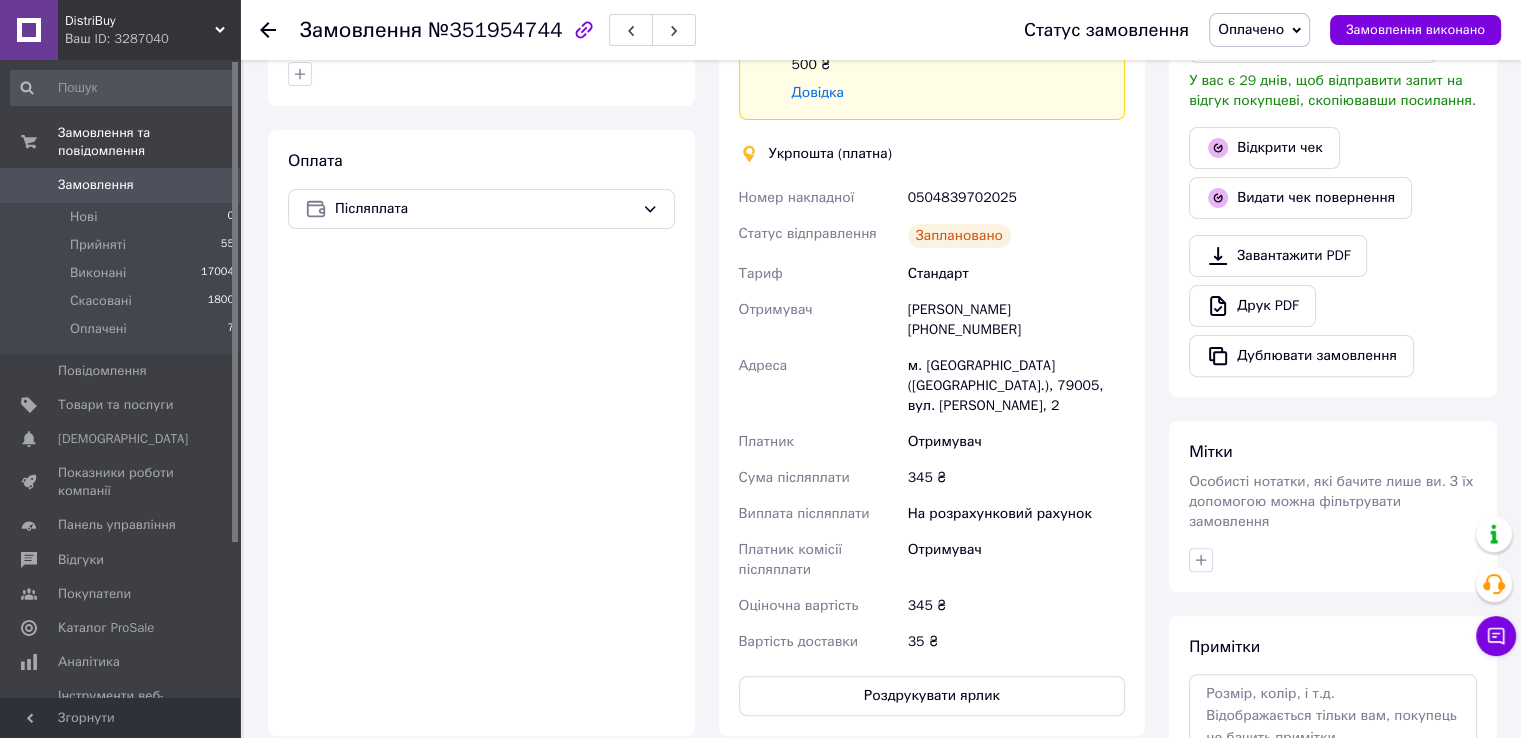 click on "Укрпошта (платна)" at bounding box center (830, 154) 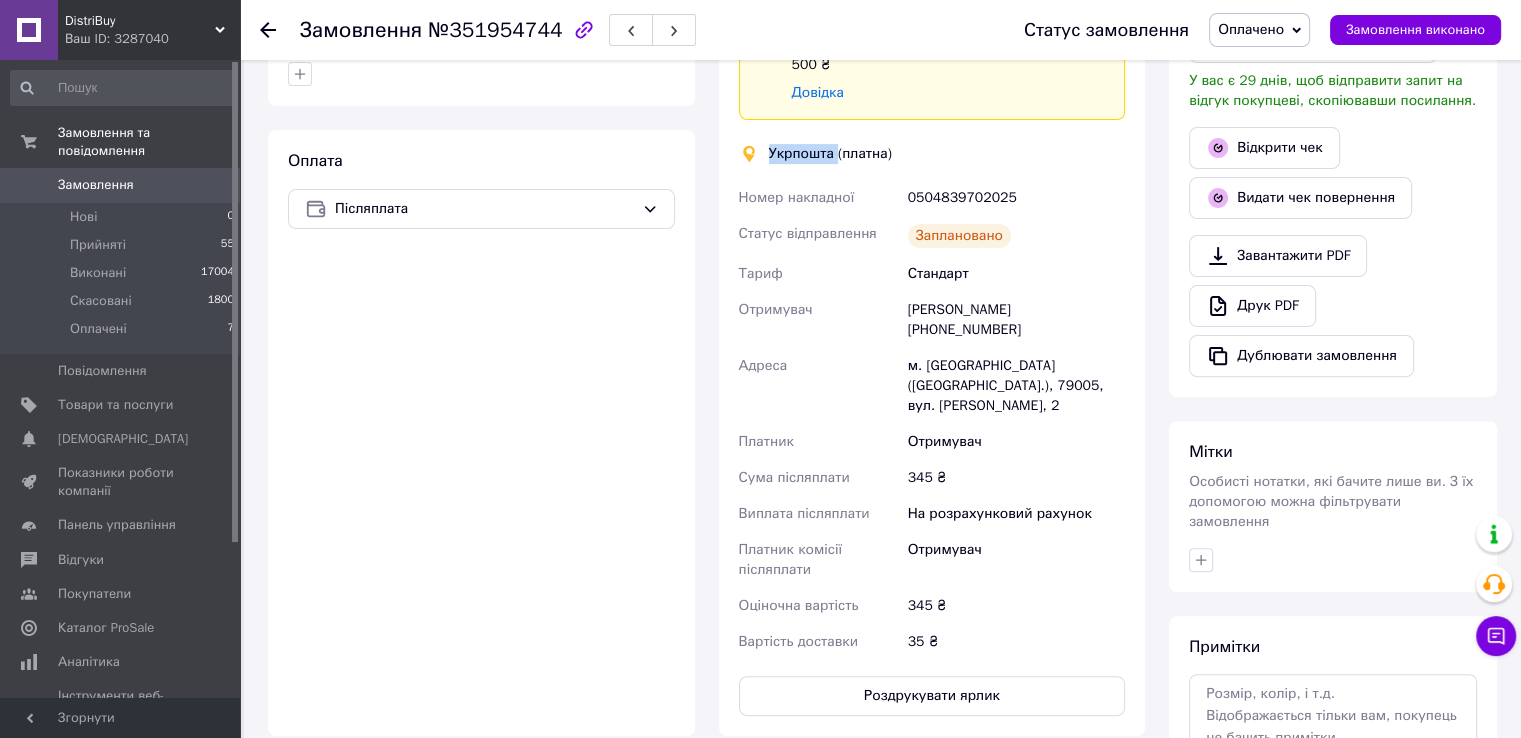 click on "Укрпошта (платна)" at bounding box center (830, 154) 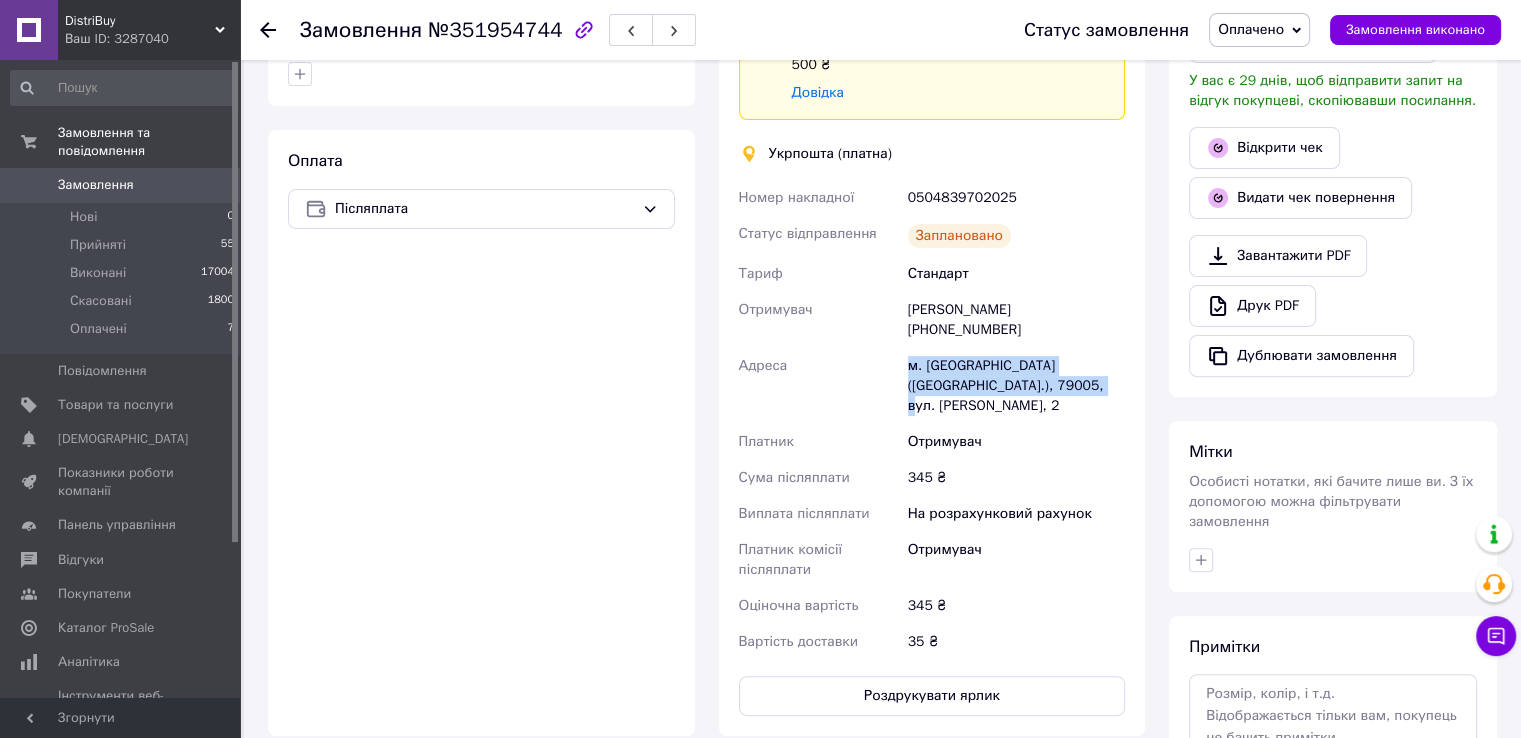 drag, startPoint x: 883, startPoint y: 337, endPoint x: 1040, endPoint y: 369, distance: 160.22797 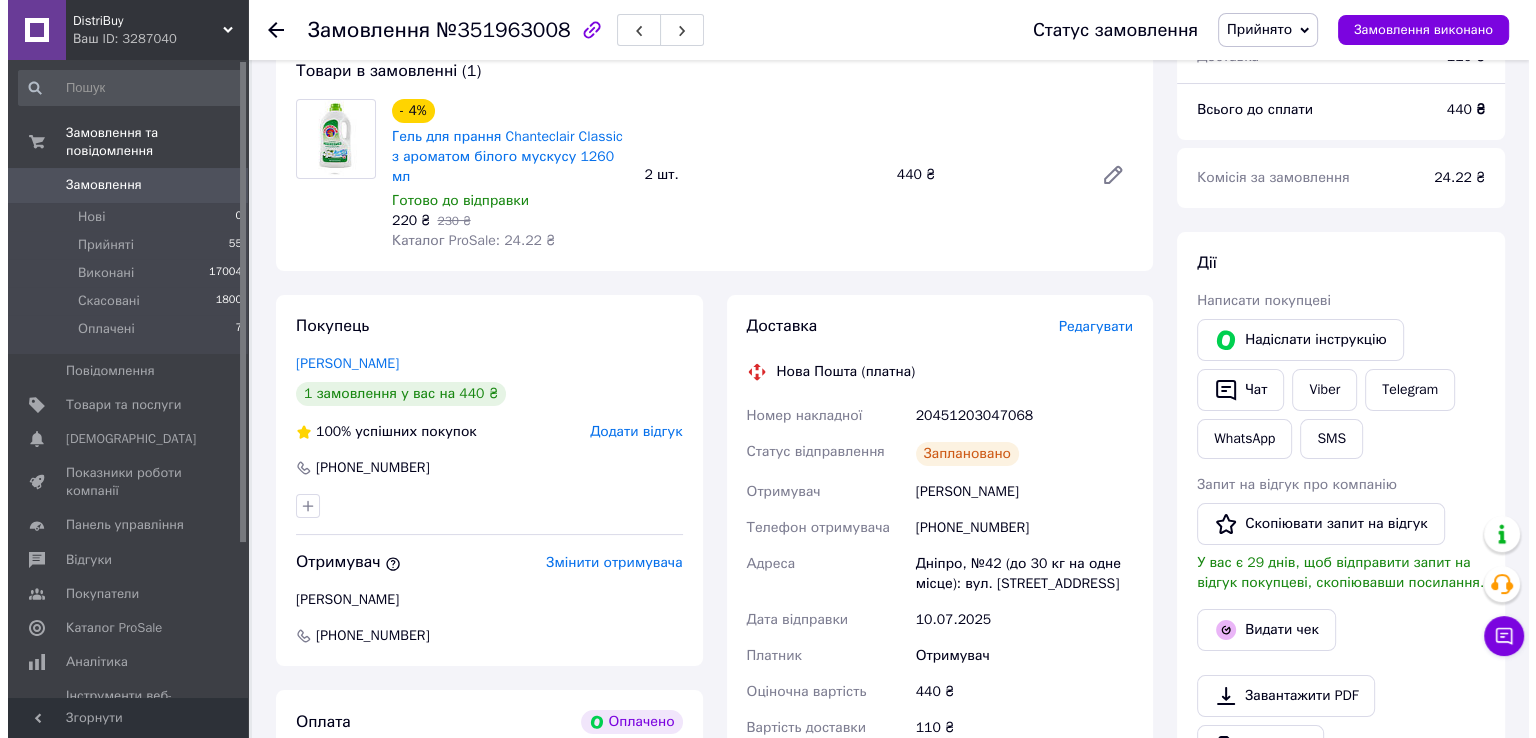 scroll, scrollTop: 300, scrollLeft: 0, axis: vertical 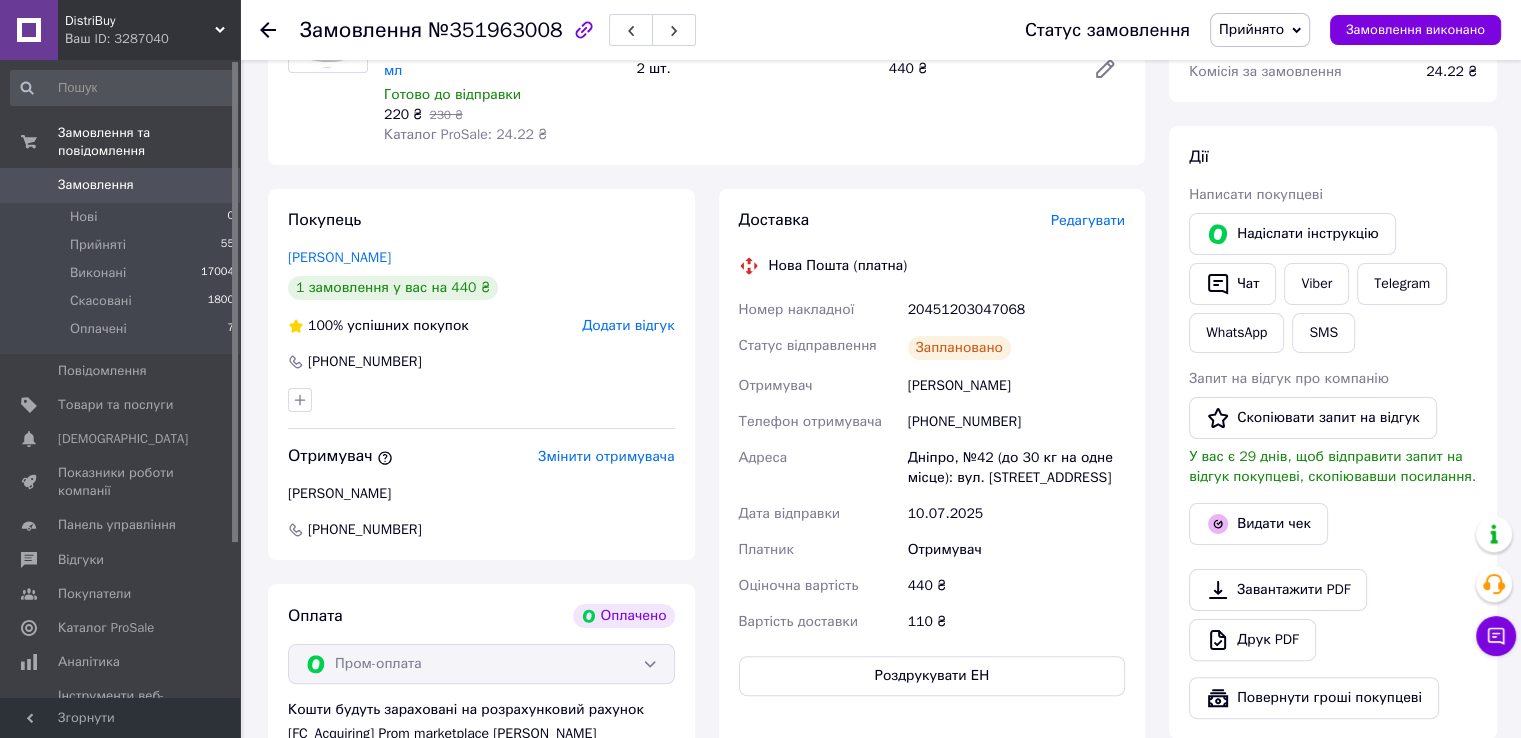 click on "Видати чек" at bounding box center (1333, 524) 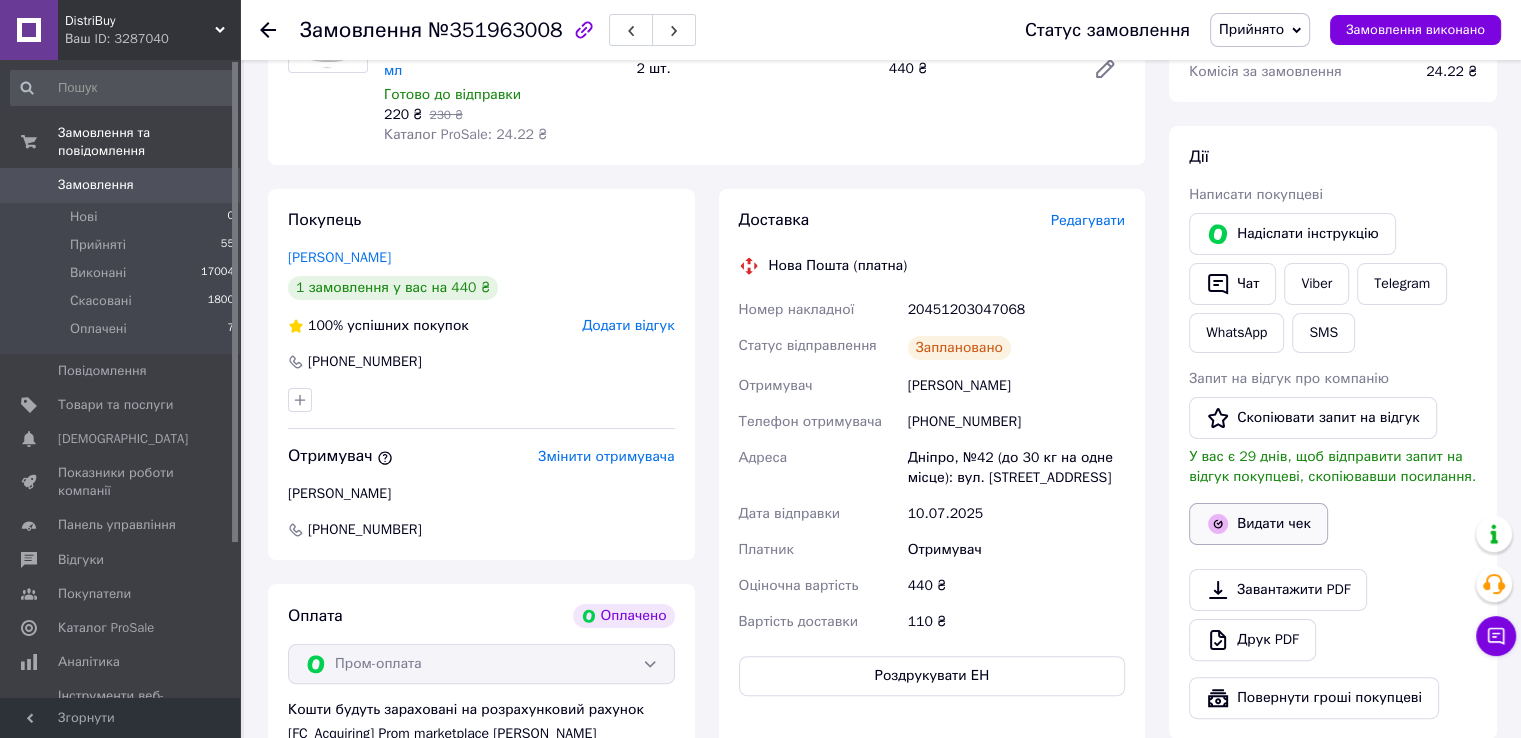 click on "Видати чек" at bounding box center [1258, 524] 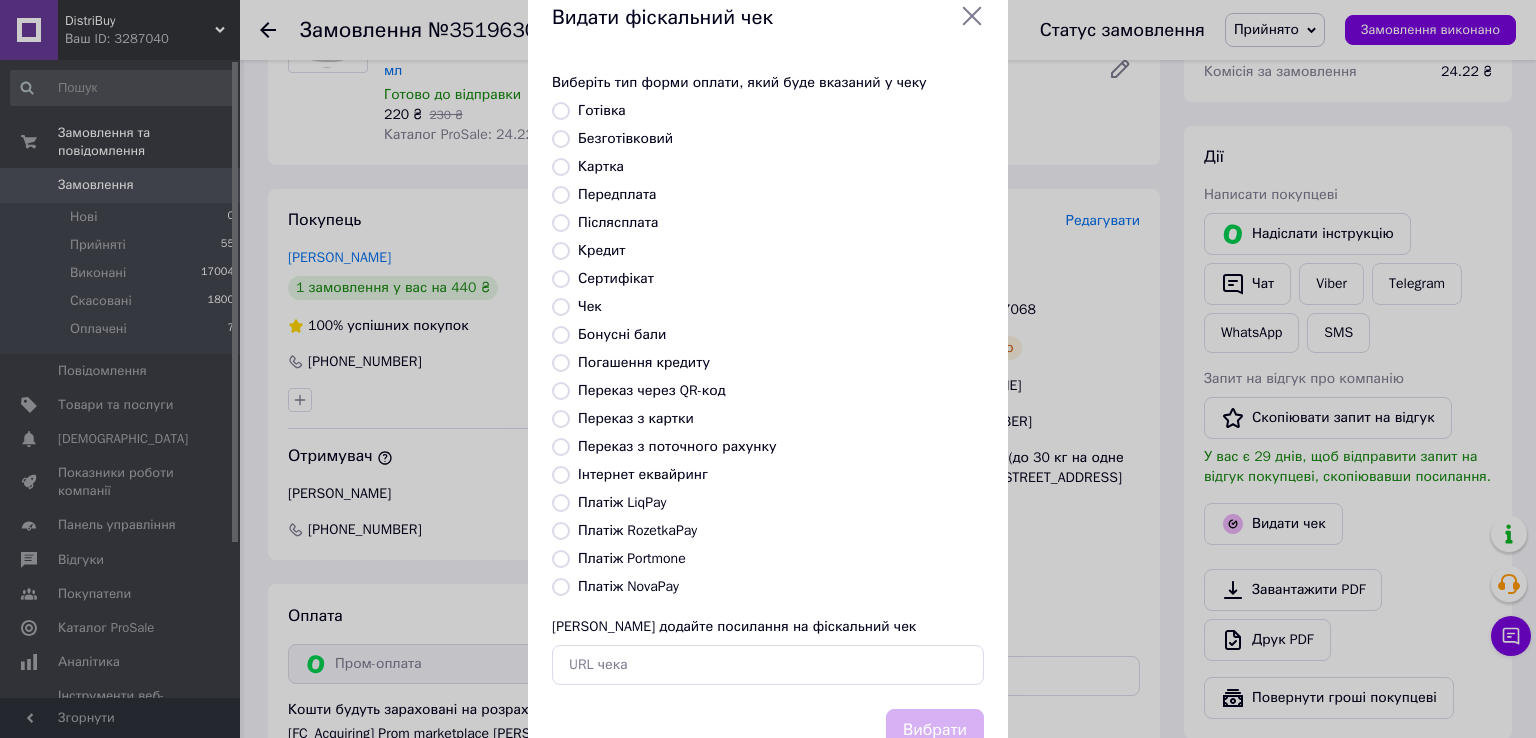scroll, scrollTop: 20, scrollLeft: 0, axis: vertical 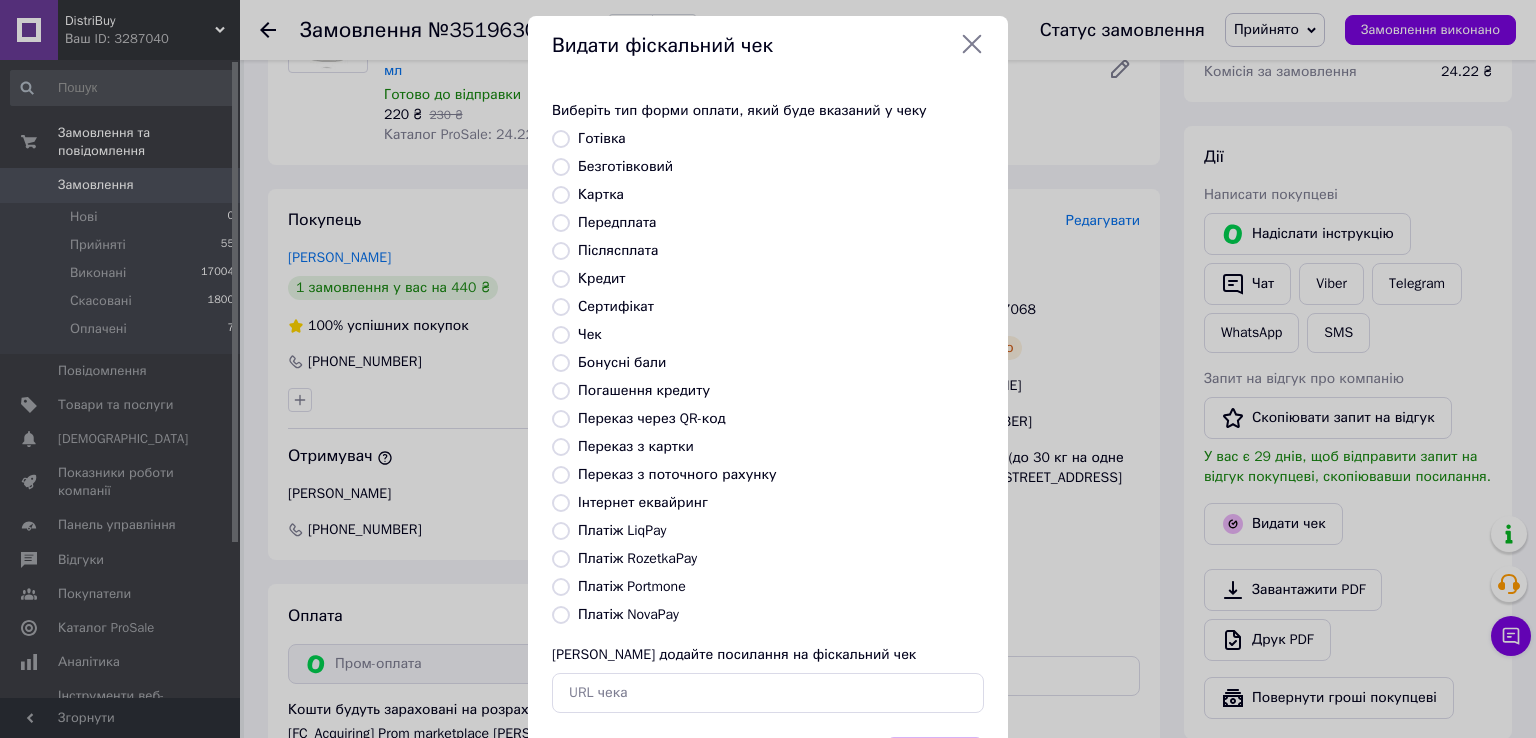 click on "Платіж RozetkaPay" at bounding box center (637, 558) 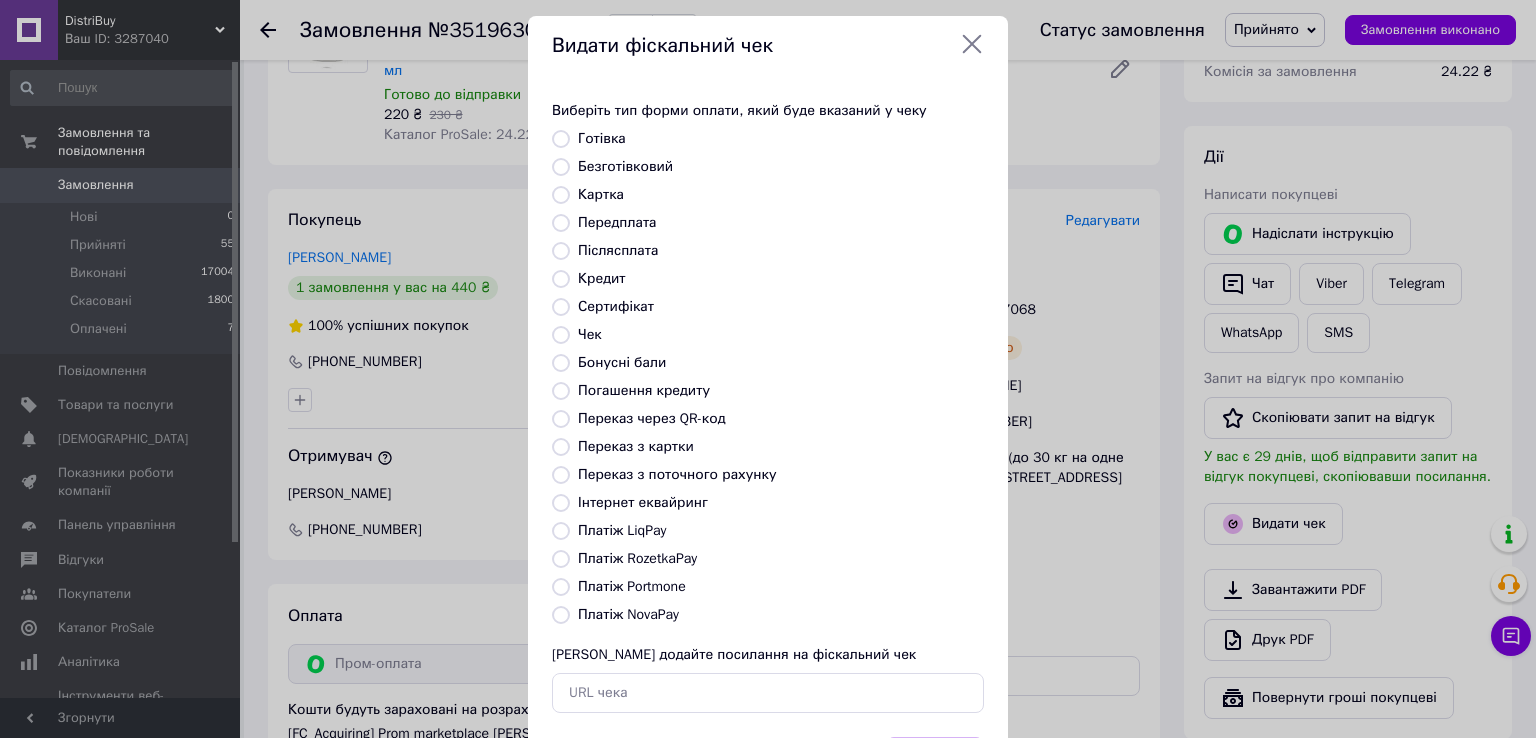 radio on "true" 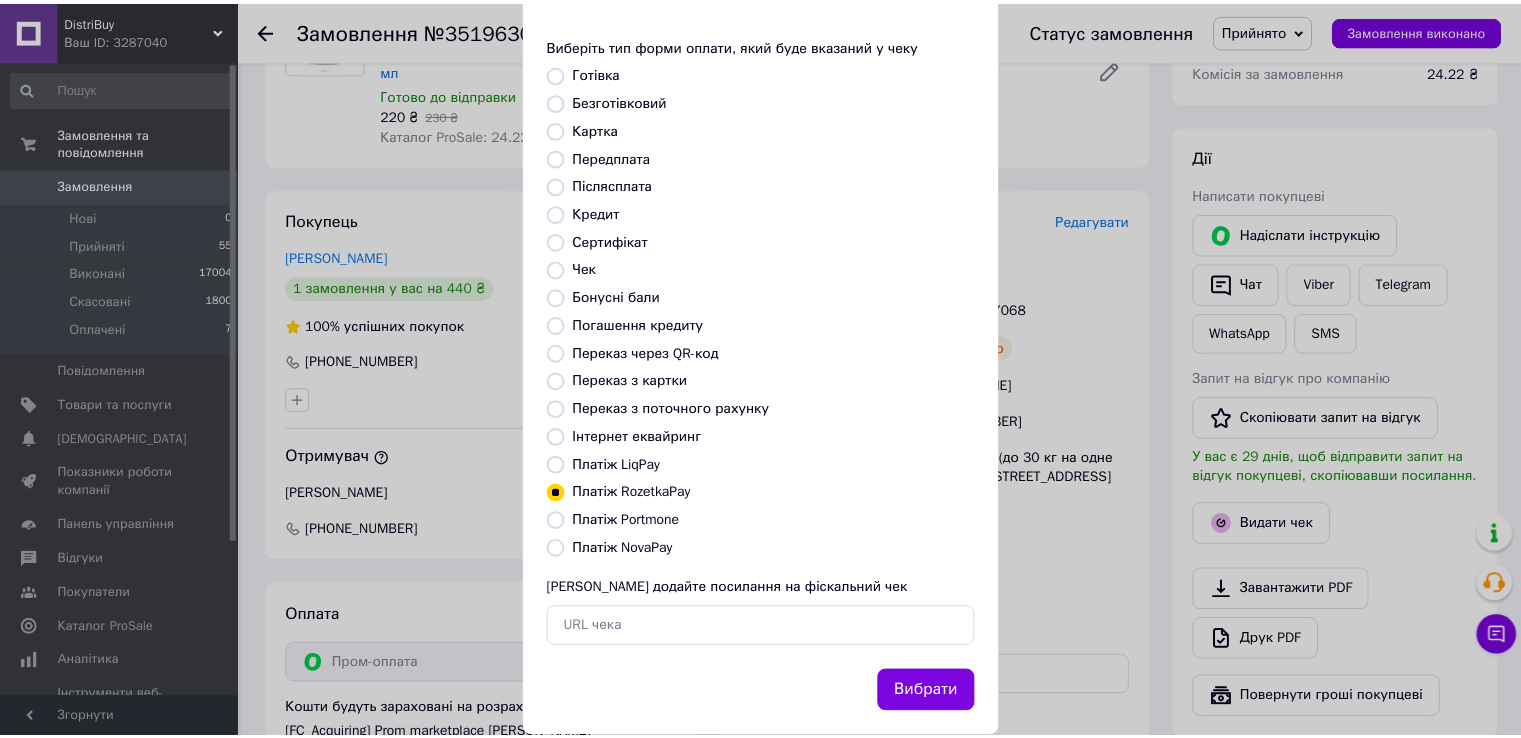 scroll, scrollTop: 120, scrollLeft: 0, axis: vertical 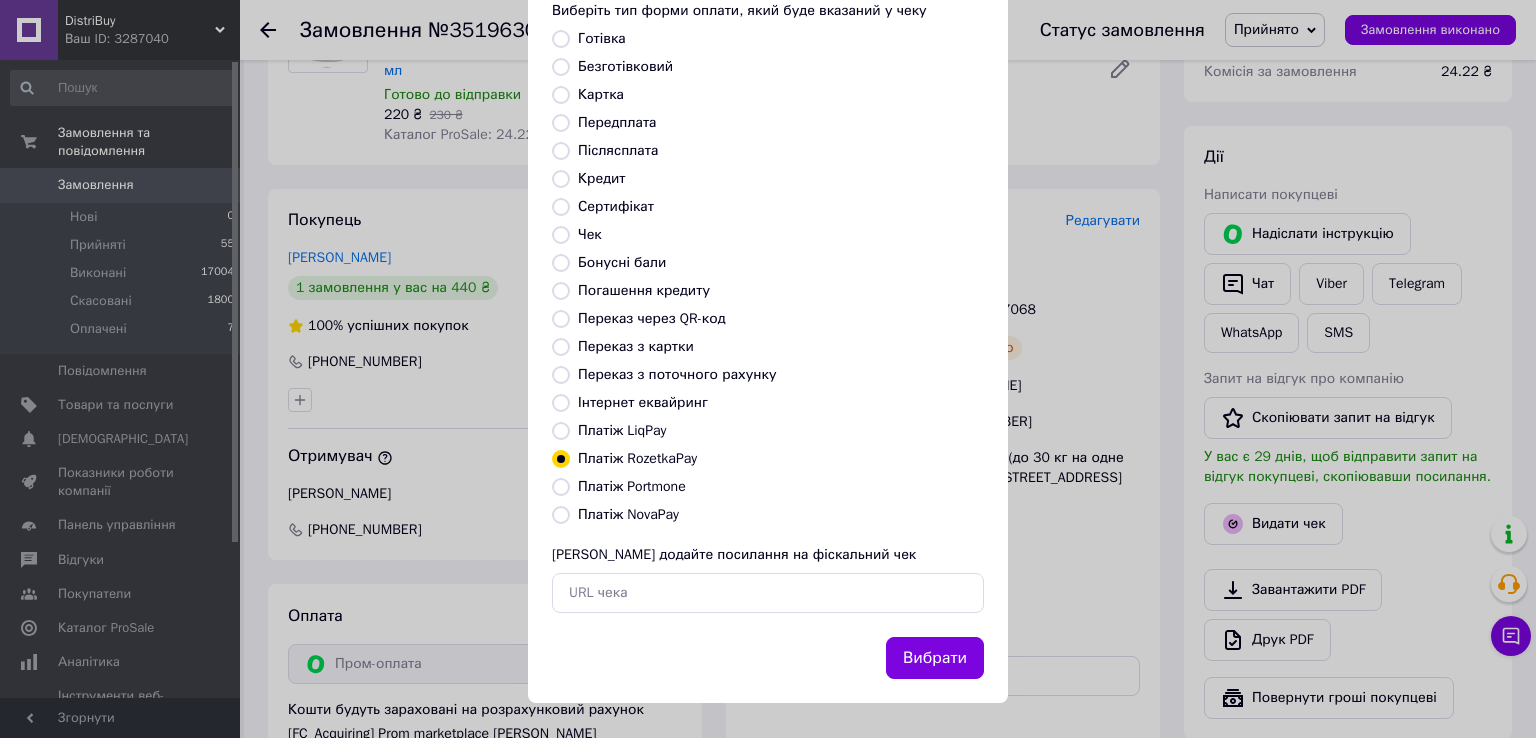 click on "Вибрати" at bounding box center [935, 658] 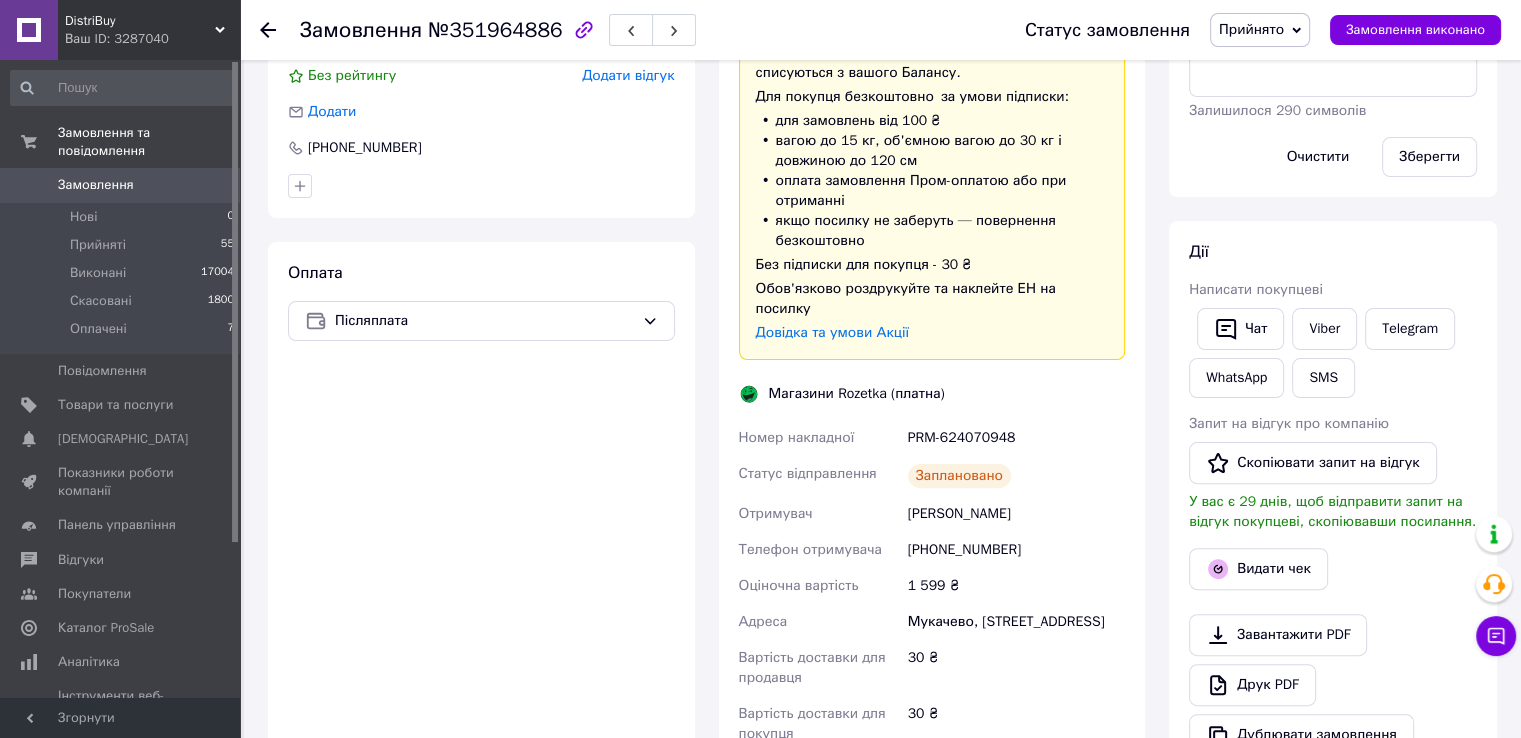 scroll, scrollTop: 500, scrollLeft: 0, axis: vertical 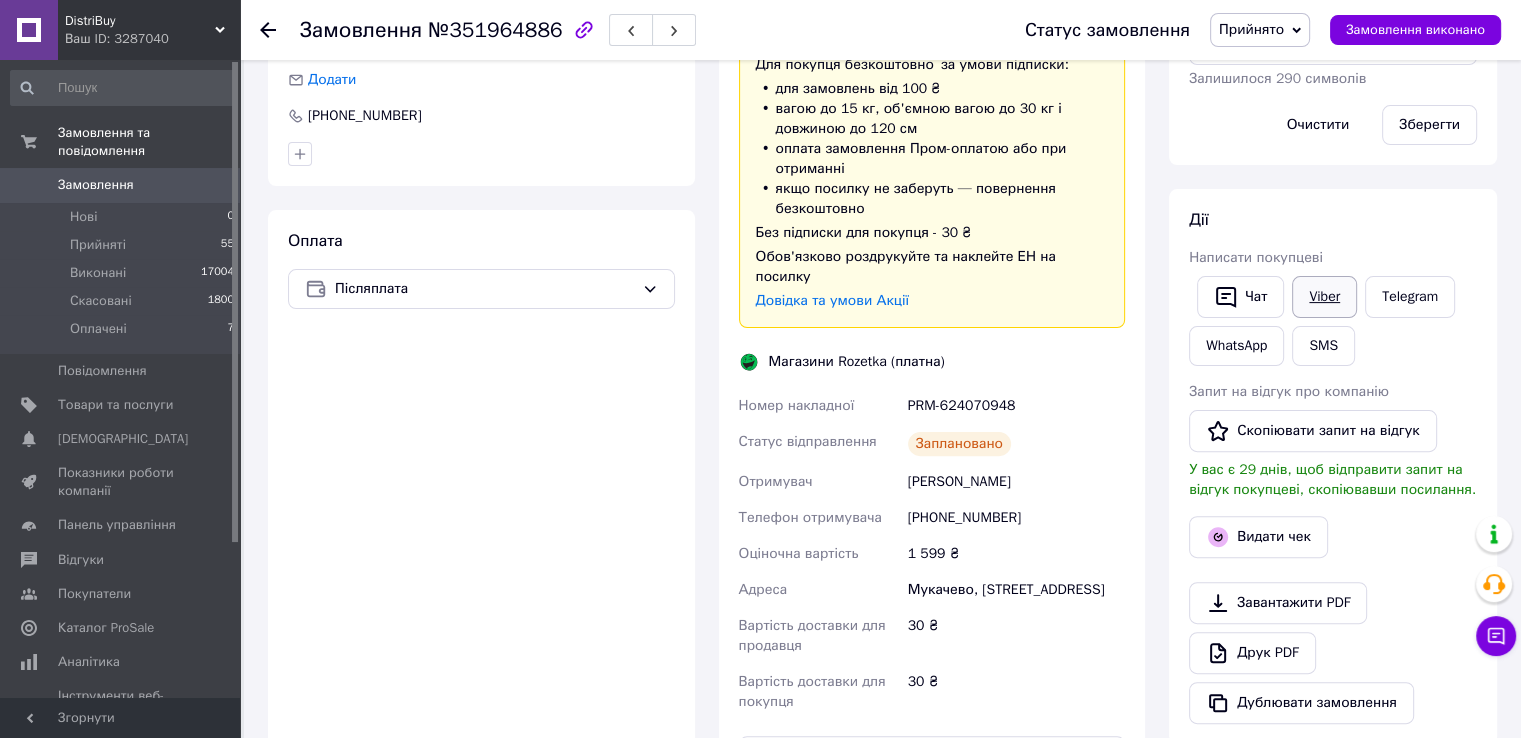 click on "Viber" at bounding box center [1324, 297] 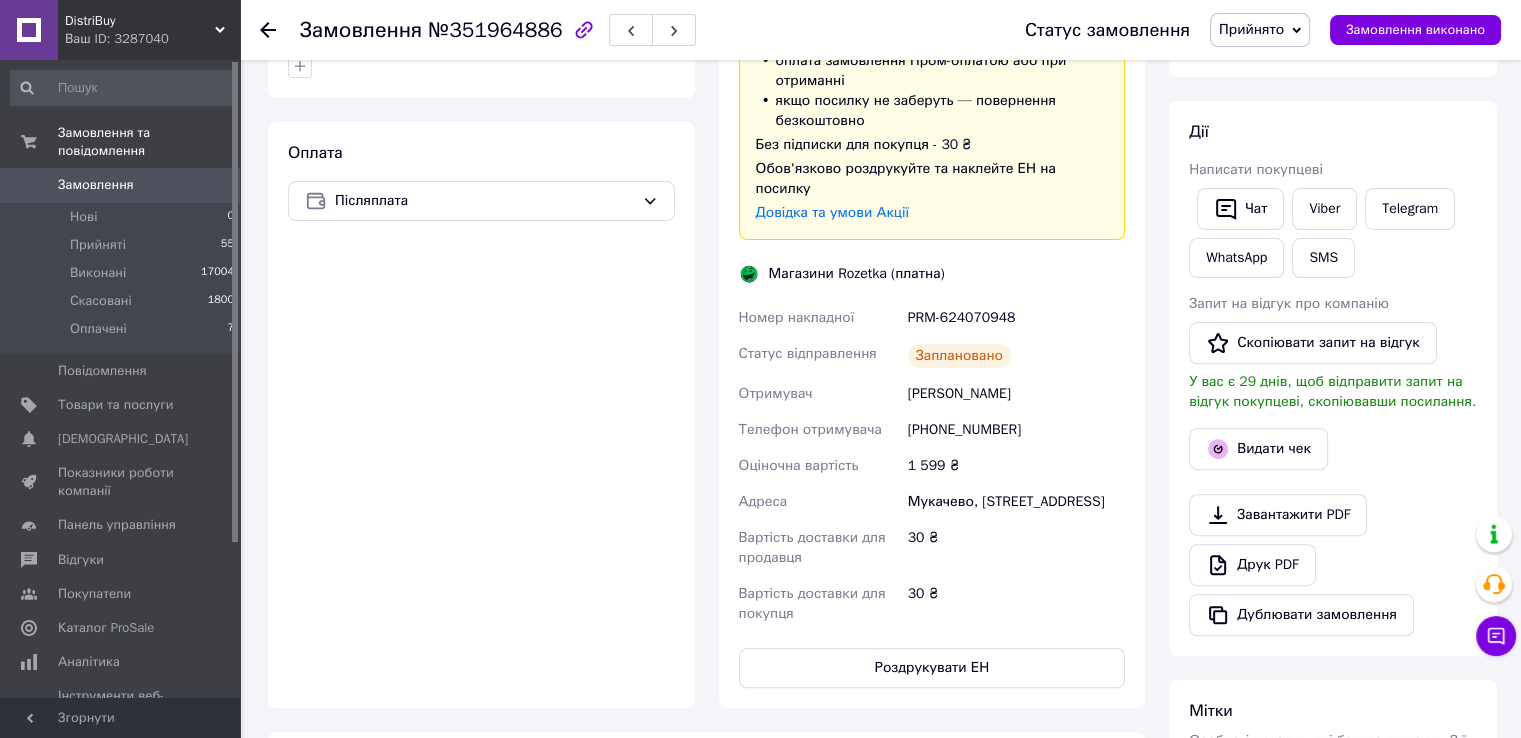 scroll, scrollTop: 700, scrollLeft: 0, axis: vertical 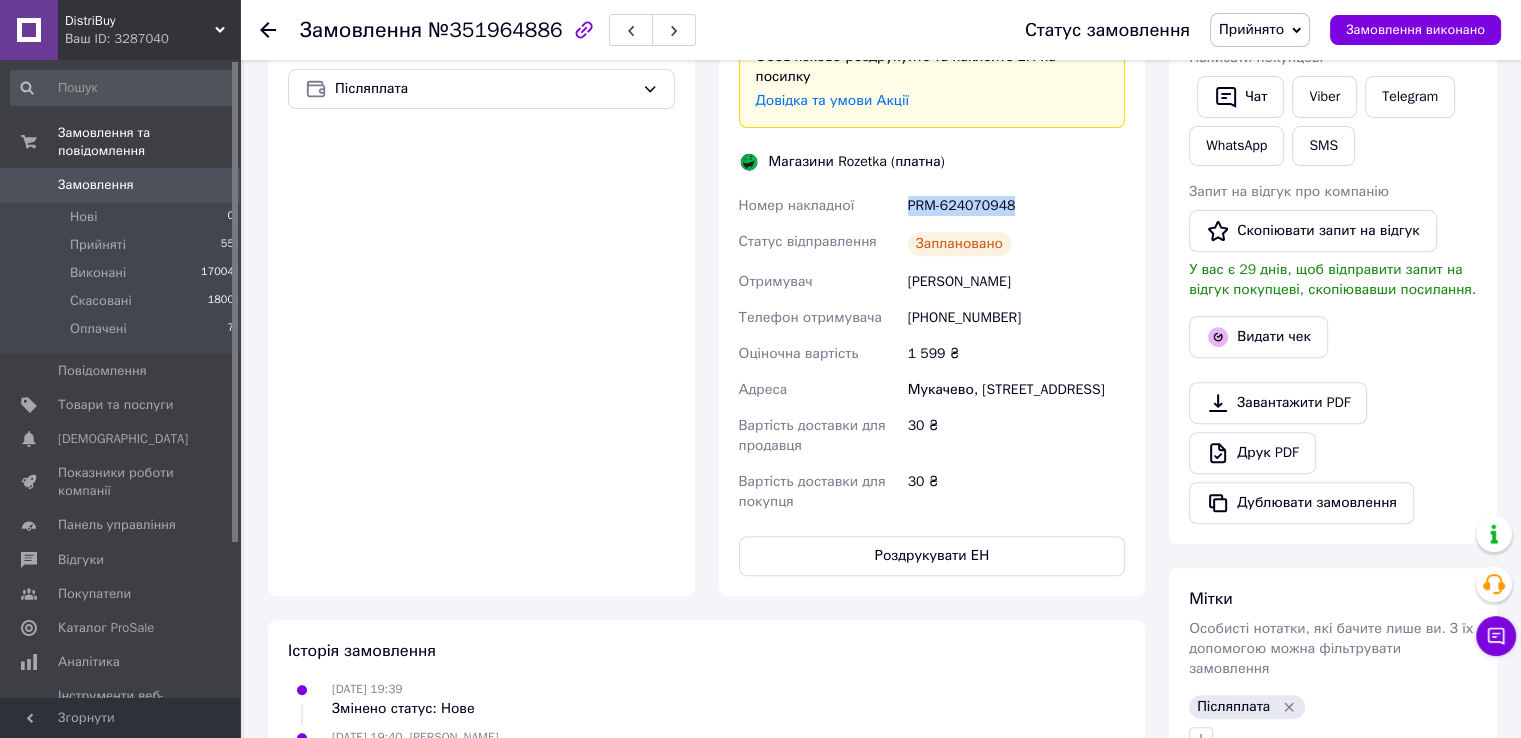 drag, startPoint x: 883, startPoint y: 188, endPoint x: 1072, endPoint y: 187, distance: 189.00264 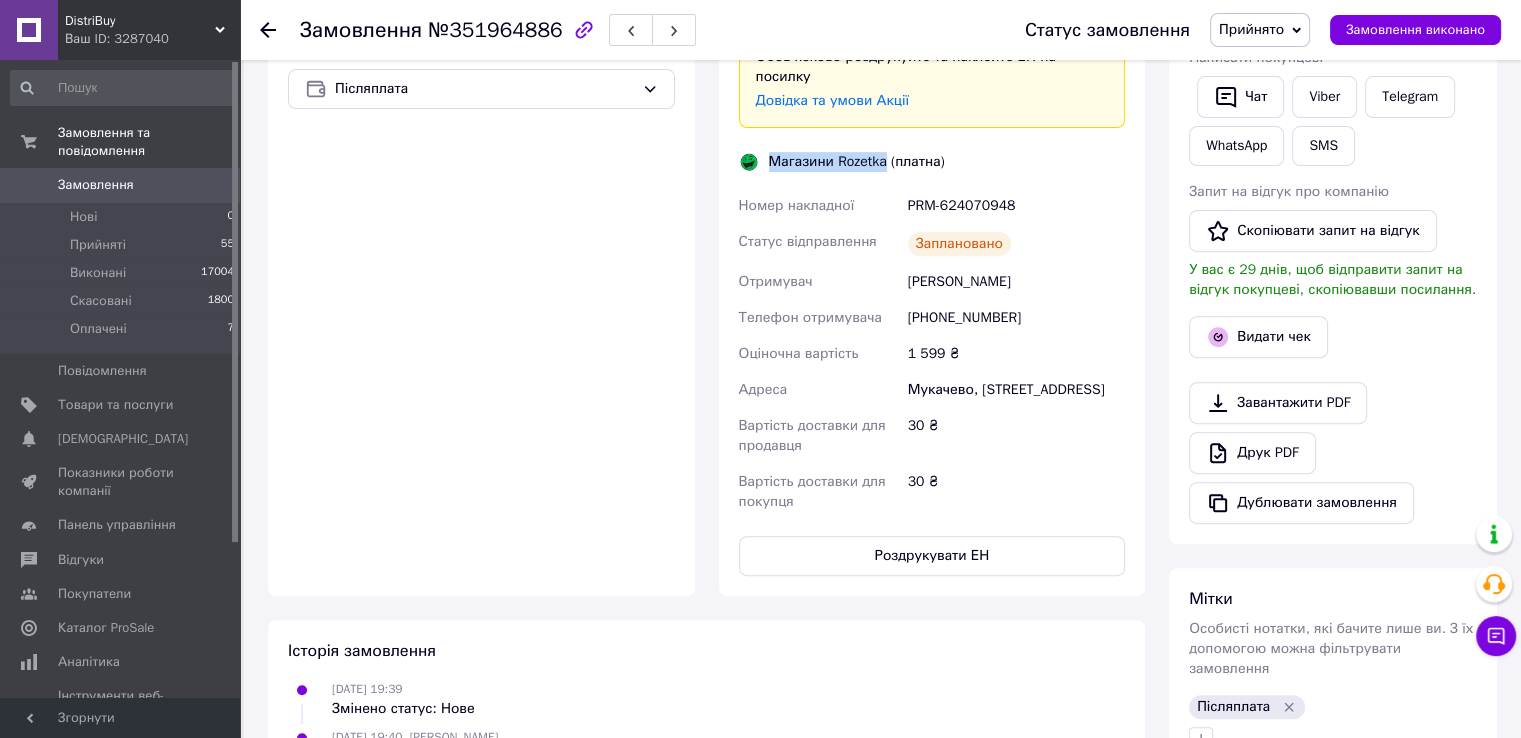 drag, startPoint x: 769, startPoint y: 137, endPoint x: 884, endPoint y: 134, distance: 115.03912 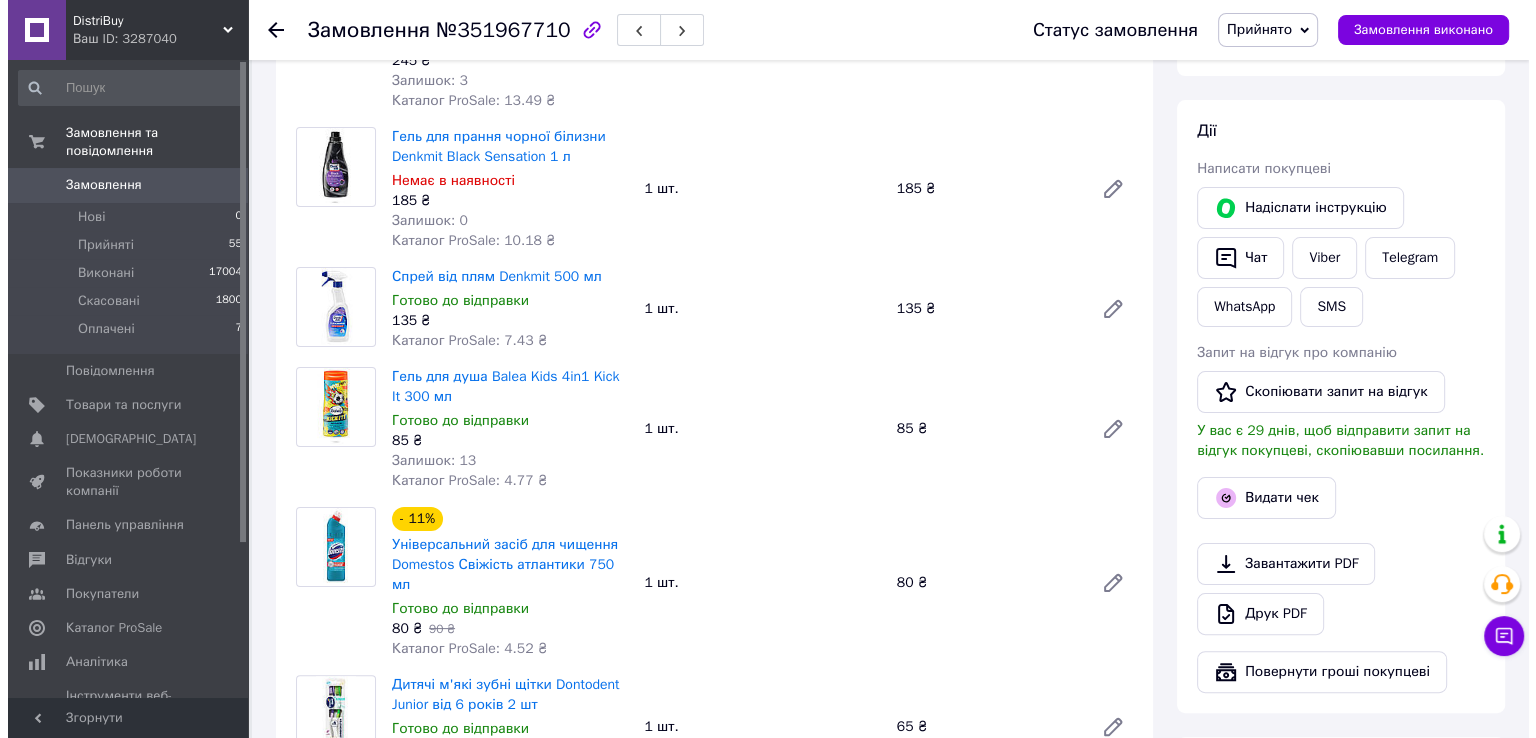 scroll, scrollTop: 400, scrollLeft: 0, axis: vertical 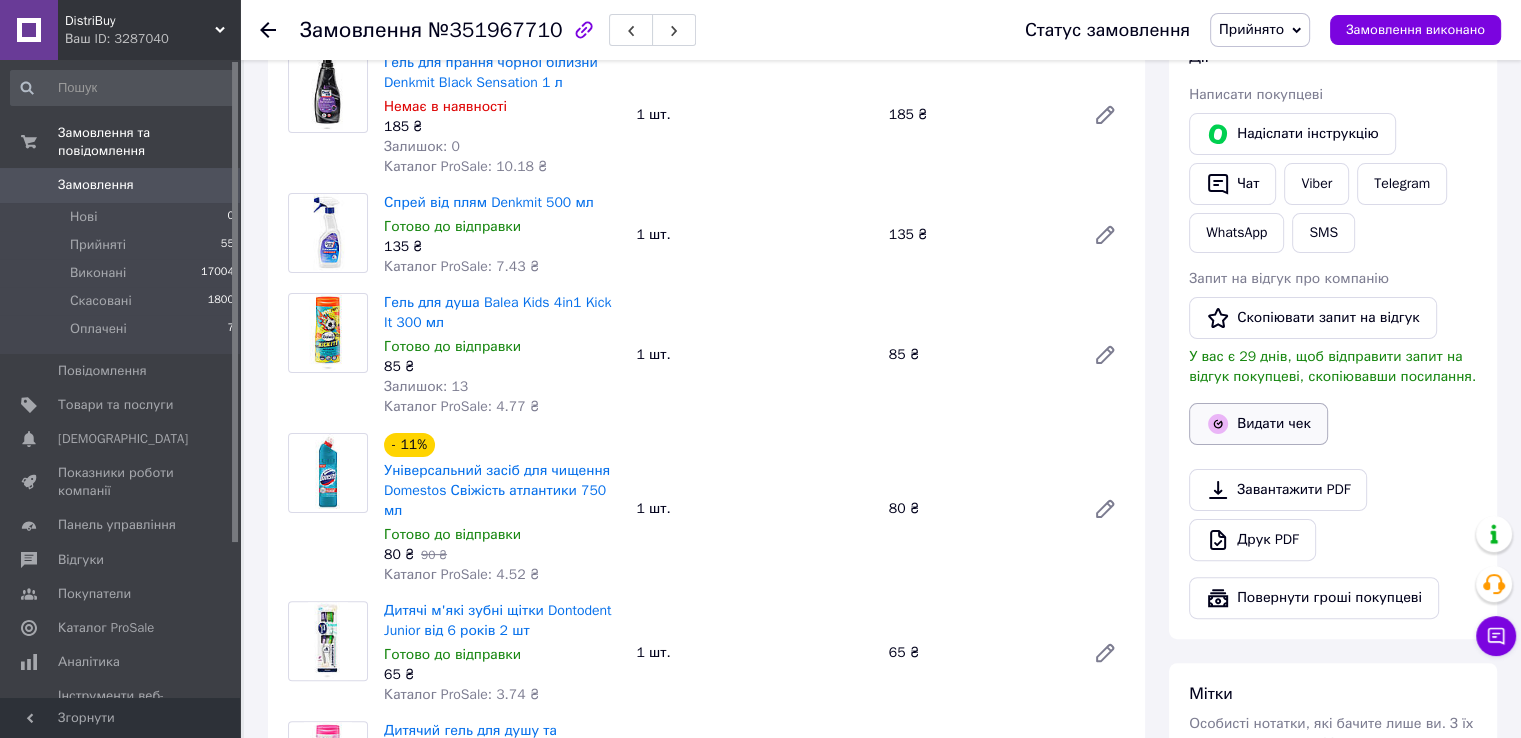 click on "Видати чек" at bounding box center [1258, 424] 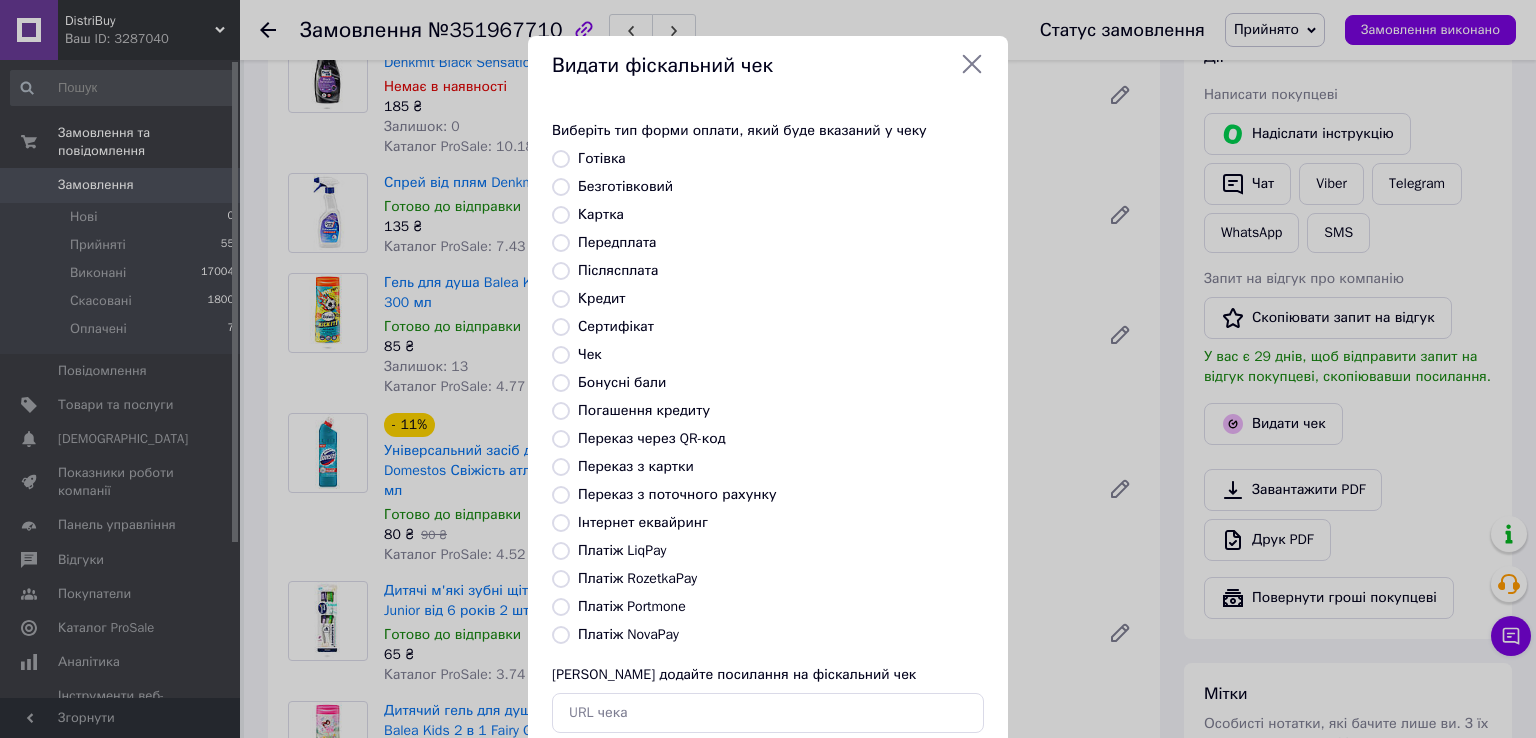 click on "Платіж RozetkaPay" at bounding box center (637, 578) 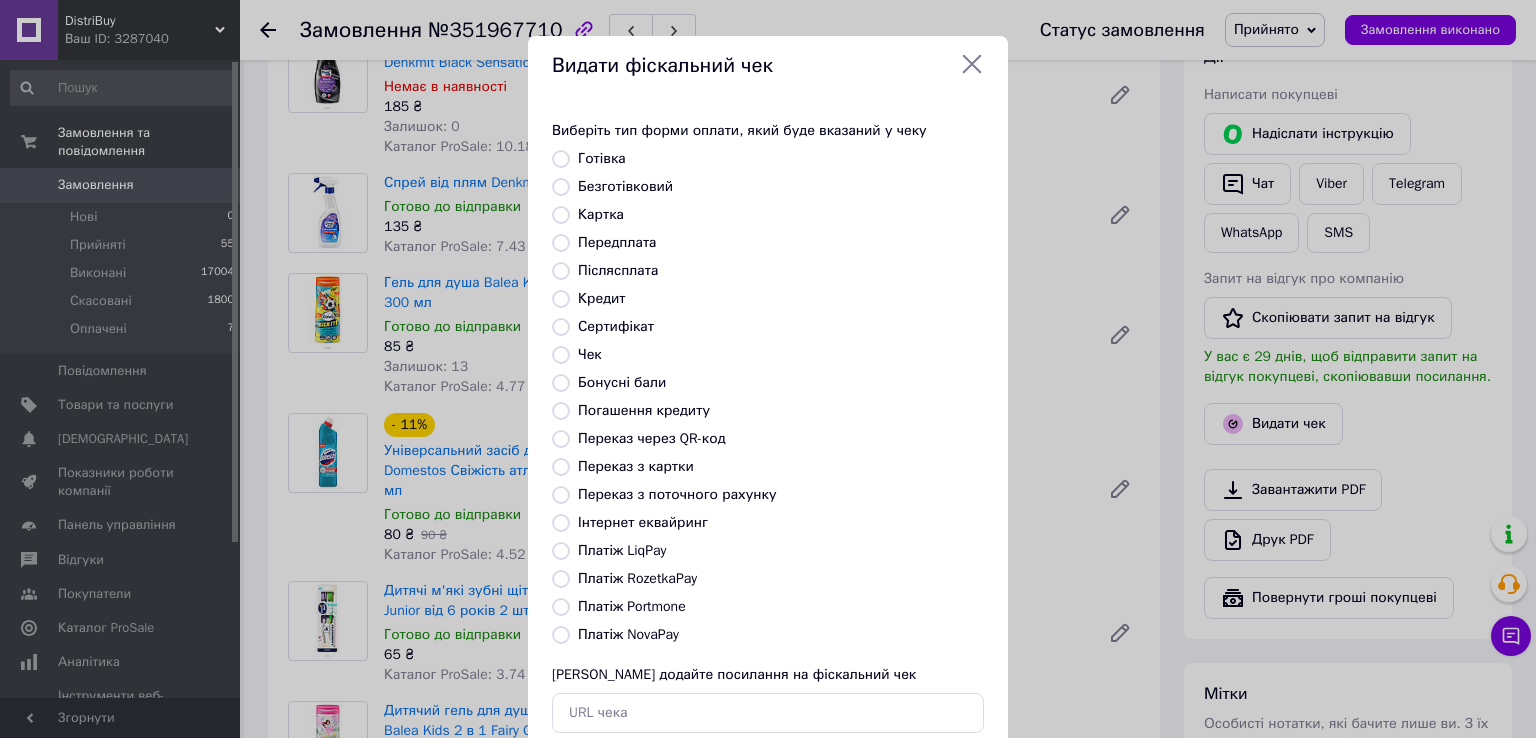 radio on "true" 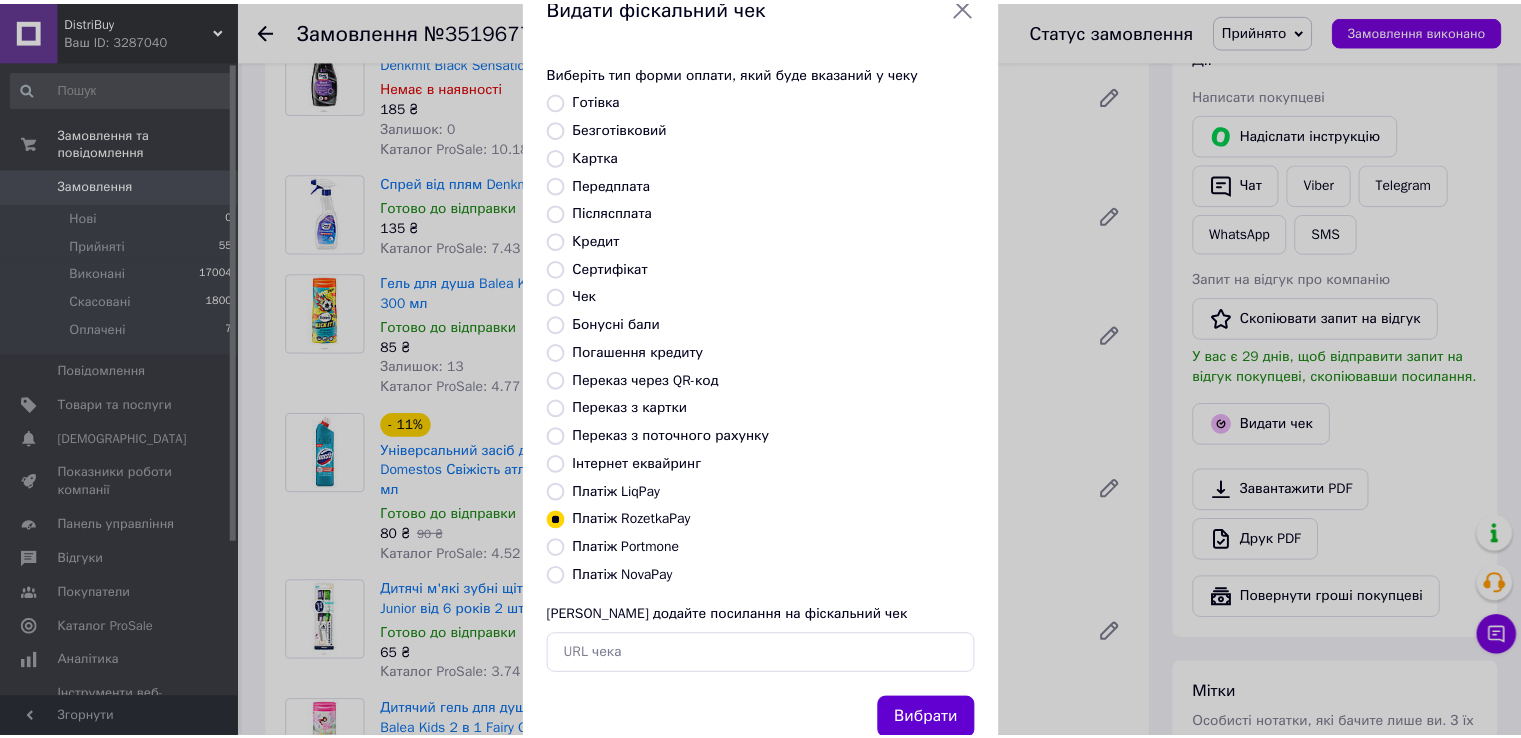 scroll, scrollTop: 120, scrollLeft: 0, axis: vertical 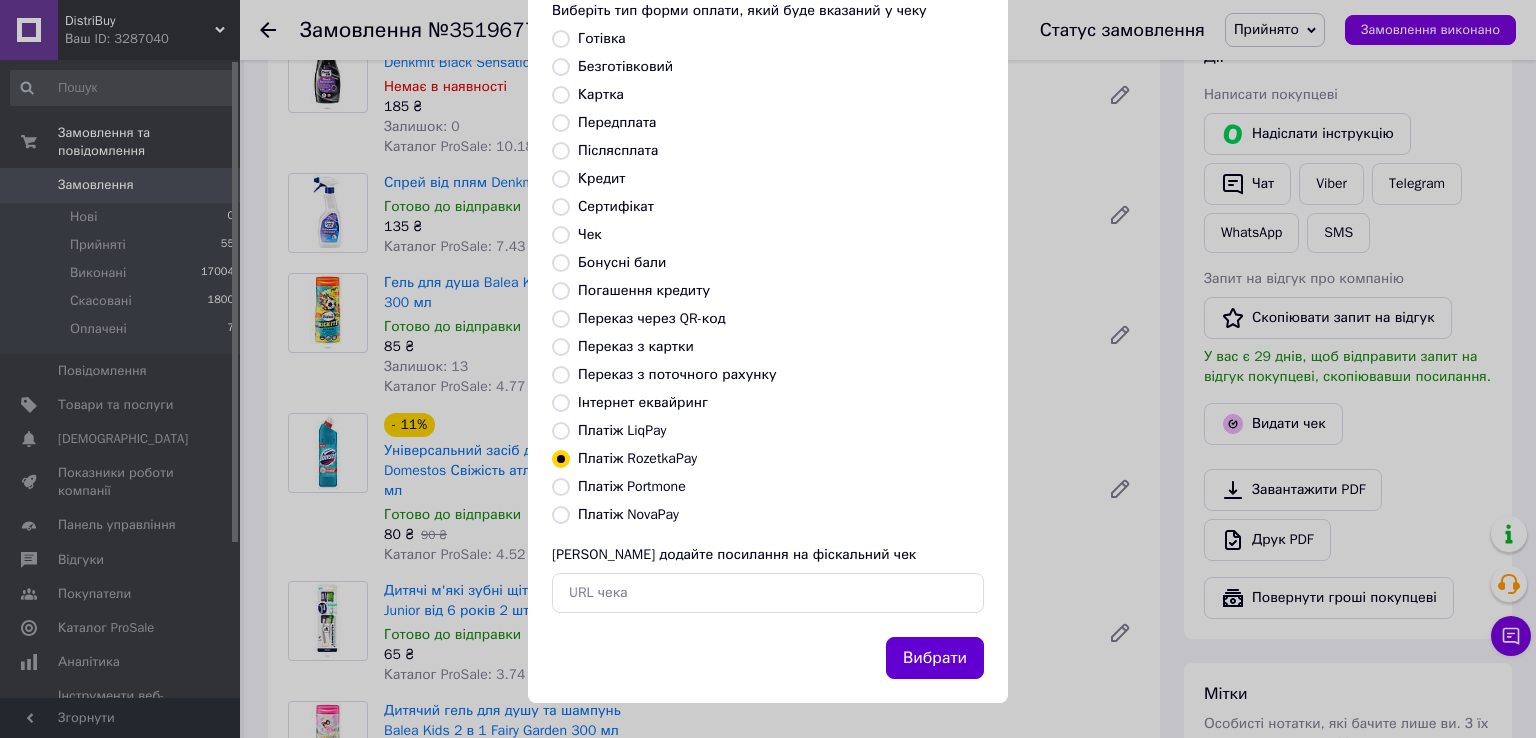 click on "Вибрати" at bounding box center [935, 658] 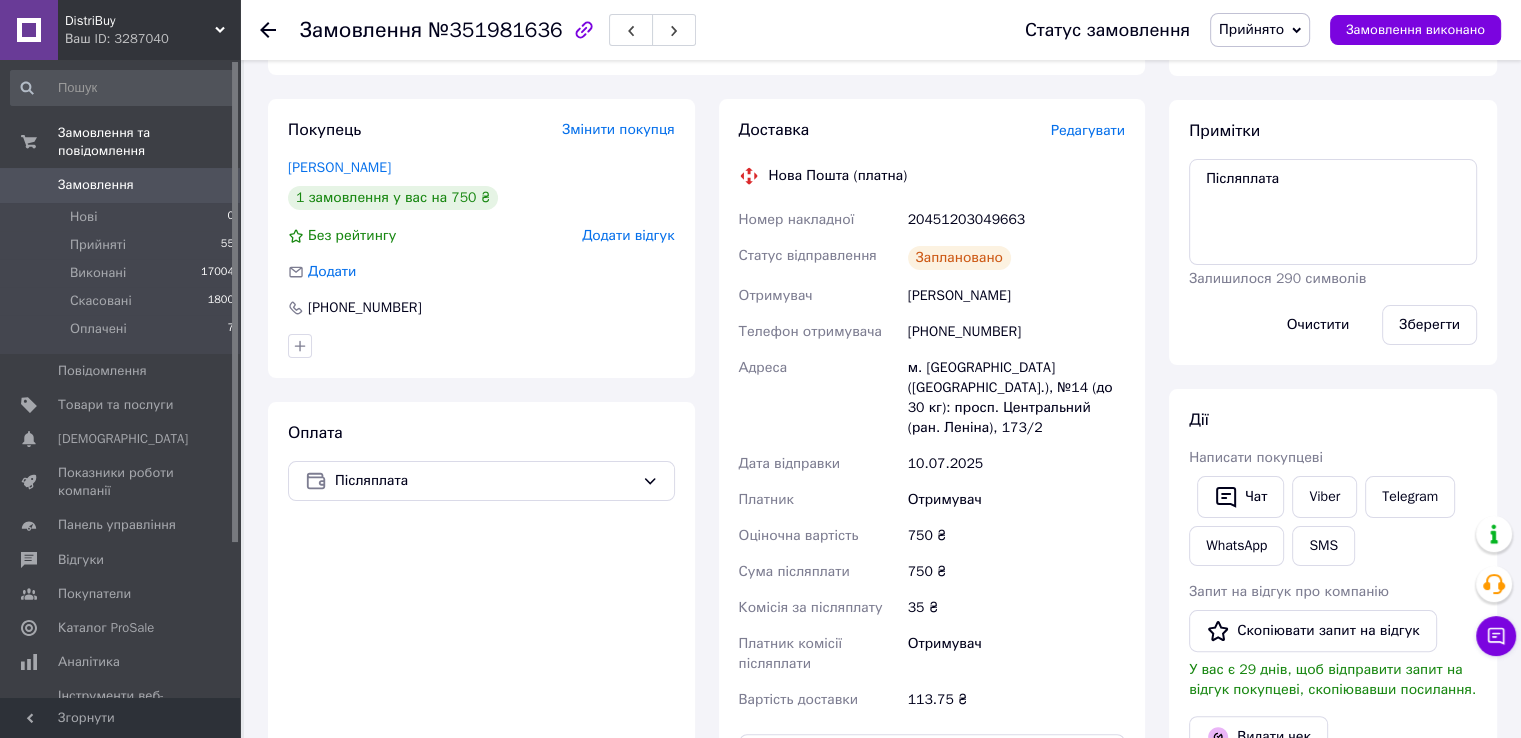 scroll, scrollTop: 400, scrollLeft: 0, axis: vertical 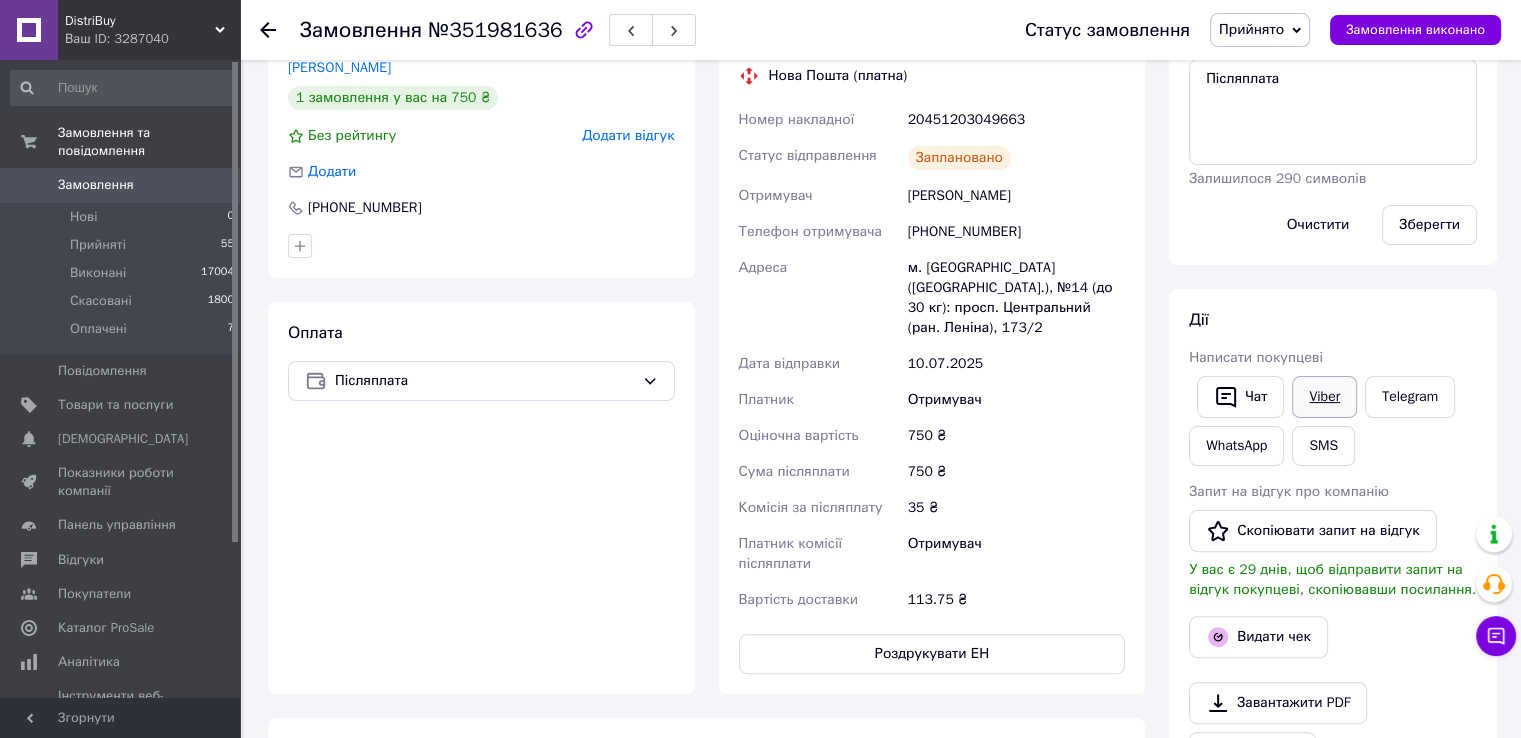 click on "Viber" at bounding box center [1324, 397] 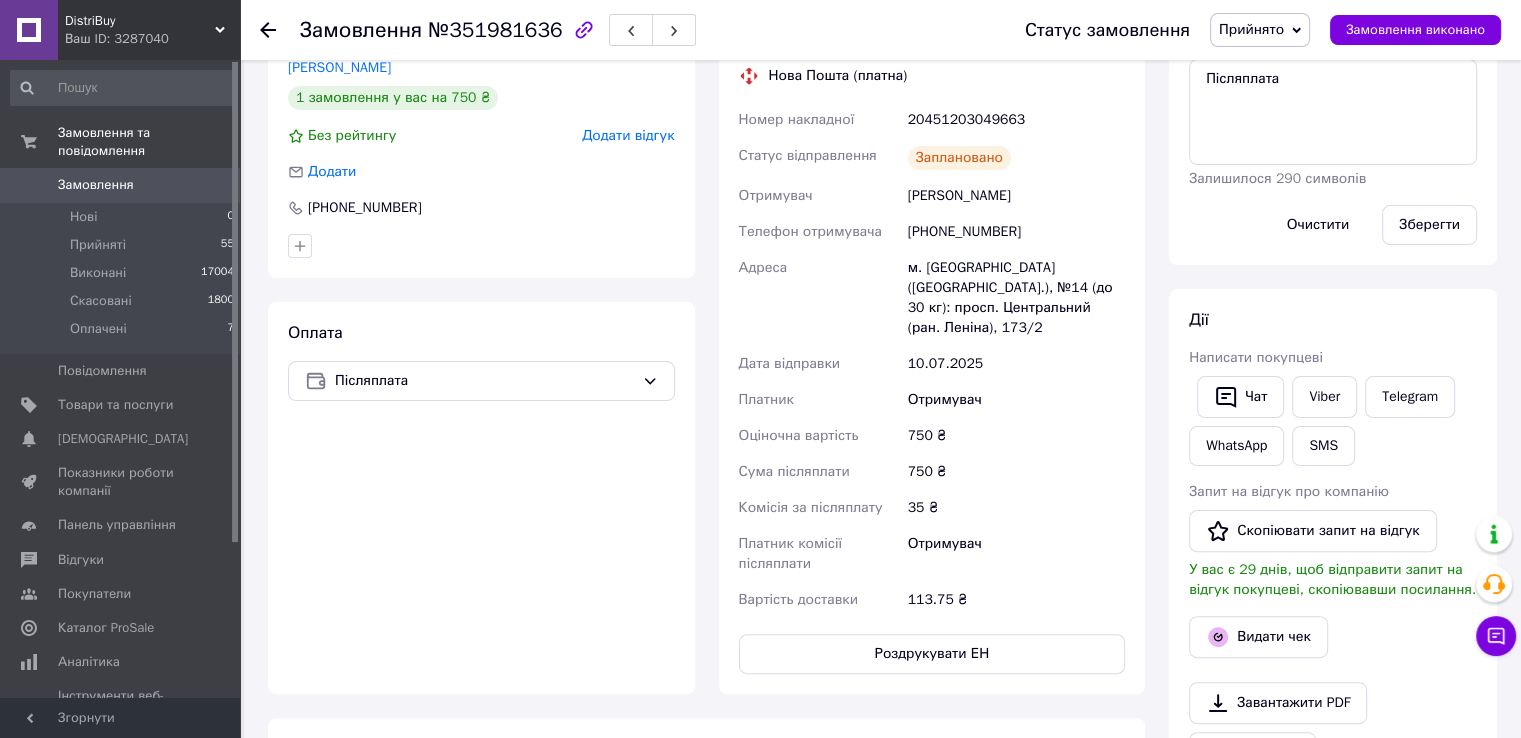 click on "20451203049663" at bounding box center (1016, 120) 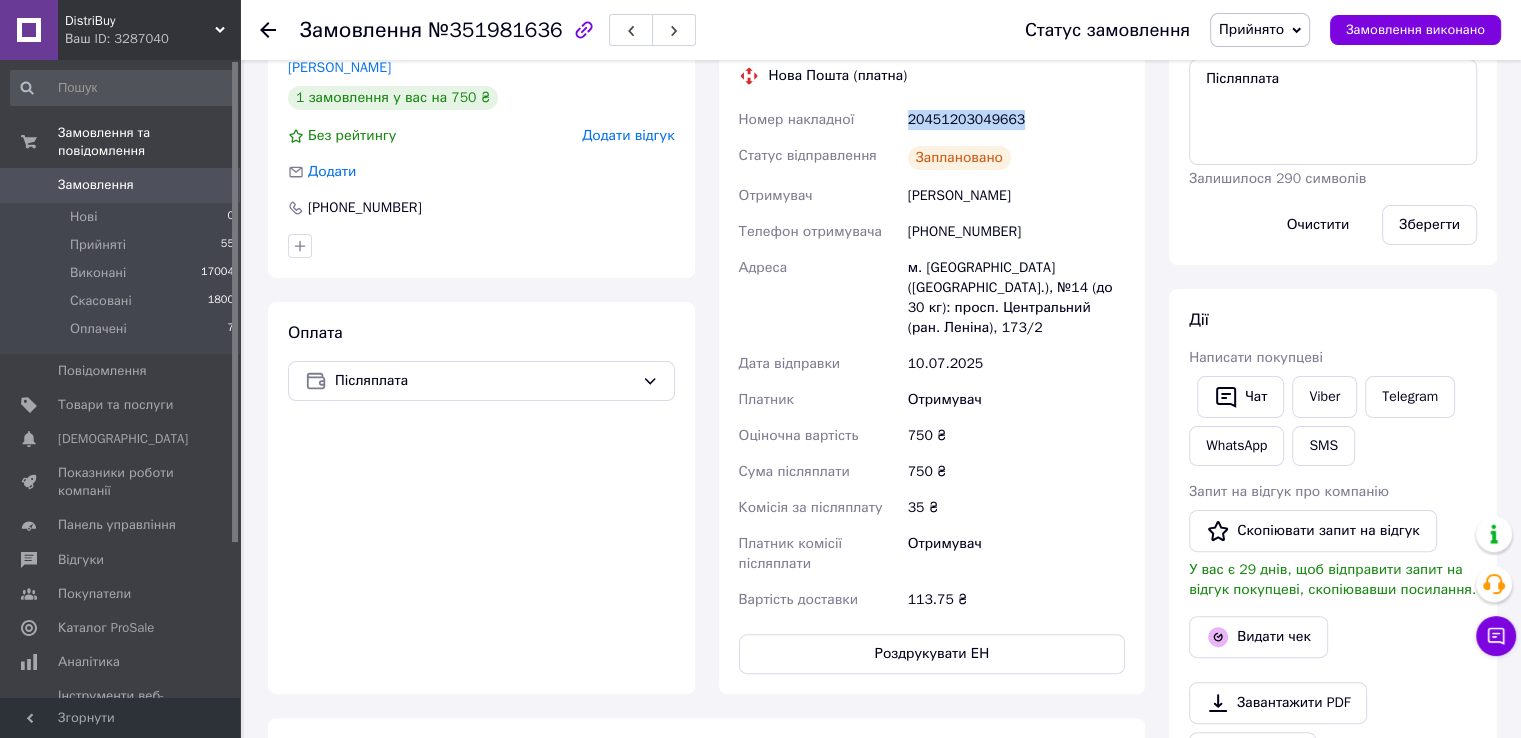 click on "20451203049663" at bounding box center [1016, 120] 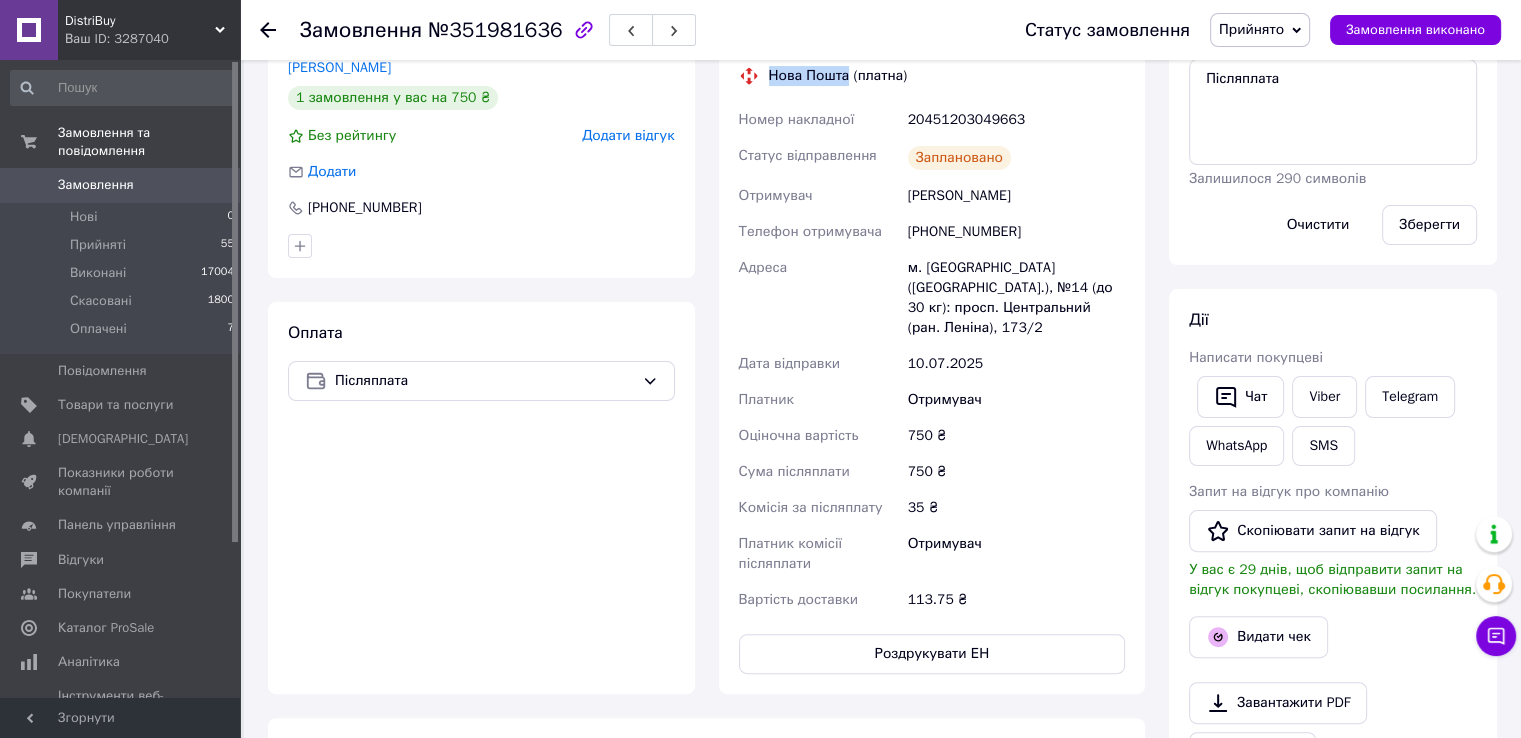 drag, startPoint x: 769, startPoint y: 76, endPoint x: 844, endPoint y: 77, distance: 75.00667 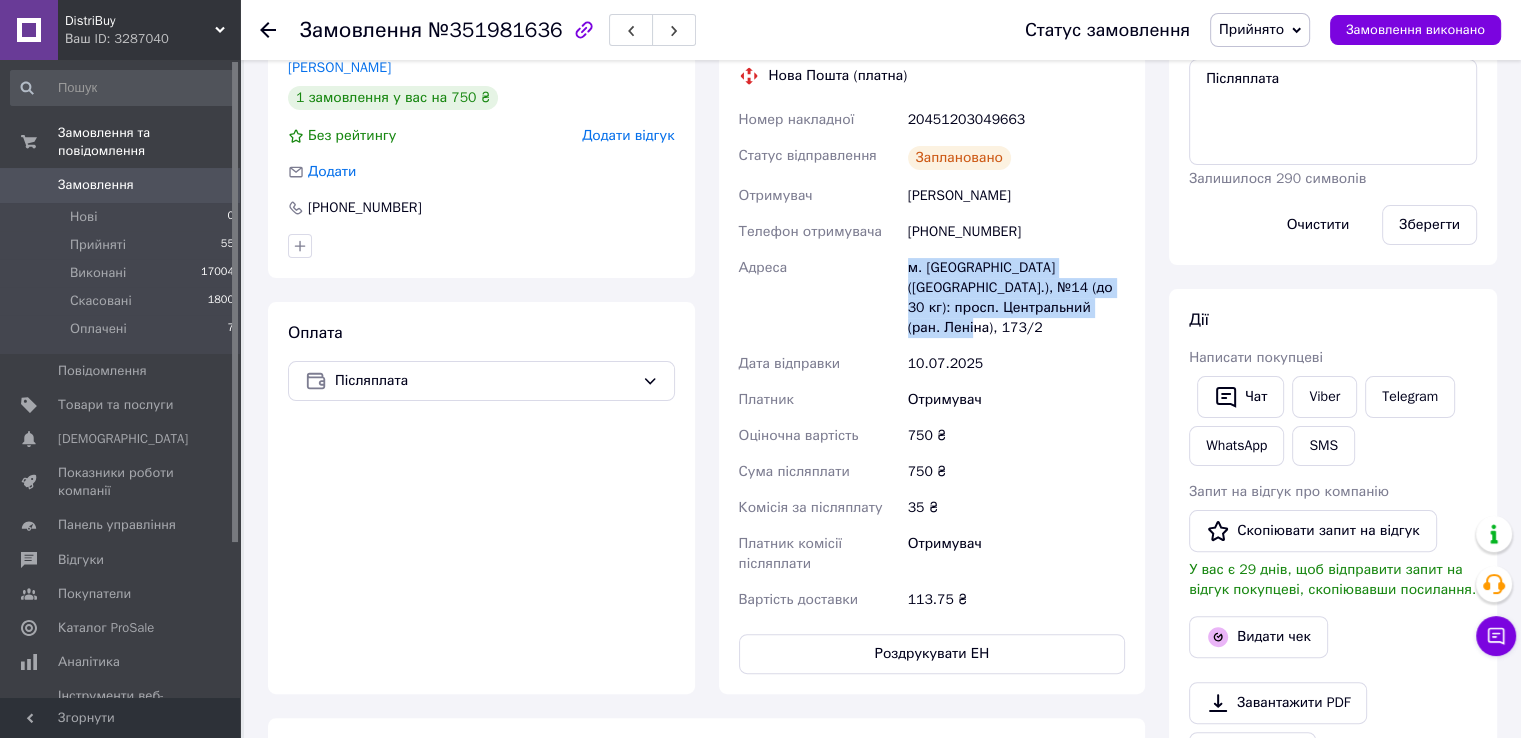 drag, startPoint x: 910, startPoint y: 255, endPoint x: 1125, endPoint y: 310, distance: 221.92342 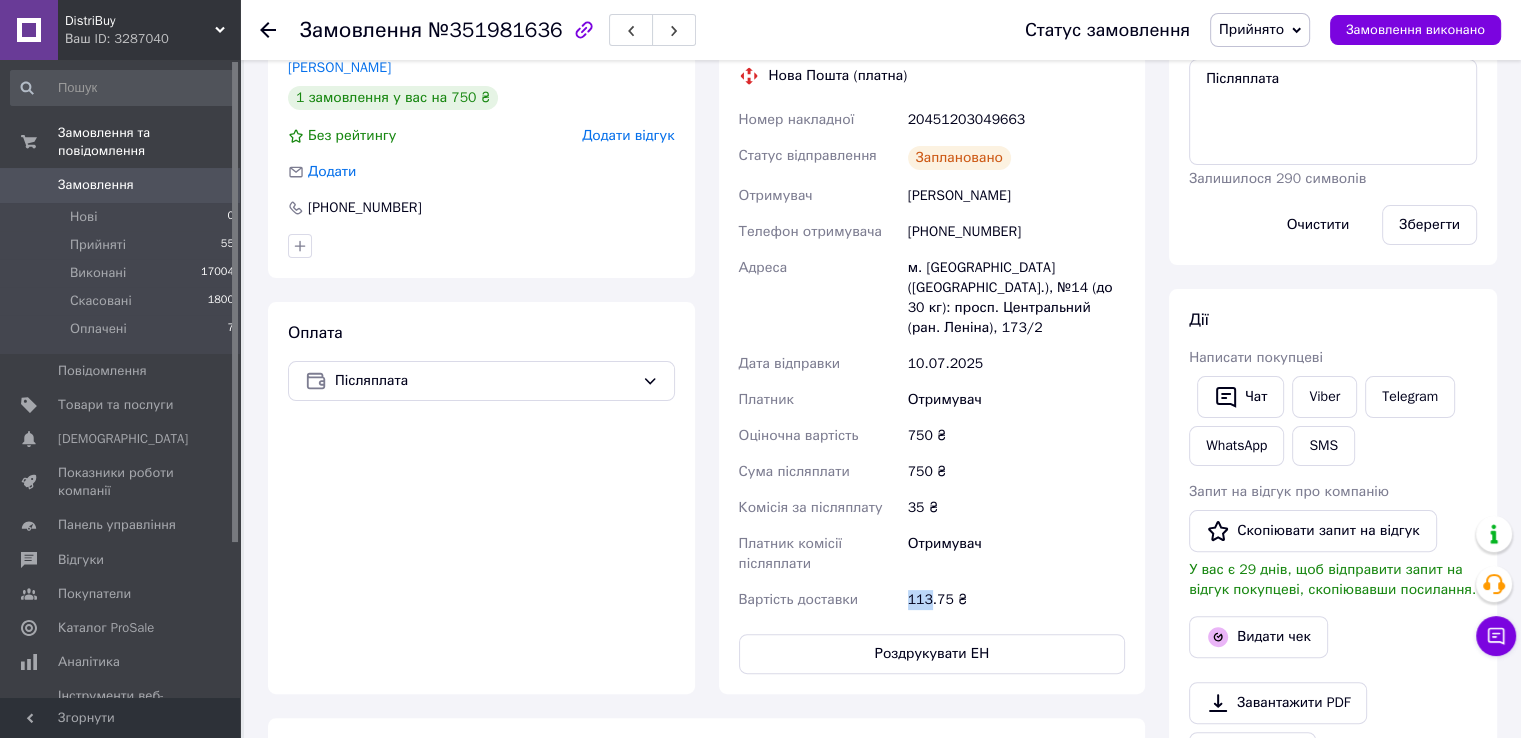 drag, startPoint x: 894, startPoint y: 580, endPoint x: 931, endPoint y: 575, distance: 37.336308 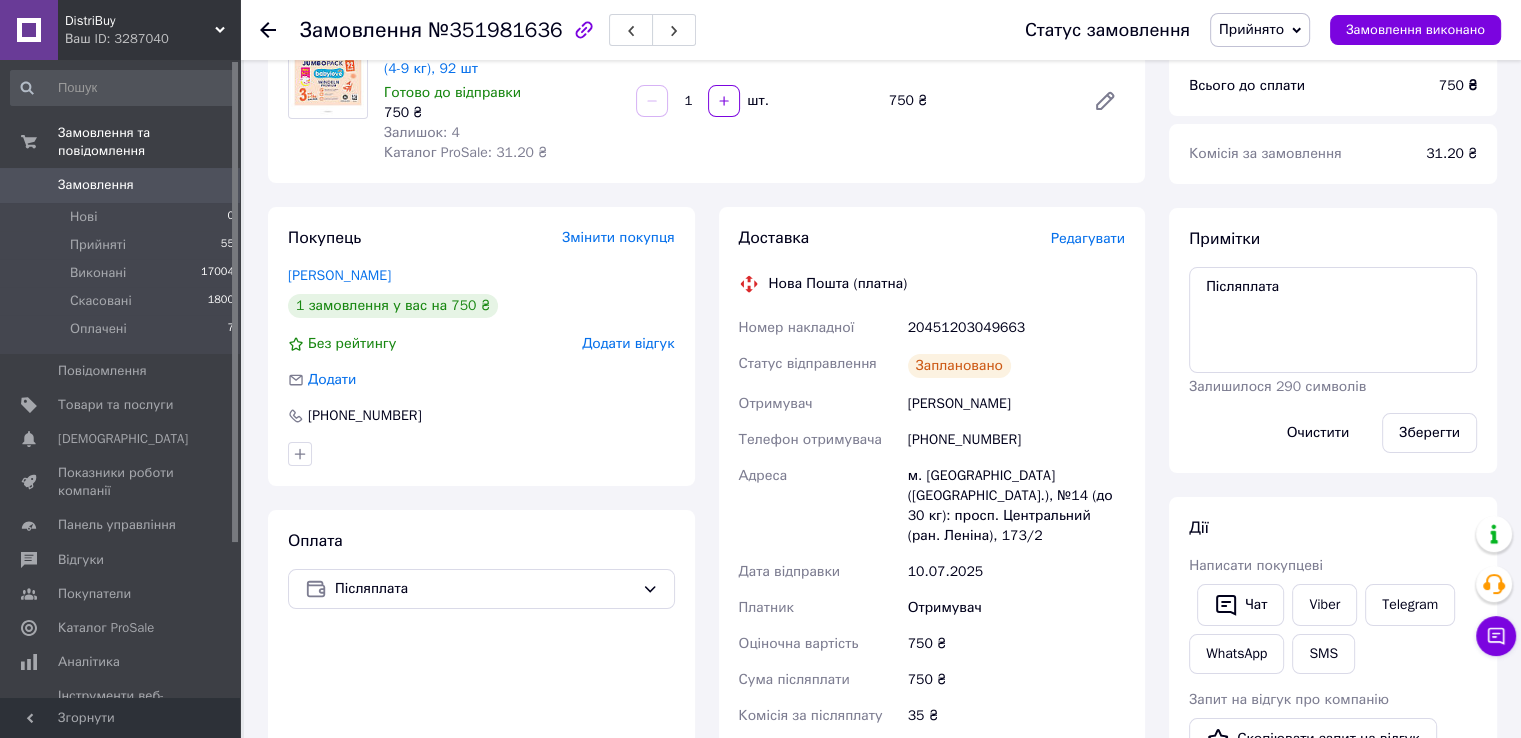 scroll, scrollTop: 200, scrollLeft: 0, axis: vertical 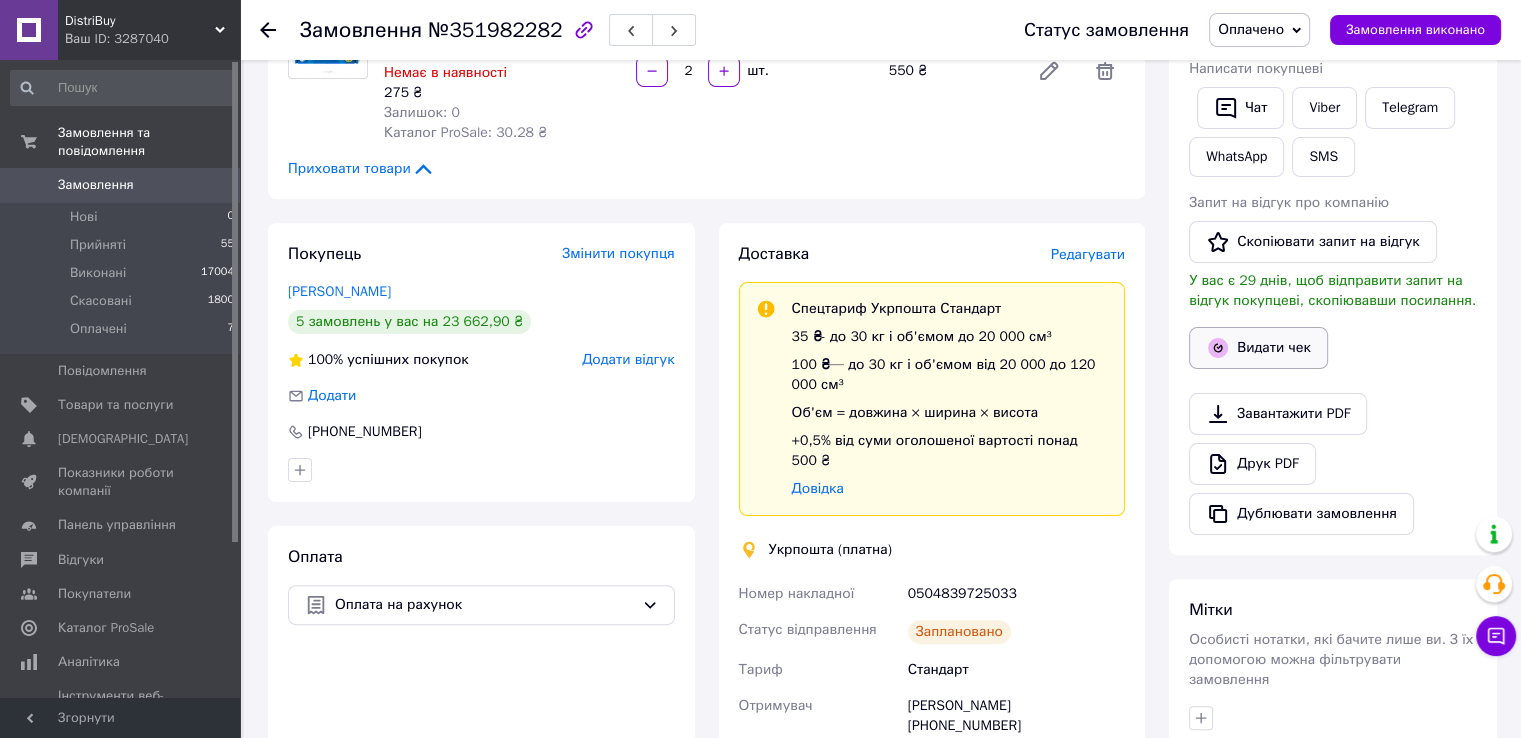 click on "Видати чек" at bounding box center (1258, 348) 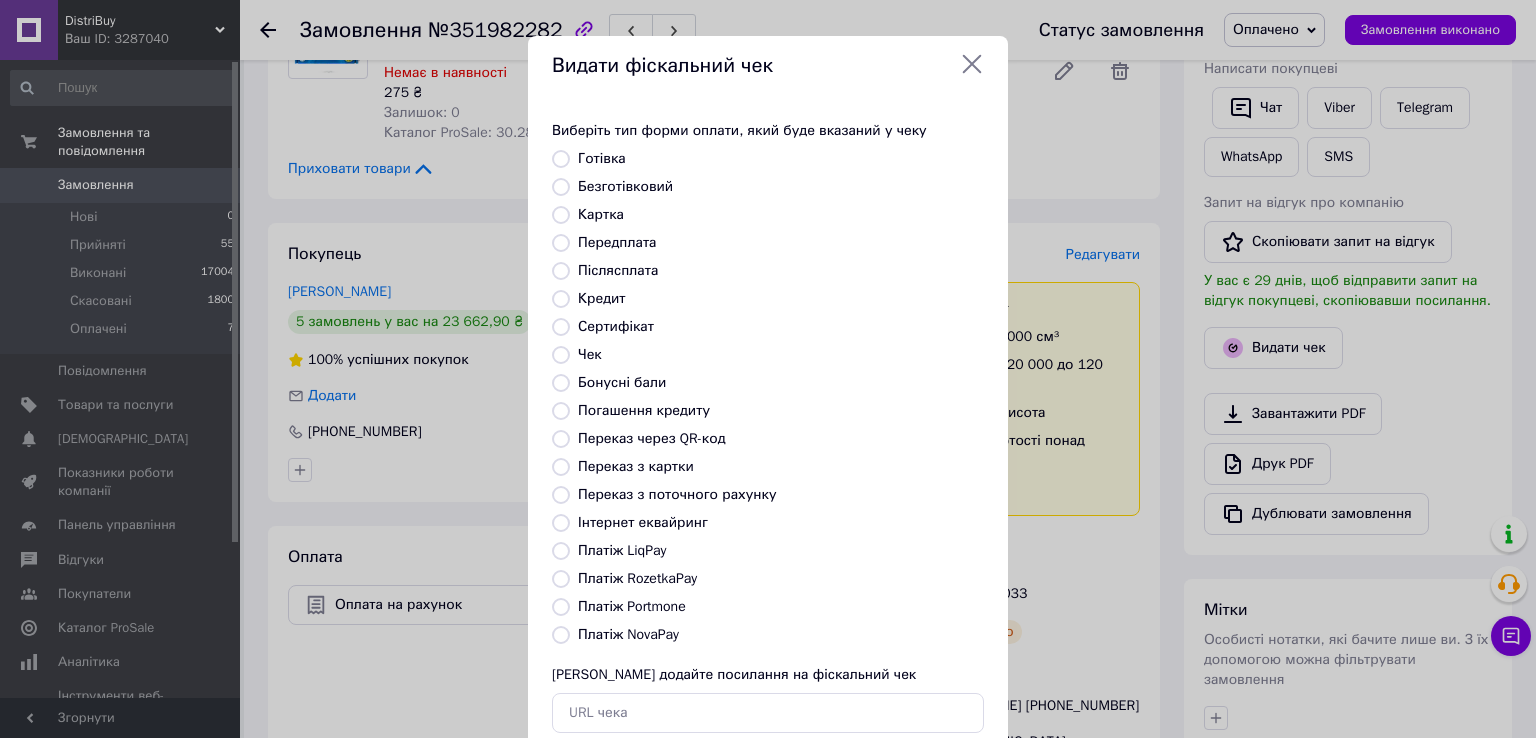 click on "Безготівковий" at bounding box center (625, 186) 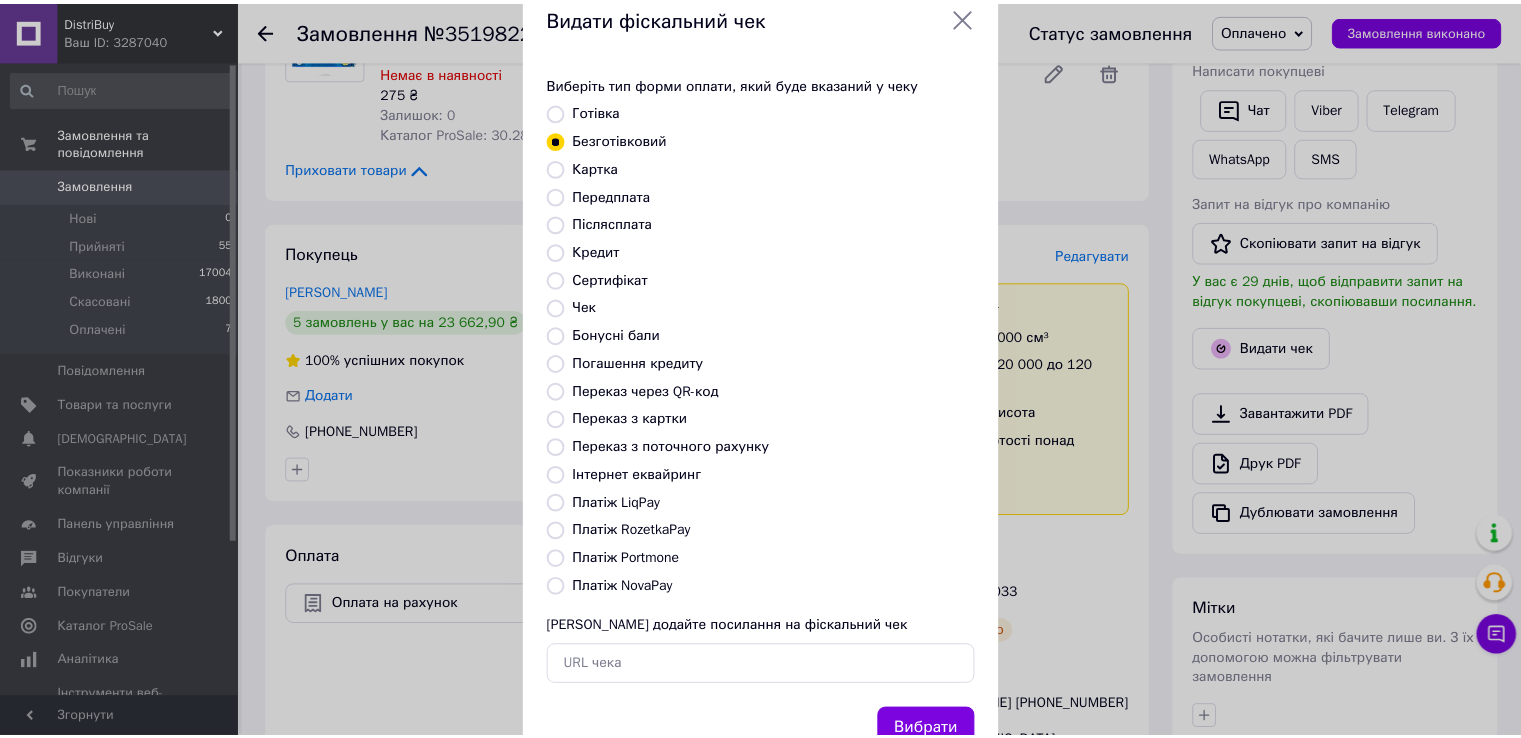 scroll, scrollTop: 120, scrollLeft: 0, axis: vertical 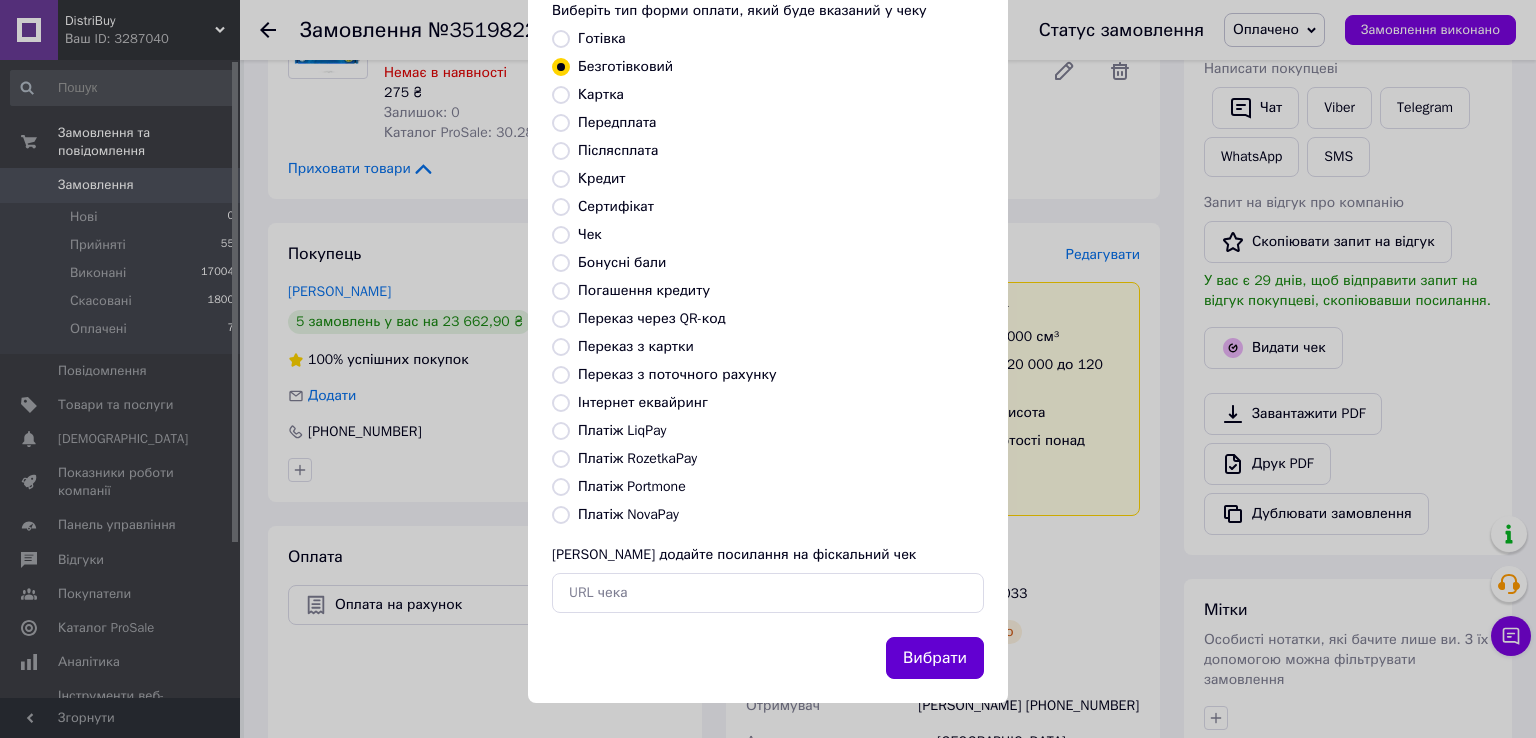 click on "Вибрати" at bounding box center (935, 658) 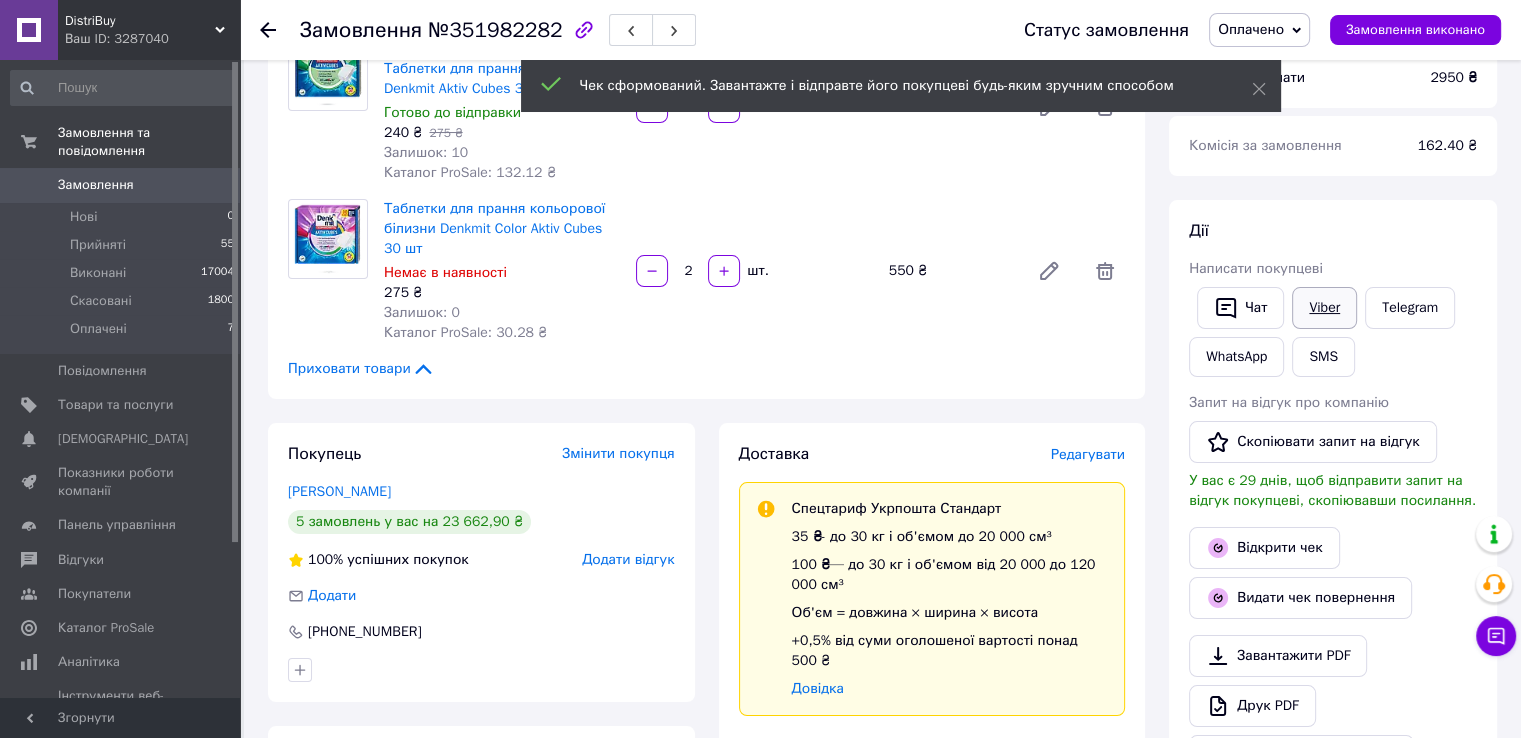 click on "Viber" at bounding box center (1324, 308) 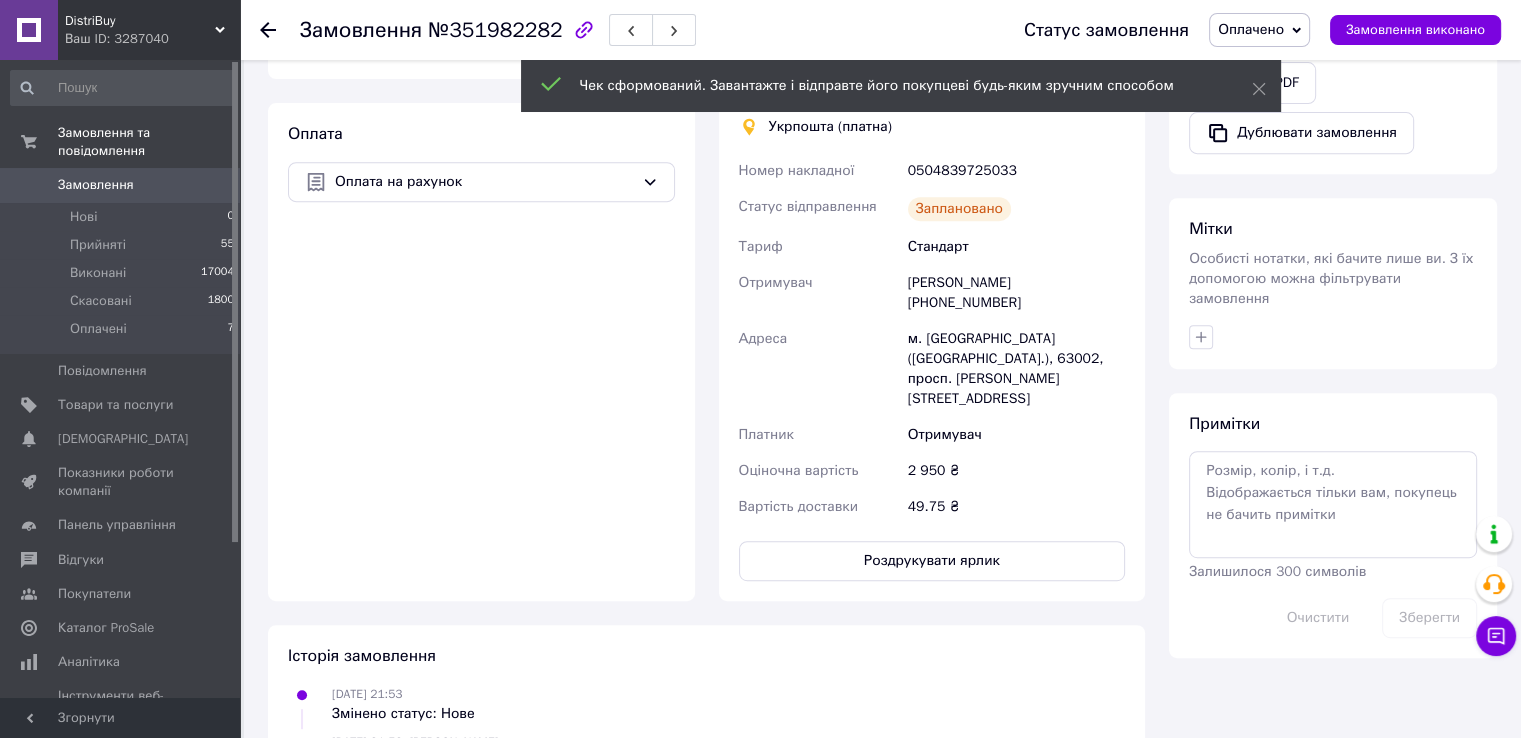 scroll, scrollTop: 700, scrollLeft: 0, axis: vertical 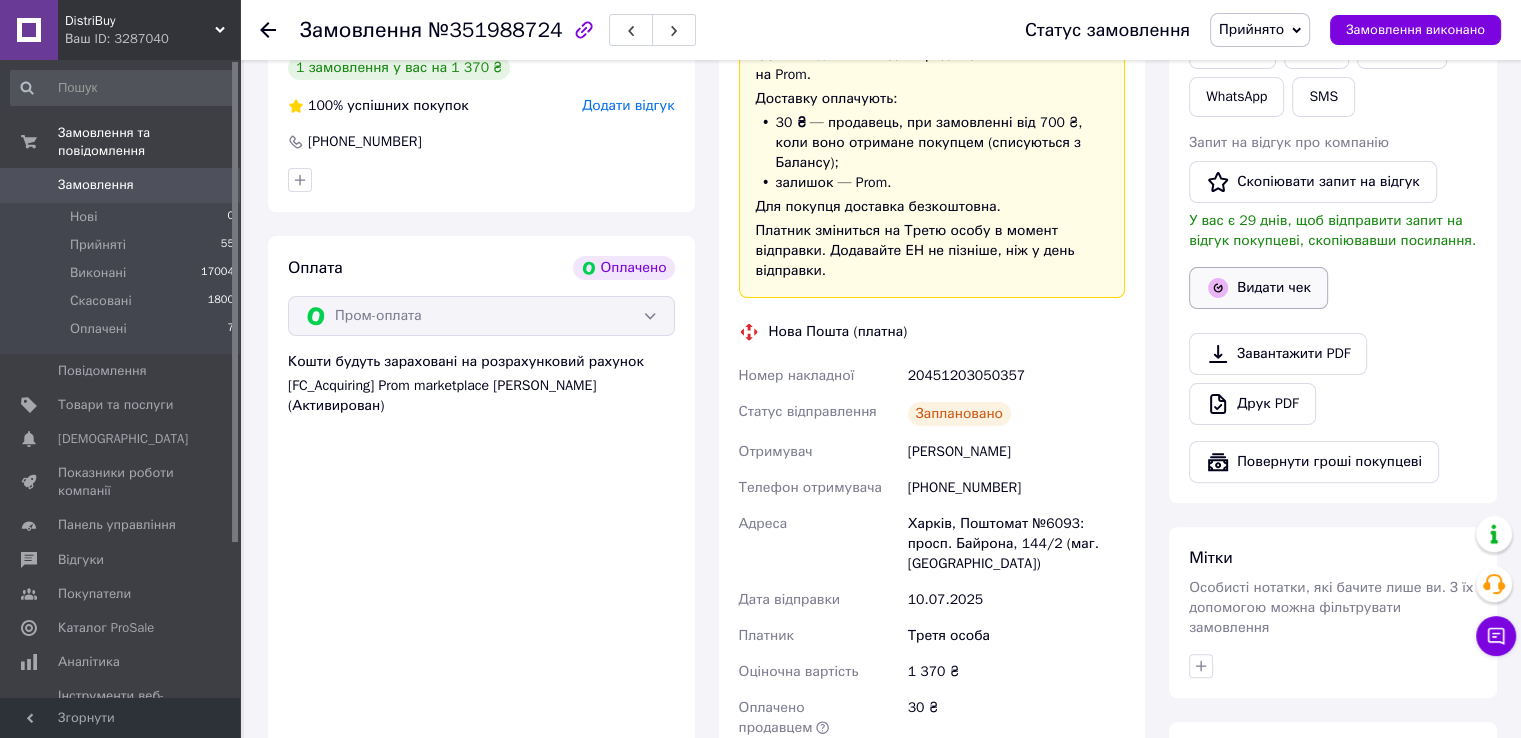 click on "Видати чек" at bounding box center (1258, 288) 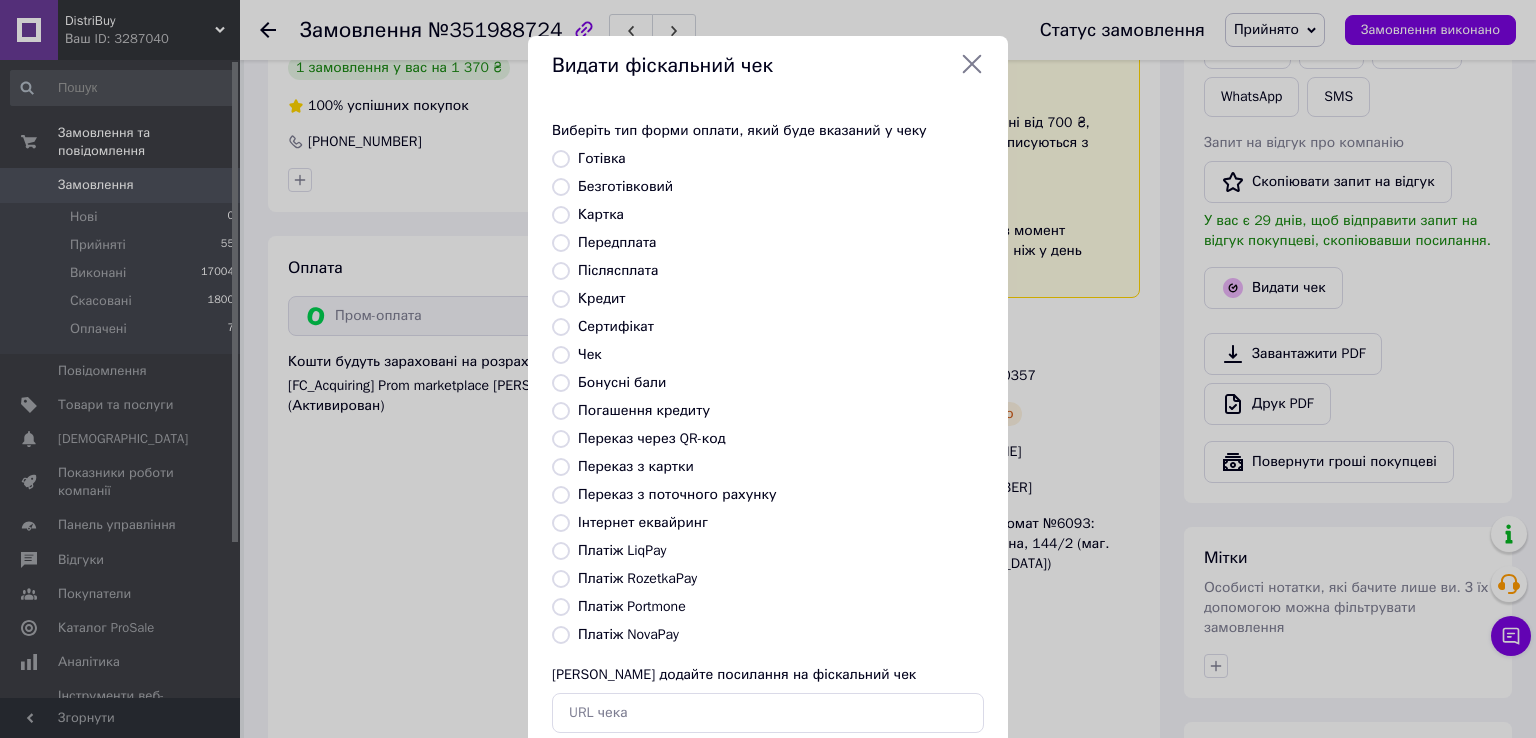 click on "Платіж RozetkaPay" at bounding box center (637, 578) 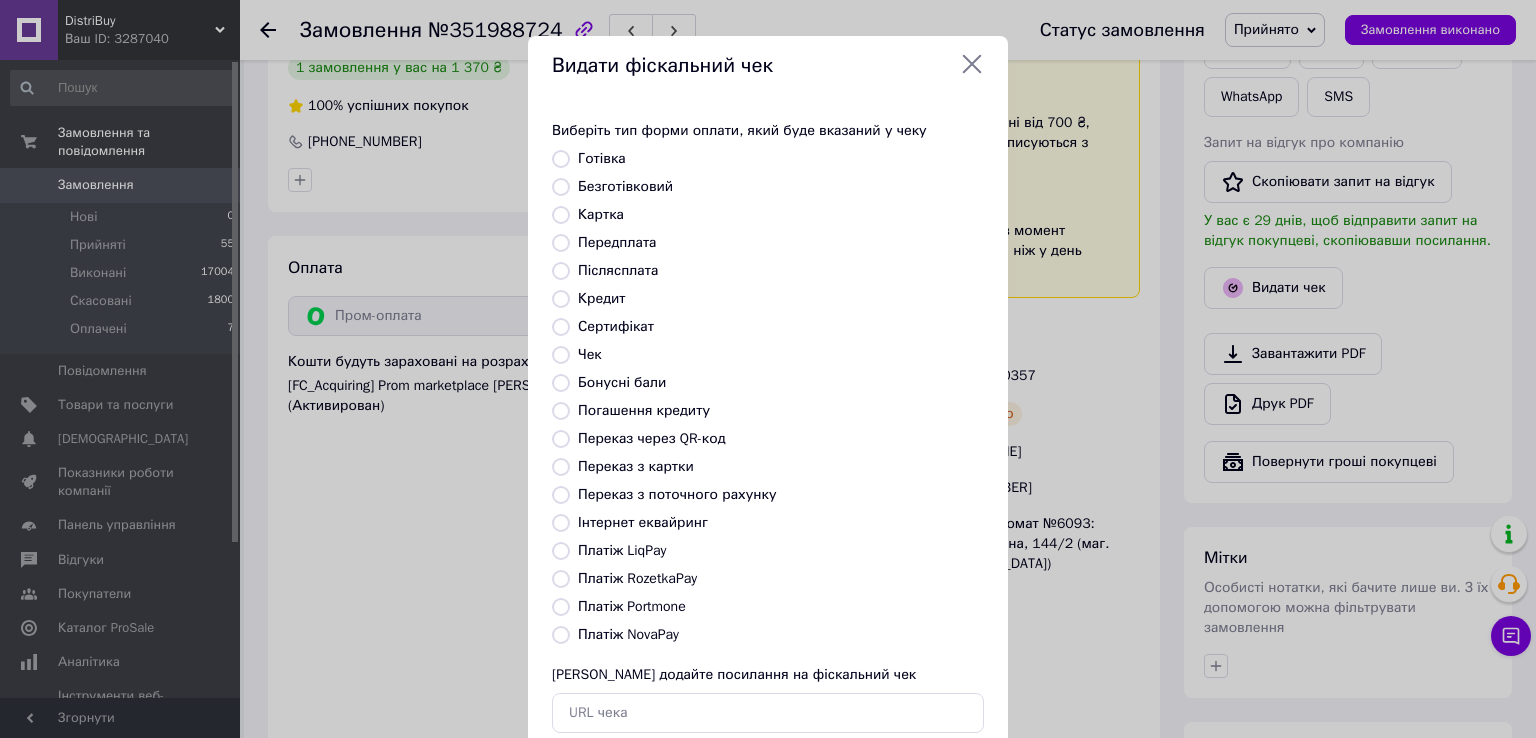 radio on "true" 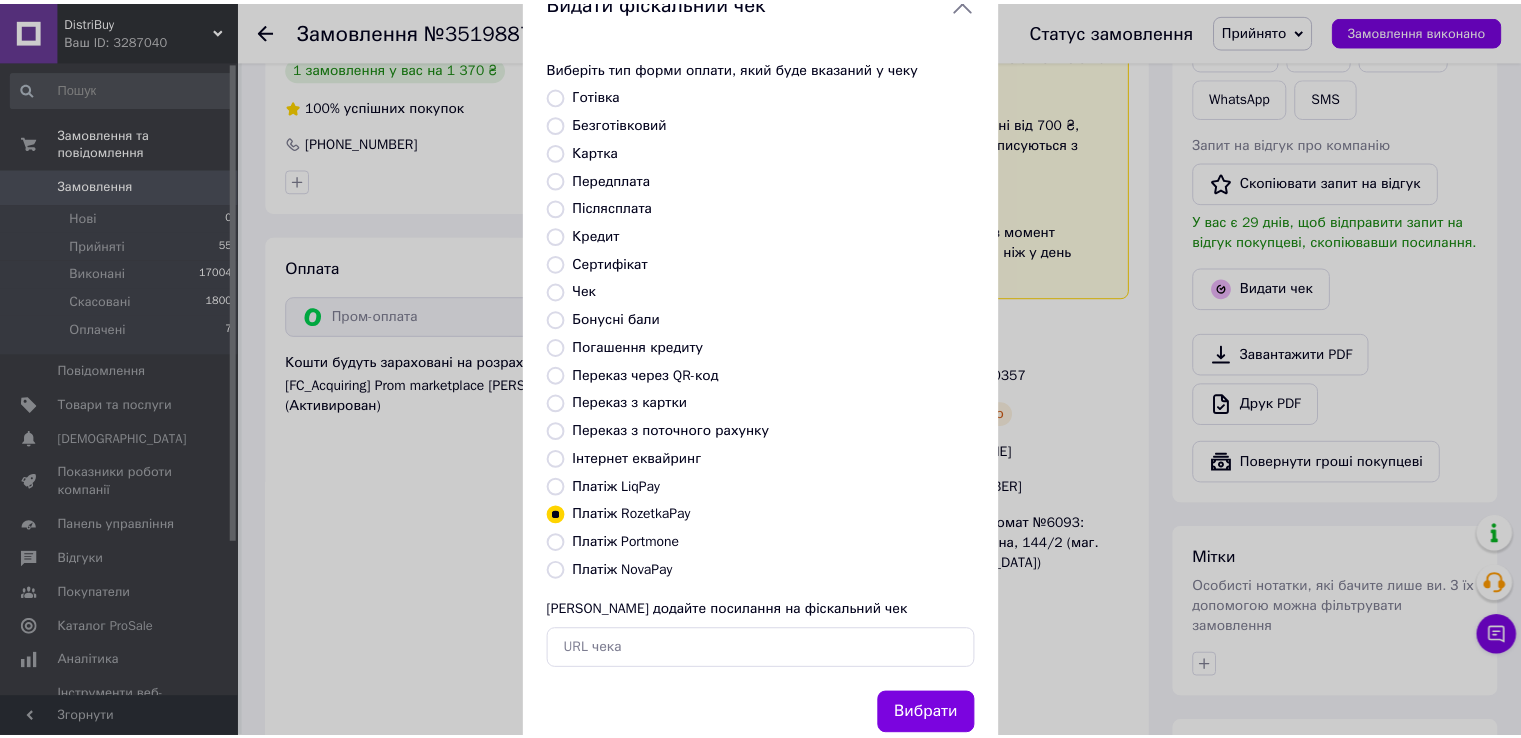 scroll, scrollTop: 120, scrollLeft: 0, axis: vertical 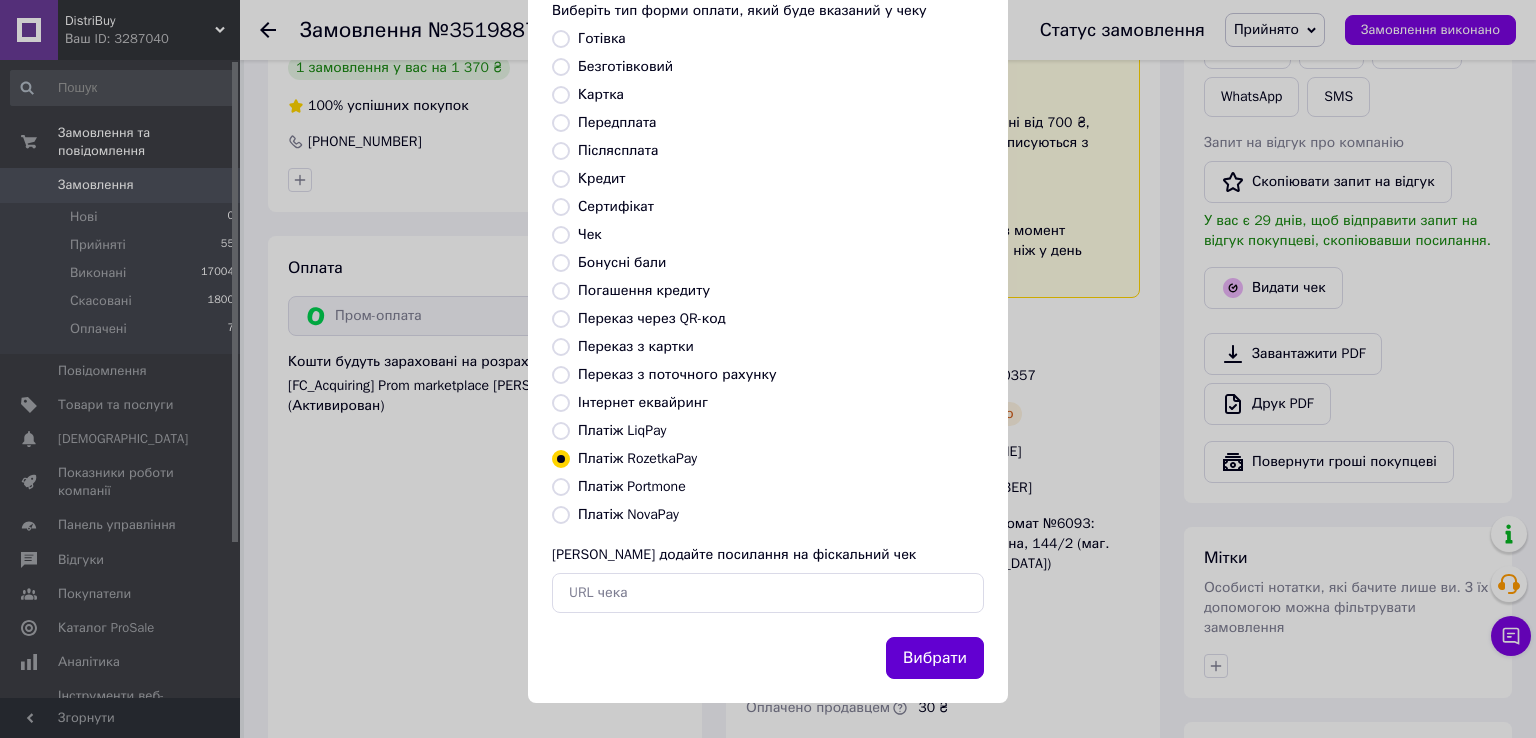 click on "Вибрати" at bounding box center (935, 658) 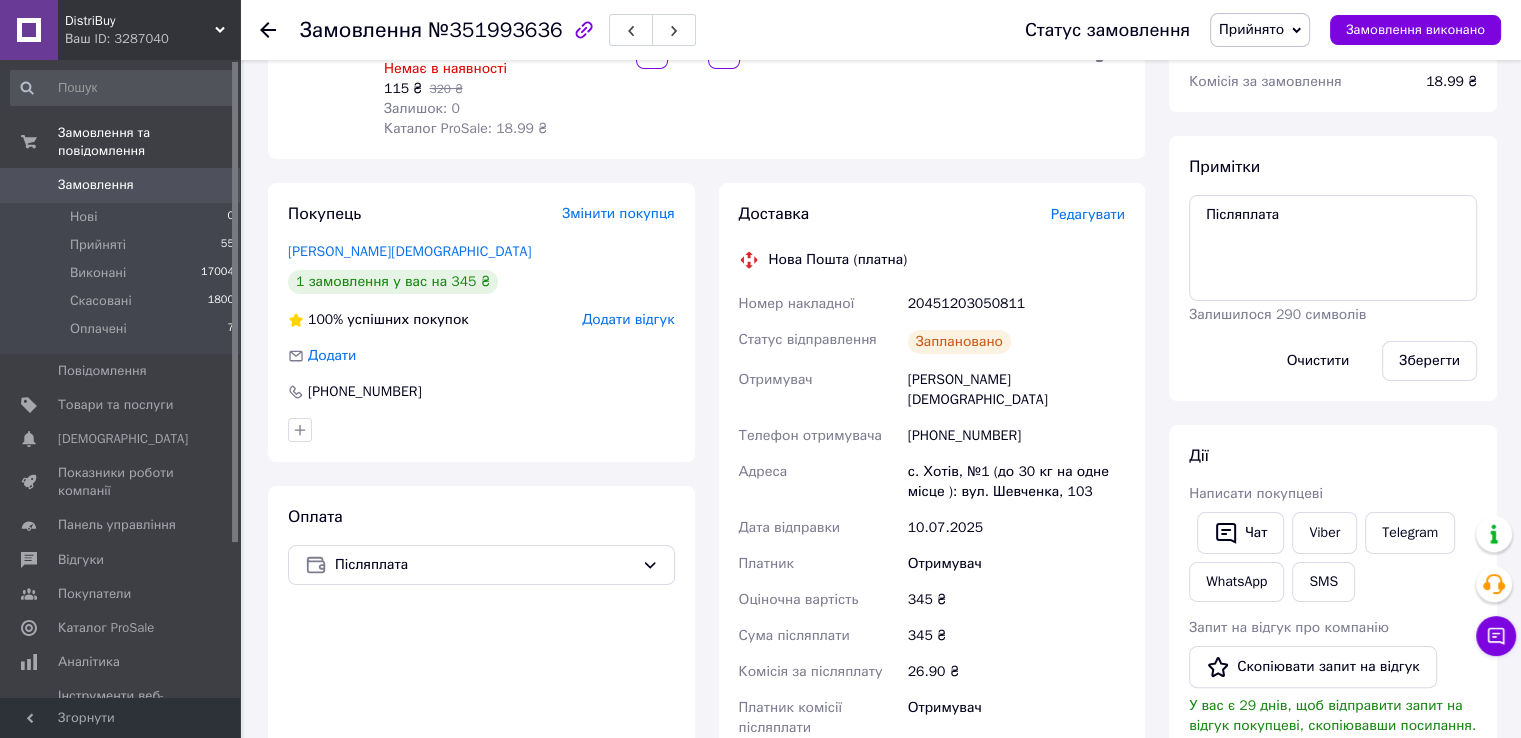scroll, scrollTop: 300, scrollLeft: 0, axis: vertical 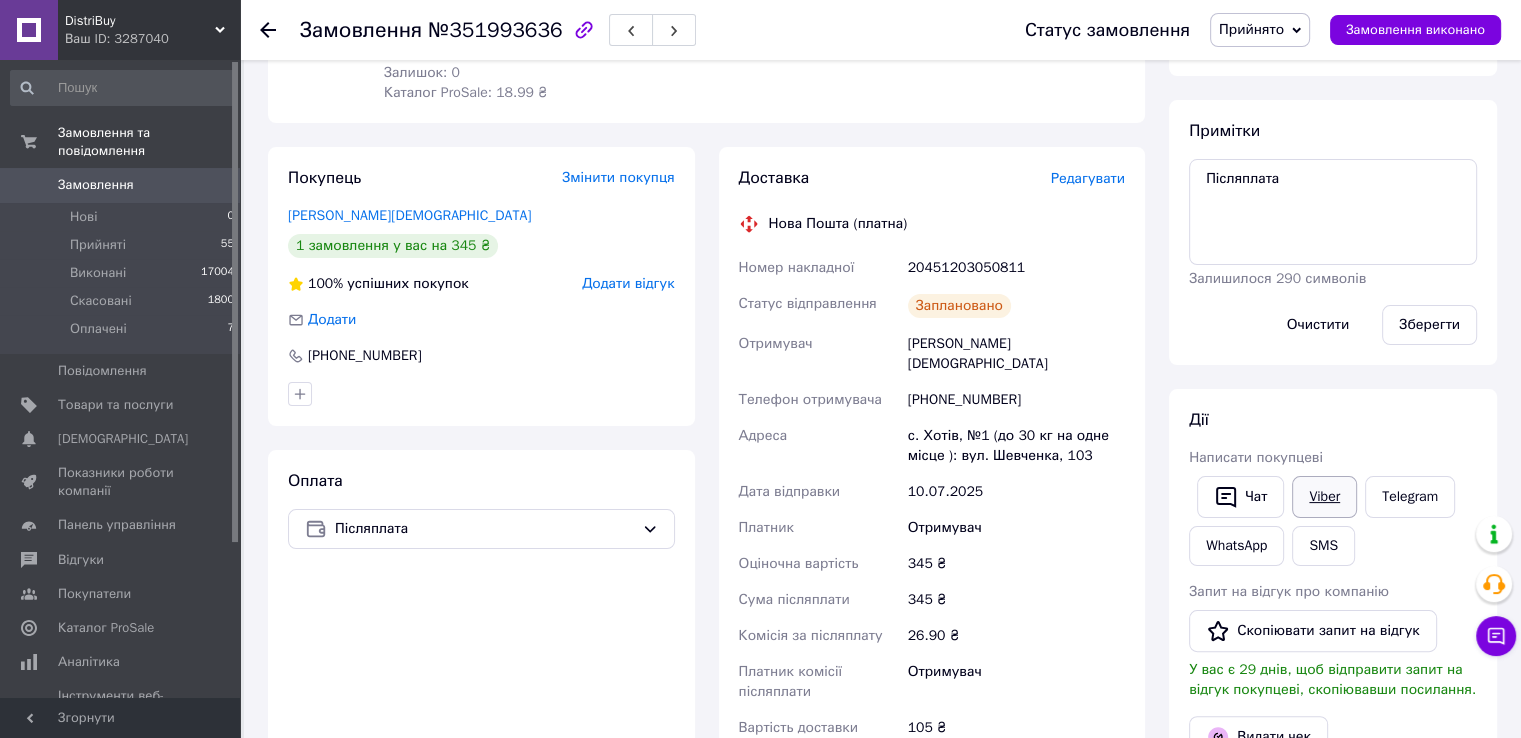 click on "Viber" at bounding box center [1324, 497] 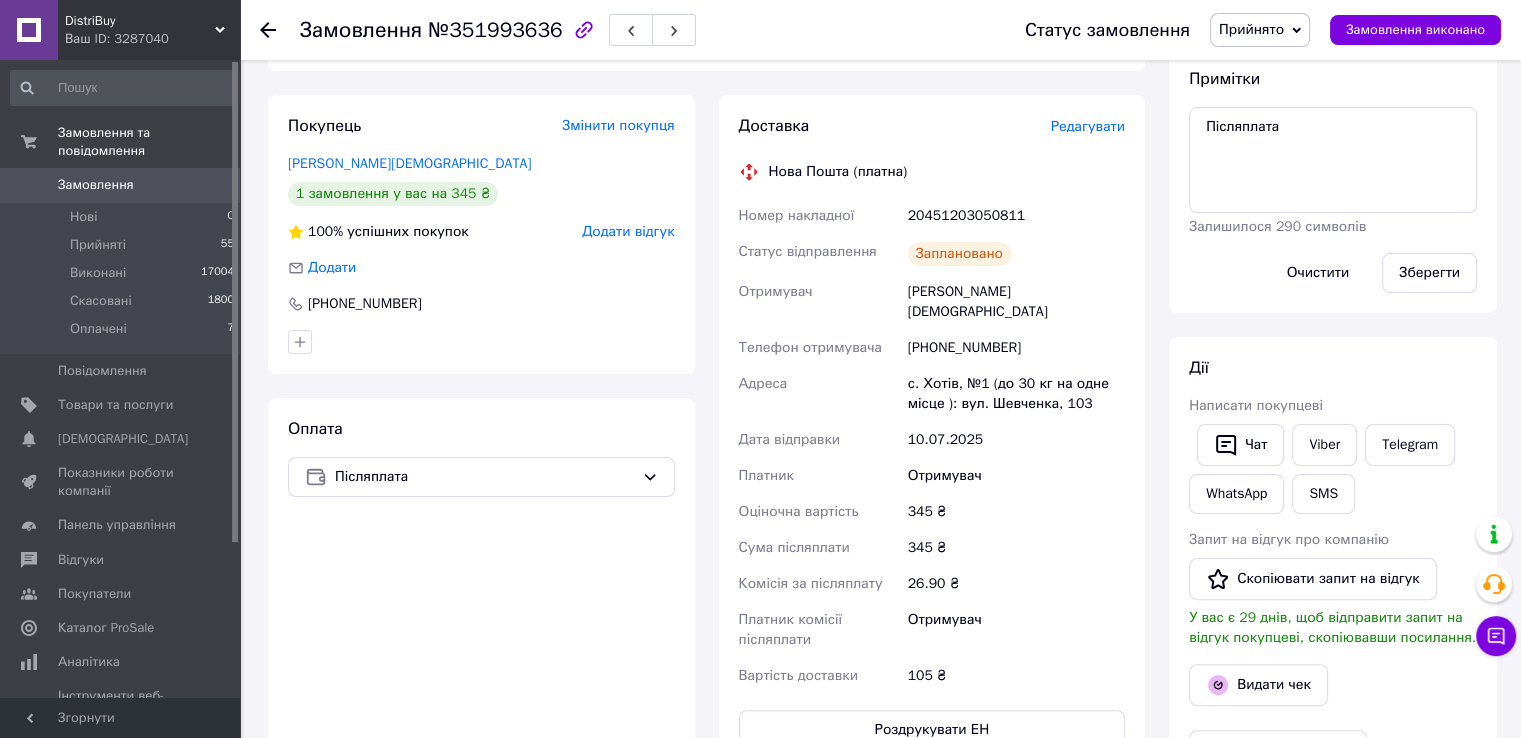 scroll, scrollTop: 400, scrollLeft: 0, axis: vertical 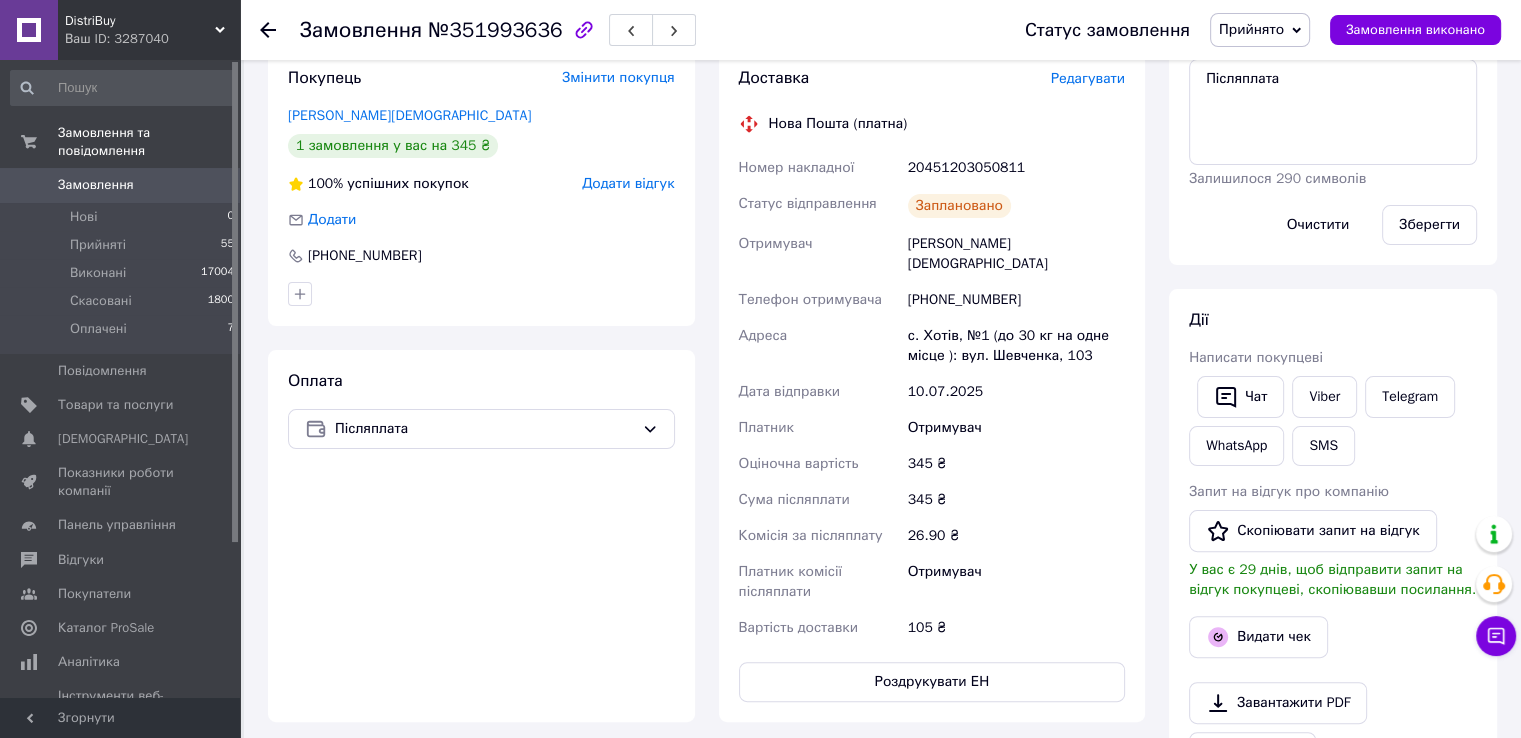 click on "20451203050811" at bounding box center (1016, 168) 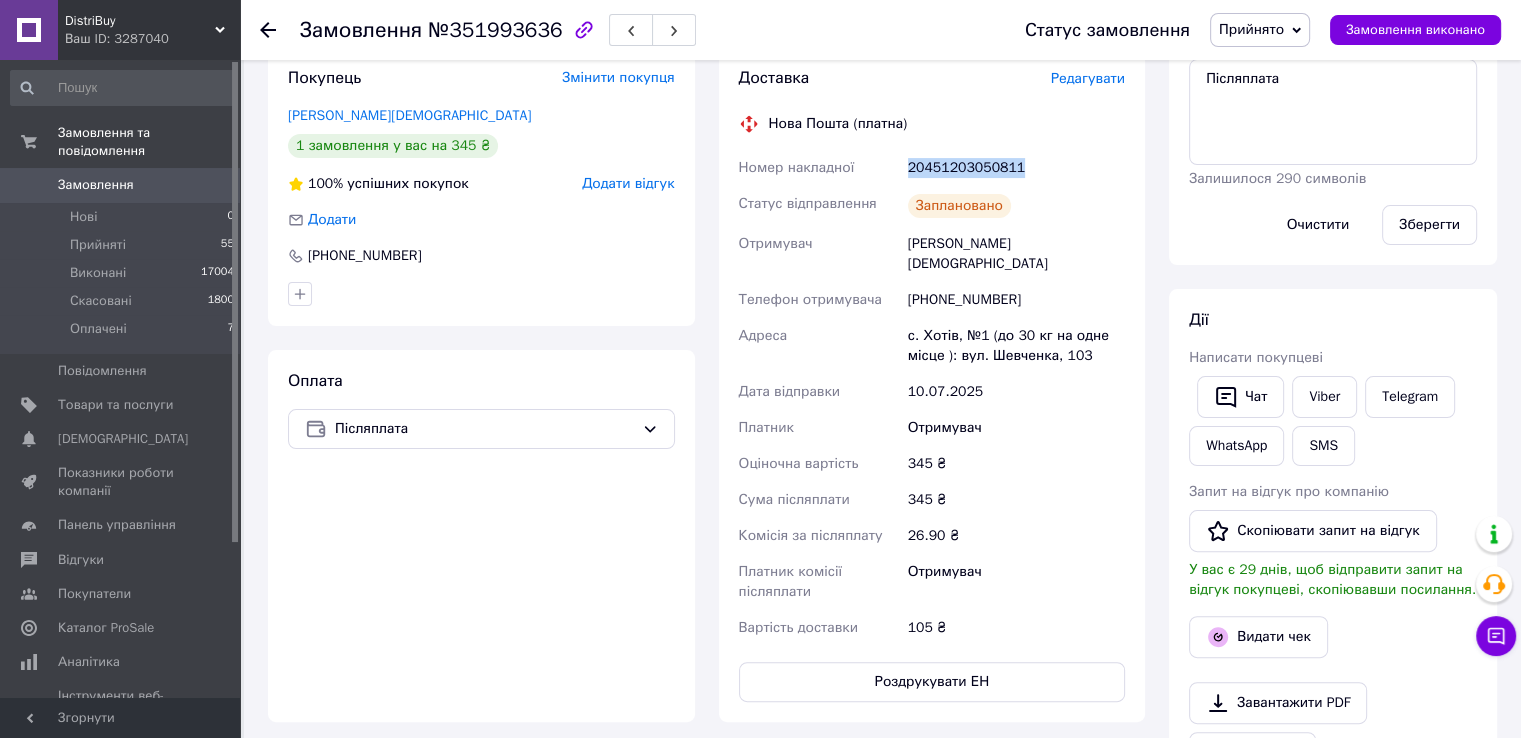 click on "20451203050811" at bounding box center (1016, 168) 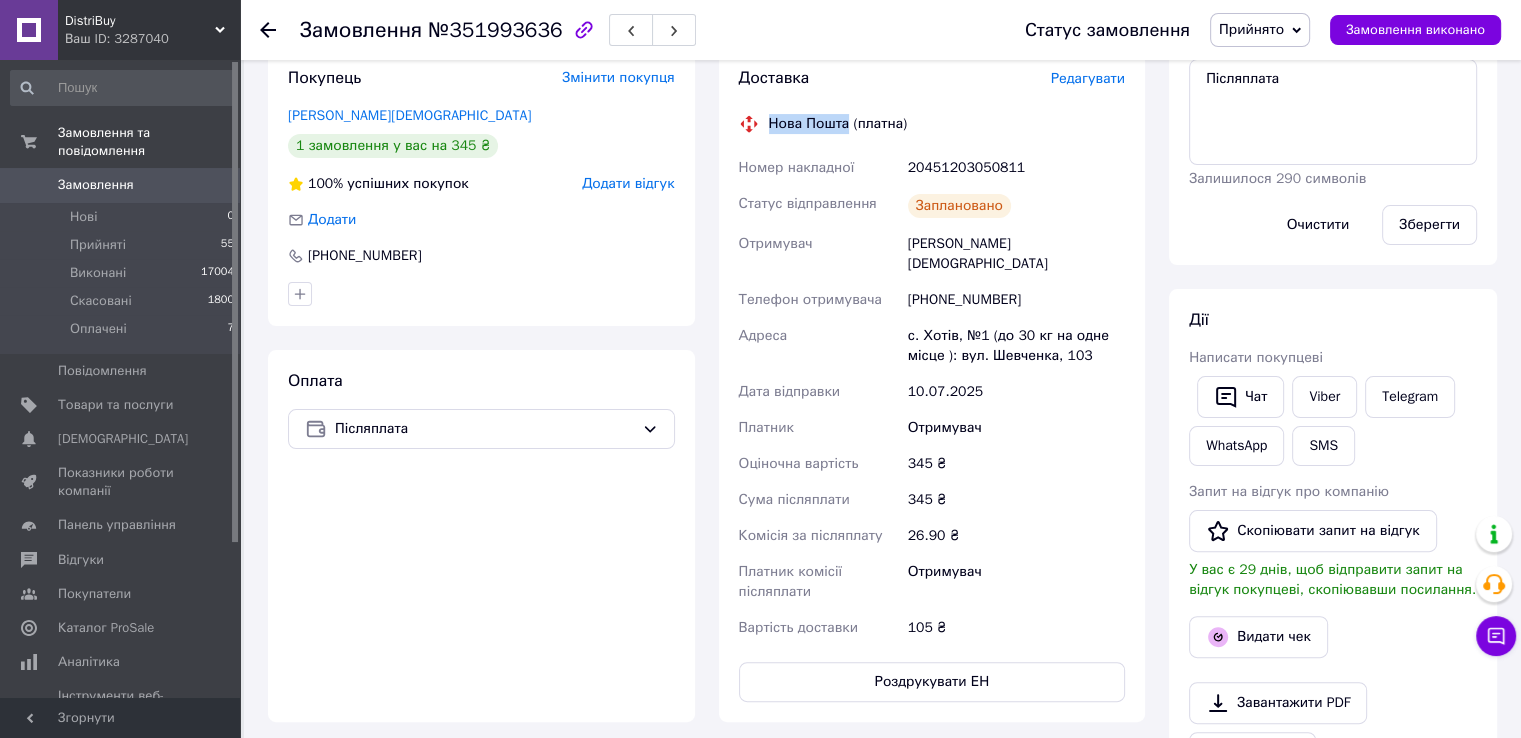 drag, startPoint x: 772, startPoint y: 123, endPoint x: 847, endPoint y: 119, distance: 75.10659 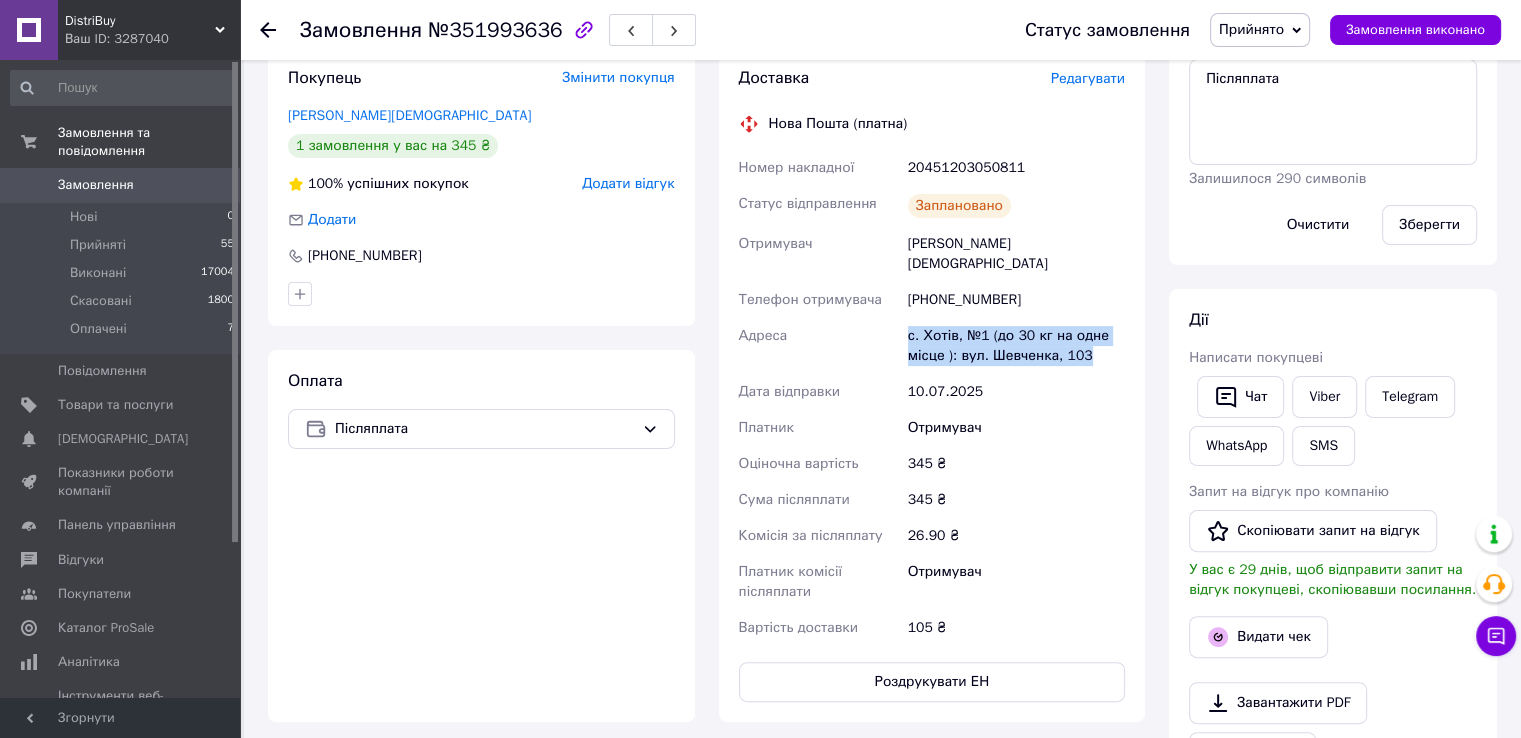 drag, startPoint x: 905, startPoint y: 305, endPoint x: 1085, endPoint y: 348, distance: 185.06485 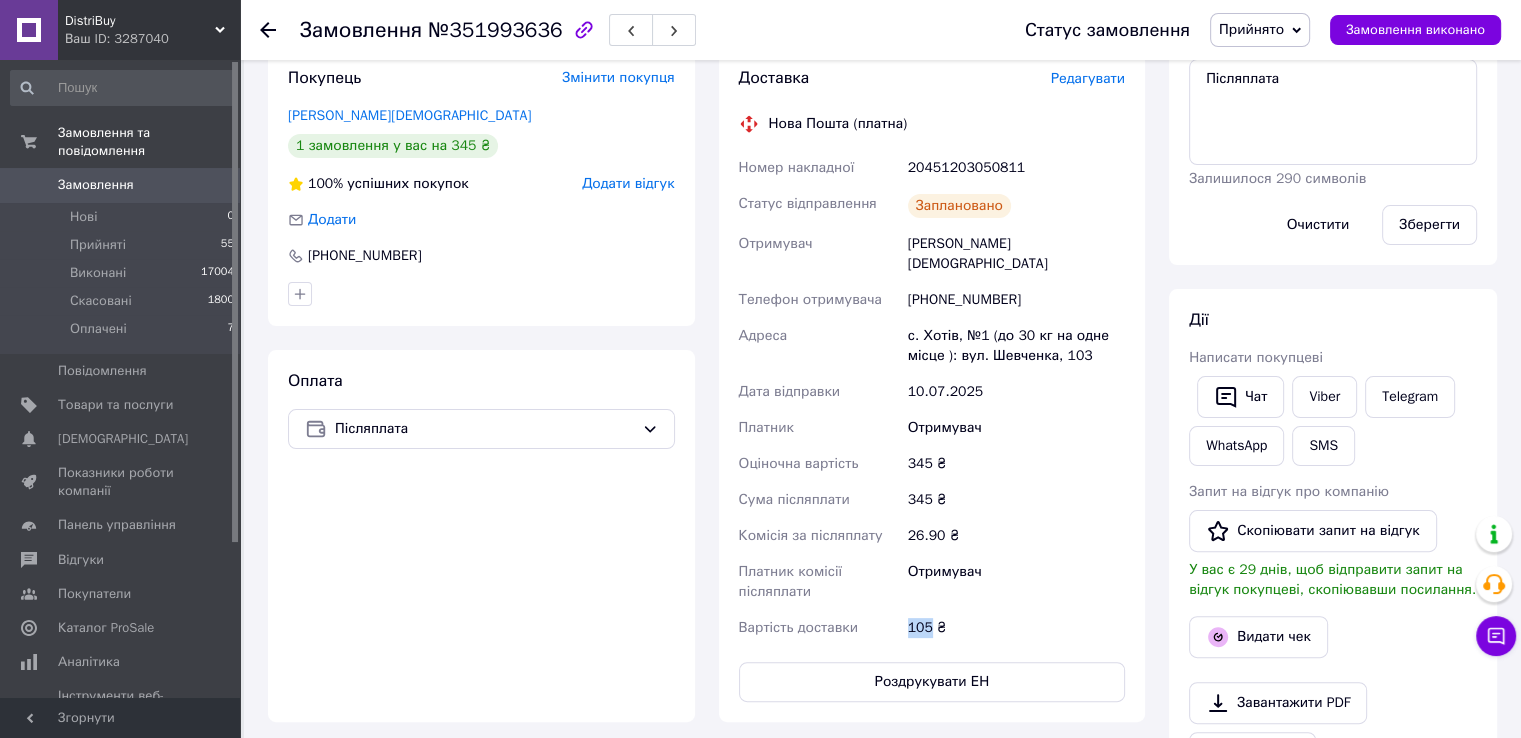 drag, startPoint x: 893, startPoint y: 602, endPoint x: 929, endPoint y: 592, distance: 37.363083 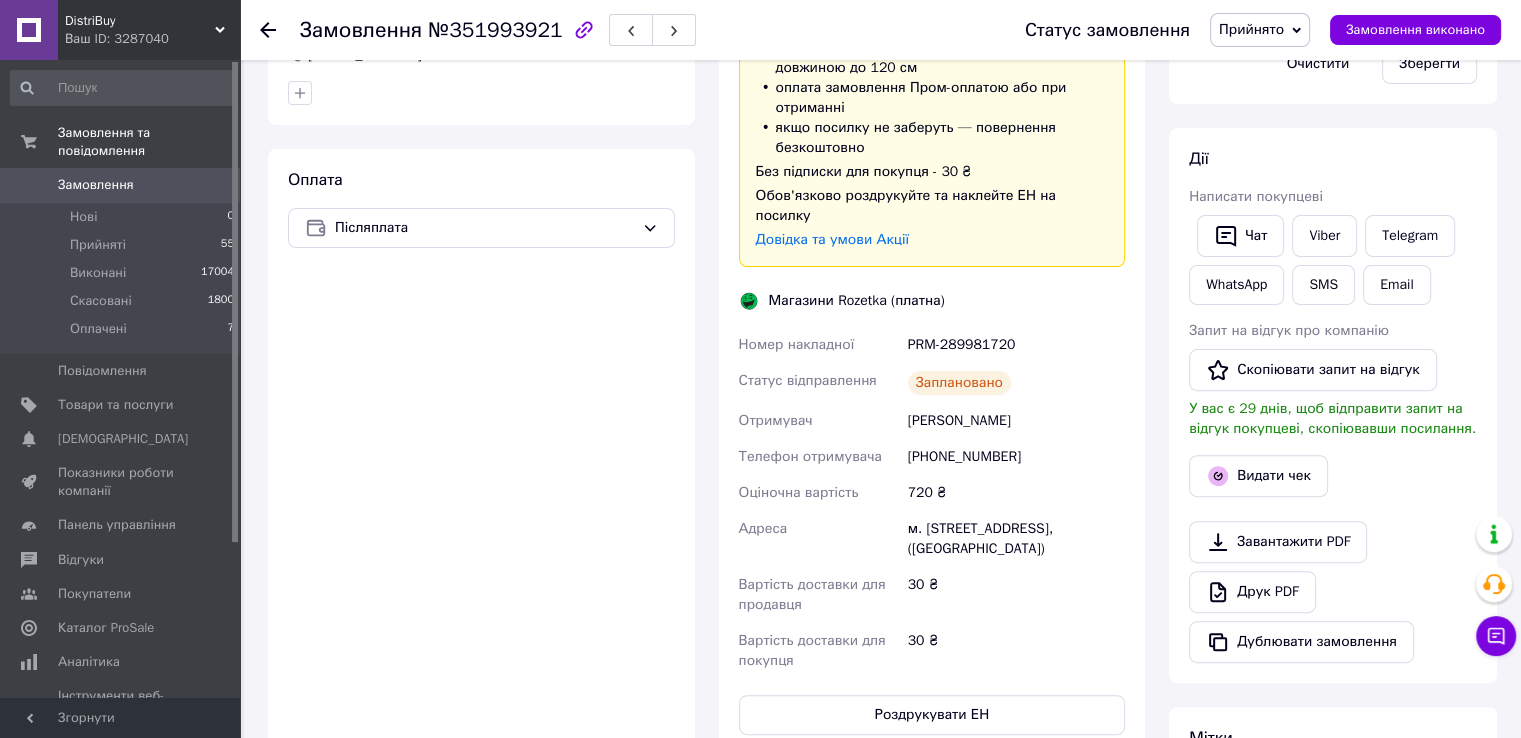 scroll, scrollTop: 600, scrollLeft: 0, axis: vertical 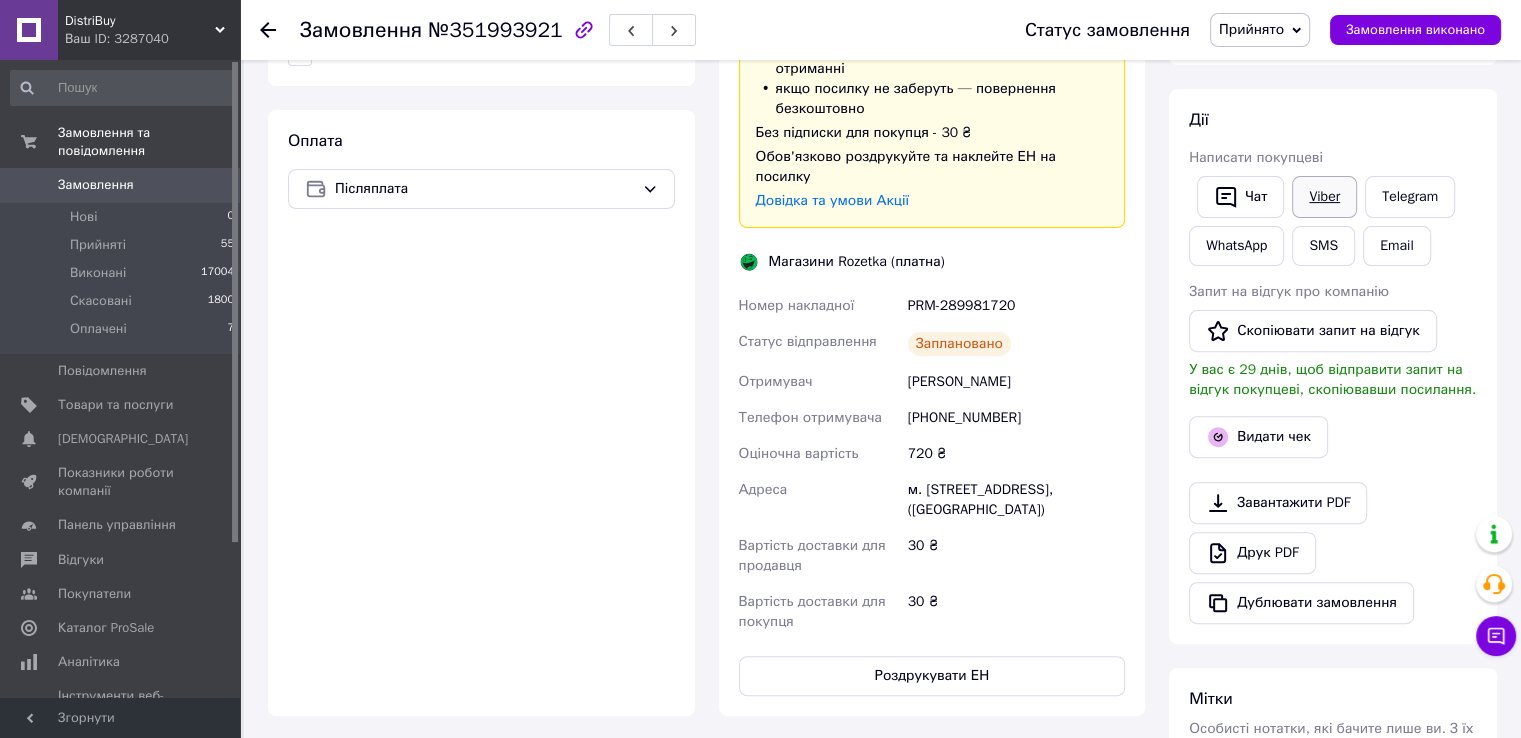 click on "Viber" at bounding box center [1324, 197] 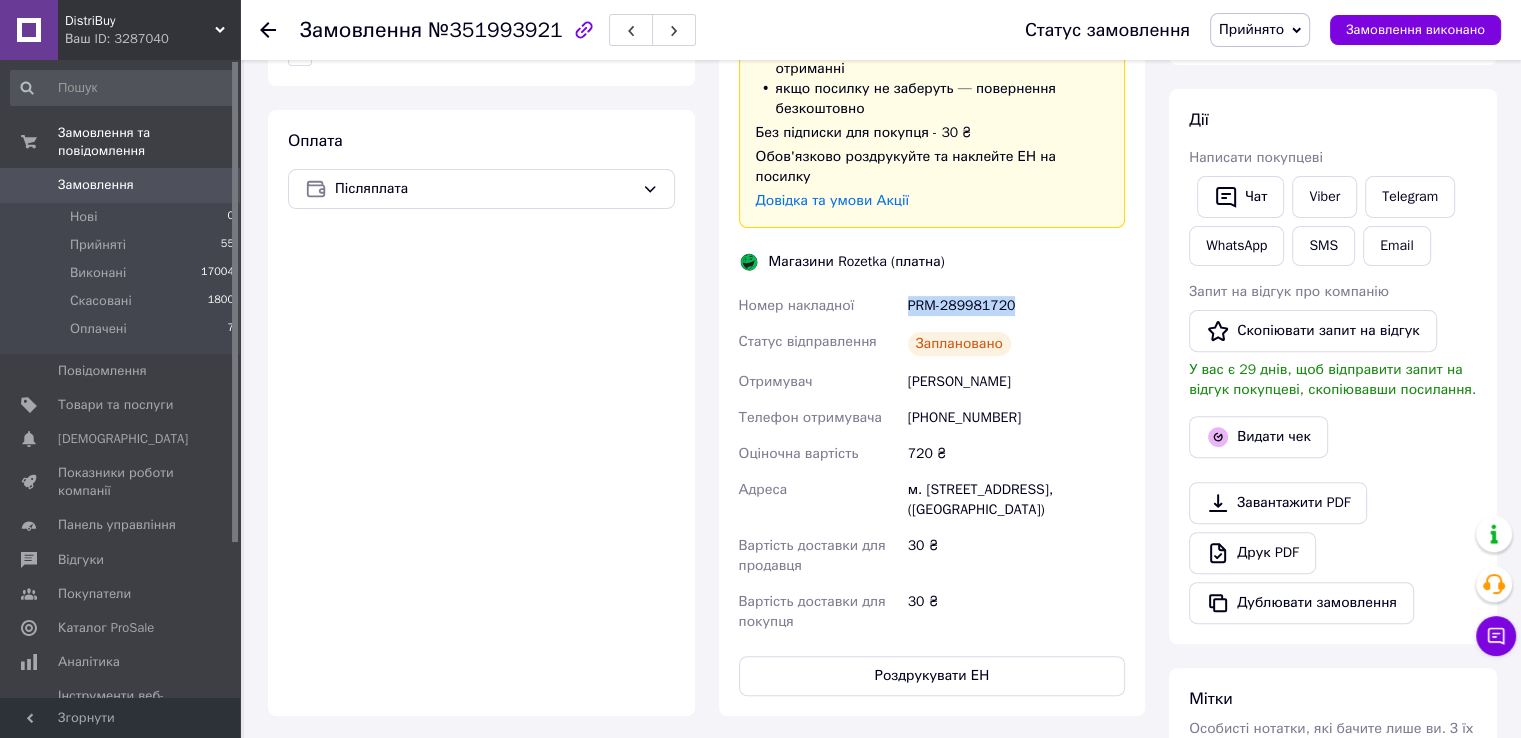 drag, startPoint x: 896, startPoint y: 282, endPoint x: 1016, endPoint y: 278, distance: 120.06665 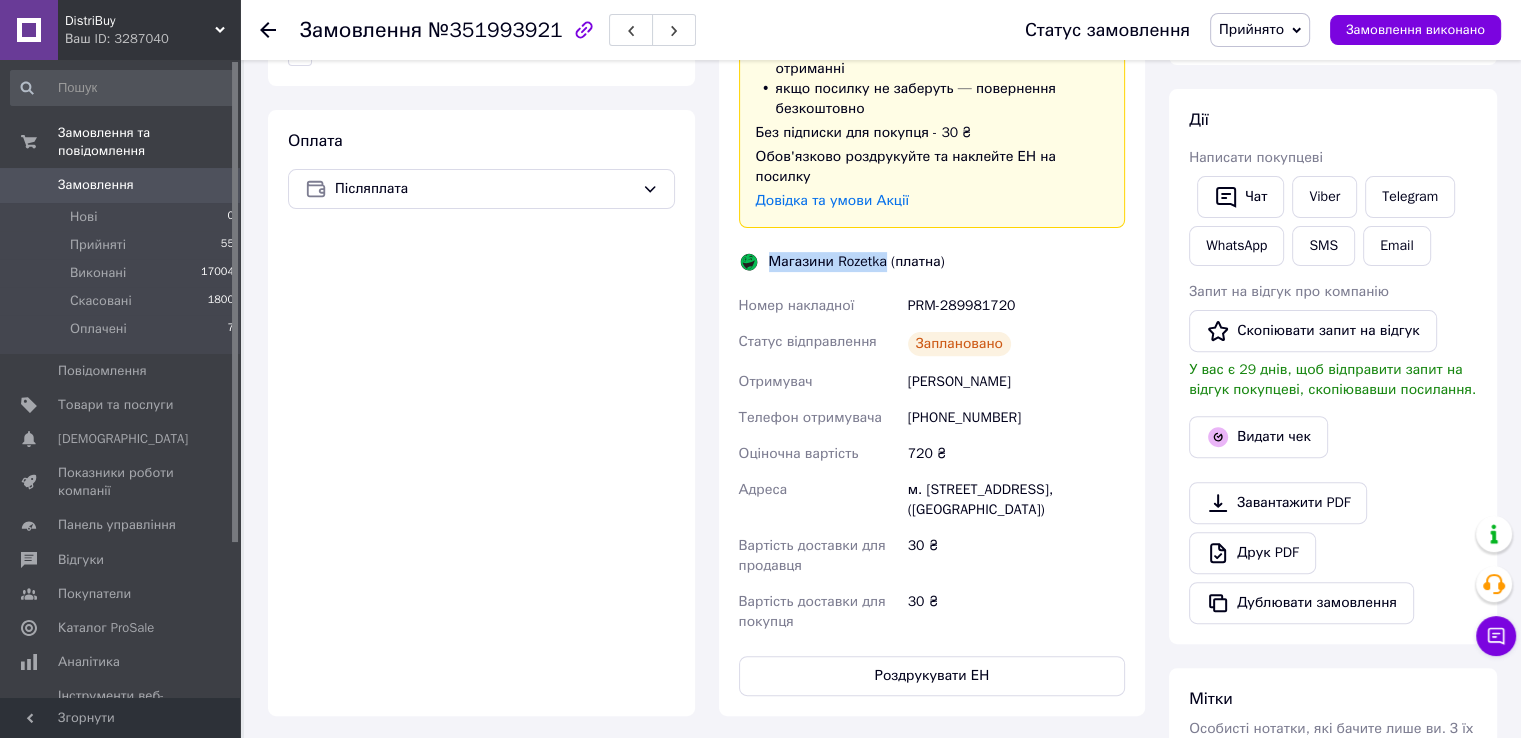 drag, startPoint x: 769, startPoint y: 241, endPoint x: 883, endPoint y: 238, distance: 114.03947 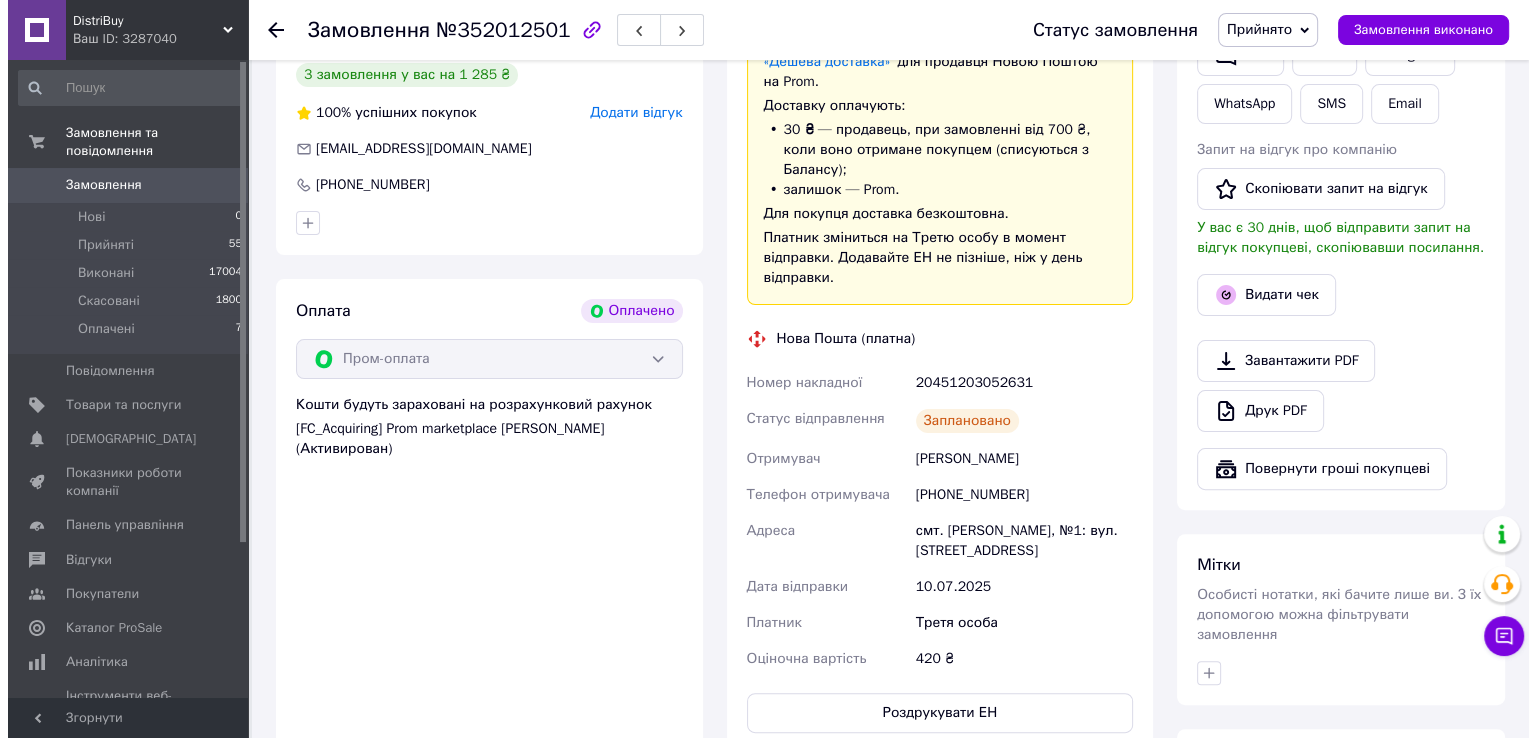 scroll, scrollTop: 500, scrollLeft: 0, axis: vertical 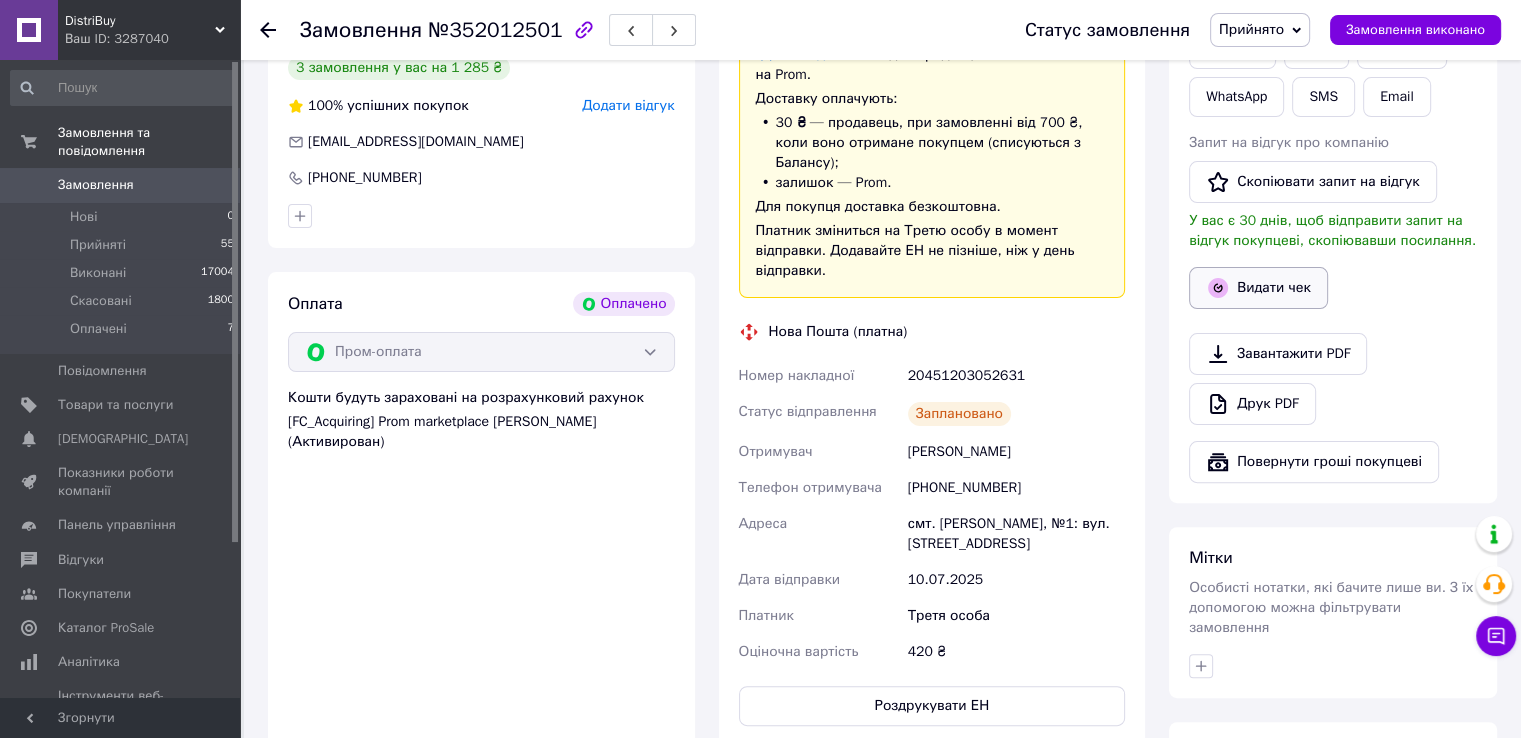 click on "Видати чек" at bounding box center (1258, 288) 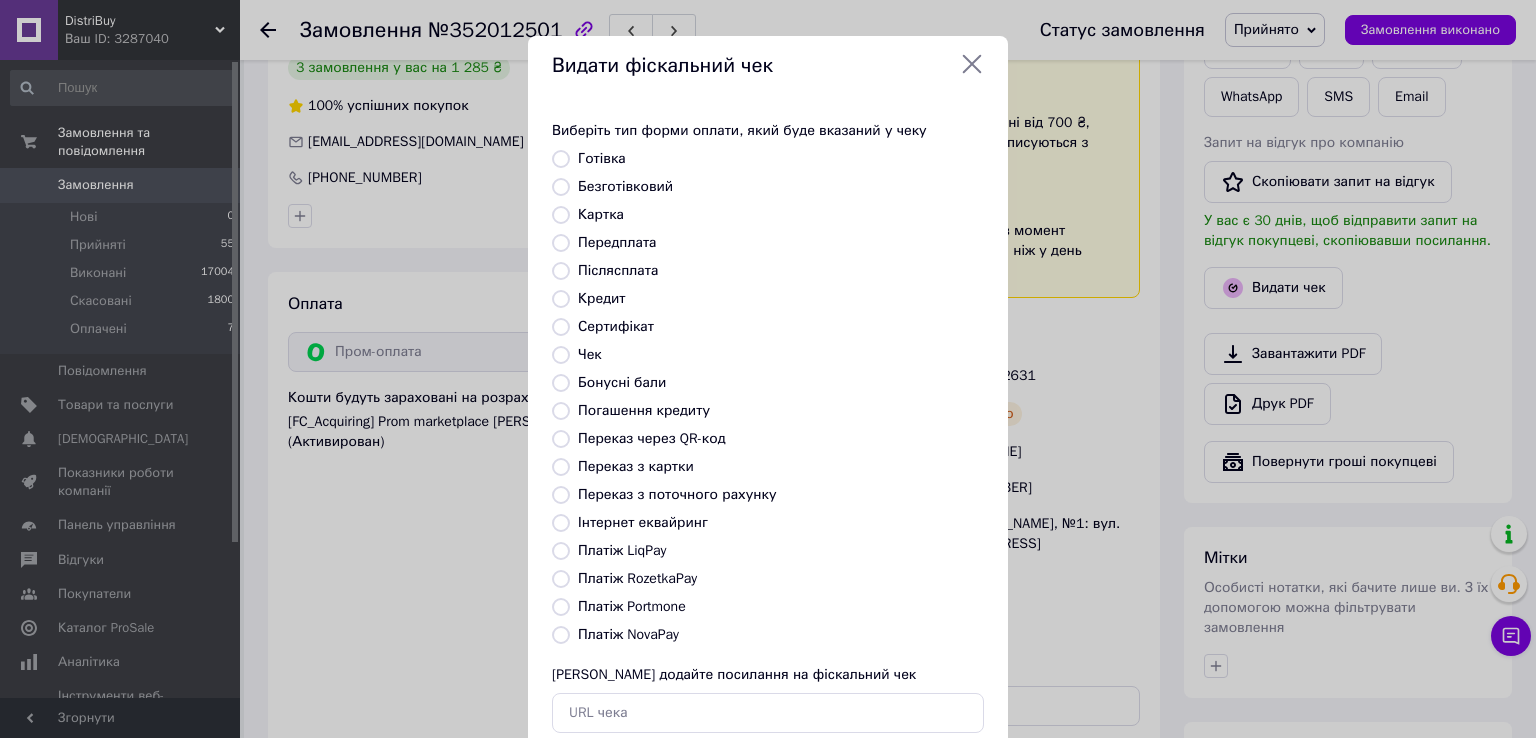 click on "Платіж RozetkaPay" at bounding box center (637, 578) 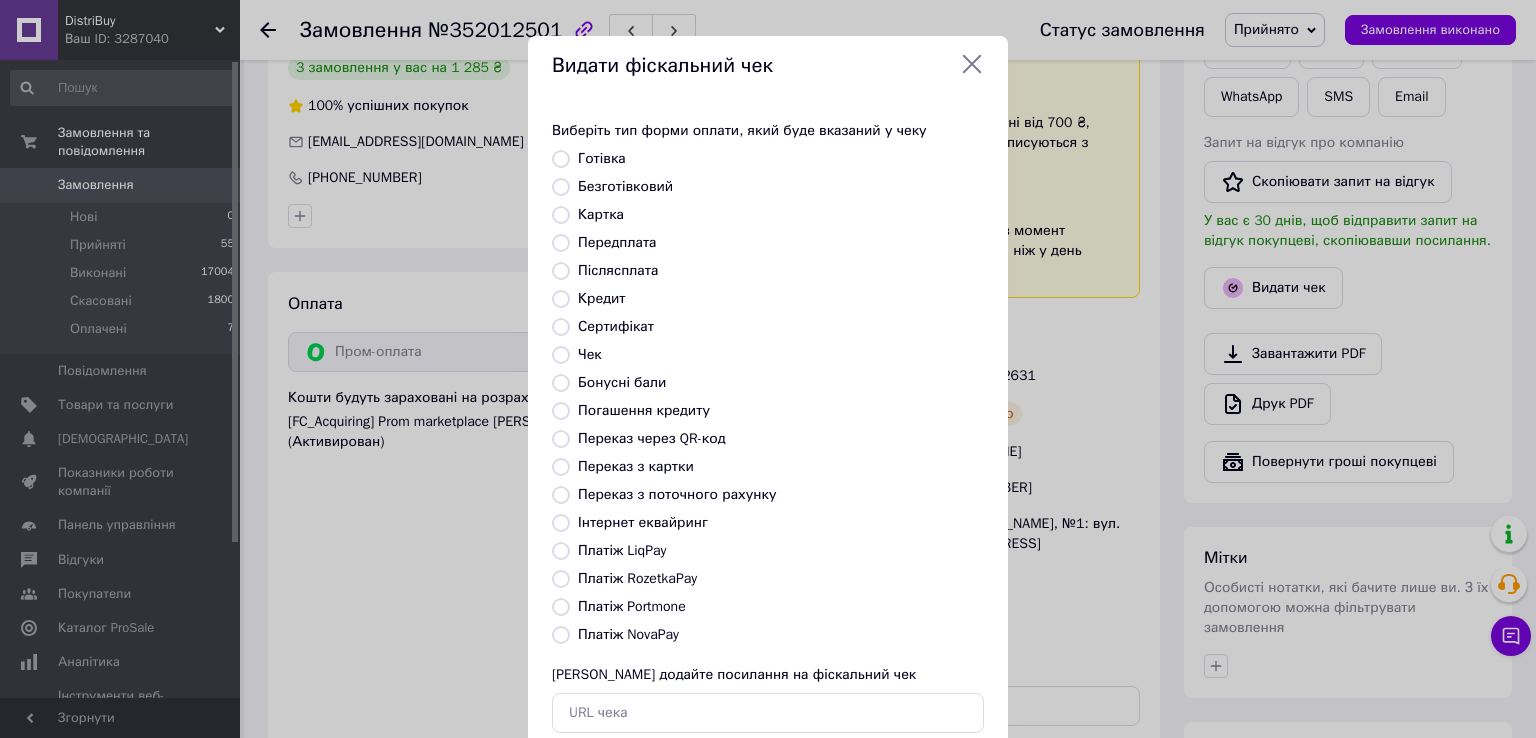 radio on "true" 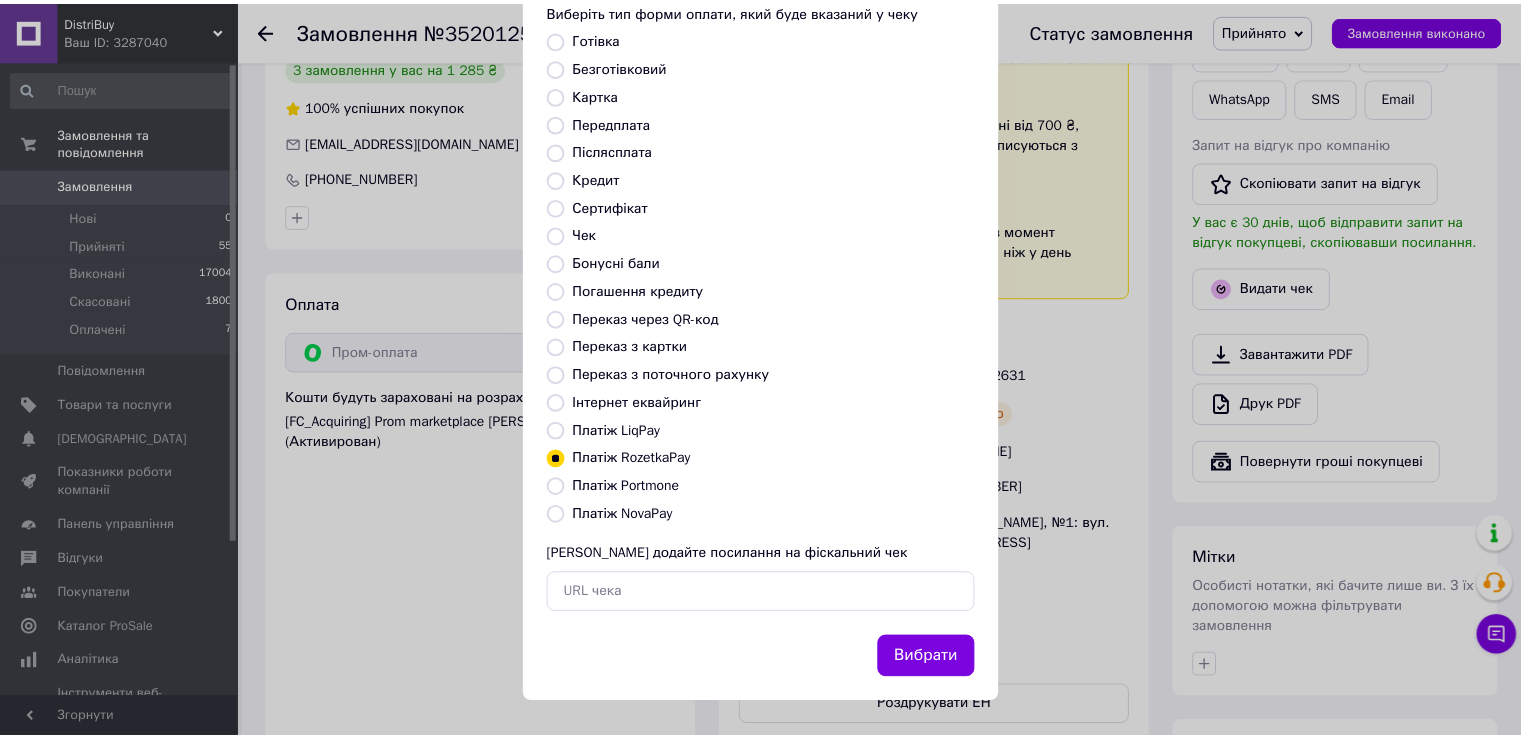 scroll, scrollTop: 120, scrollLeft: 0, axis: vertical 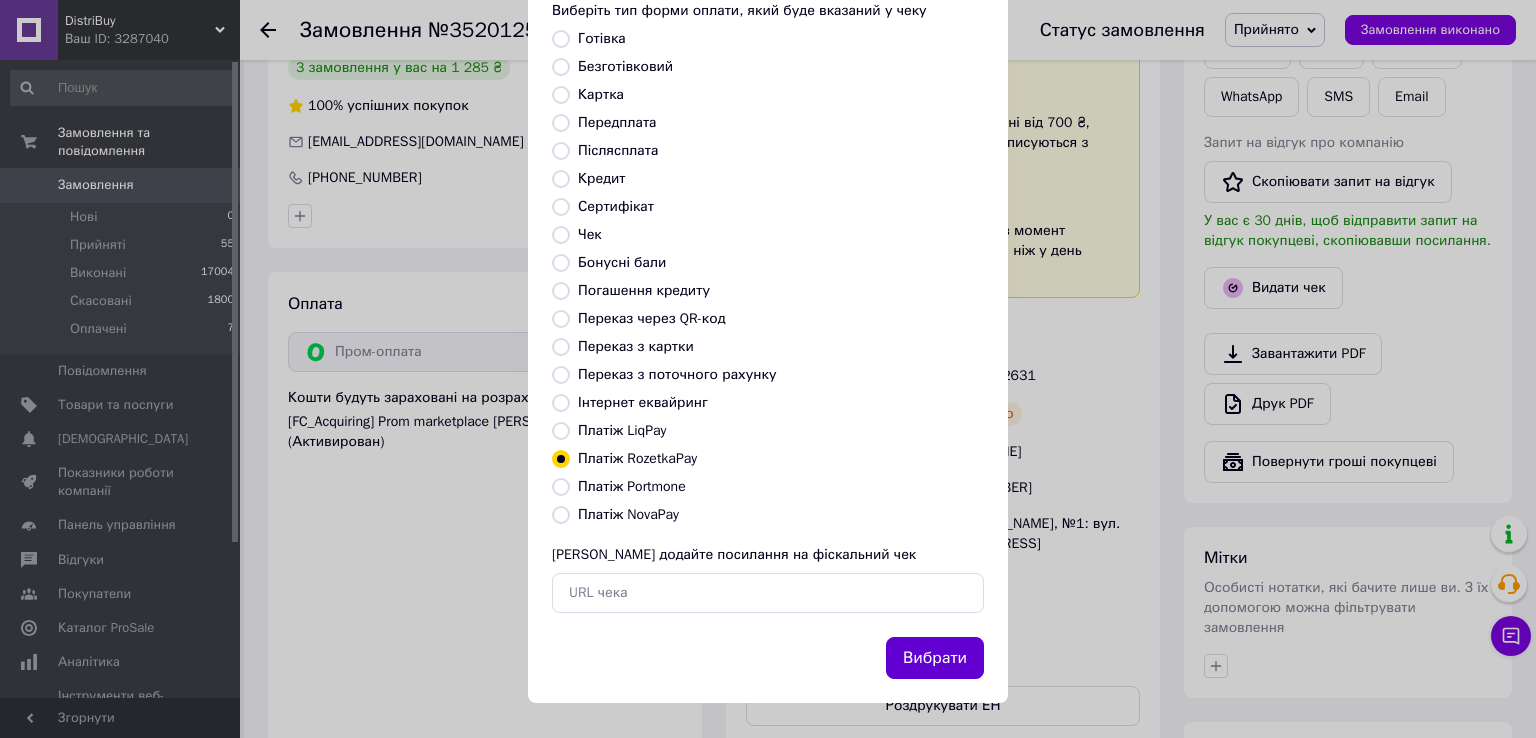 click on "Вибрати" at bounding box center (935, 658) 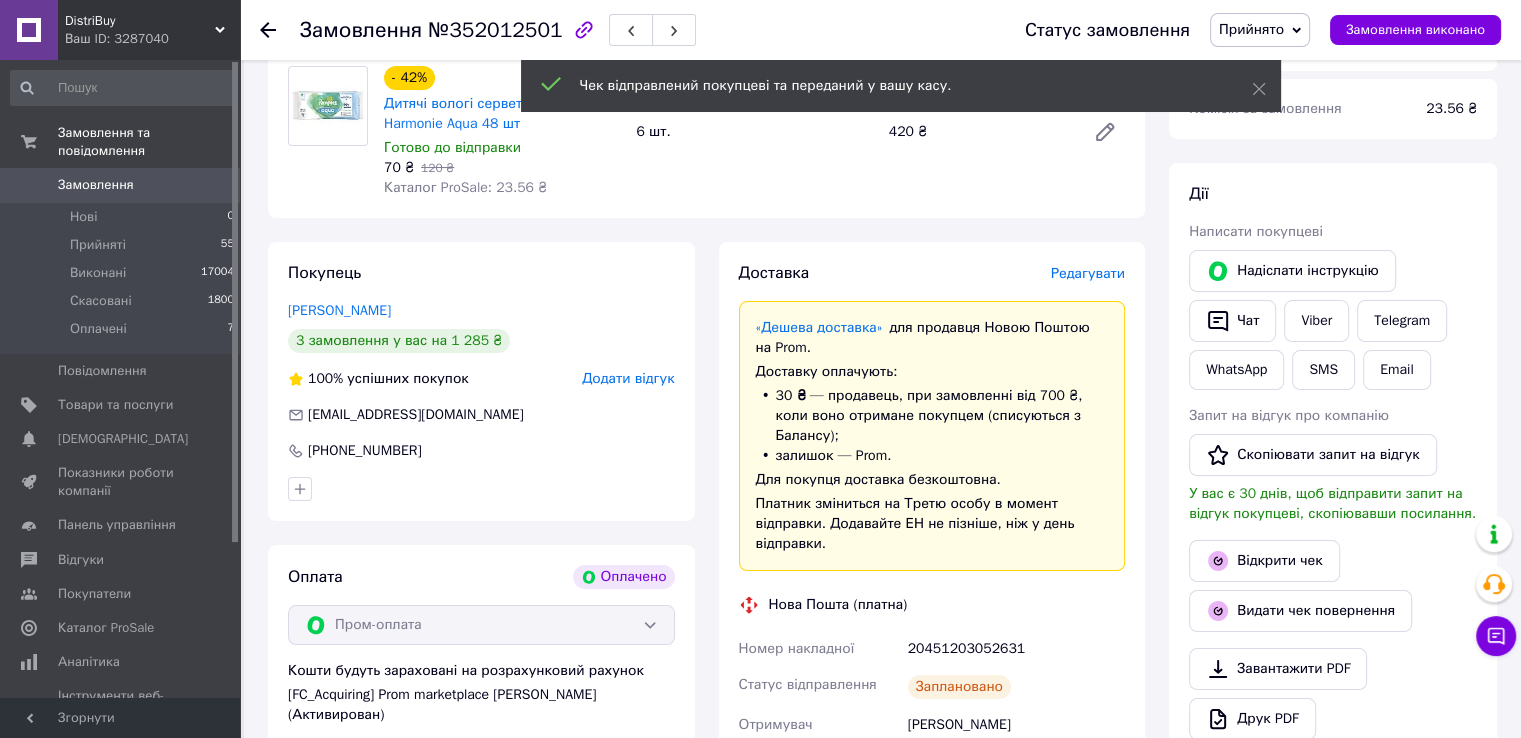 scroll, scrollTop: 200, scrollLeft: 0, axis: vertical 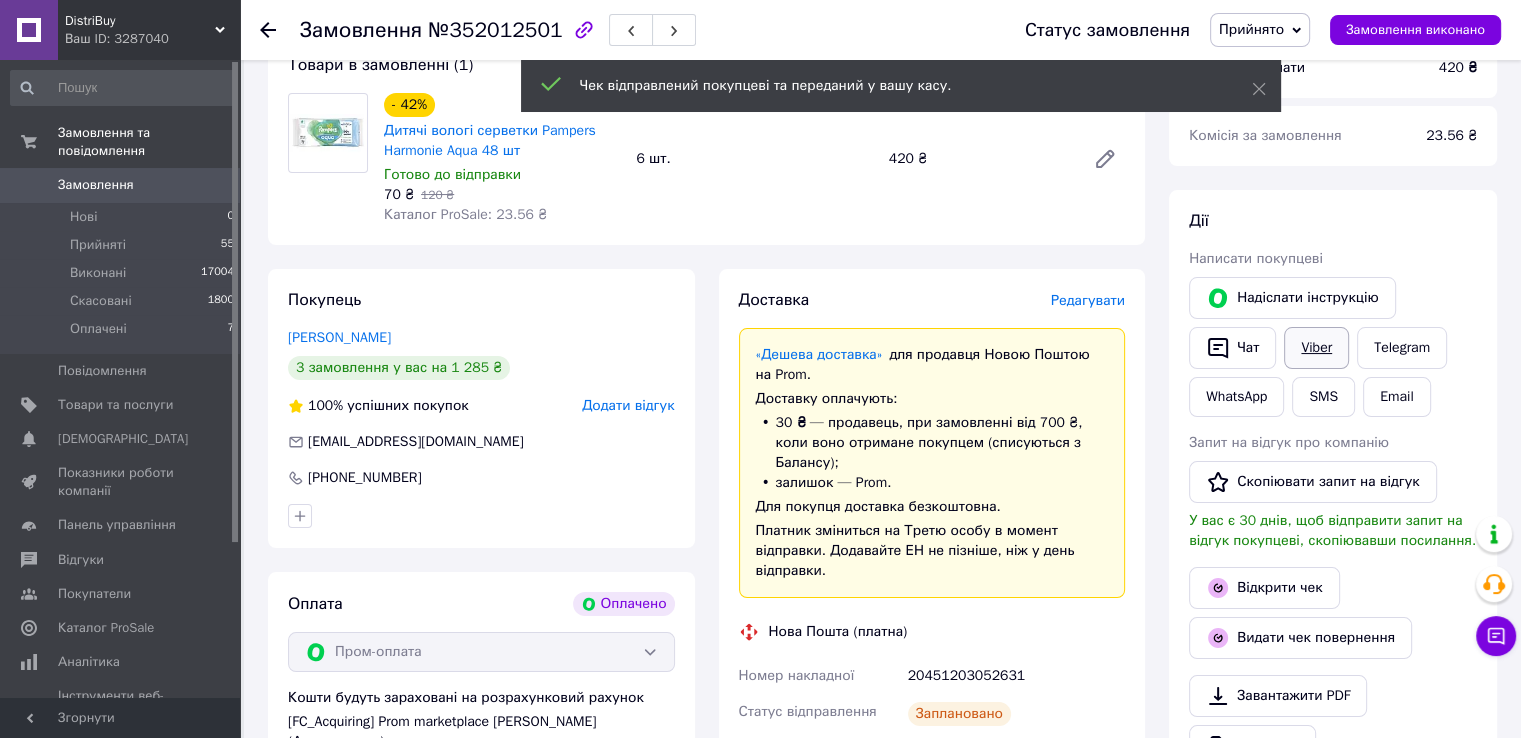 click on "Viber" at bounding box center (1316, 348) 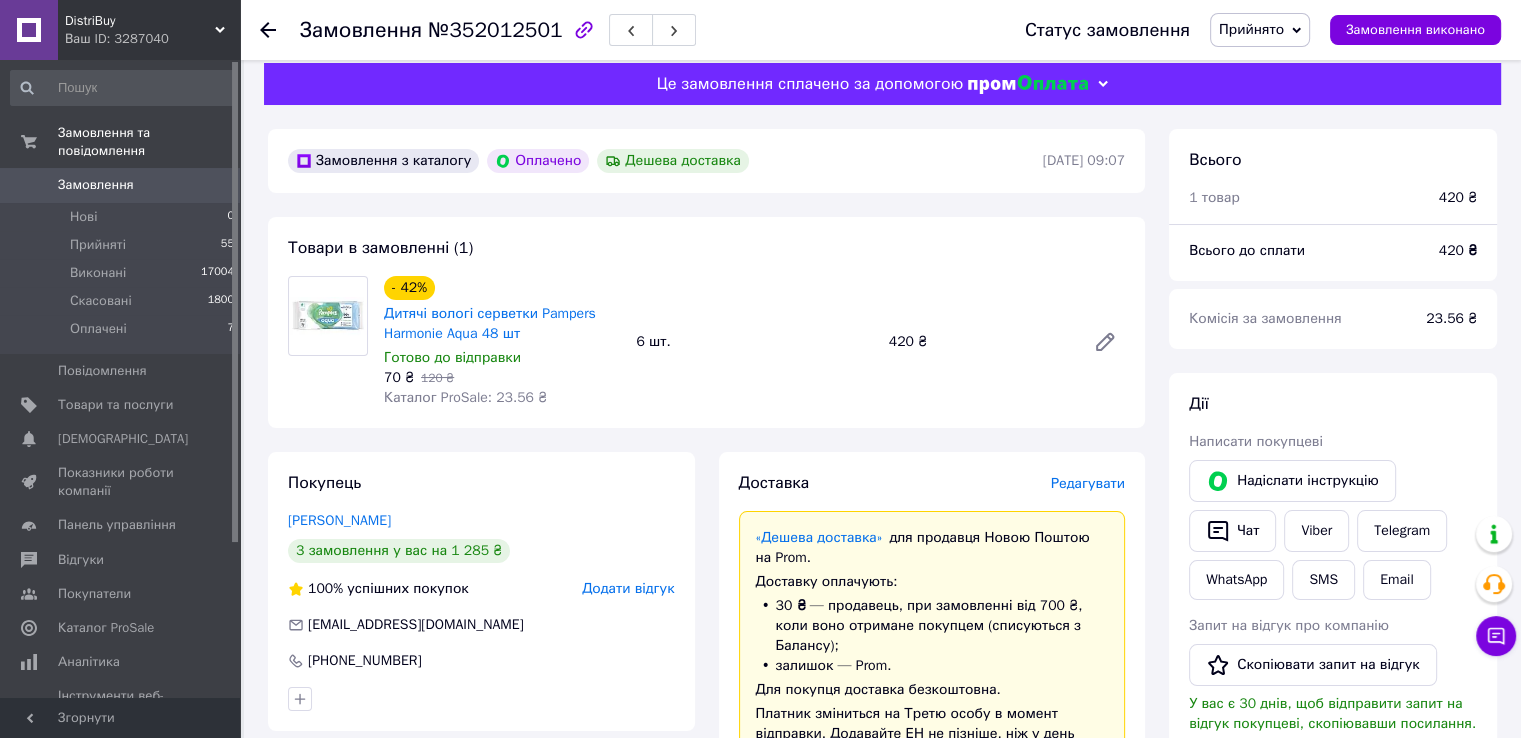 scroll, scrollTop: 0, scrollLeft: 0, axis: both 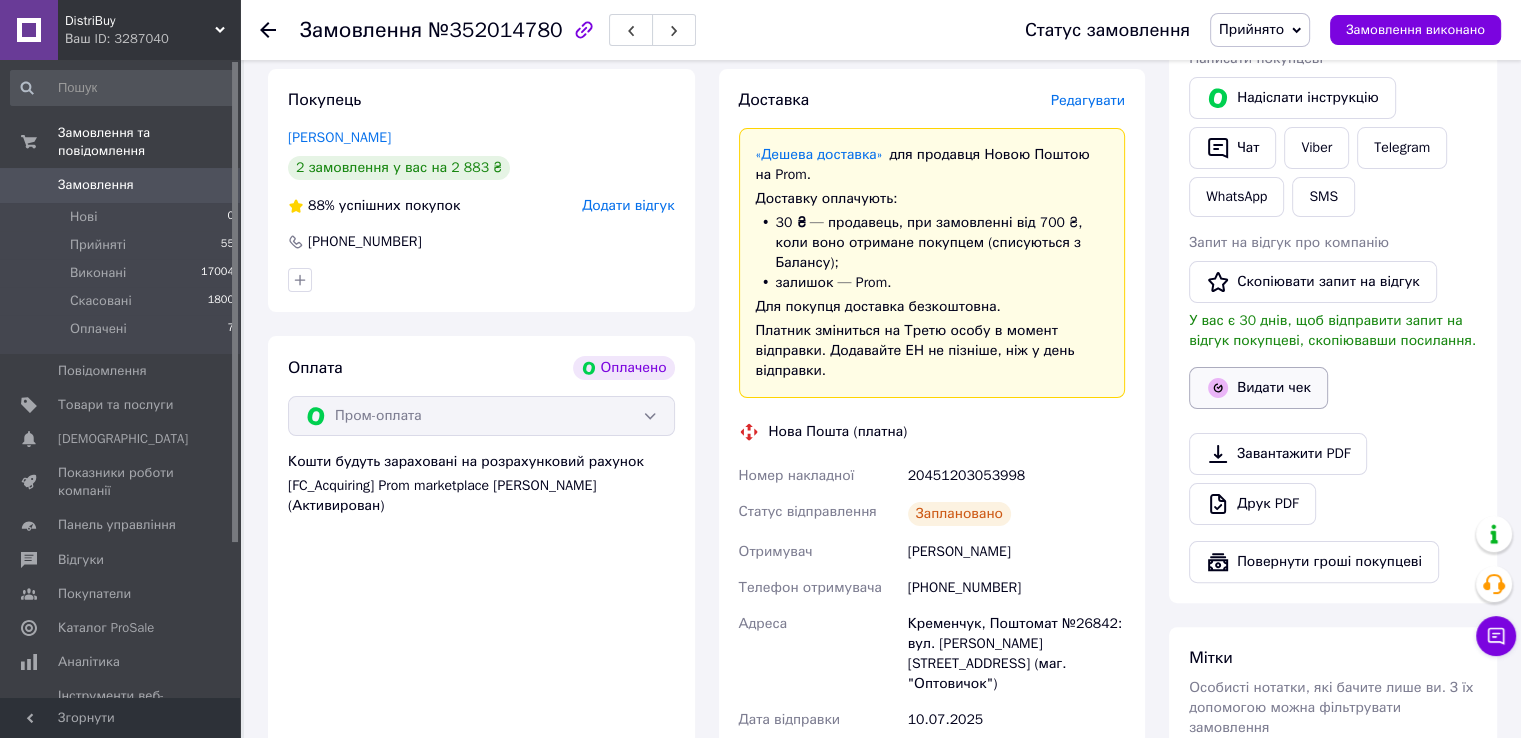 click on "Видати чек" at bounding box center [1258, 388] 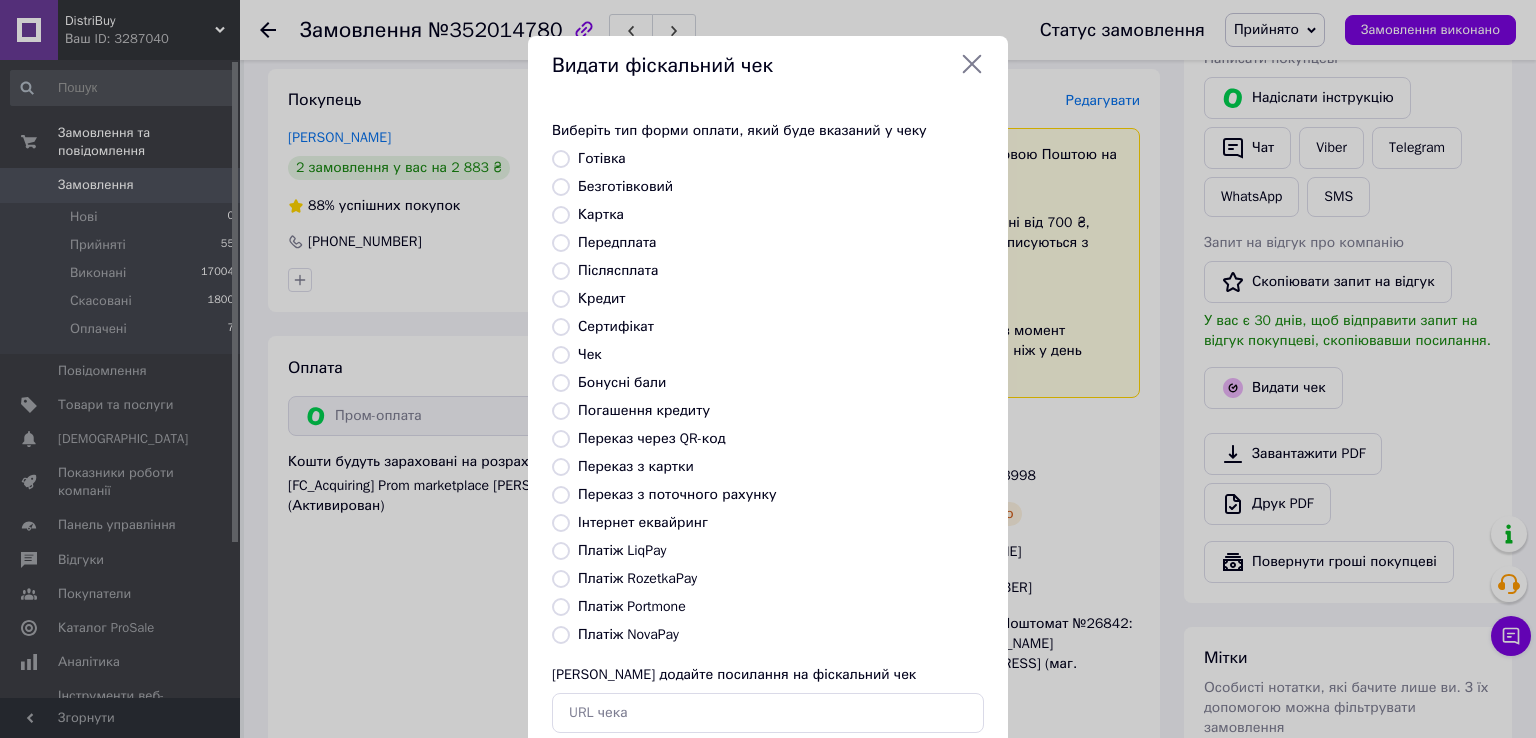 click on "Платіж RozetkaPay" at bounding box center (637, 578) 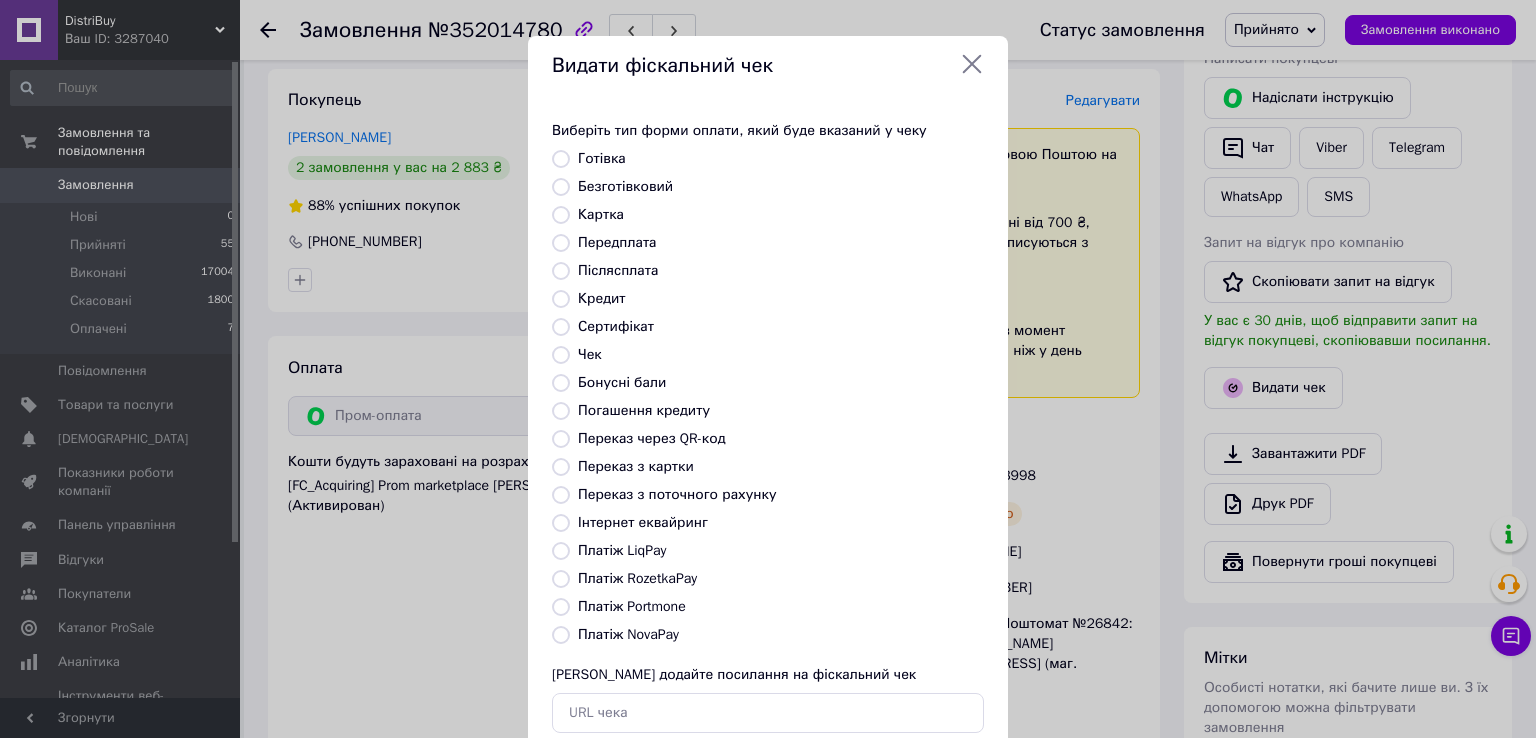 radio on "true" 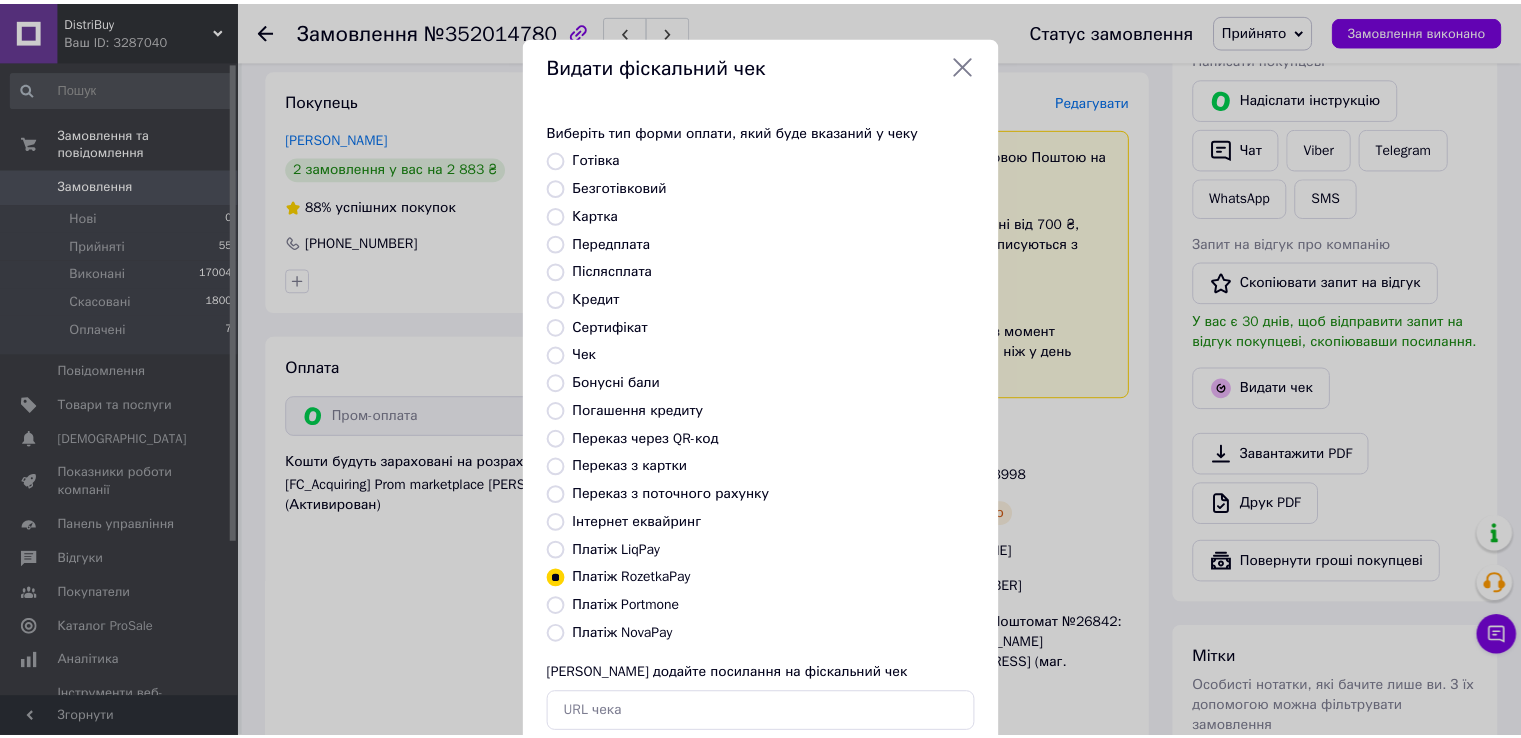 scroll, scrollTop: 120, scrollLeft: 0, axis: vertical 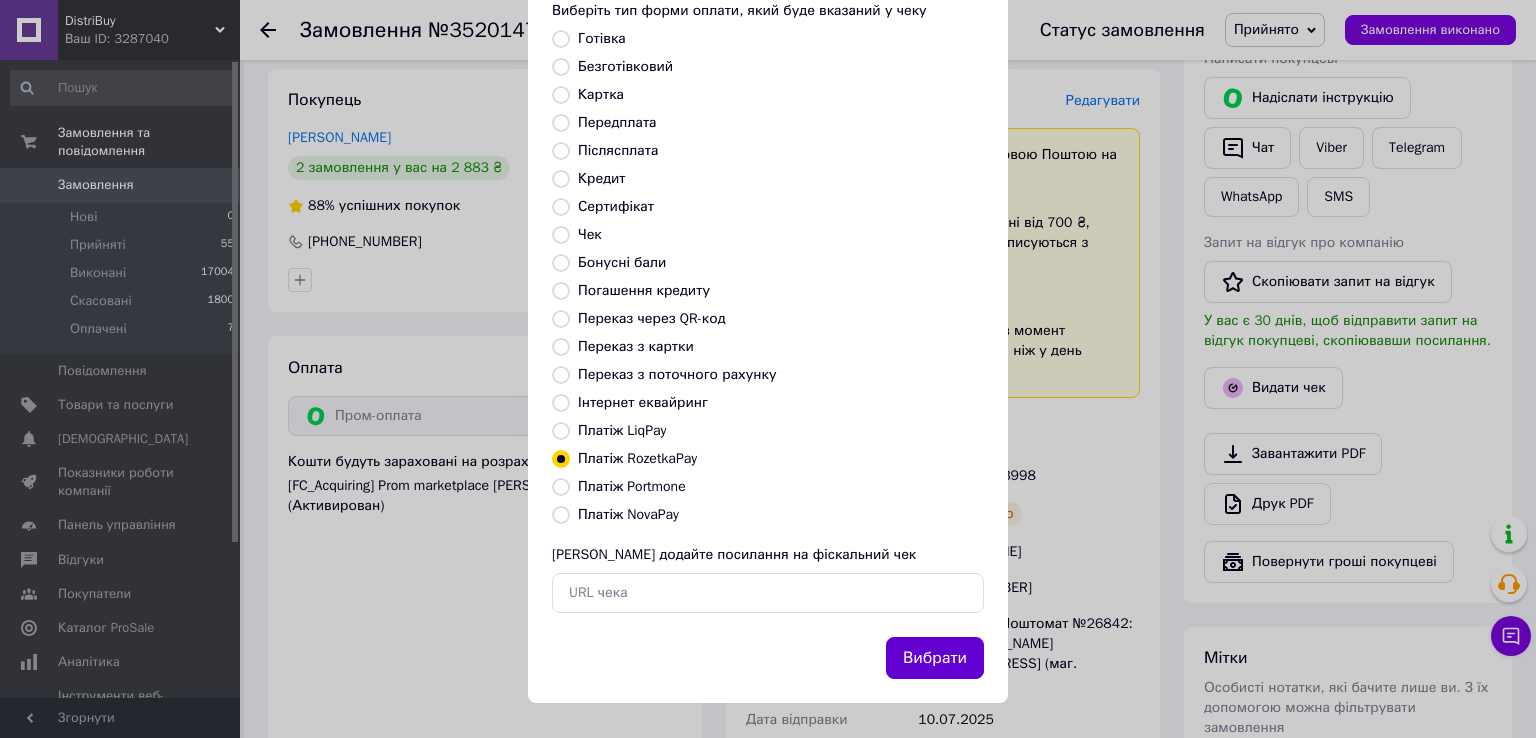 click on "Вибрати" at bounding box center (935, 658) 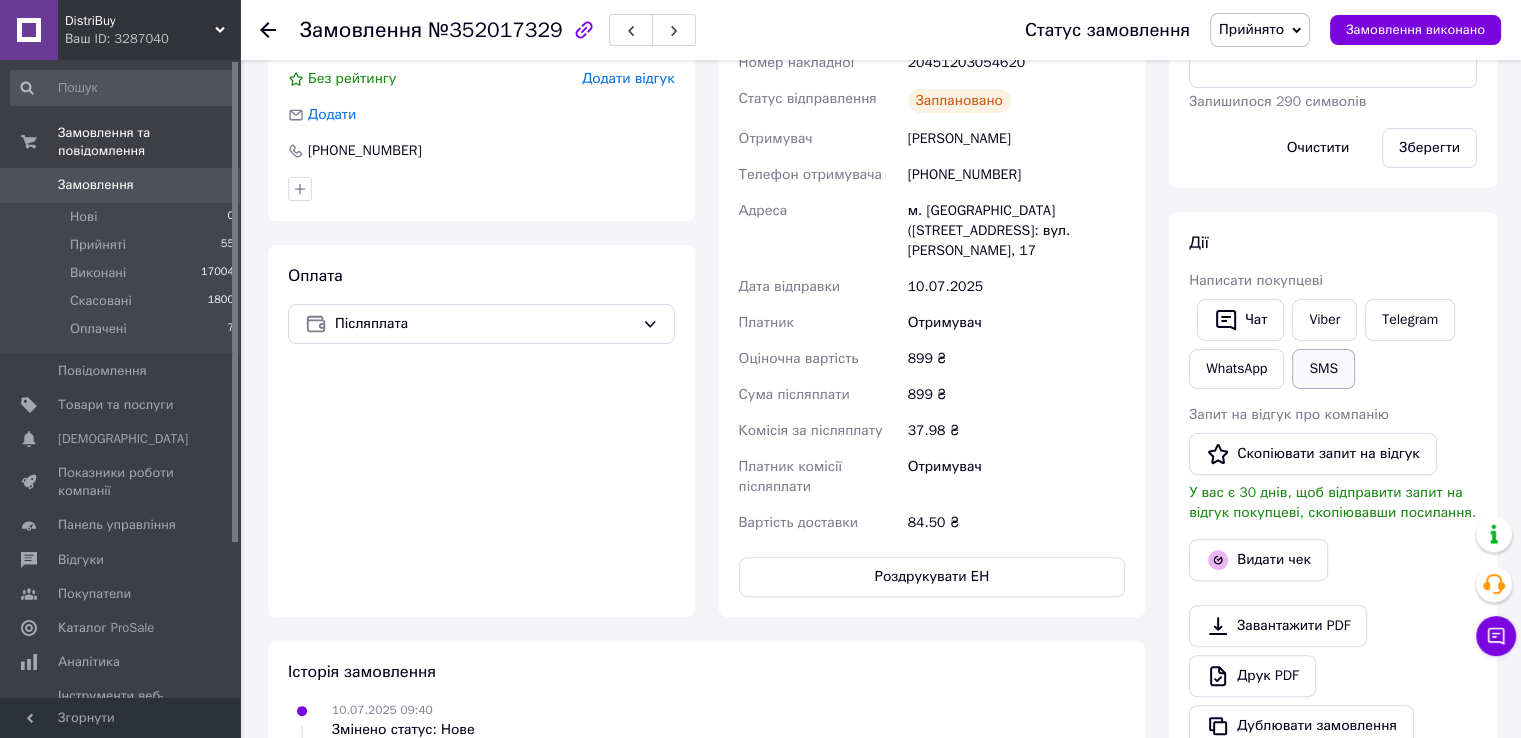 scroll, scrollTop: 500, scrollLeft: 0, axis: vertical 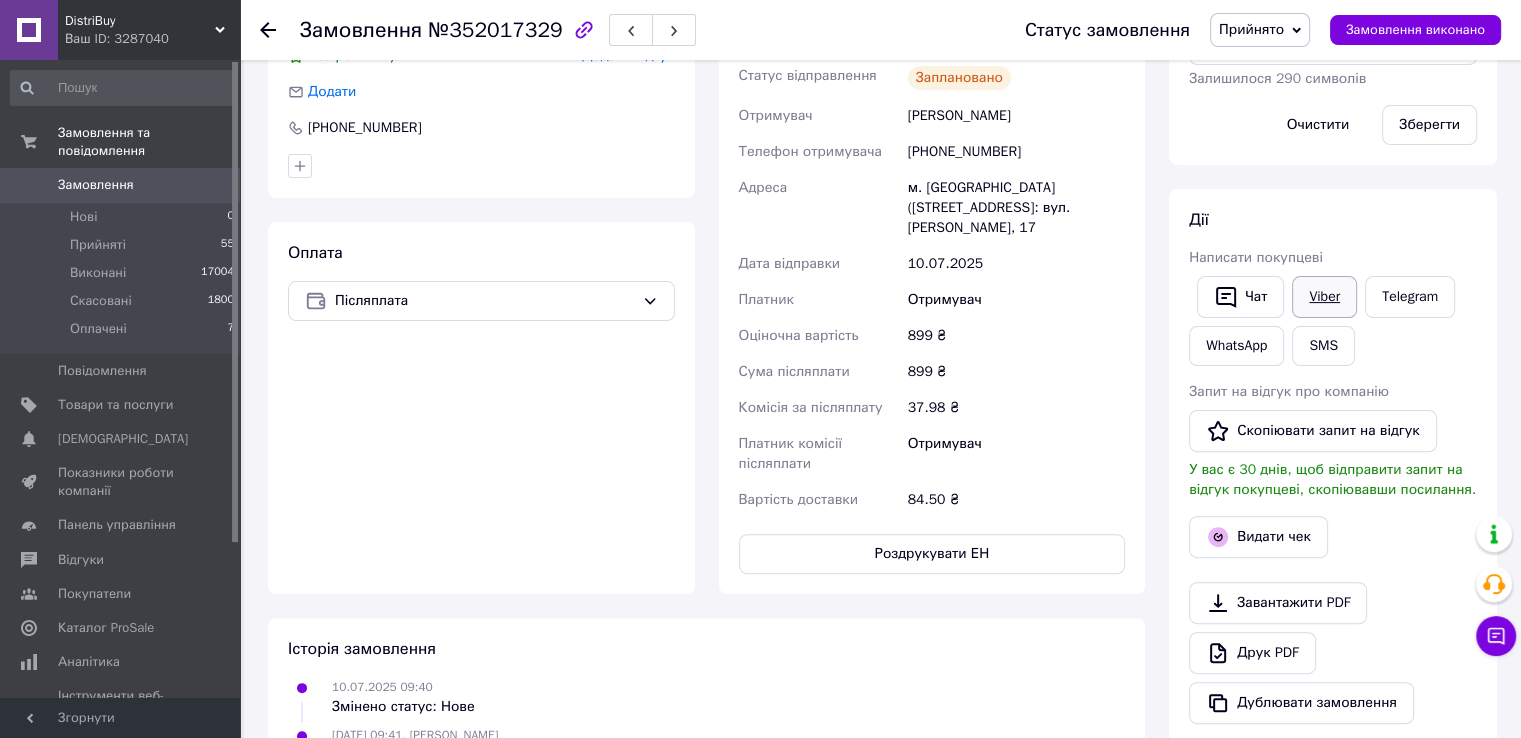 click on "Viber" at bounding box center (1324, 297) 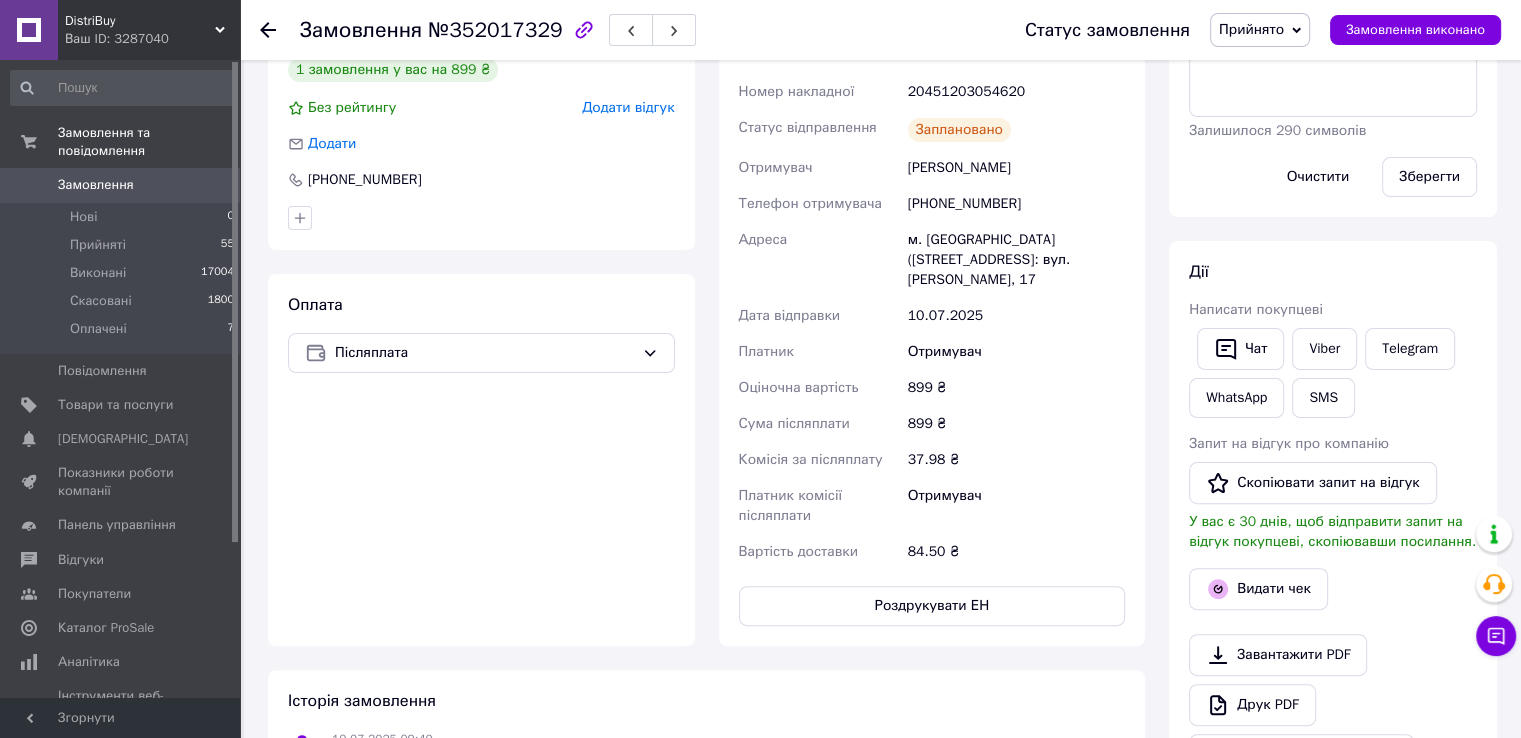 scroll, scrollTop: 400, scrollLeft: 0, axis: vertical 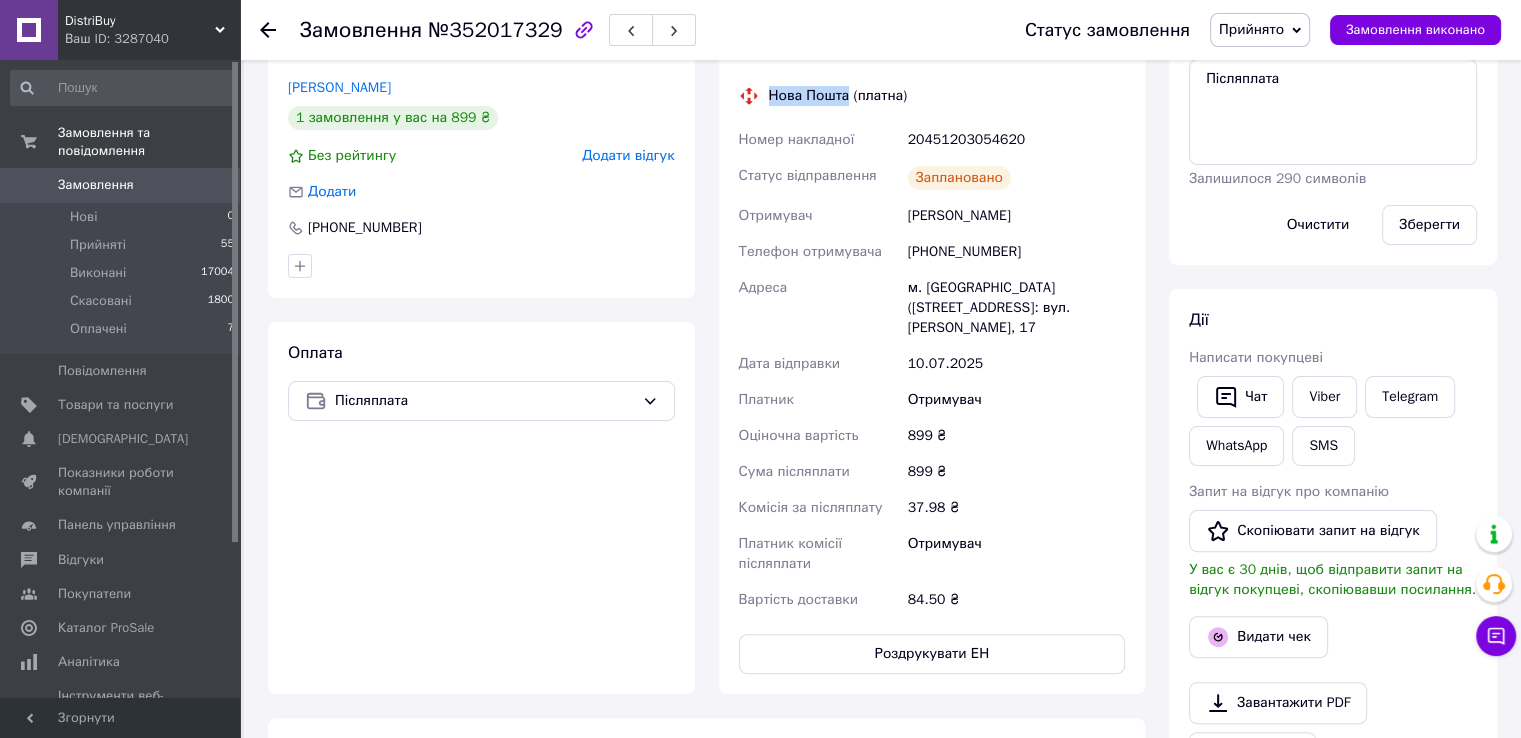 drag, startPoint x: 762, startPoint y: 93, endPoint x: 846, endPoint y: 89, distance: 84.095184 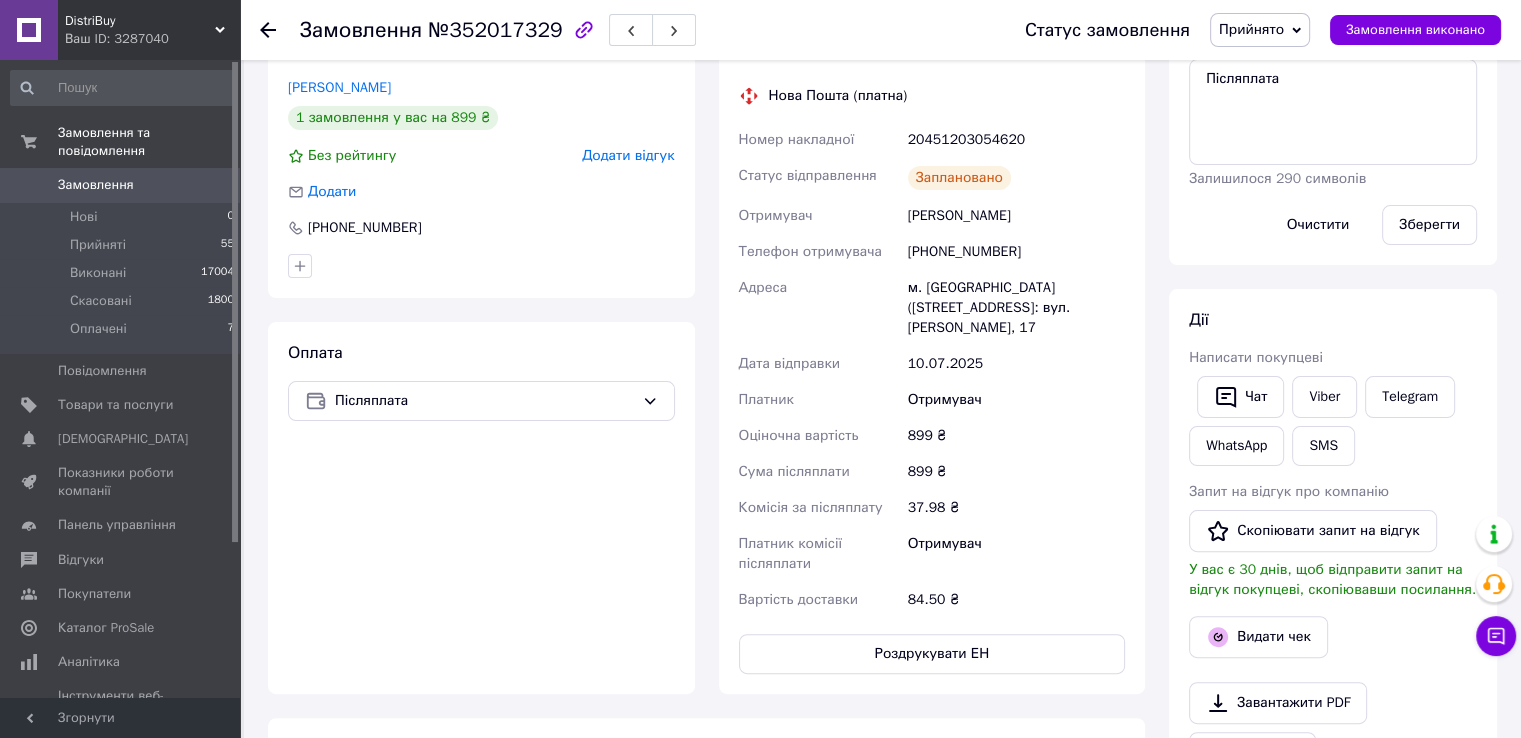 click on "20451203054620" at bounding box center (1016, 140) 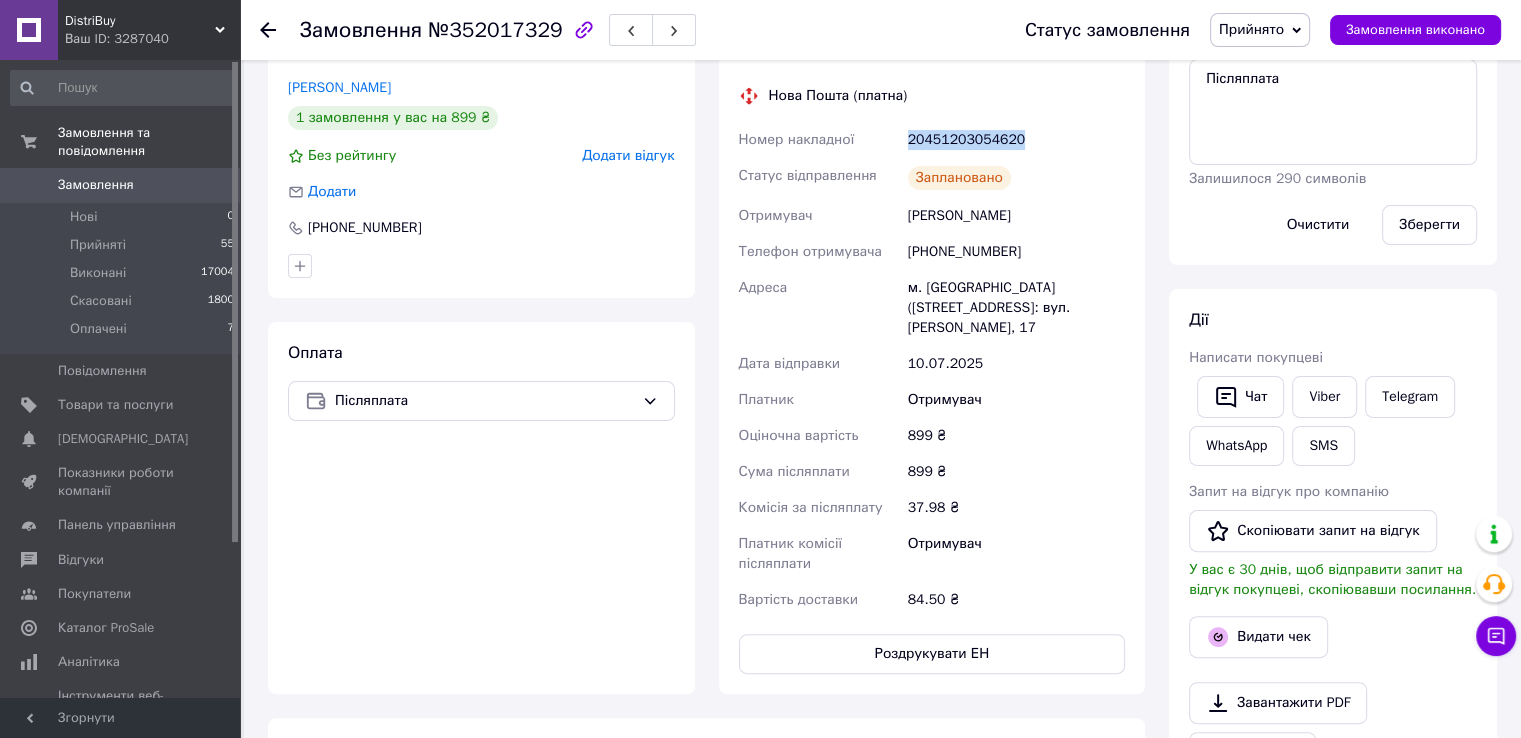 click on "20451203054620" at bounding box center (1016, 140) 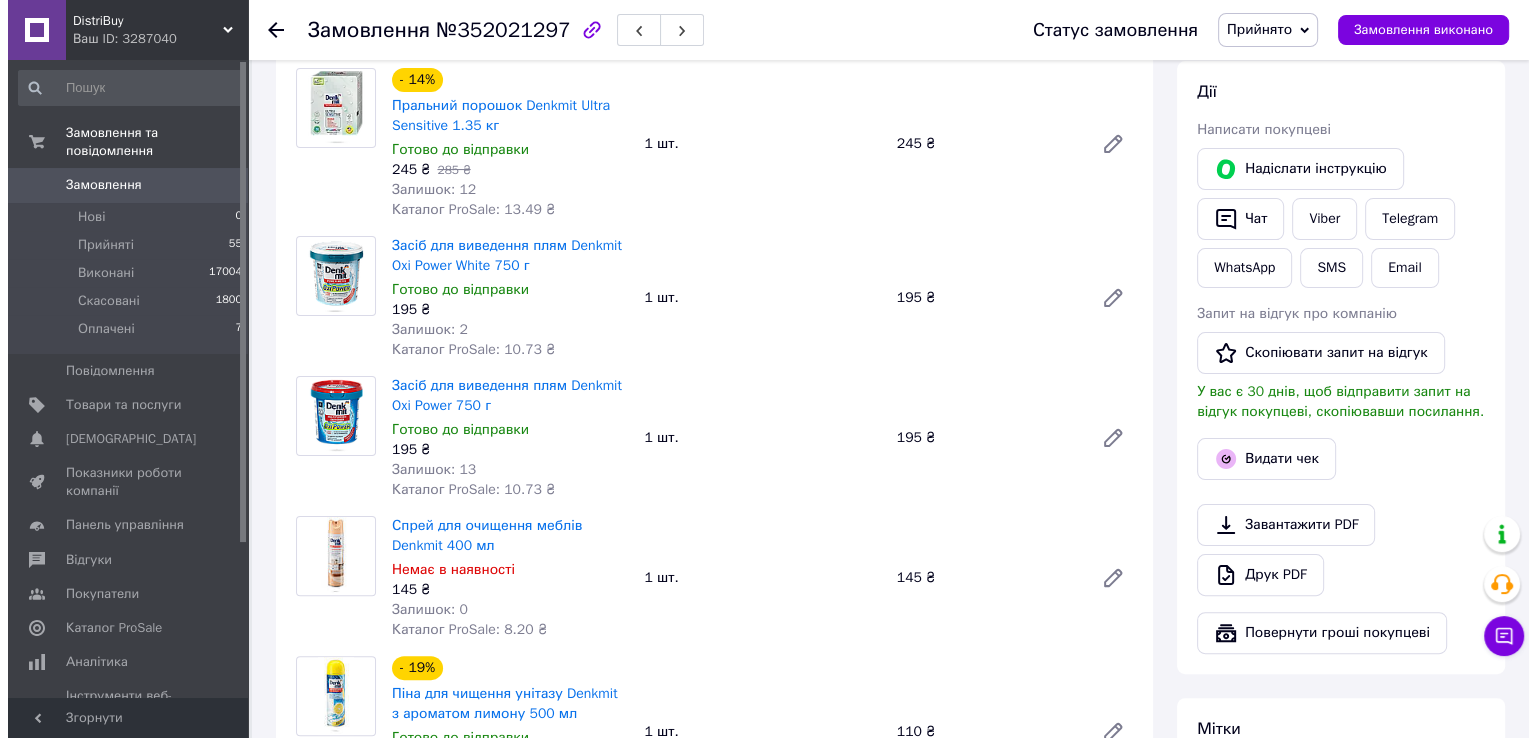 scroll, scrollTop: 400, scrollLeft: 0, axis: vertical 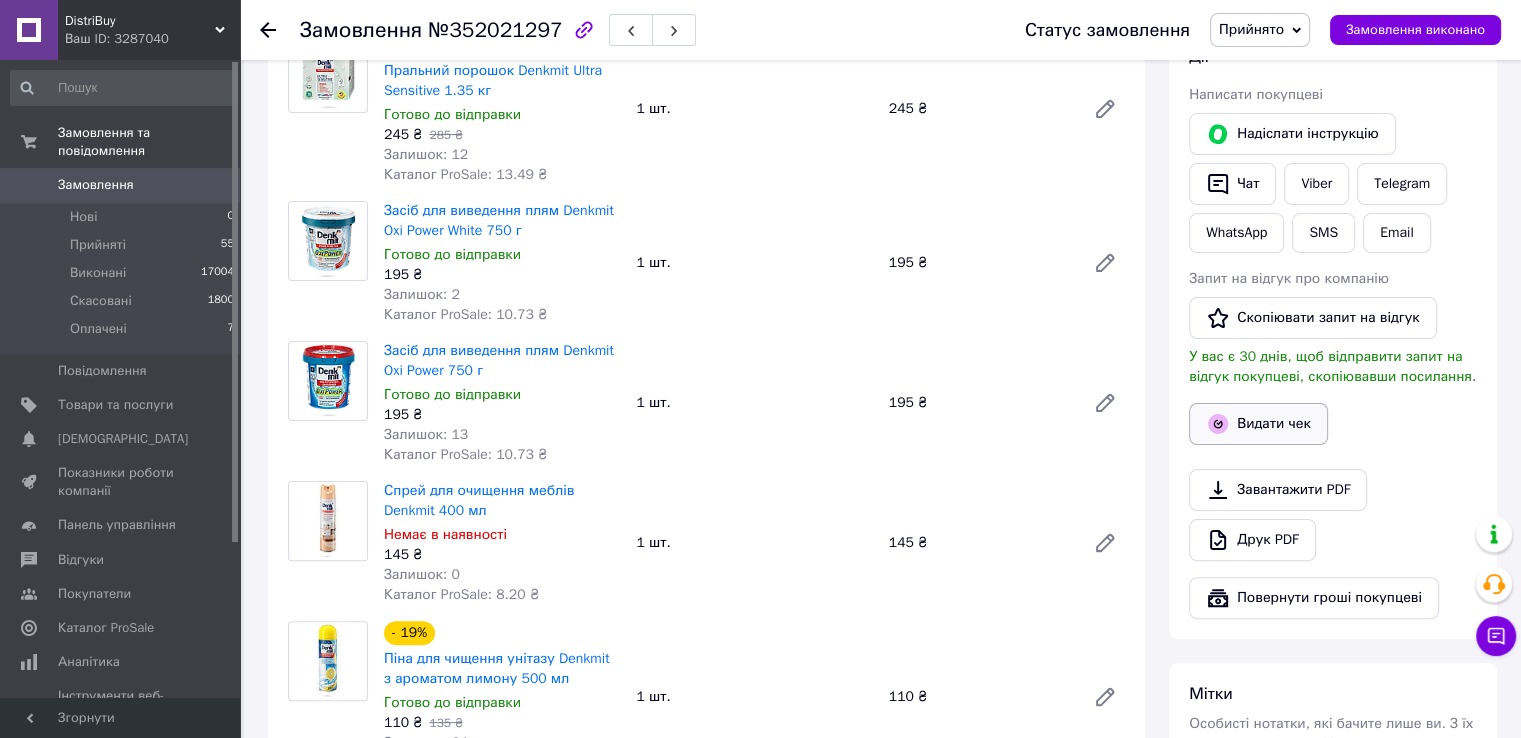 click on "Видати чек" at bounding box center (1258, 424) 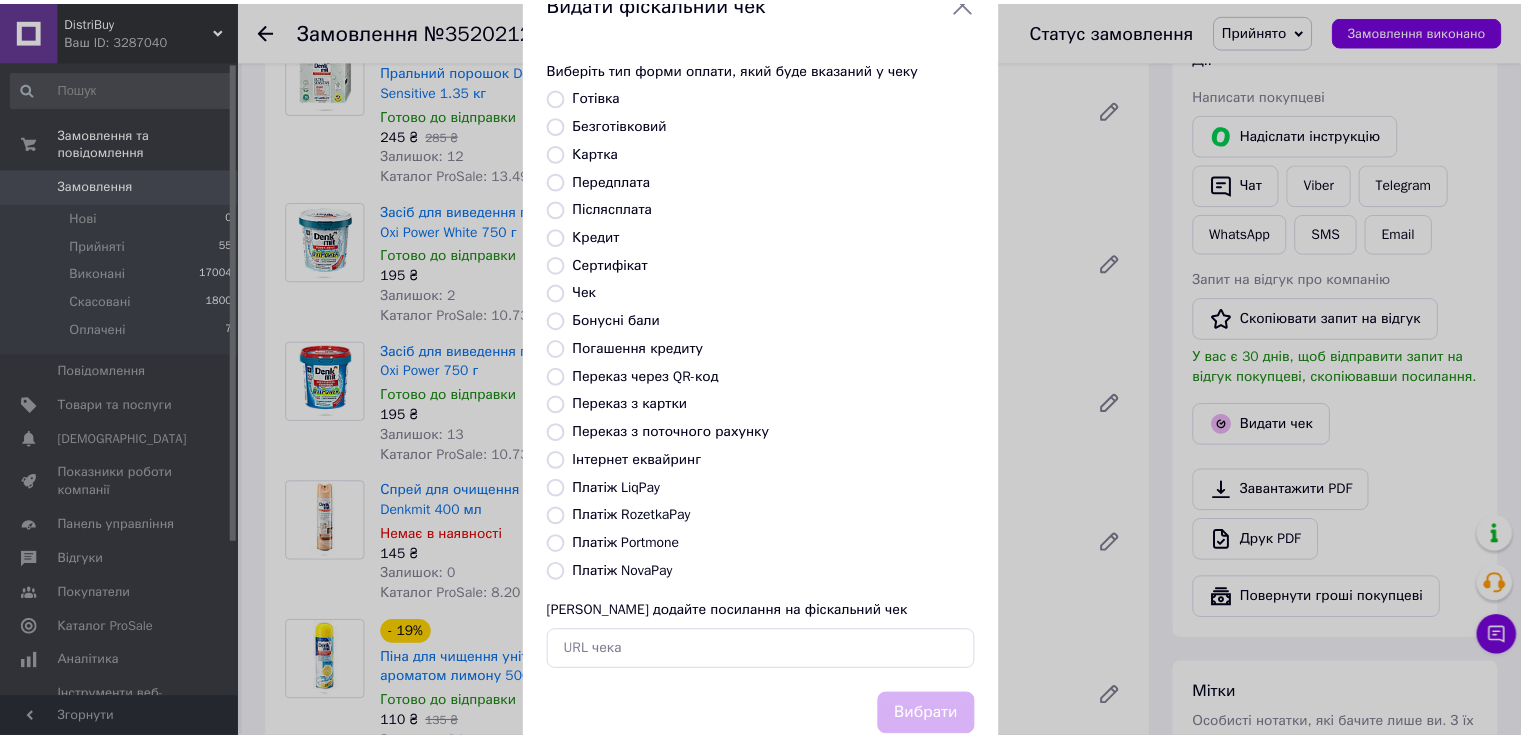 scroll, scrollTop: 120, scrollLeft: 0, axis: vertical 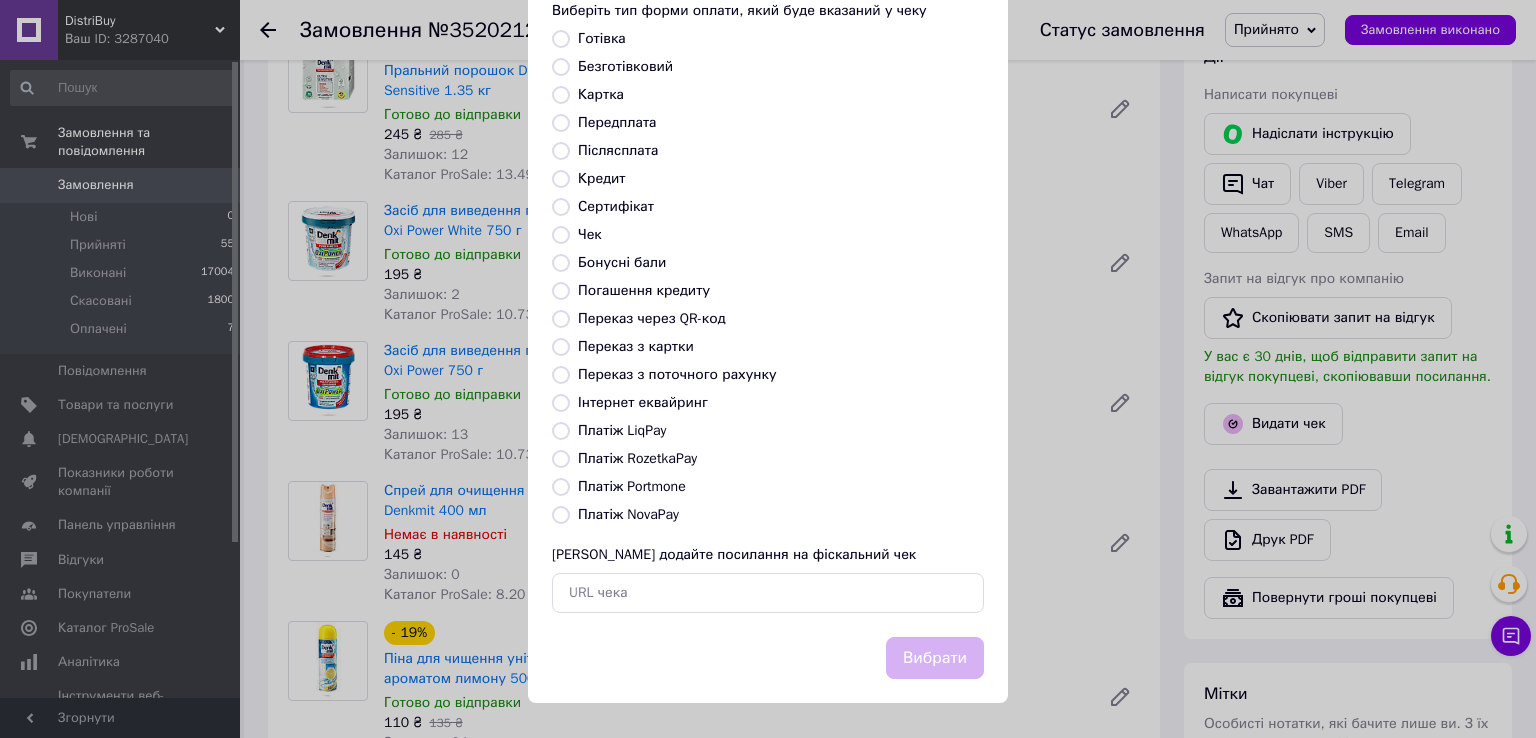 click on "Платіж RozetkaPay" at bounding box center (637, 458) 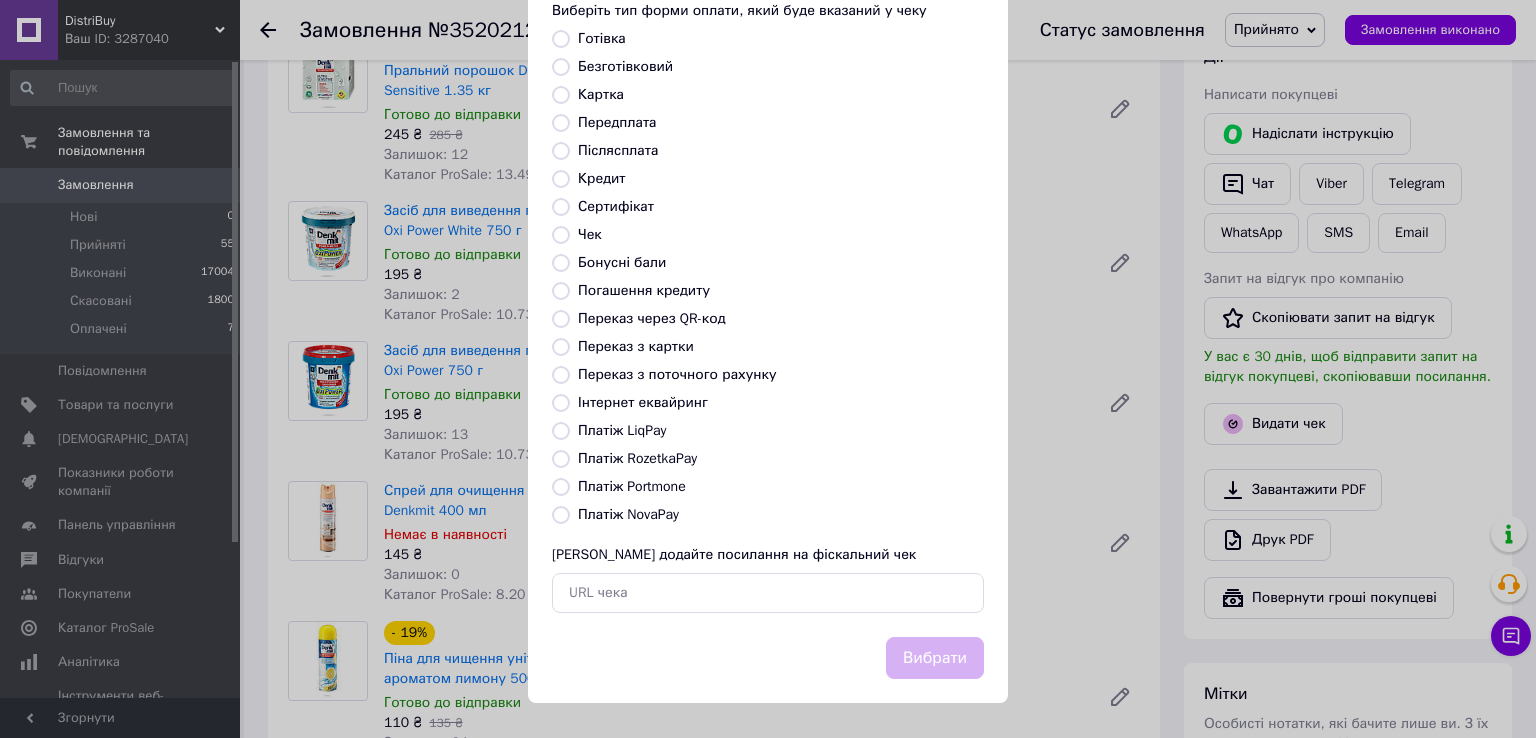 radio on "true" 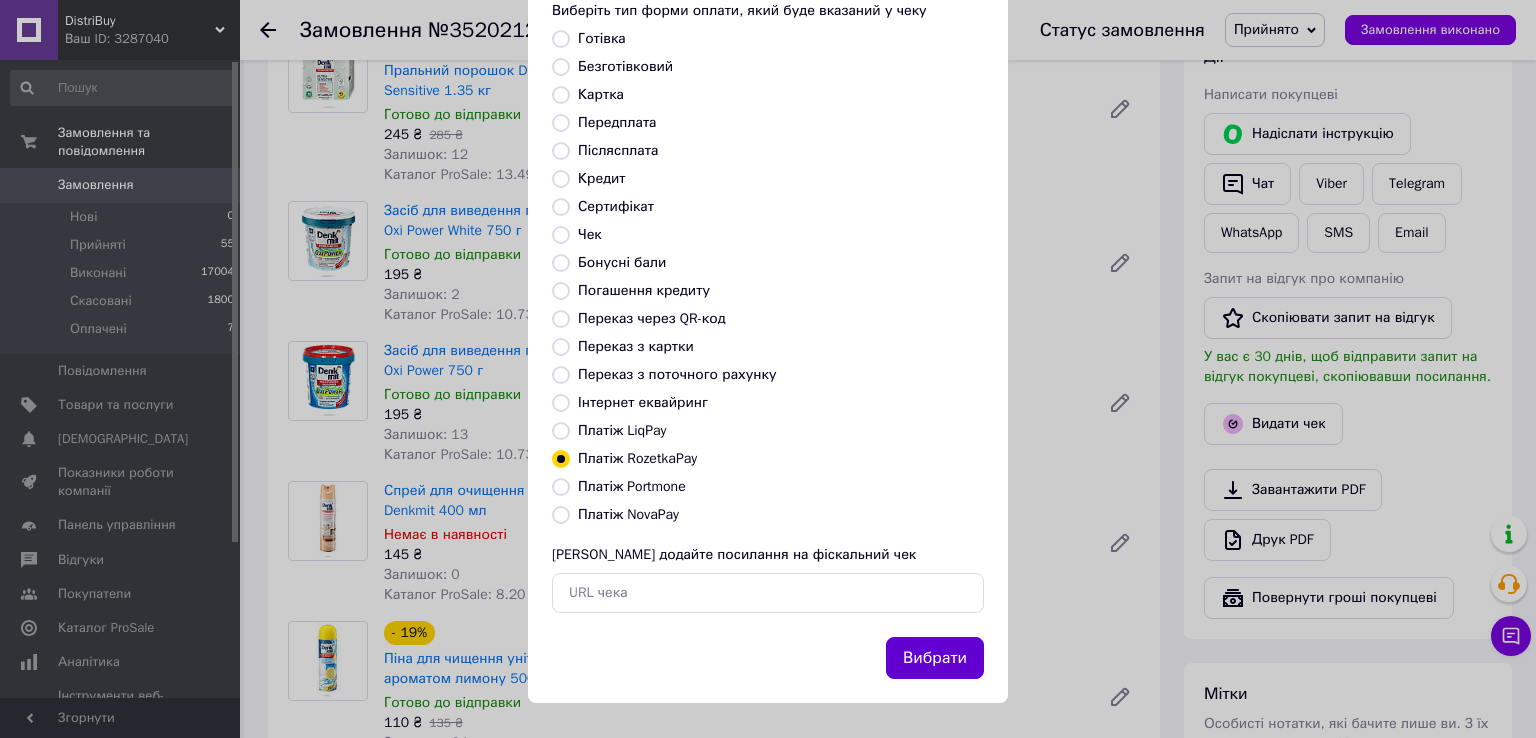 click on "Вибрати" at bounding box center [935, 658] 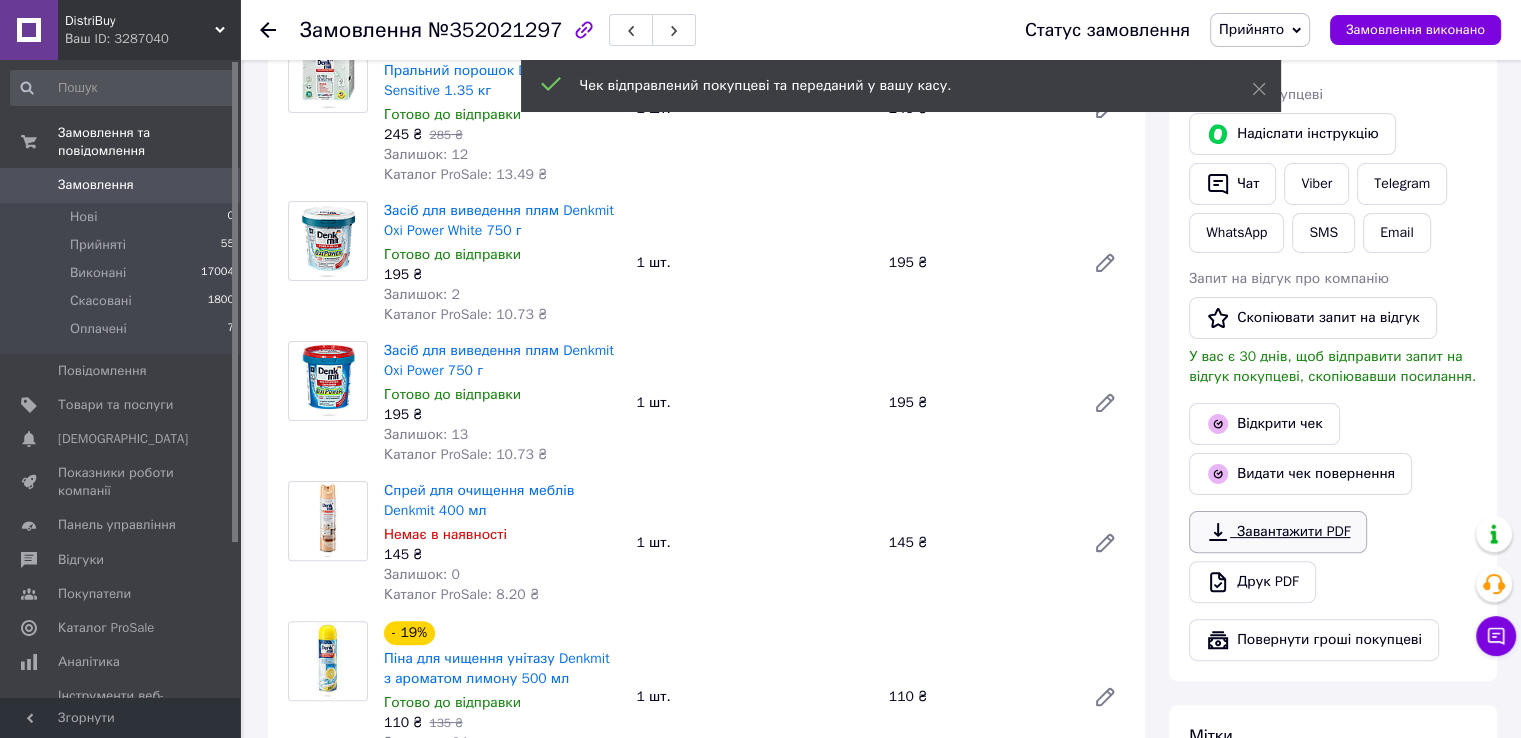 click on "Завантажити PDF" at bounding box center [1278, 532] 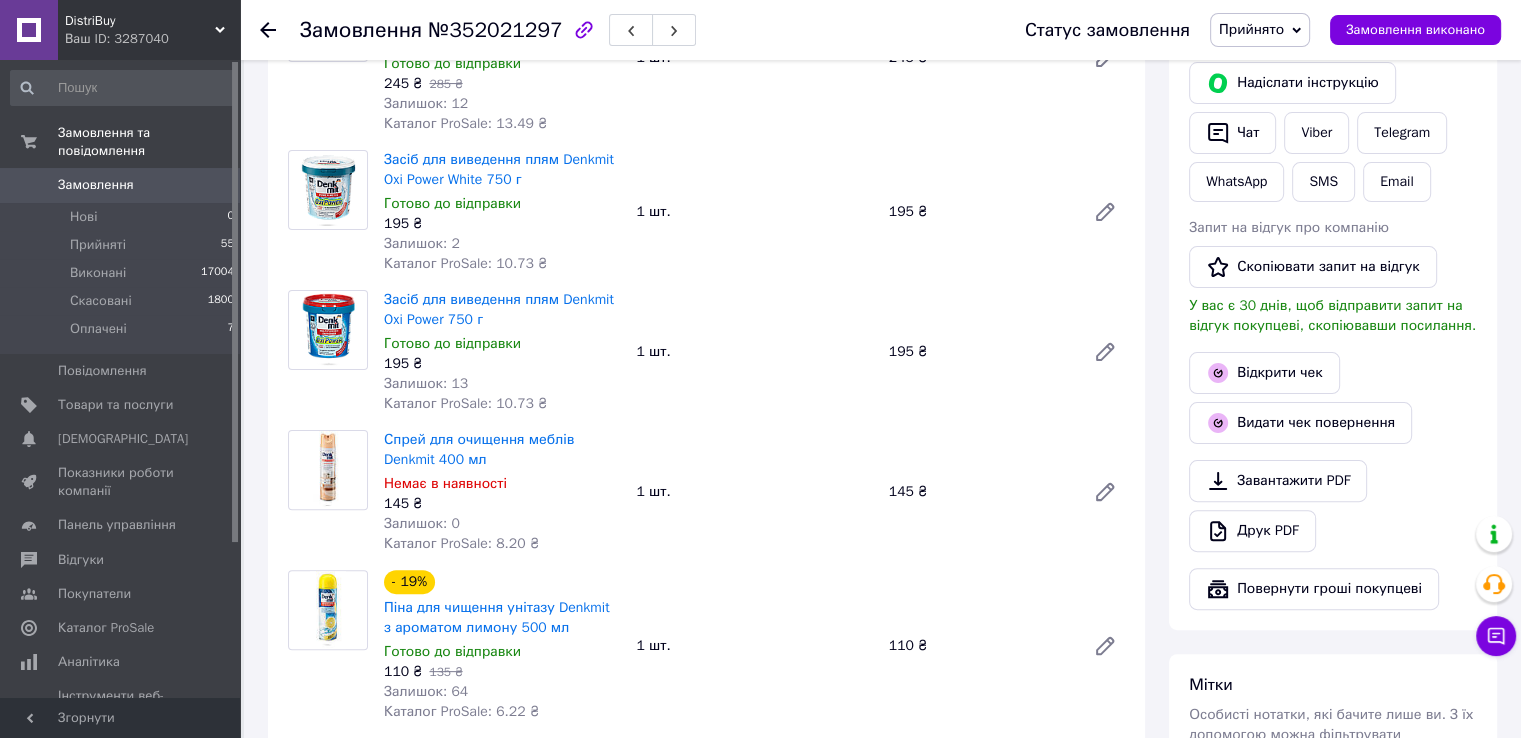 scroll, scrollTop: 500, scrollLeft: 0, axis: vertical 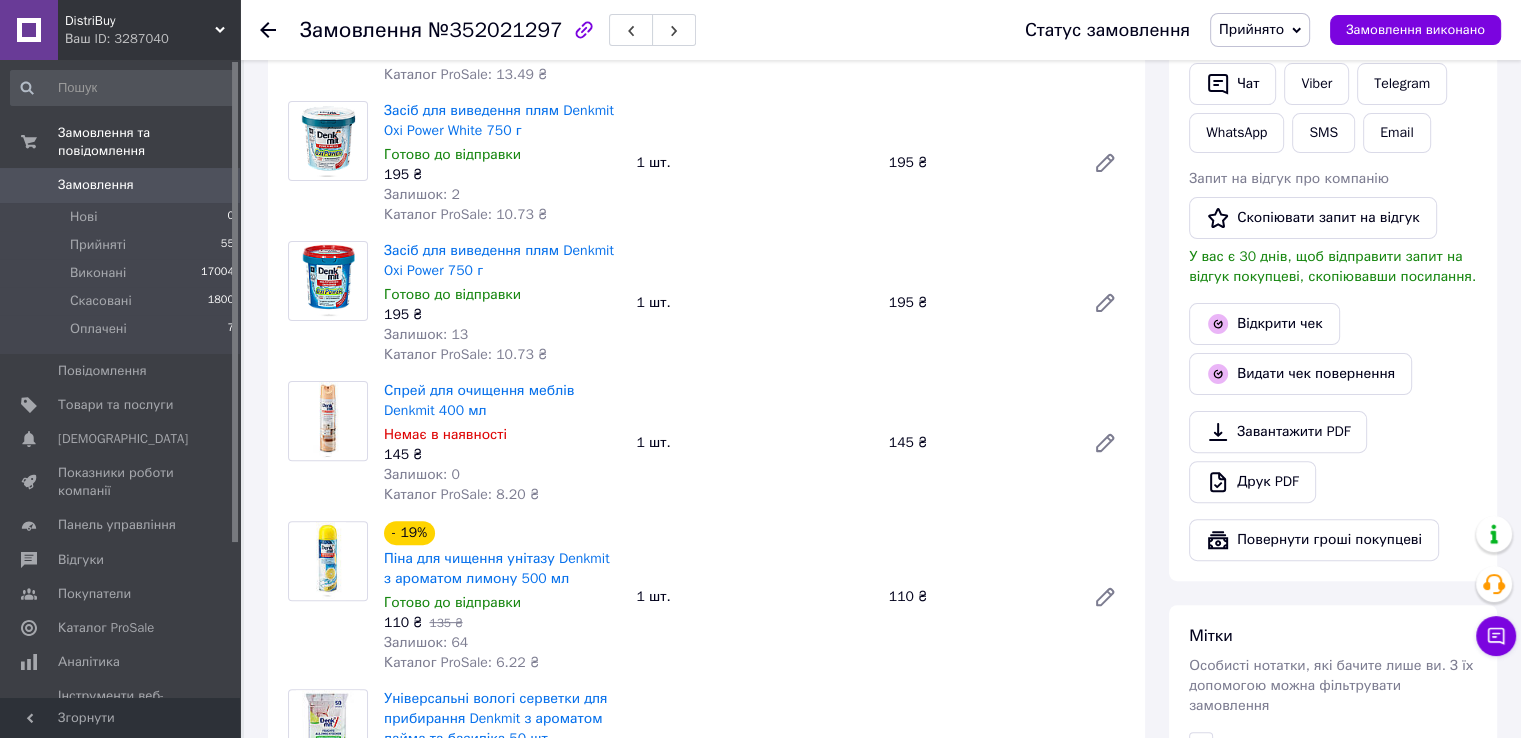 click on "Засіб для виведення плям Denkmit Oxi Power 750 г Готово до відправки 195 ₴ Залишок: 13 Каталог ProSale: 10.73 ₴  1 шт. 195 ₴" at bounding box center (754, 303) 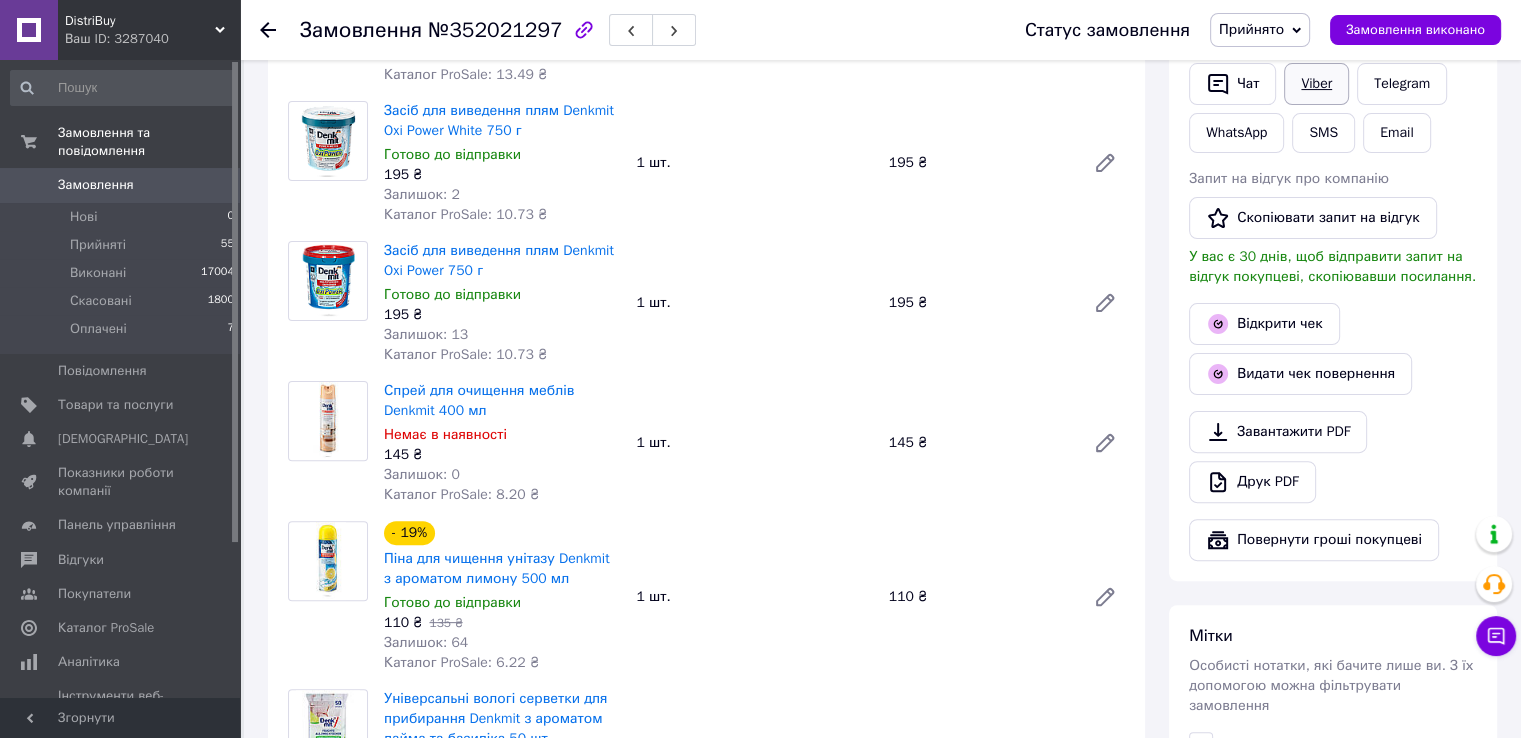 click on "Viber" at bounding box center (1316, 84) 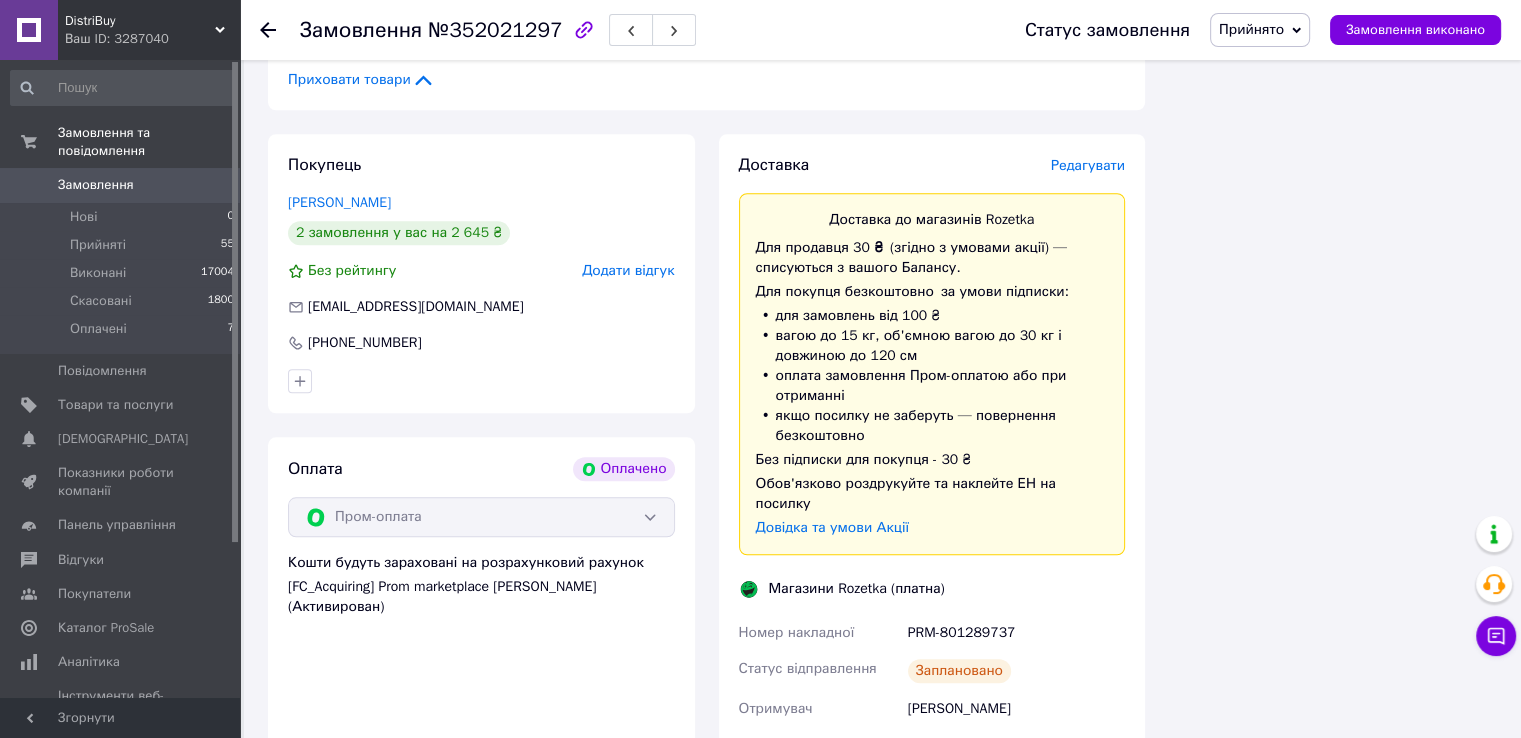 scroll, scrollTop: 1700, scrollLeft: 0, axis: vertical 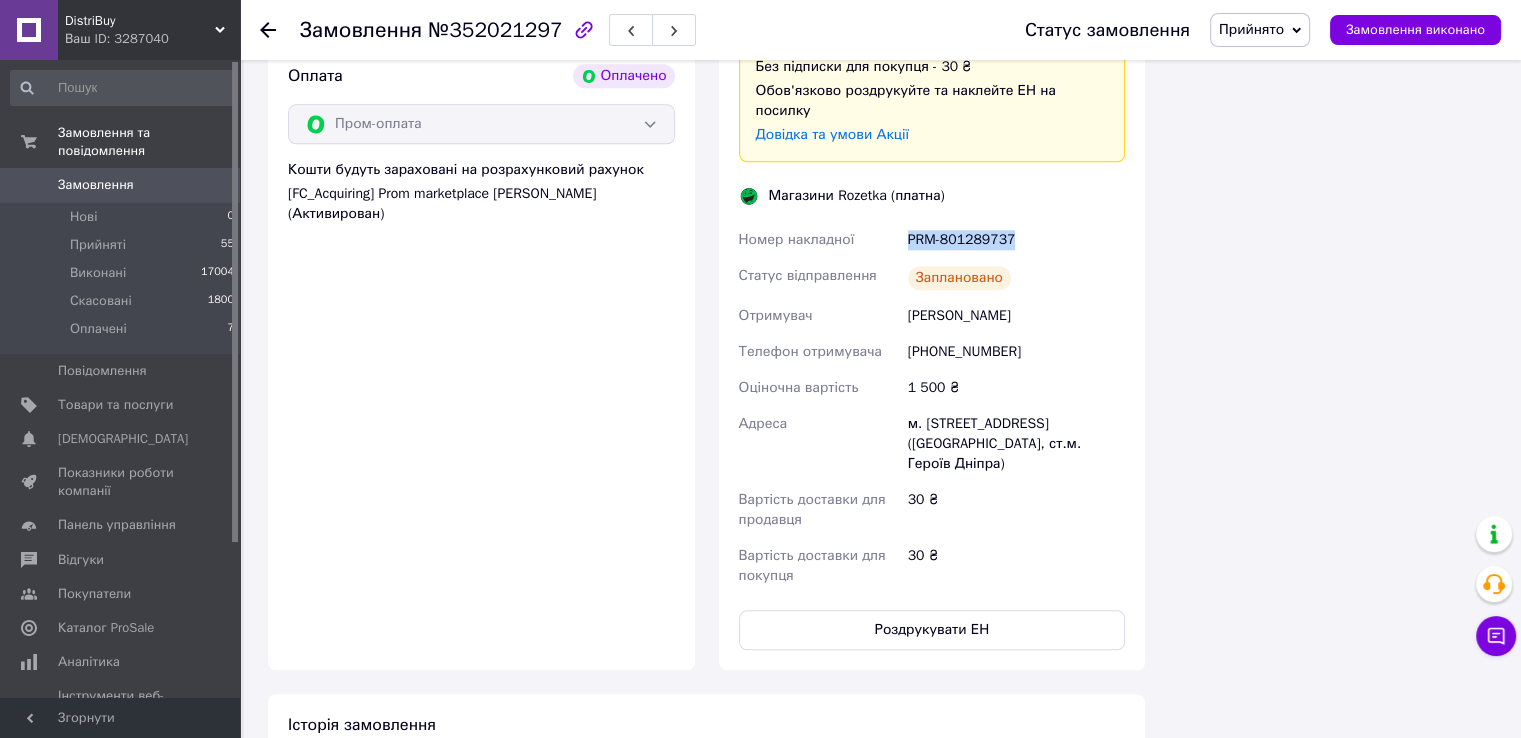 drag, startPoint x: 912, startPoint y: 232, endPoint x: 1044, endPoint y: 222, distance: 132.37825 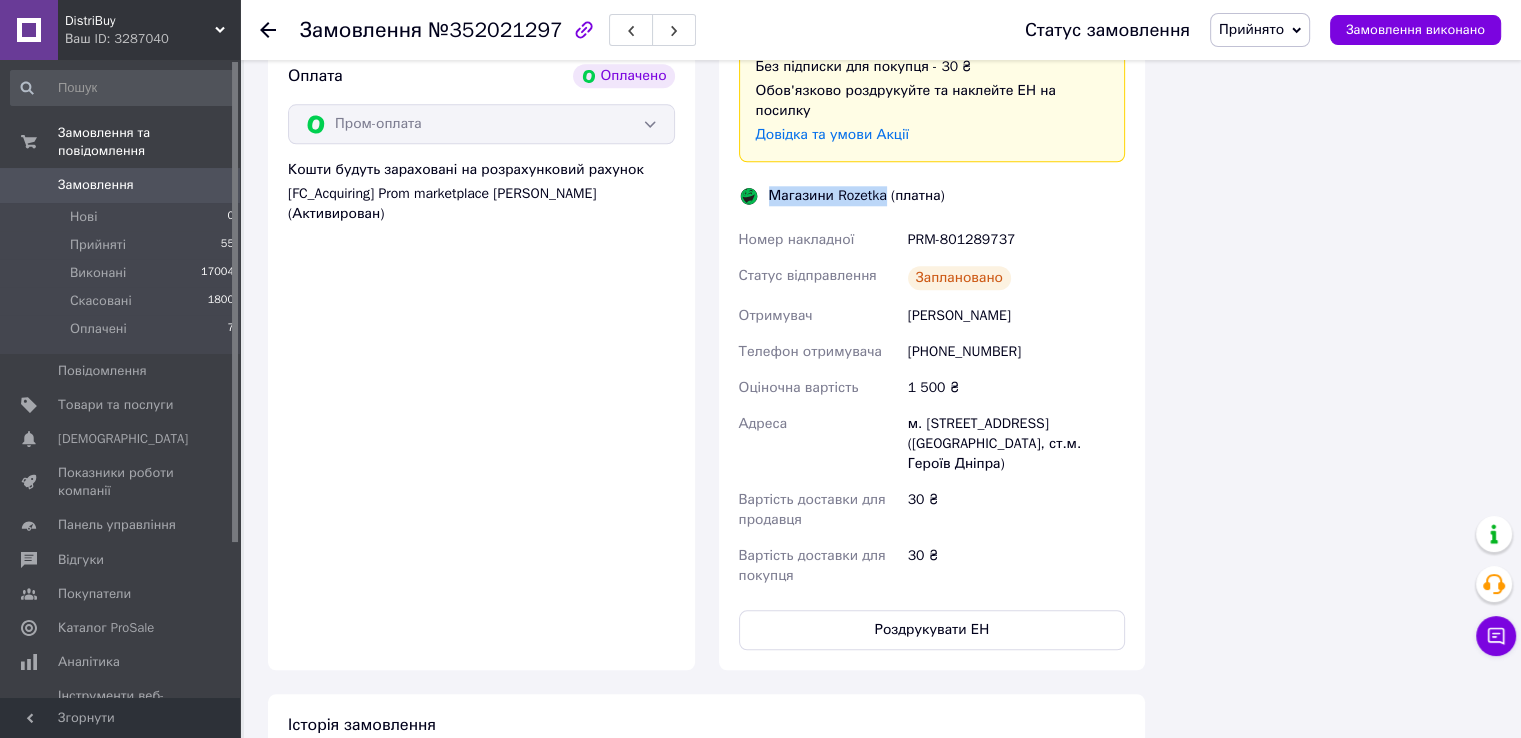 drag, startPoint x: 772, startPoint y: 185, endPoint x: 884, endPoint y: 181, distance: 112.0714 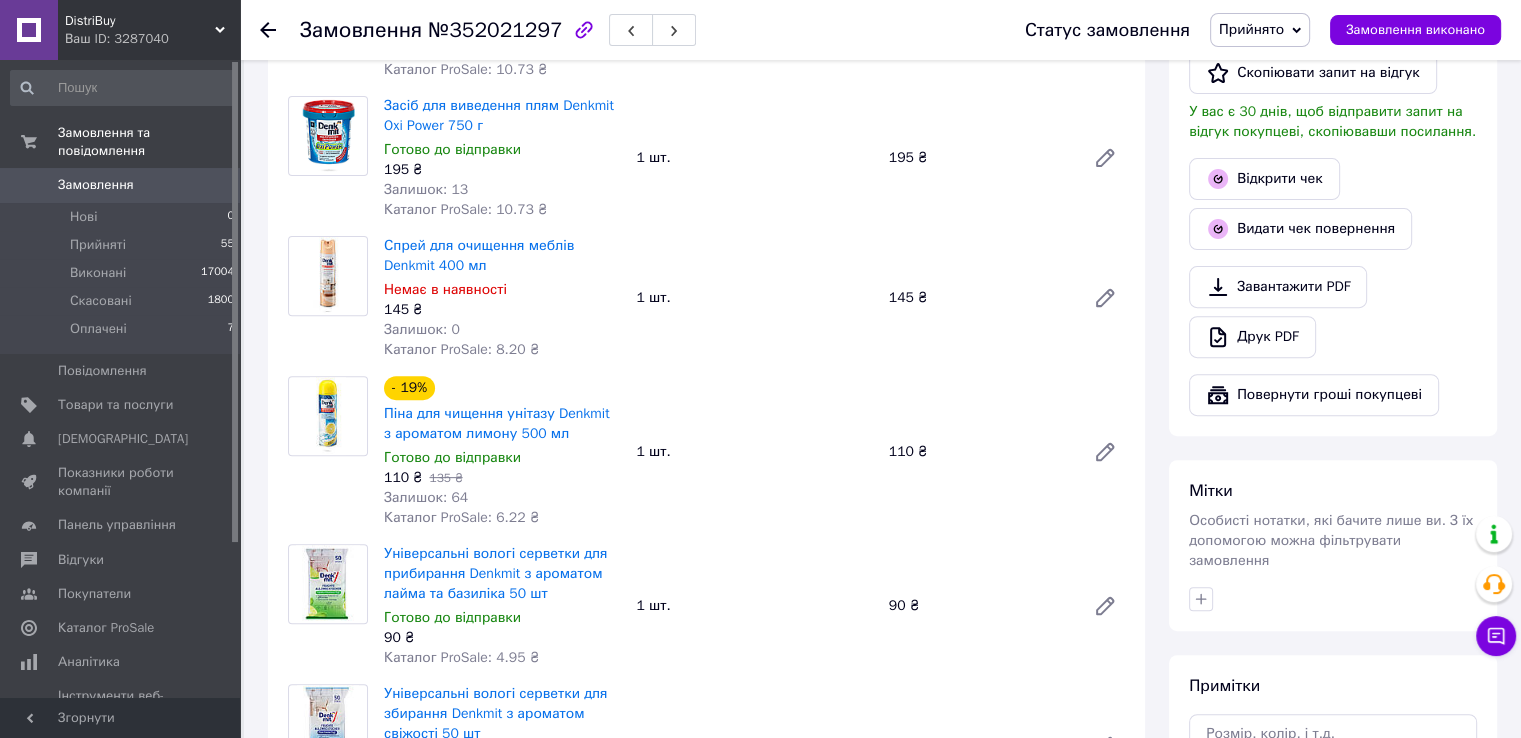 scroll, scrollTop: 600, scrollLeft: 0, axis: vertical 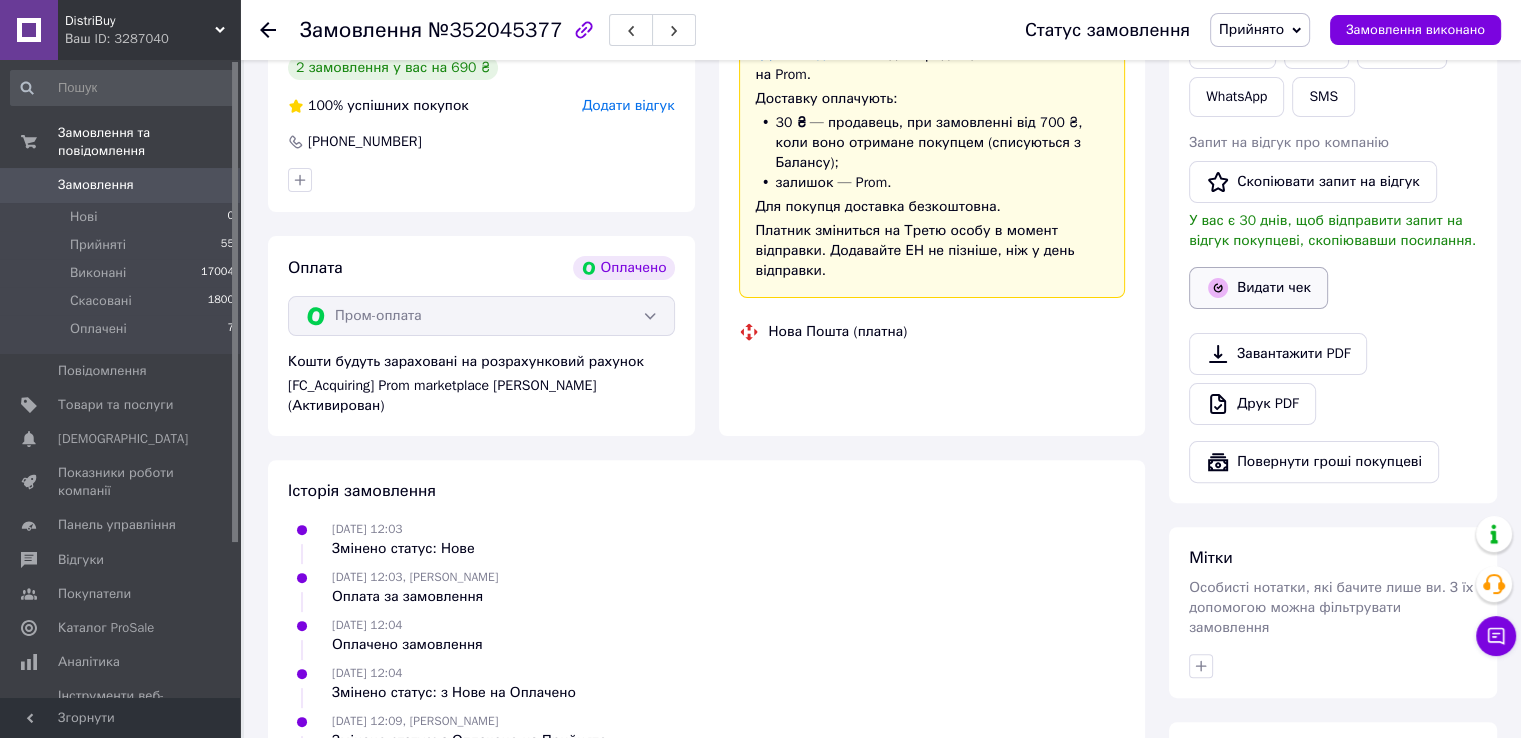 click on "Видати чек" at bounding box center [1258, 288] 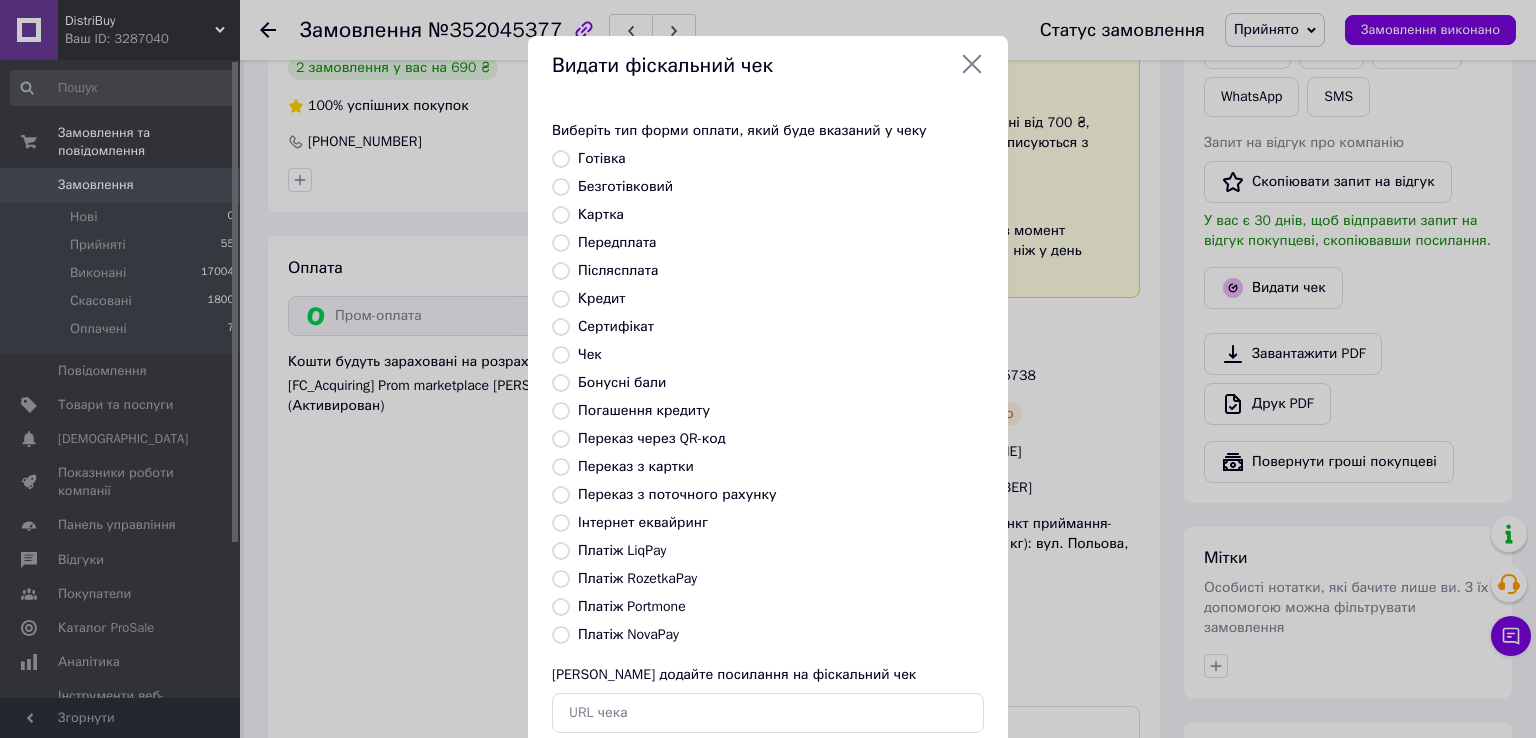 click on "Платіж RozetkaPay" at bounding box center [637, 578] 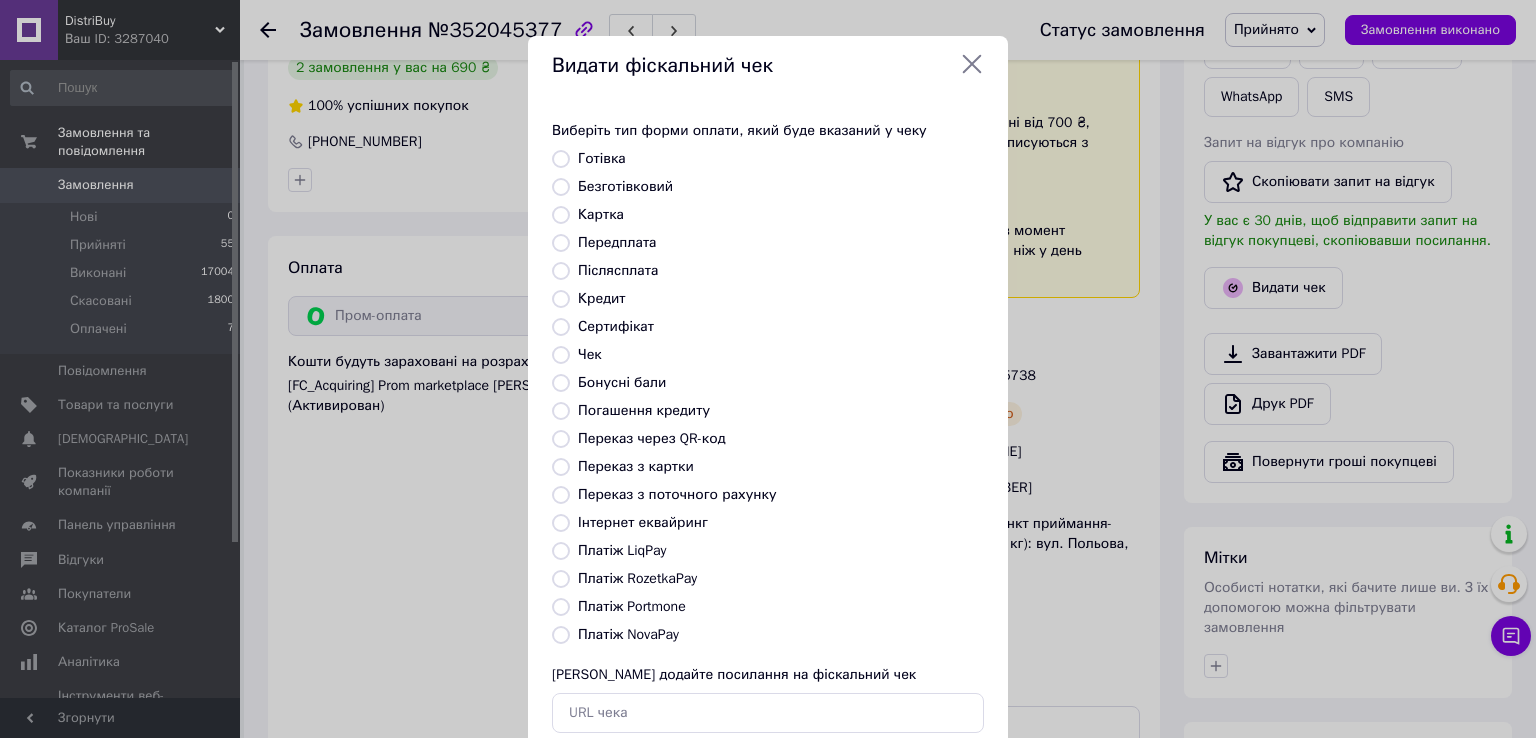 radio on "true" 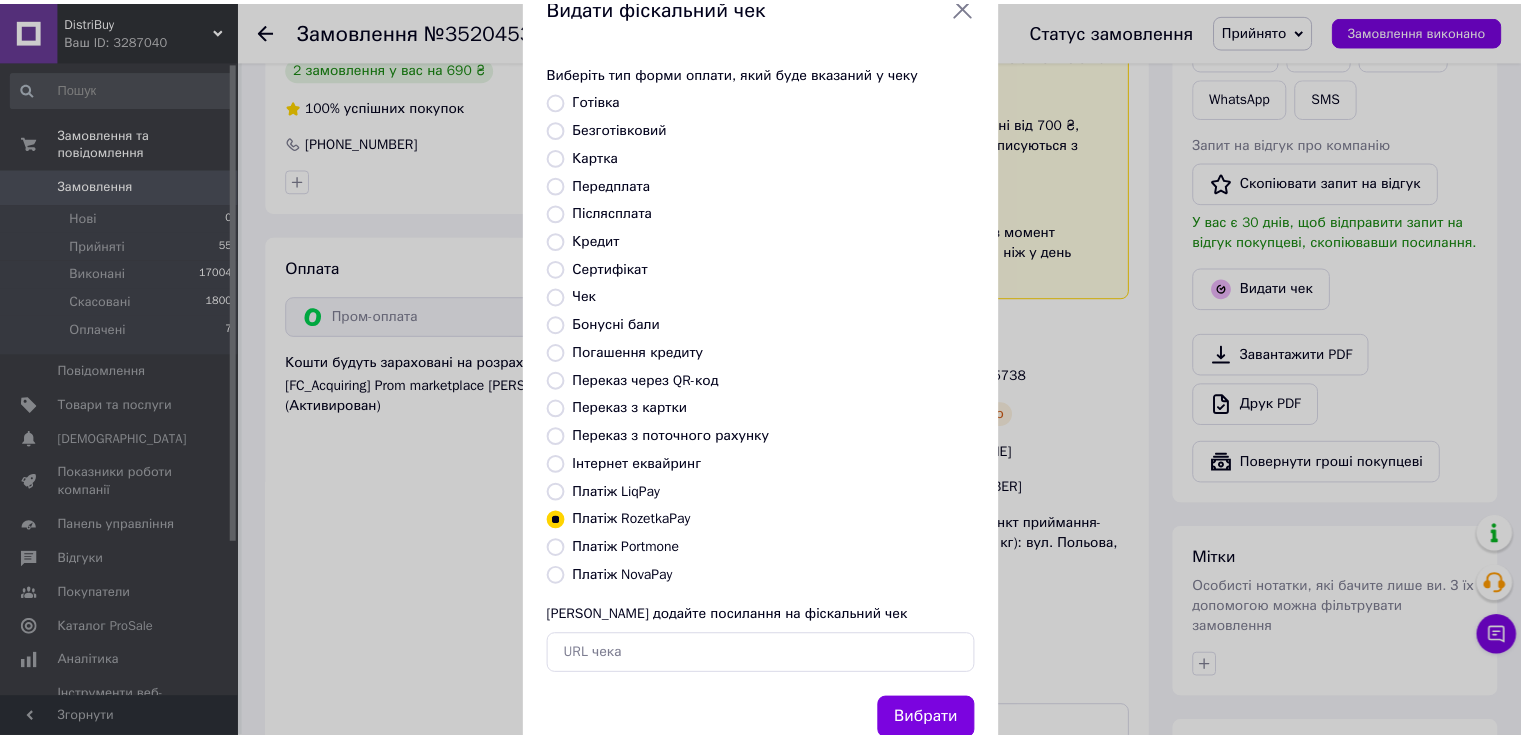 scroll, scrollTop: 120, scrollLeft: 0, axis: vertical 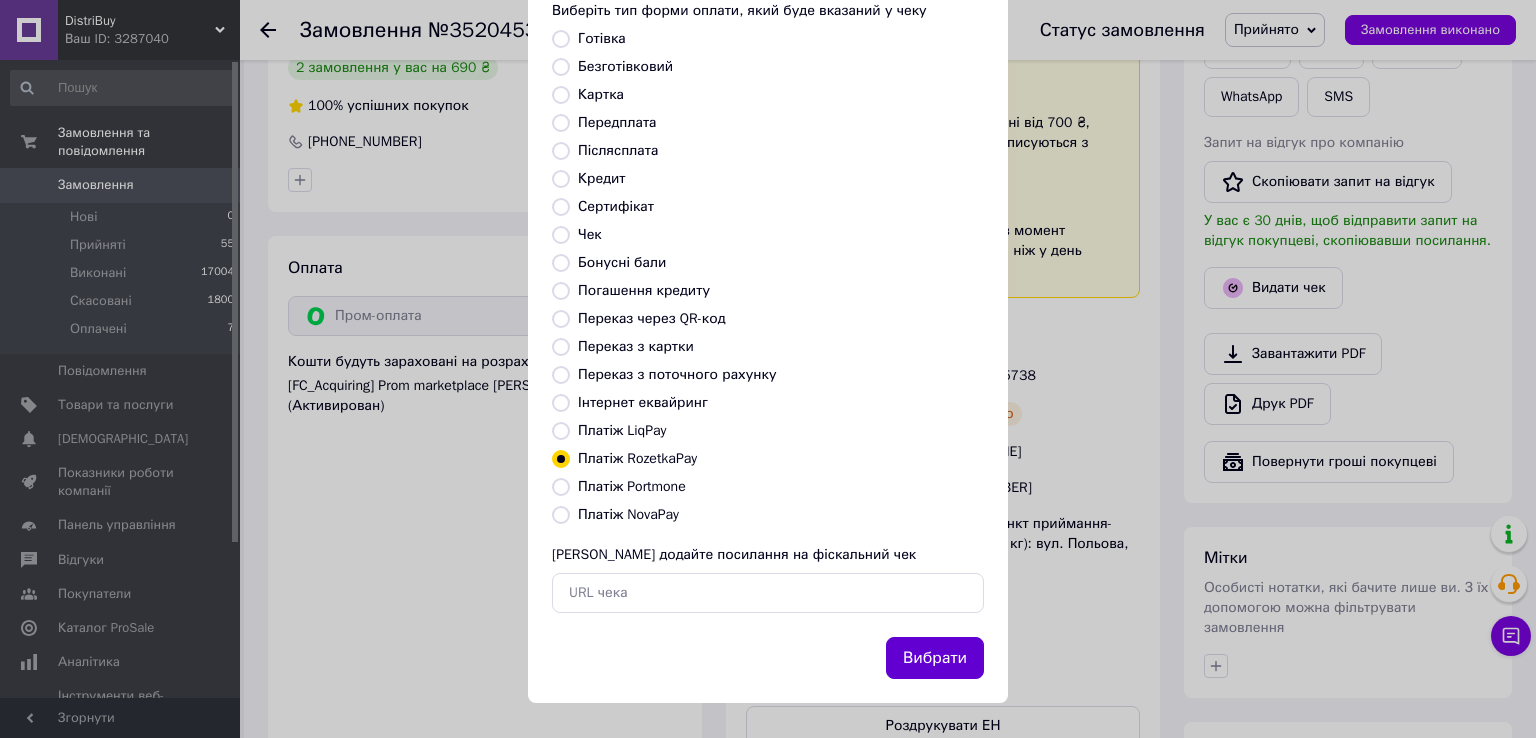 click on "Вибрати" at bounding box center [935, 658] 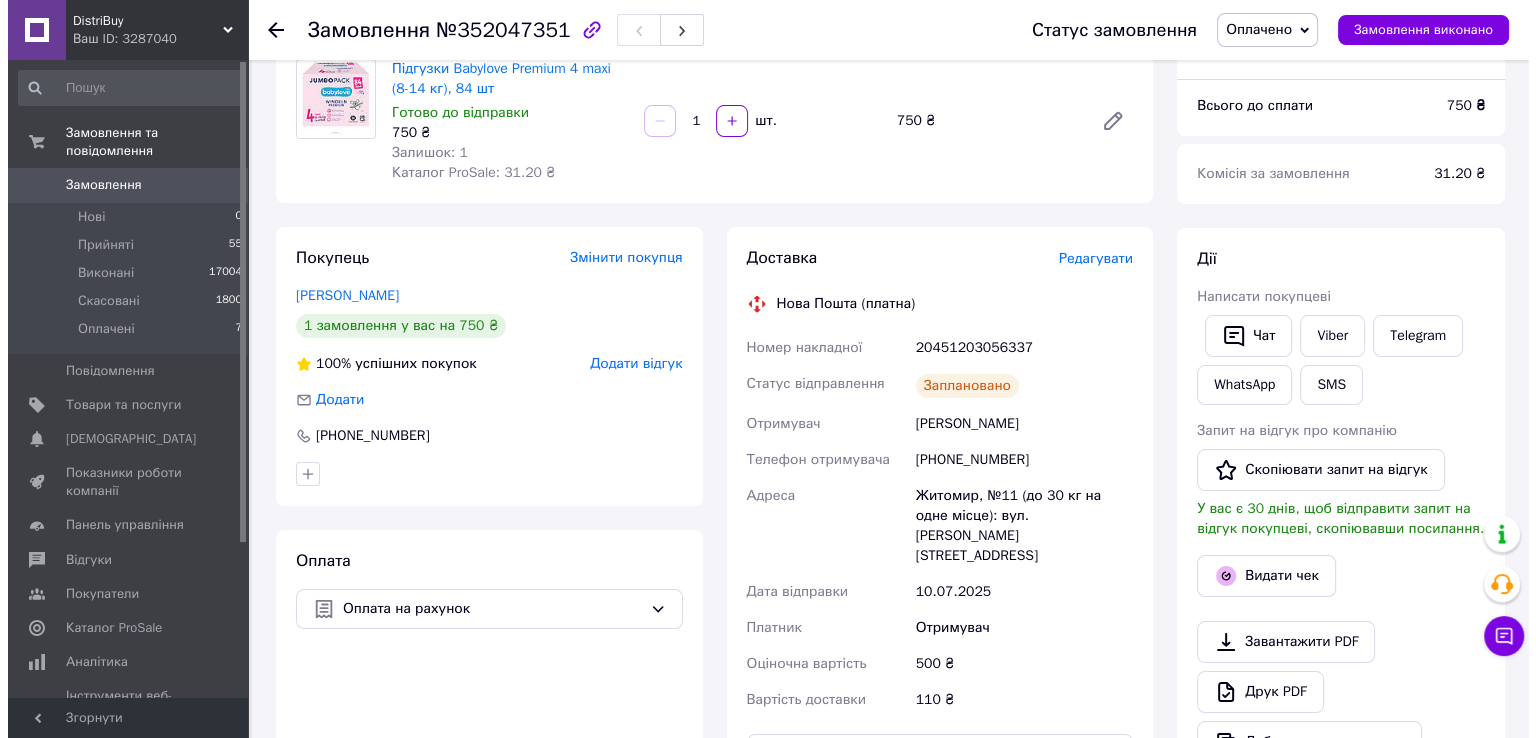 scroll, scrollTop: 300, scrollLeft: 0, axis: vertical 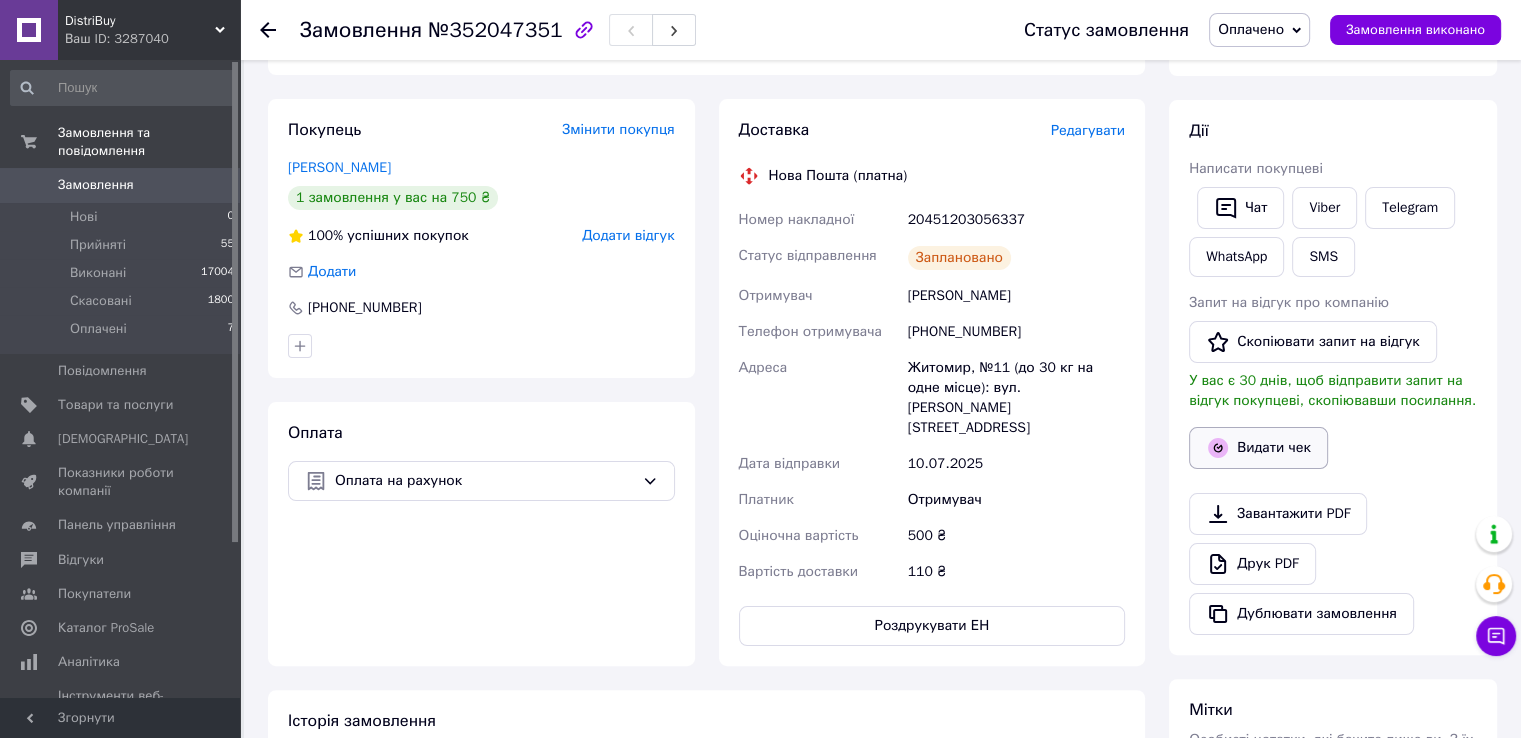 click on "Видати чек" at bounding box center (1258, 448) 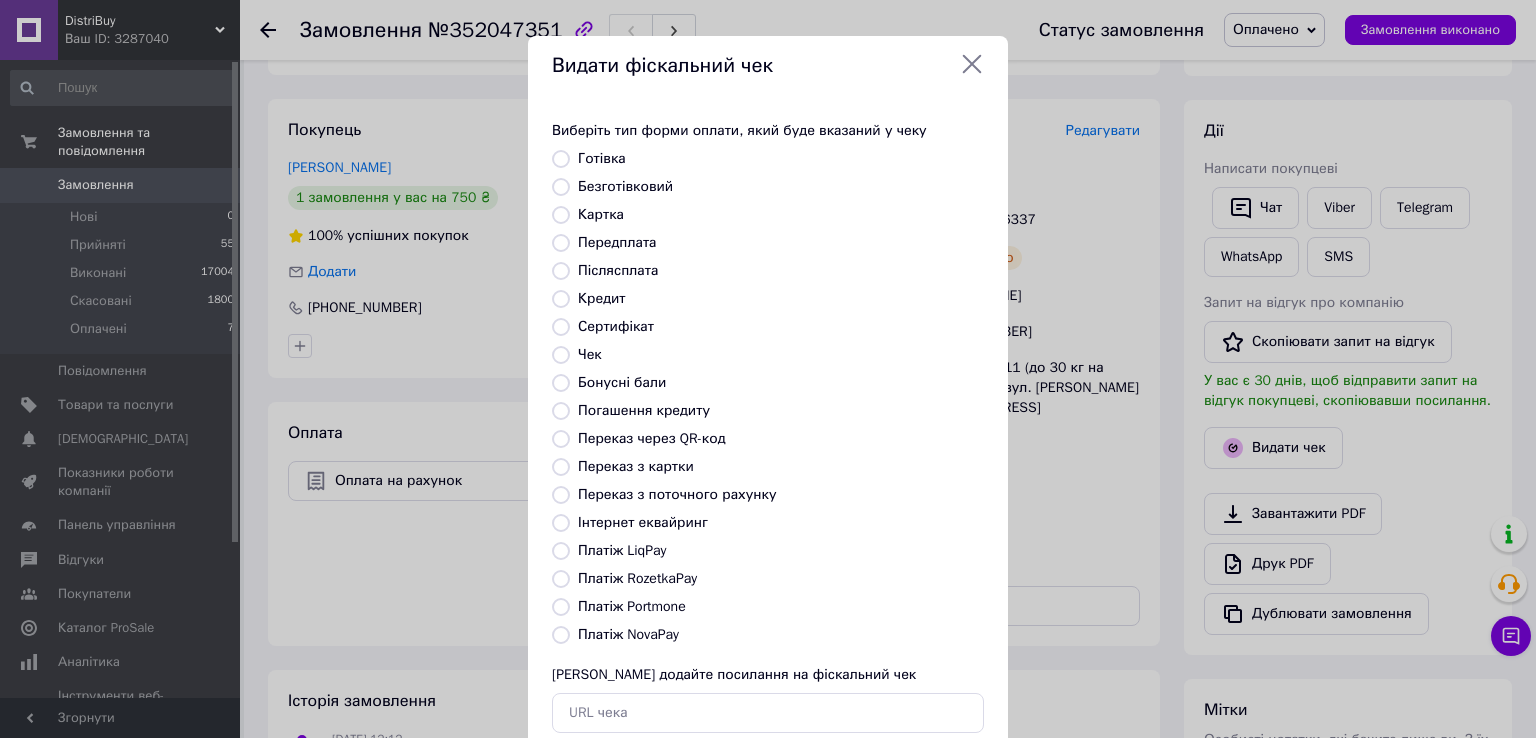 click on "Безготівковий" at bounding box center (625, 186) 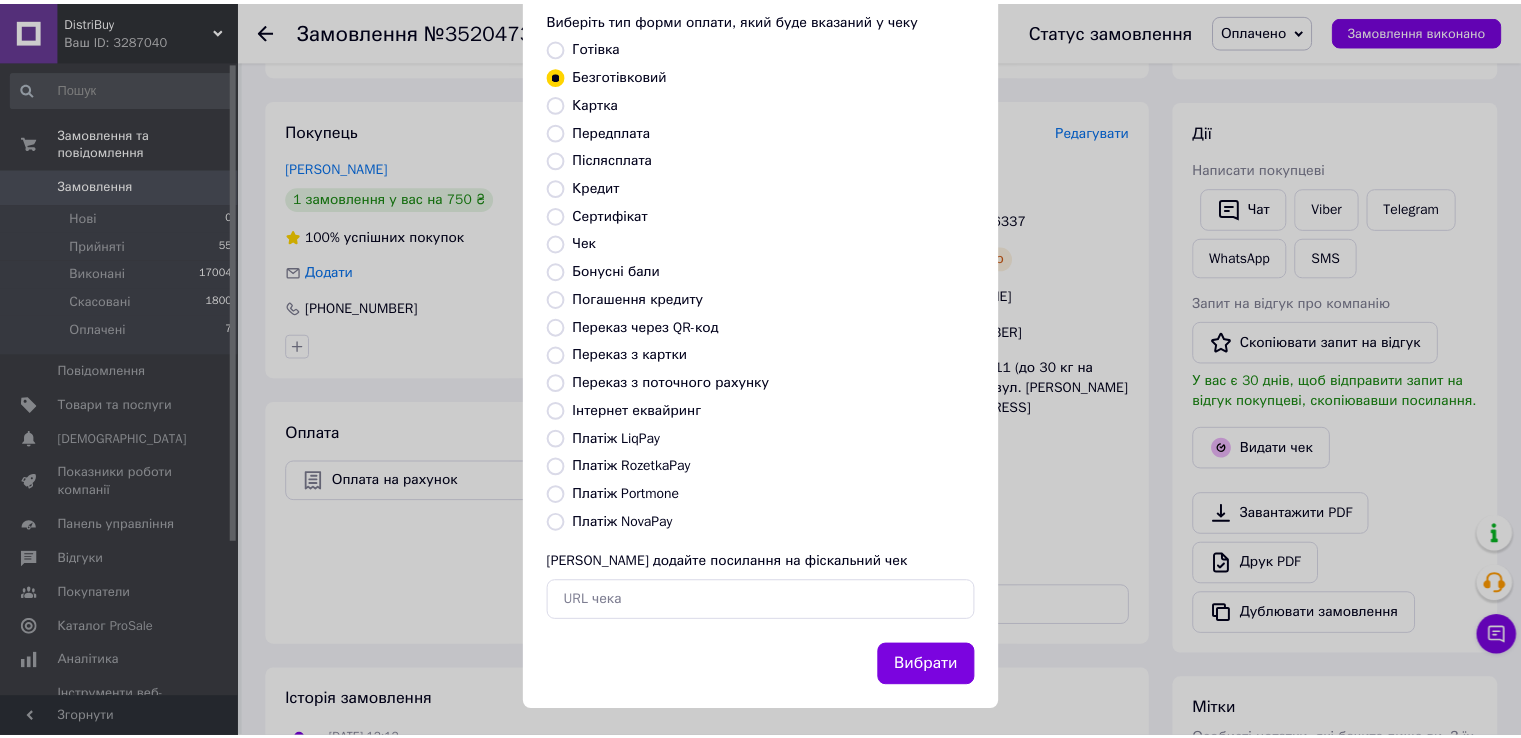 scroll, scrollTop: 120, scrollLeft: 0, axis: vertical 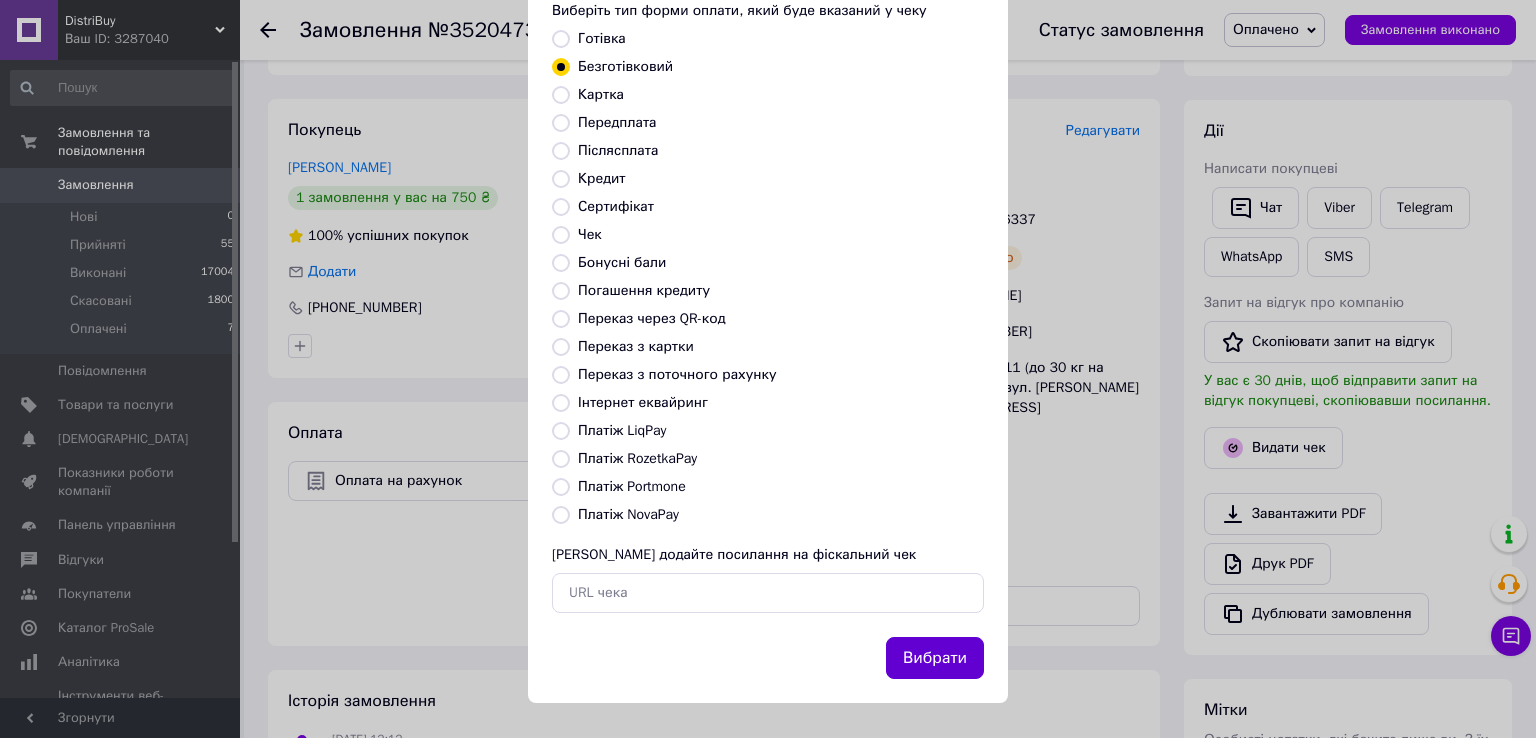 click on "Вибрати" at bounding box center [935, 658] 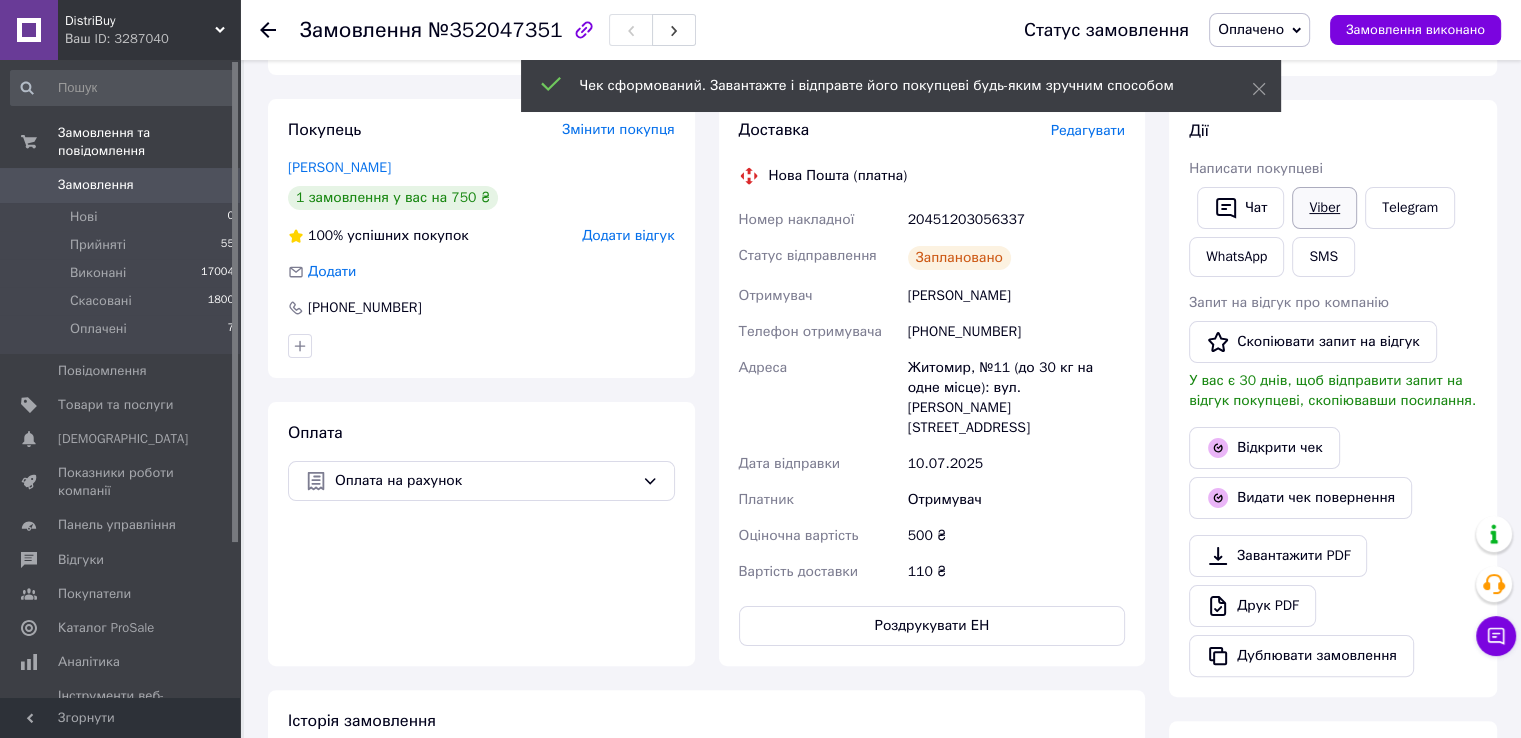 click on "Viber" at bounding box center [1324, 208] 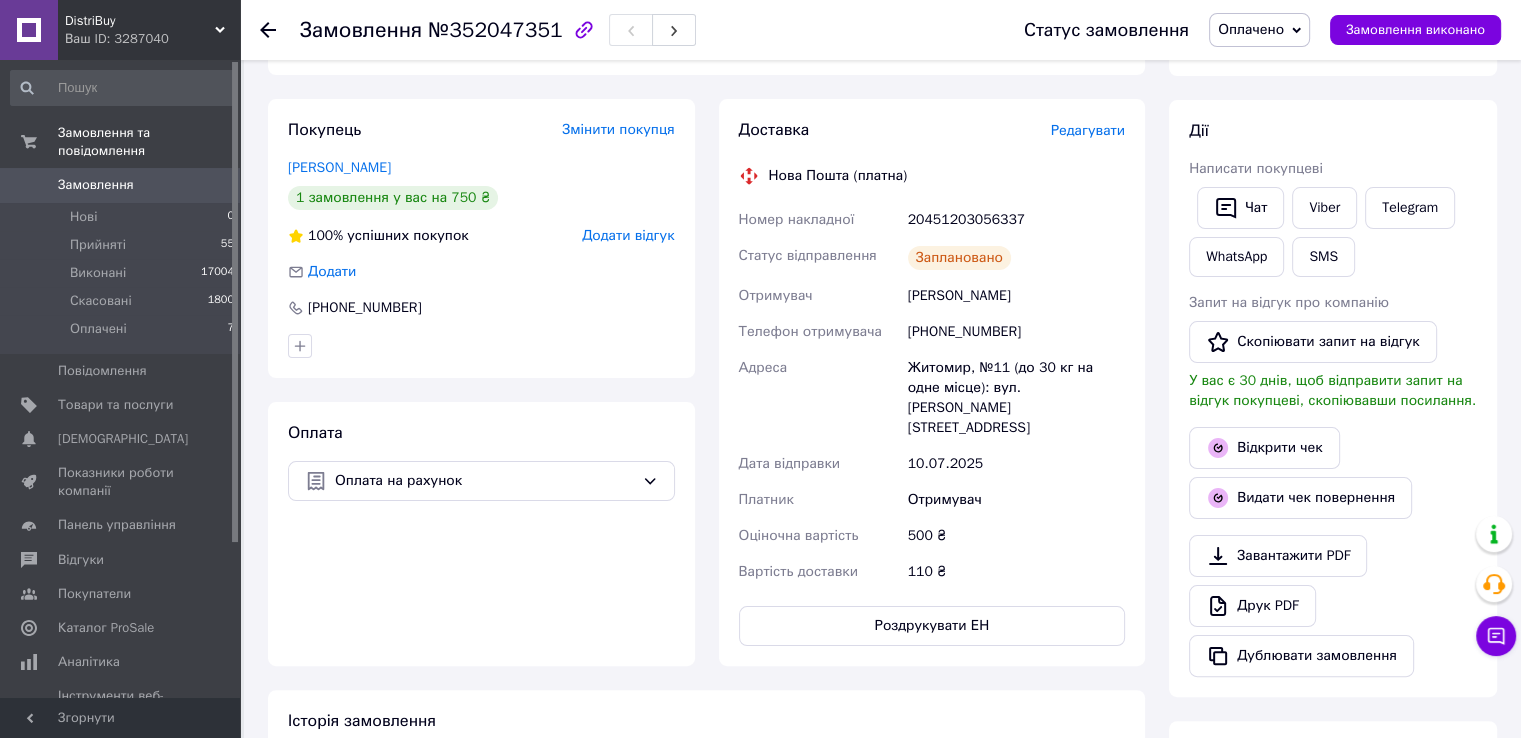 click on "20451203056337" at bounding box center [1016, 220] 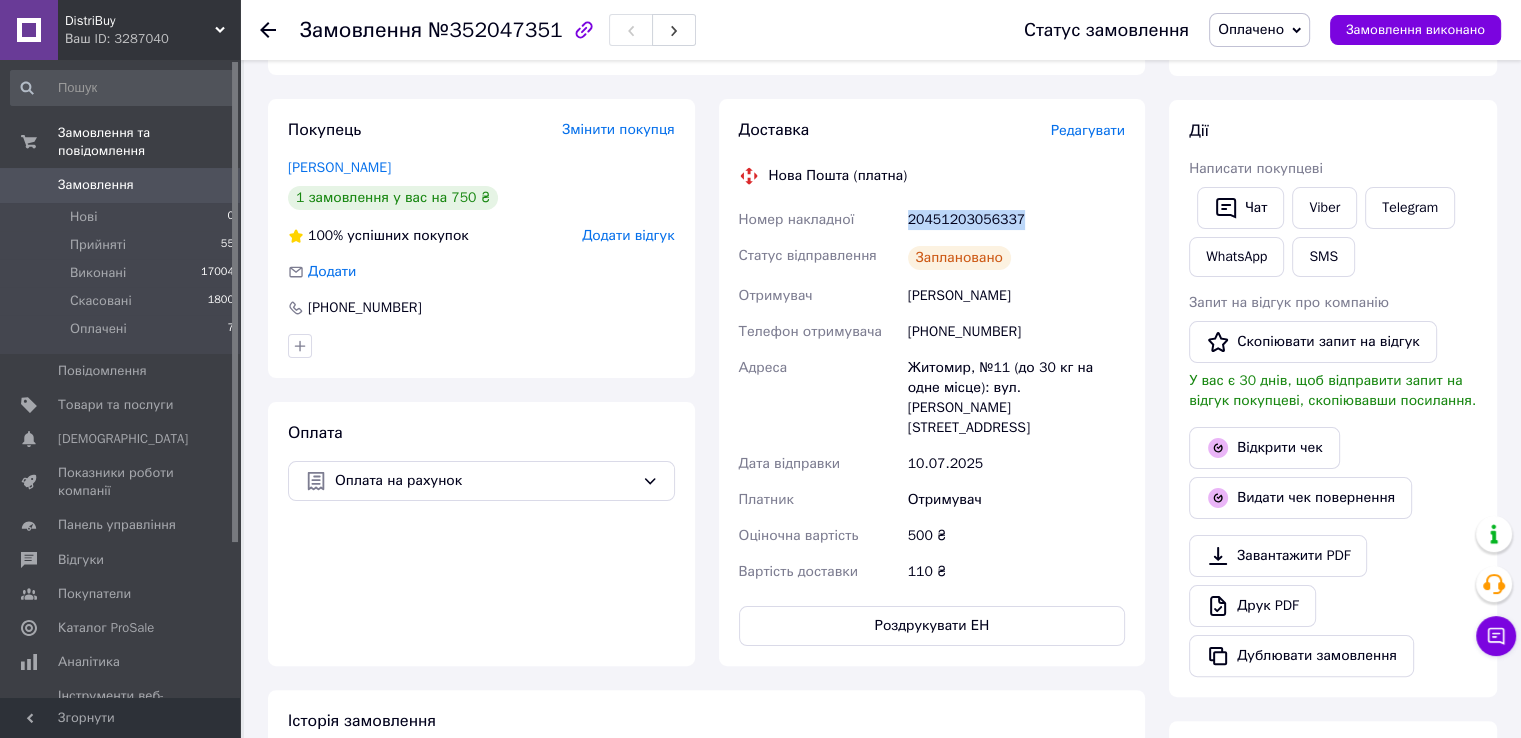 click on "20451203056337" at bounding box center (1016, 220) 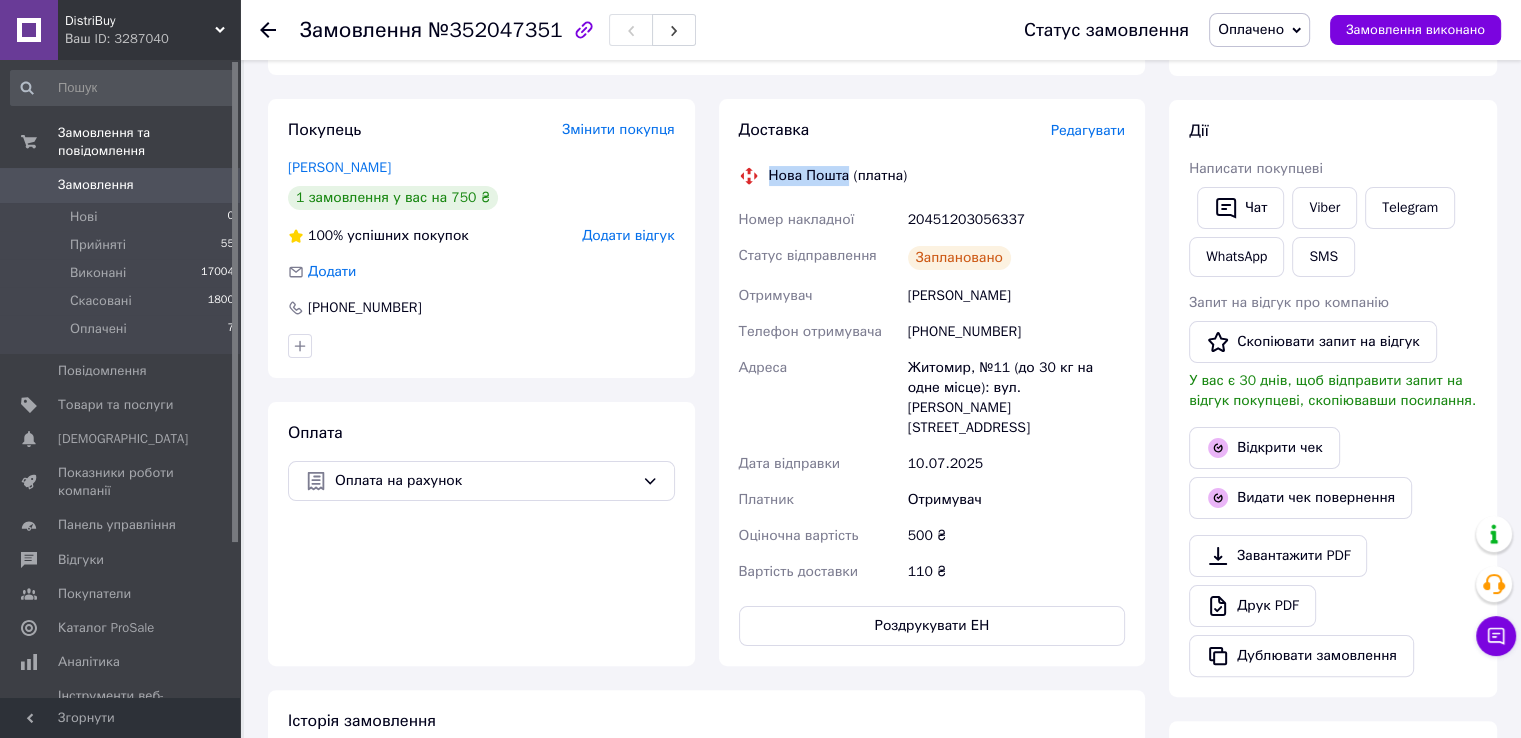drag, startPoint x: 768, startPoint y: 169, endPoint x: 848, endPoint y: 170, distance: 80.00625 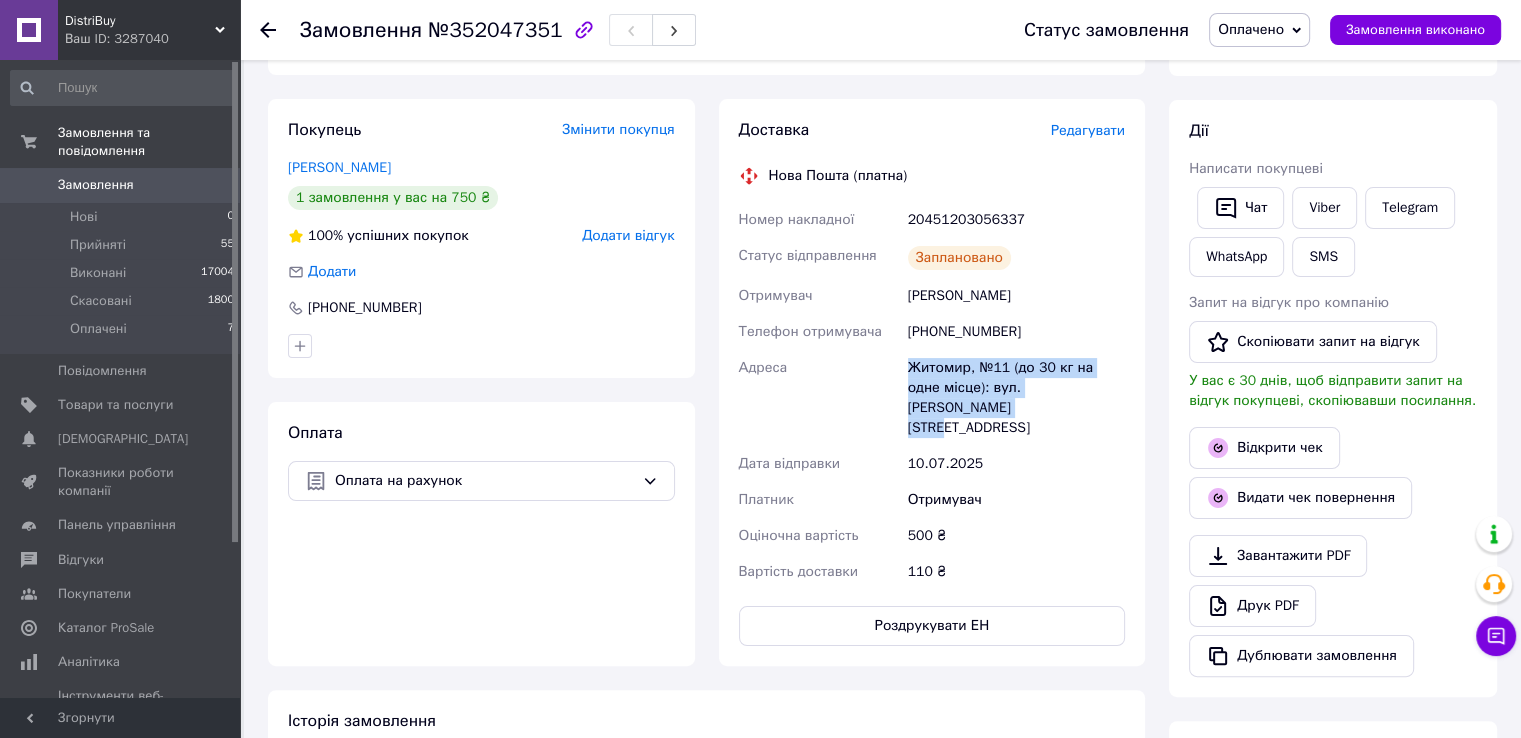 drag, startPoint x: 895, startPoint y: 357, endPoint x: 1125, endPoint y: 398, distance: 233.62576 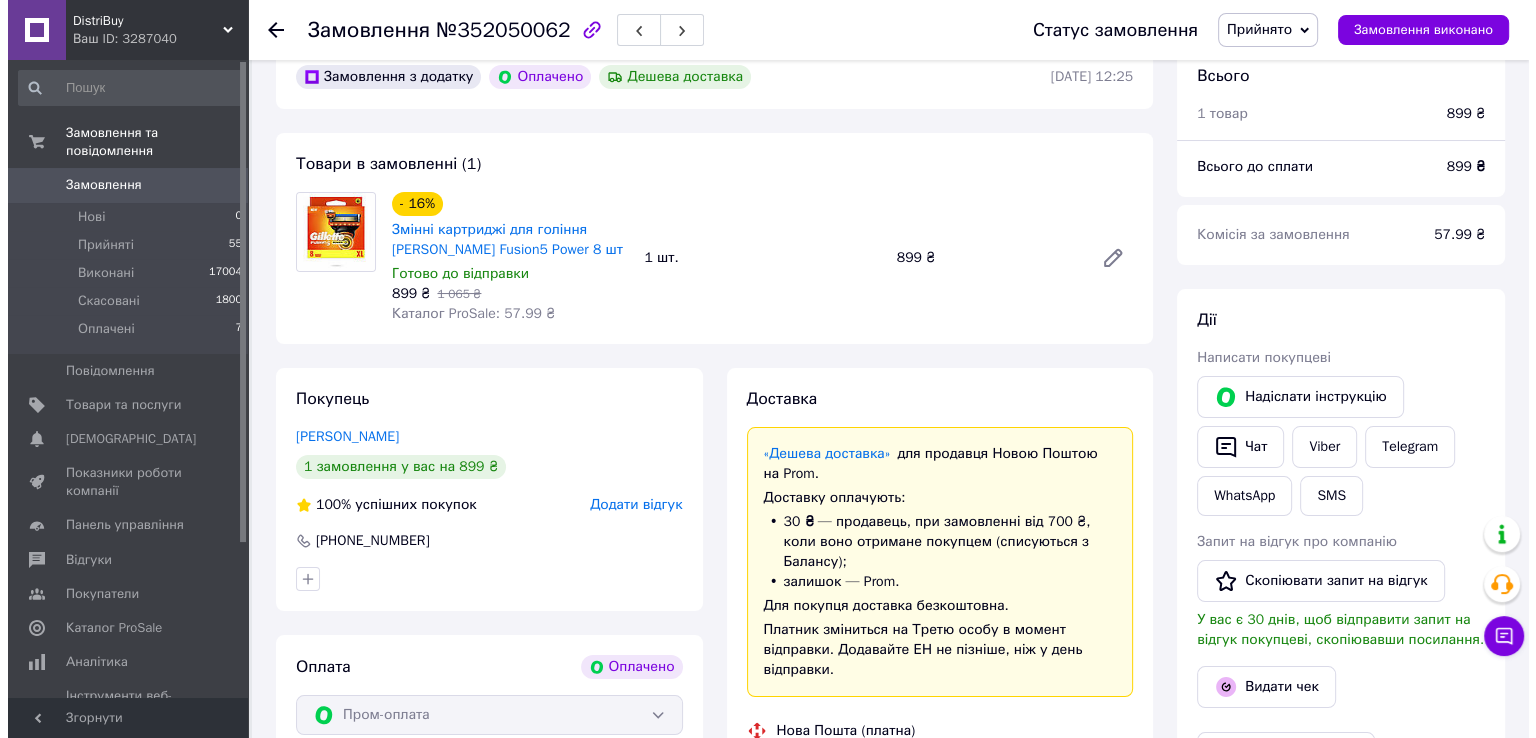 scroll, scrollTop: 200, scrollLeft: 0, axis: vertical 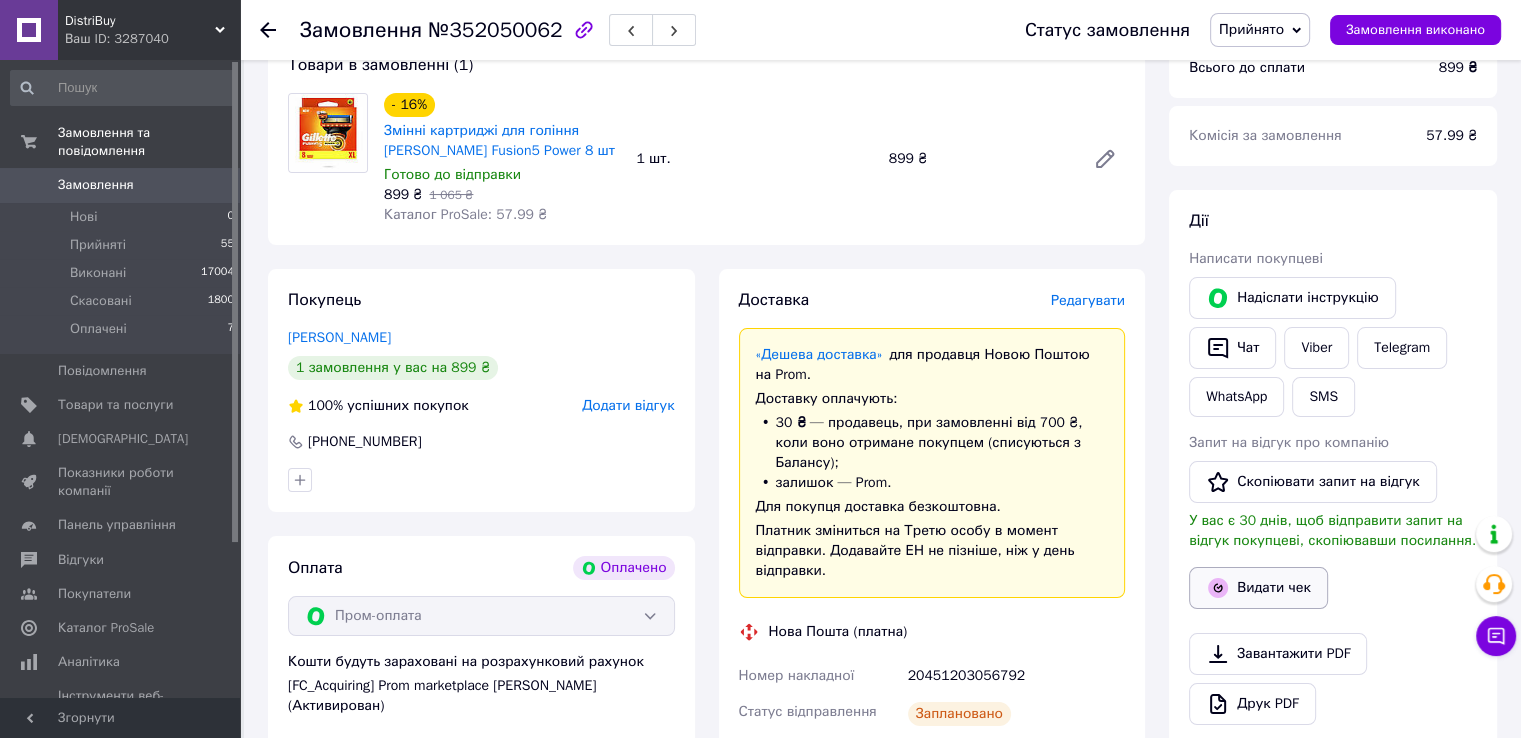 click on "Видати чек" at bounding box center [1258, 588] 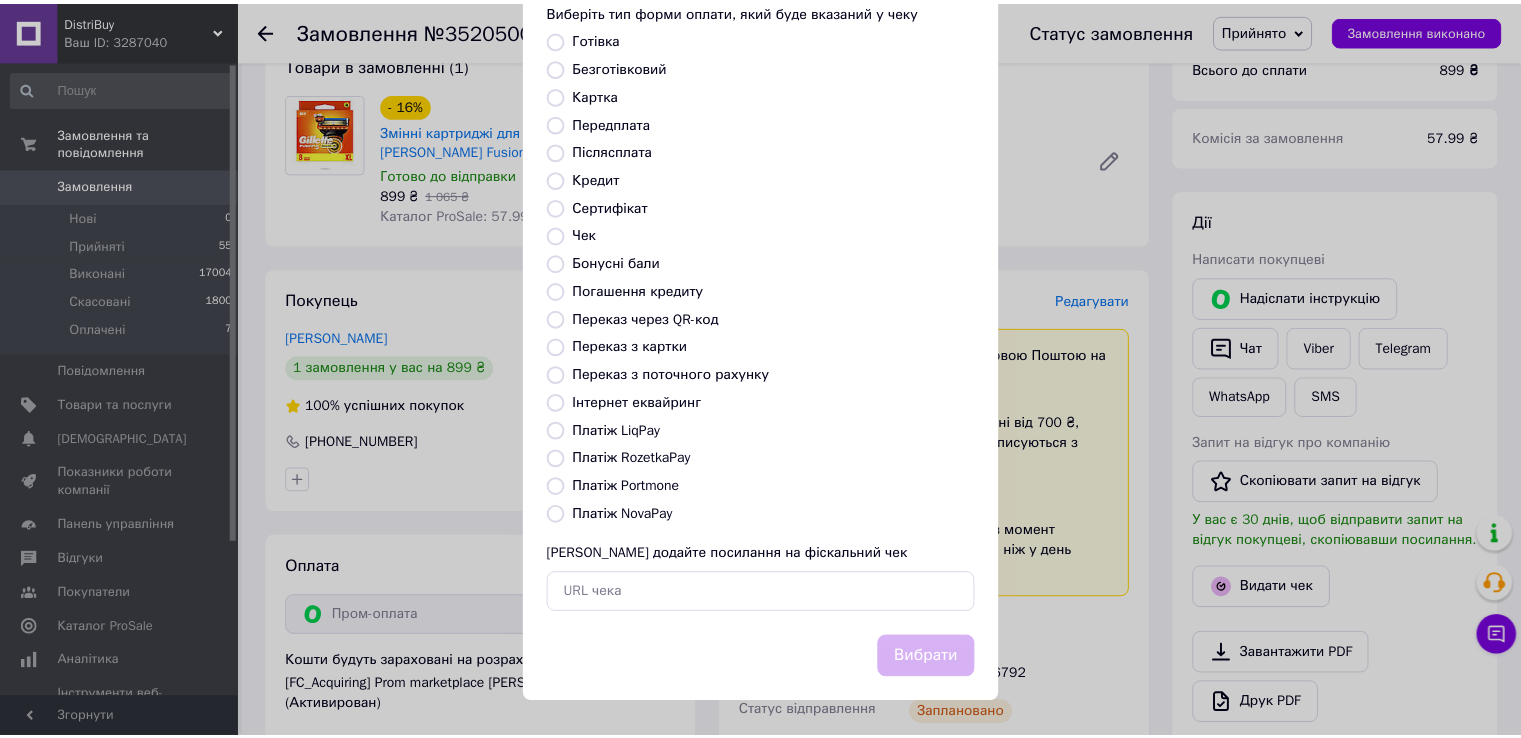 scroll, scrollTop: 120, scrollLeft: 0, axis: vertical 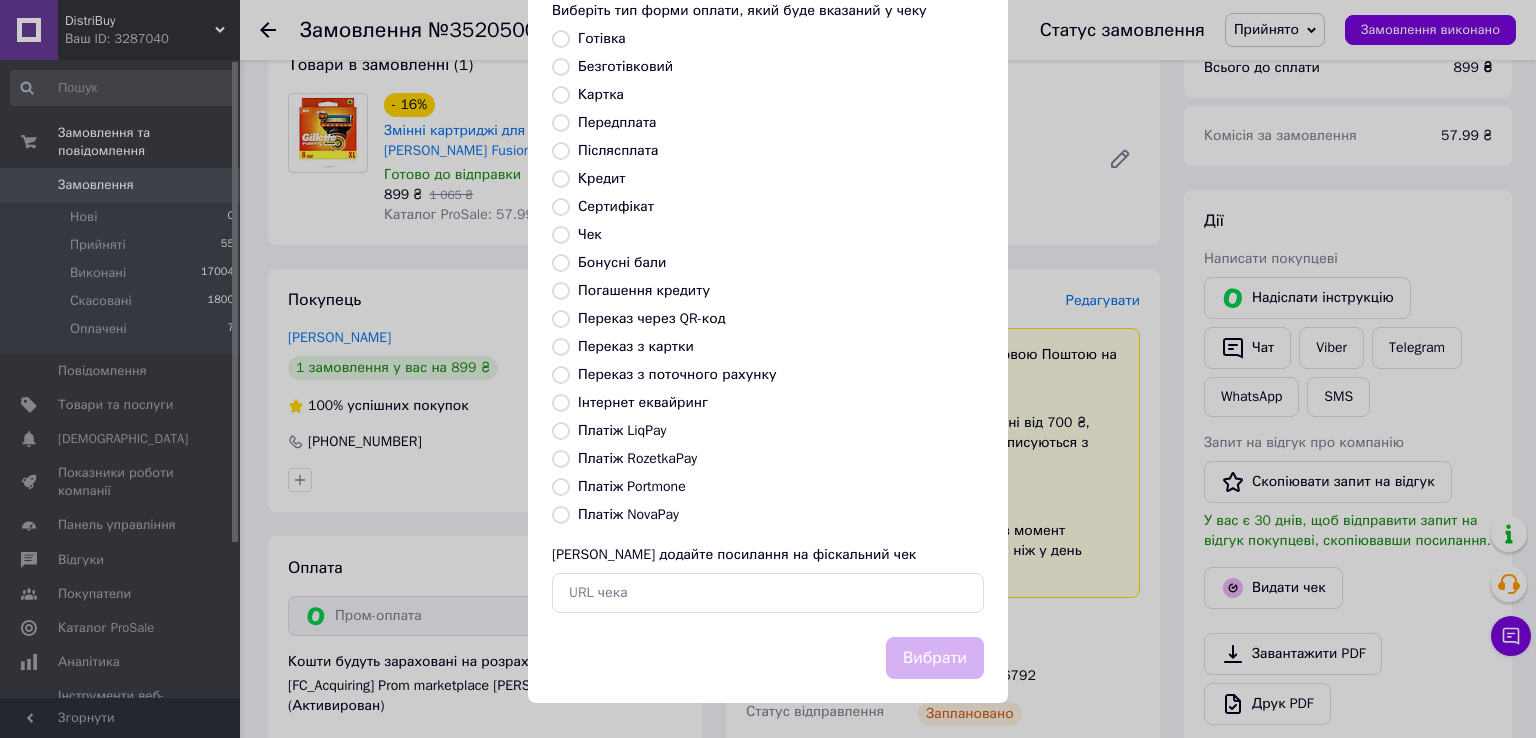 click on "Платіж RozetkaPay" at bounding box center (637, 458) 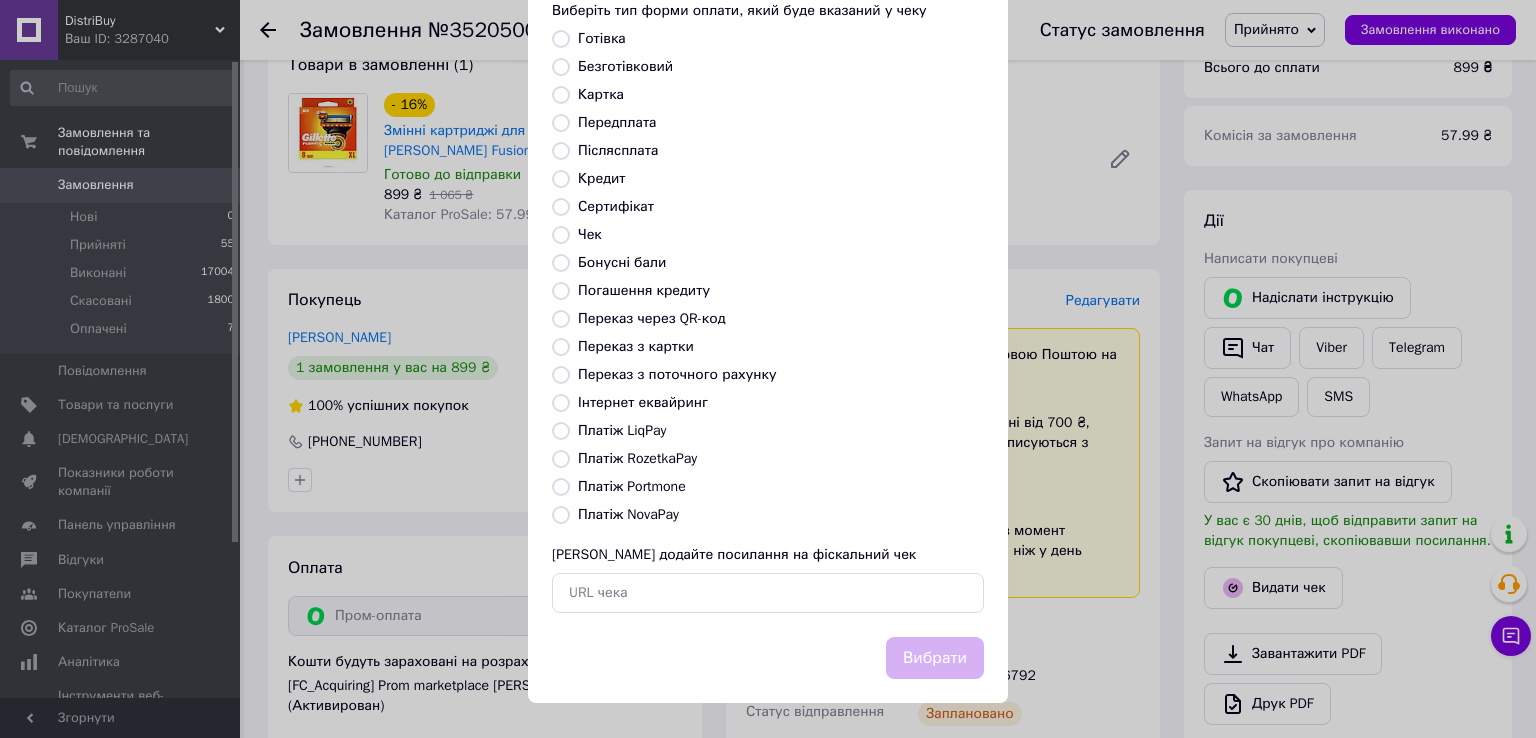 radio on "true" 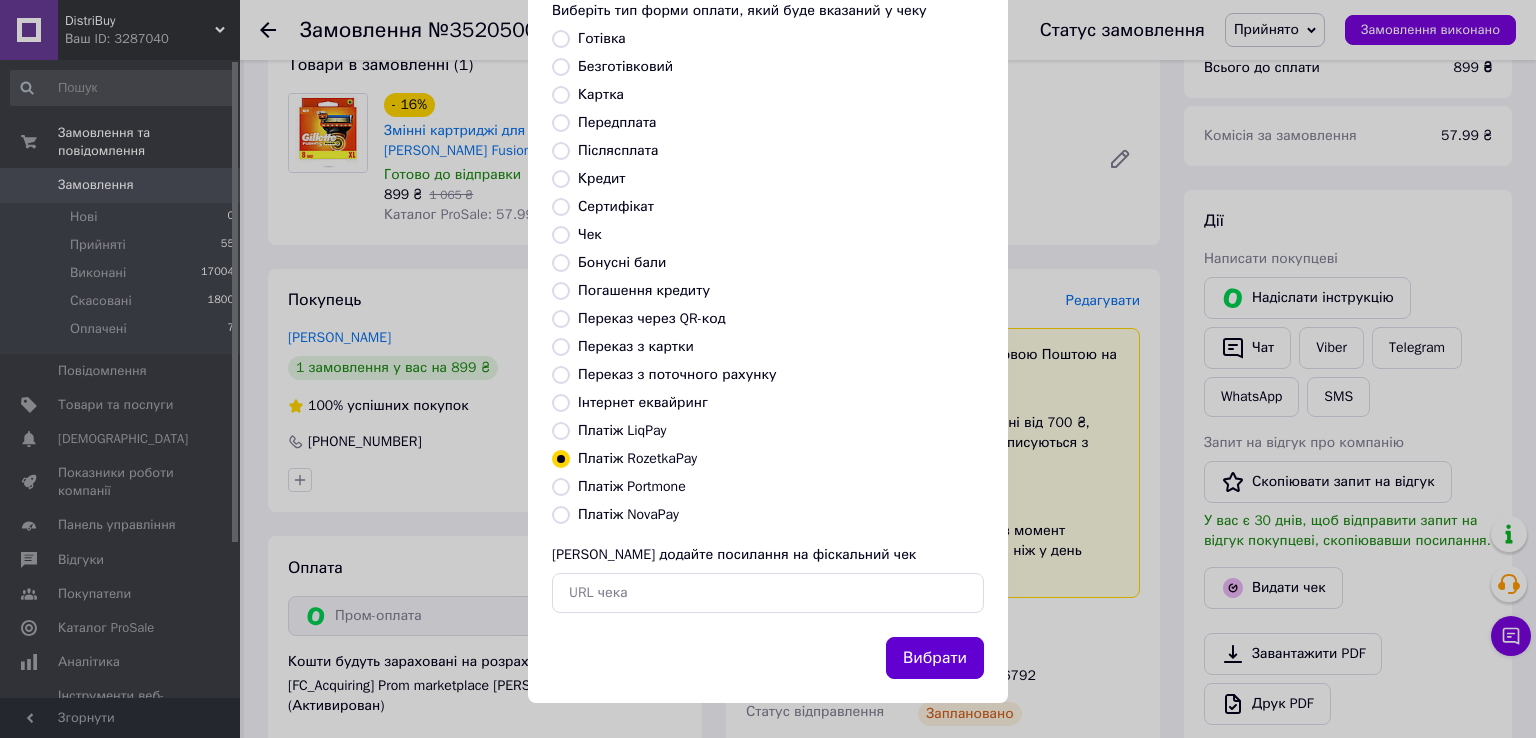 click on "Вибрати" at bounding box center [935, 658] 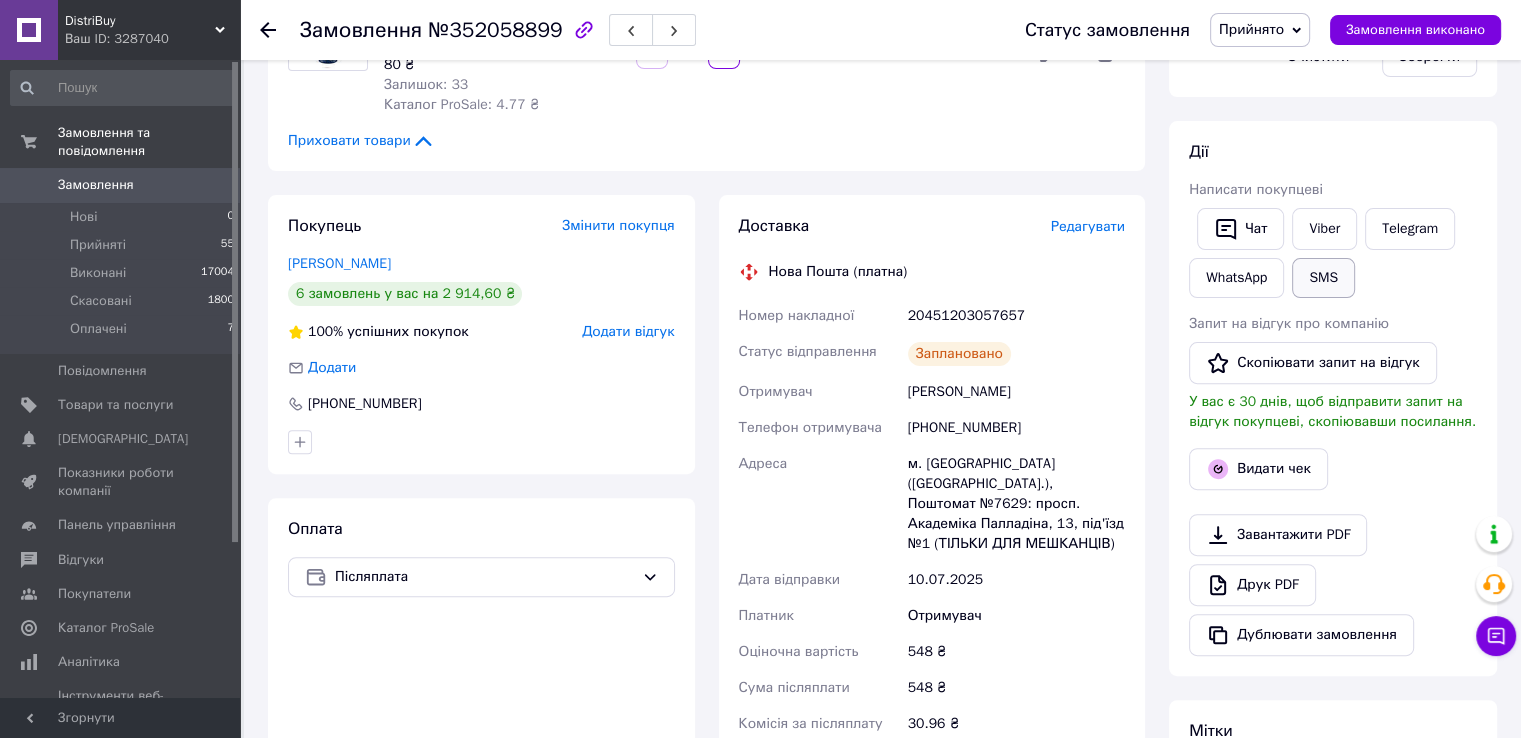 scroll, scrollTop: 480, scrollLeft: 0, axis: vertical 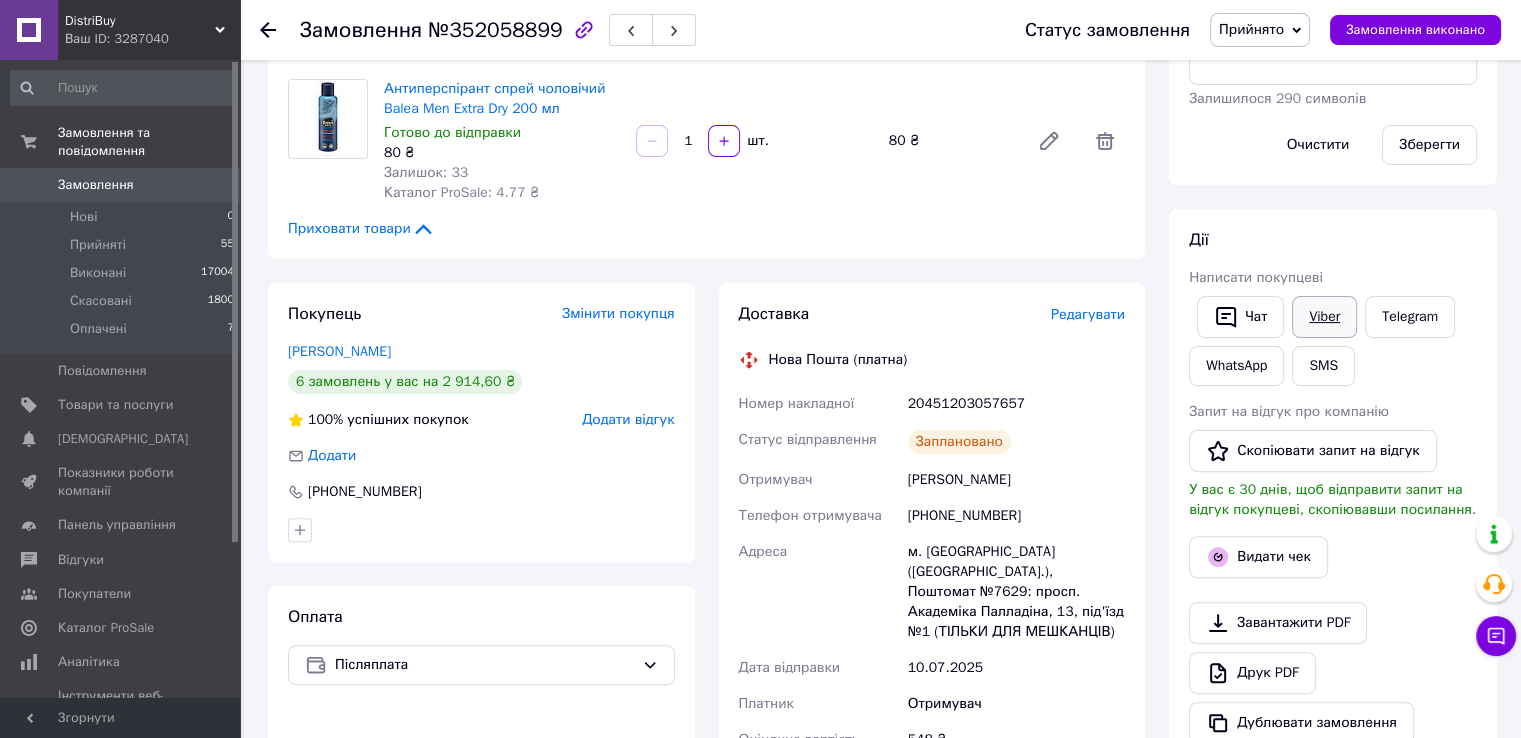click on "Viber" at bounding box center [1324, 317] 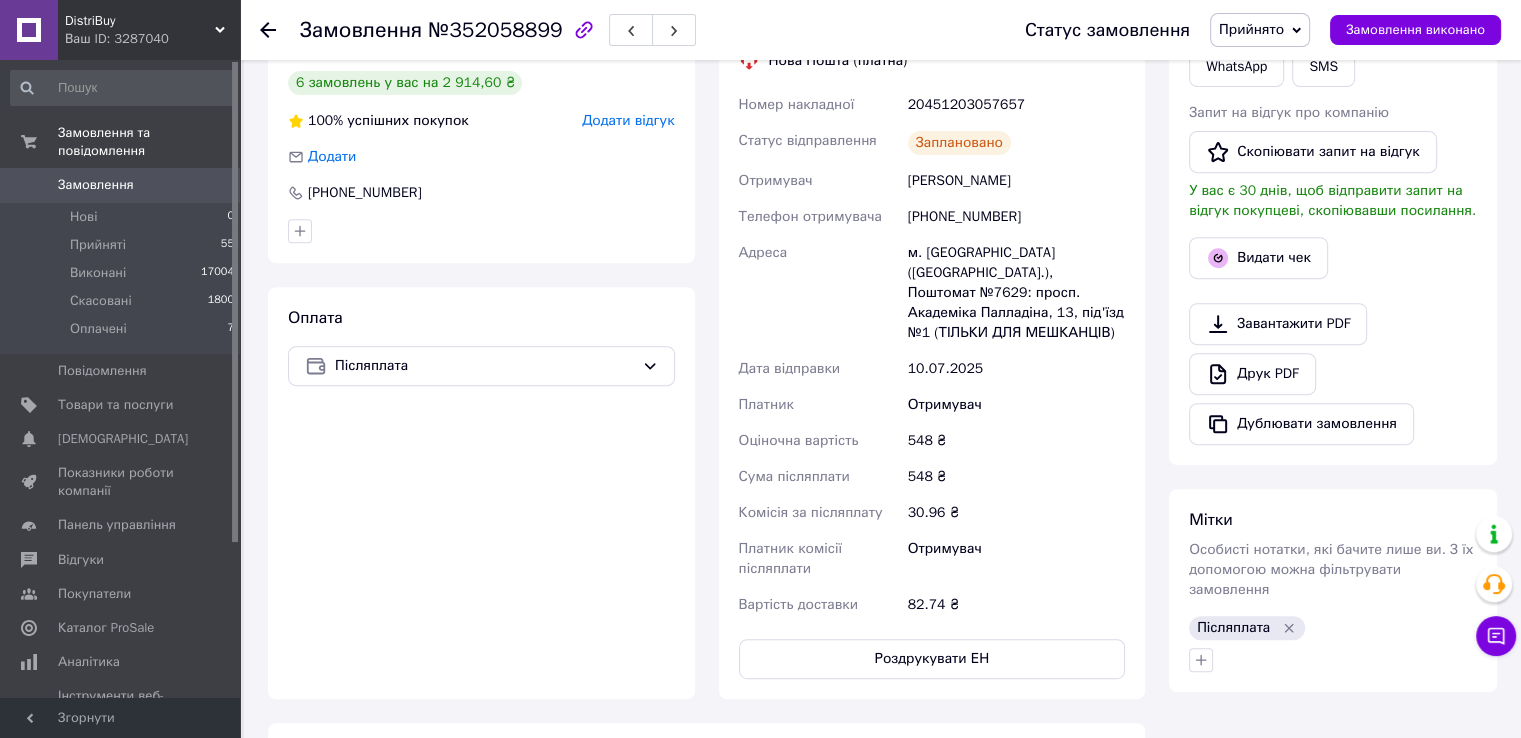 scroll, scrollTop: 780, scrollLeft: 0, axis: vertical 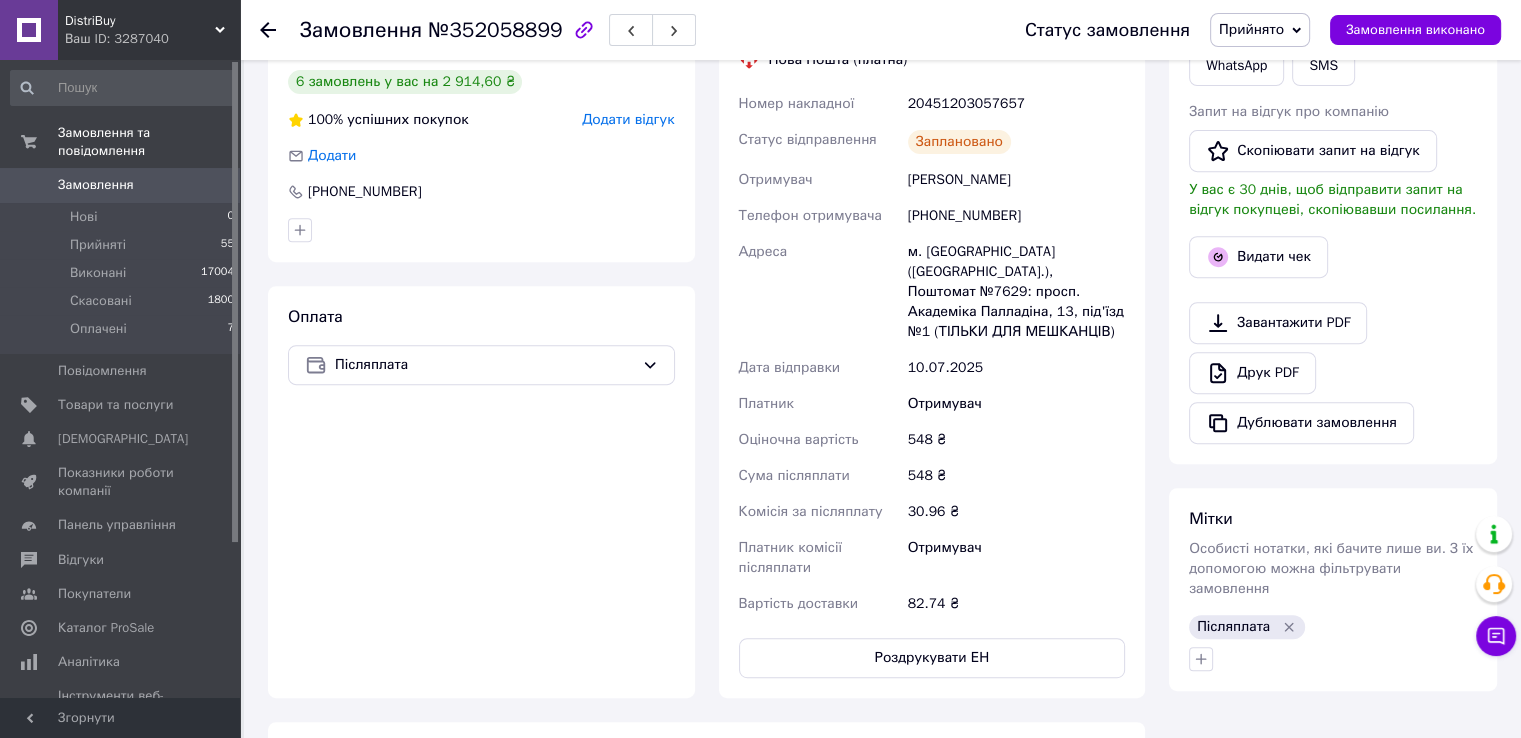 click on "20451203057657" at bounding box center [1016, 104] 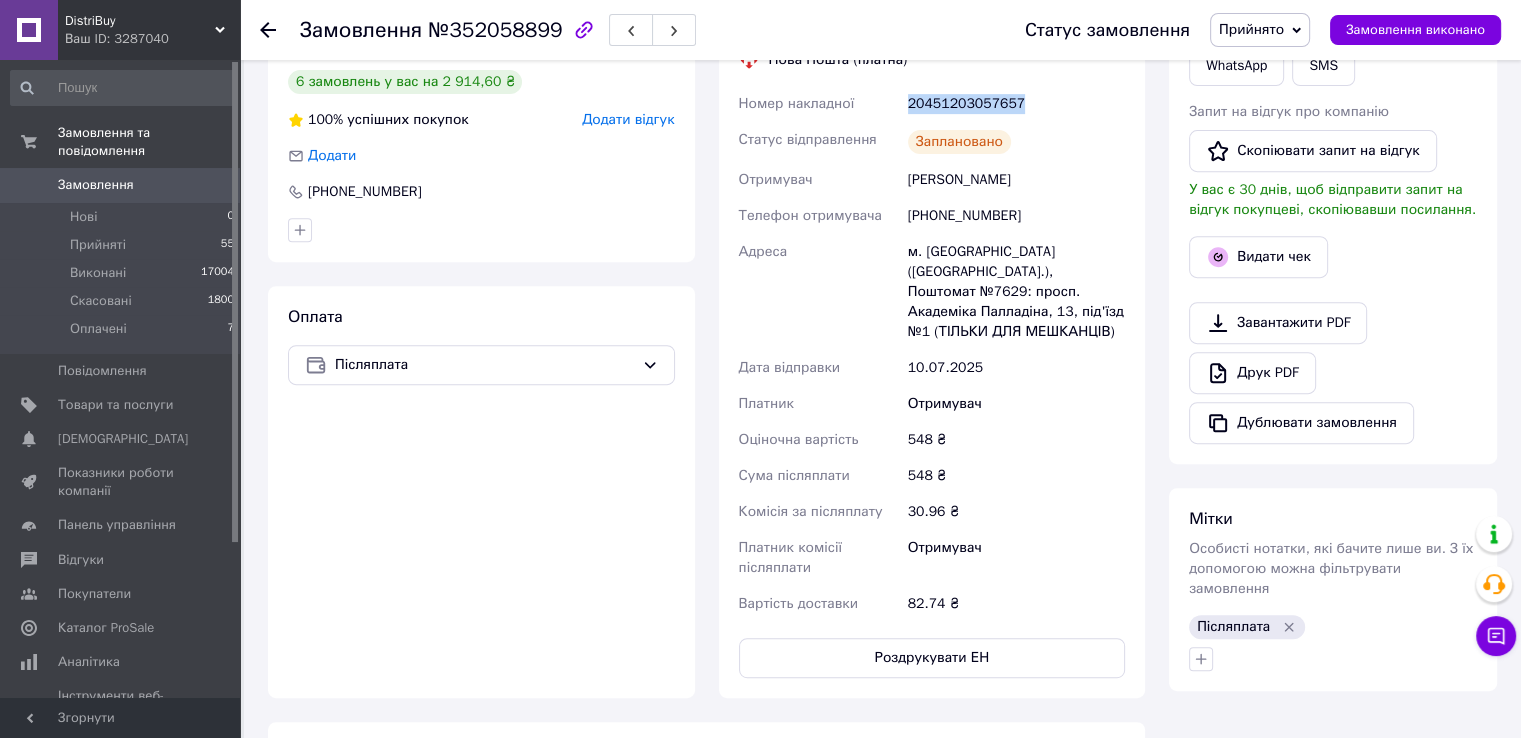 click on "20451203057657" at bounding box center (1016, 104) 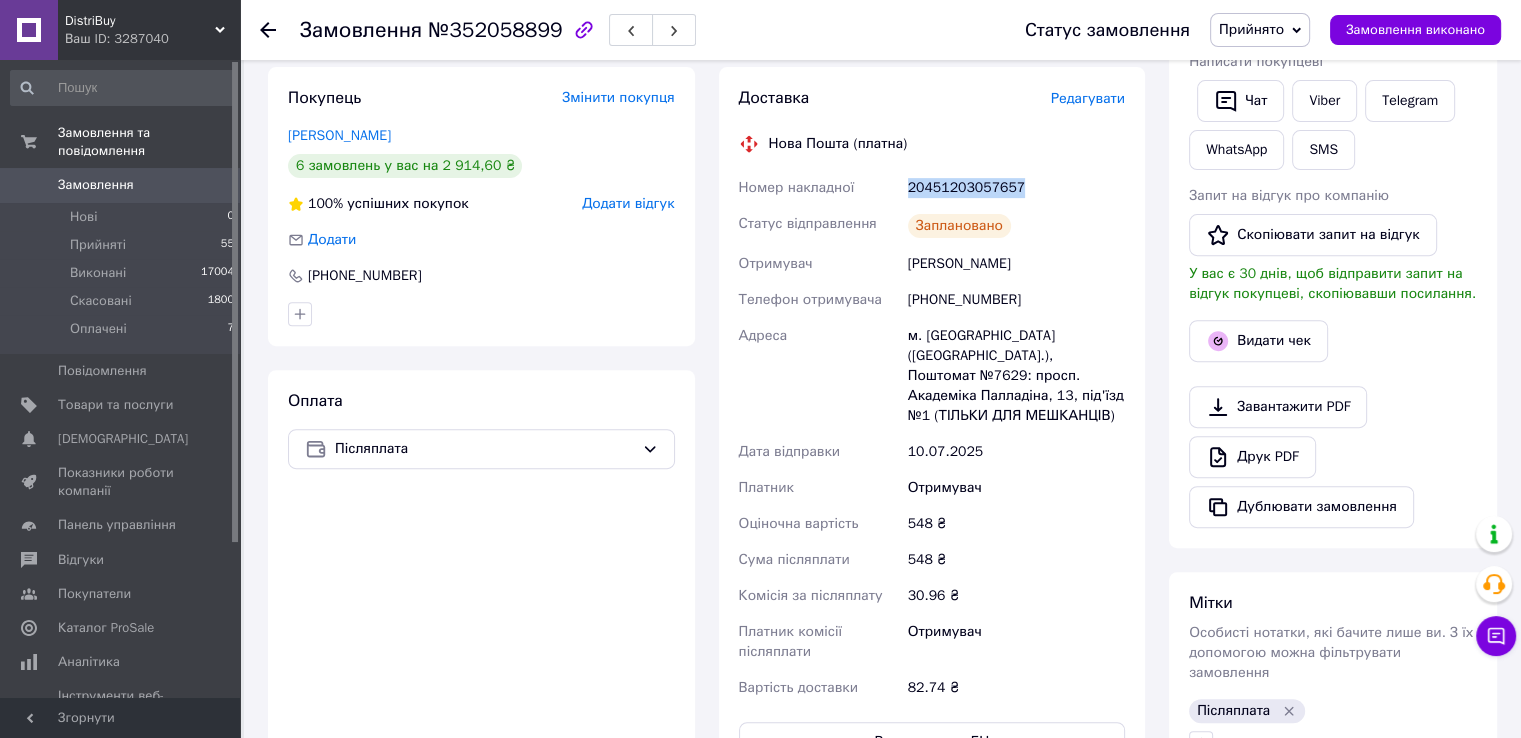 scroll, scrollTop: 580, scrollLeft: 0, axis: vertical 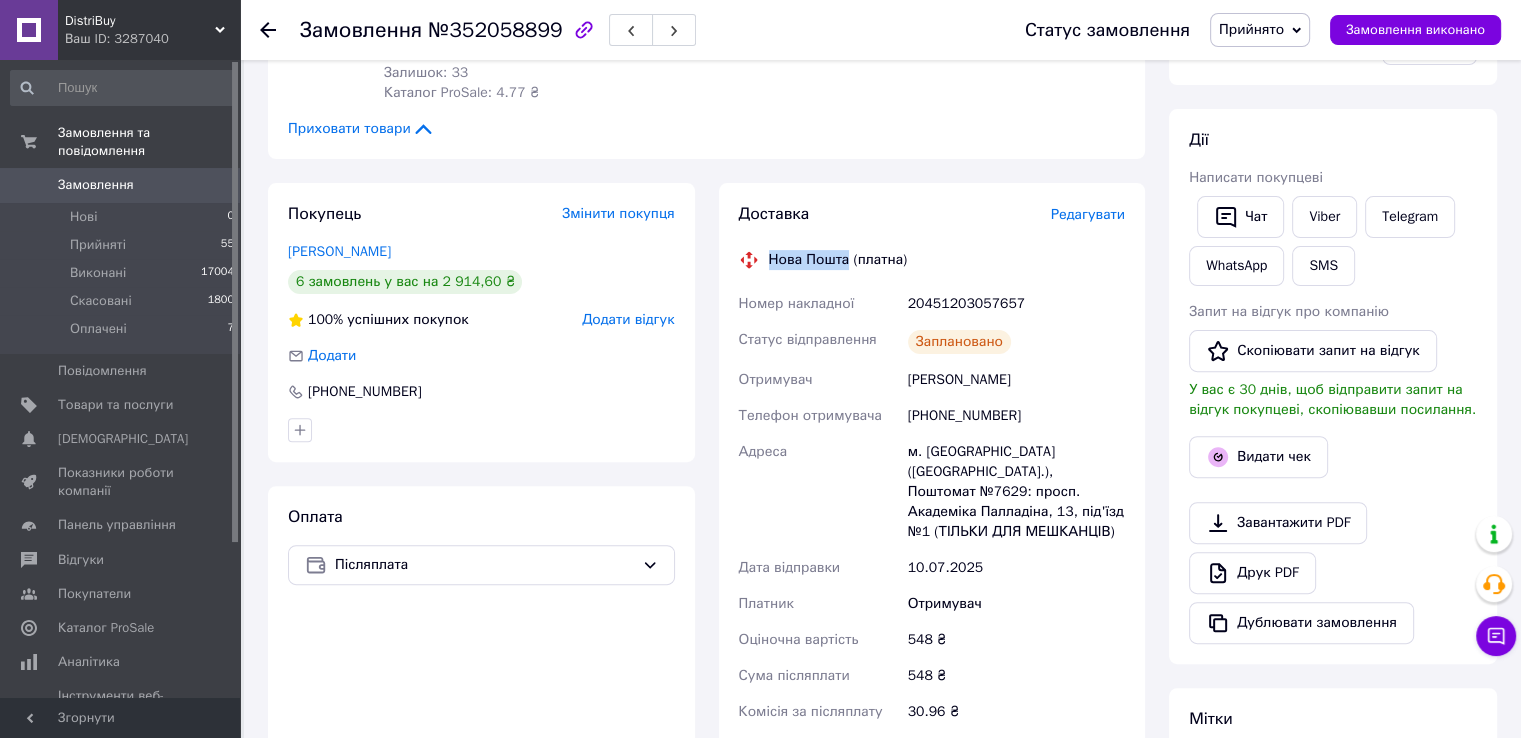 drag, startPoint x: 771, startPoint y: 229, endPoint x: 848, endPoint y: 238, distance: 77.52419 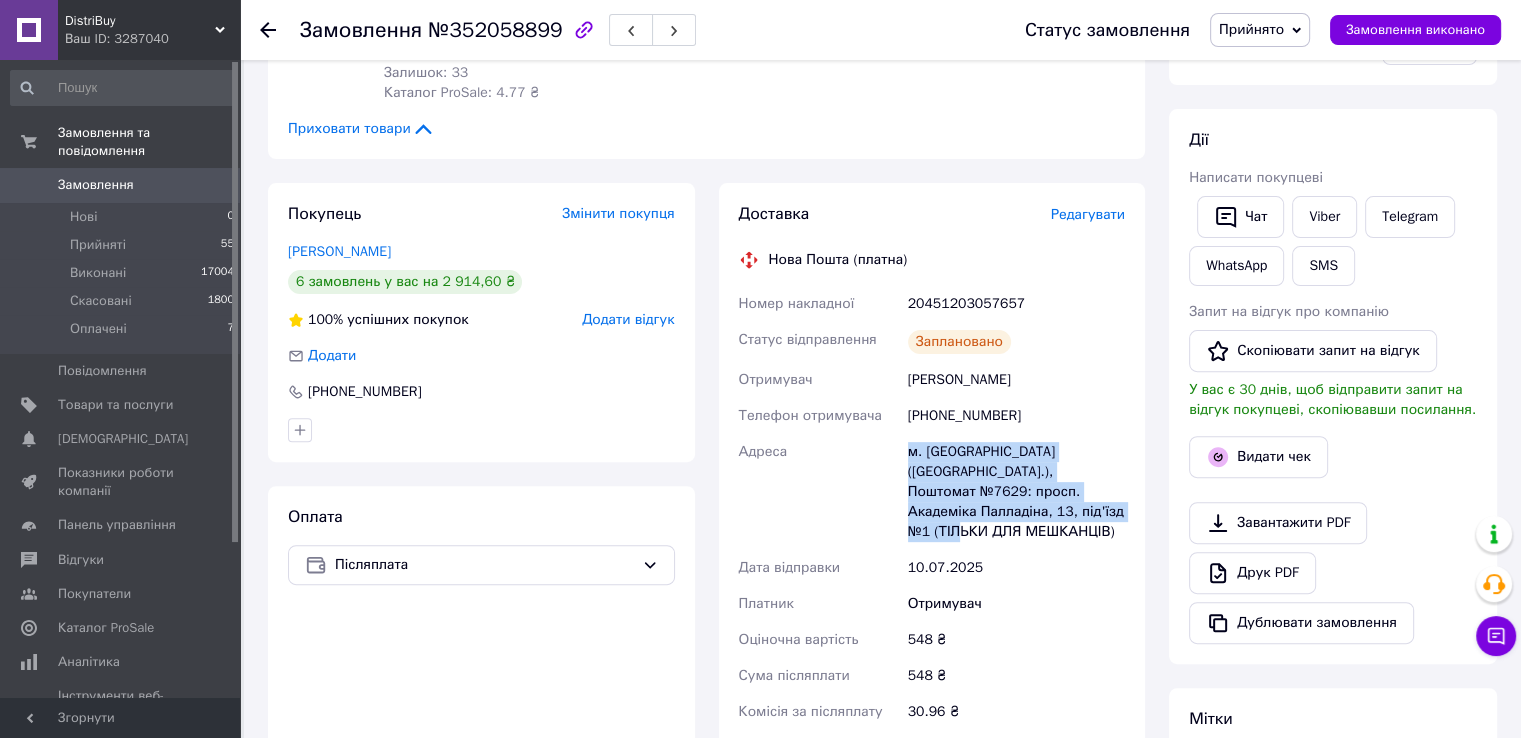 drag, startPoint x: 900, startPoint y: 424, endPoint x: 1080, endPoint y: 490, distance: 191.71854 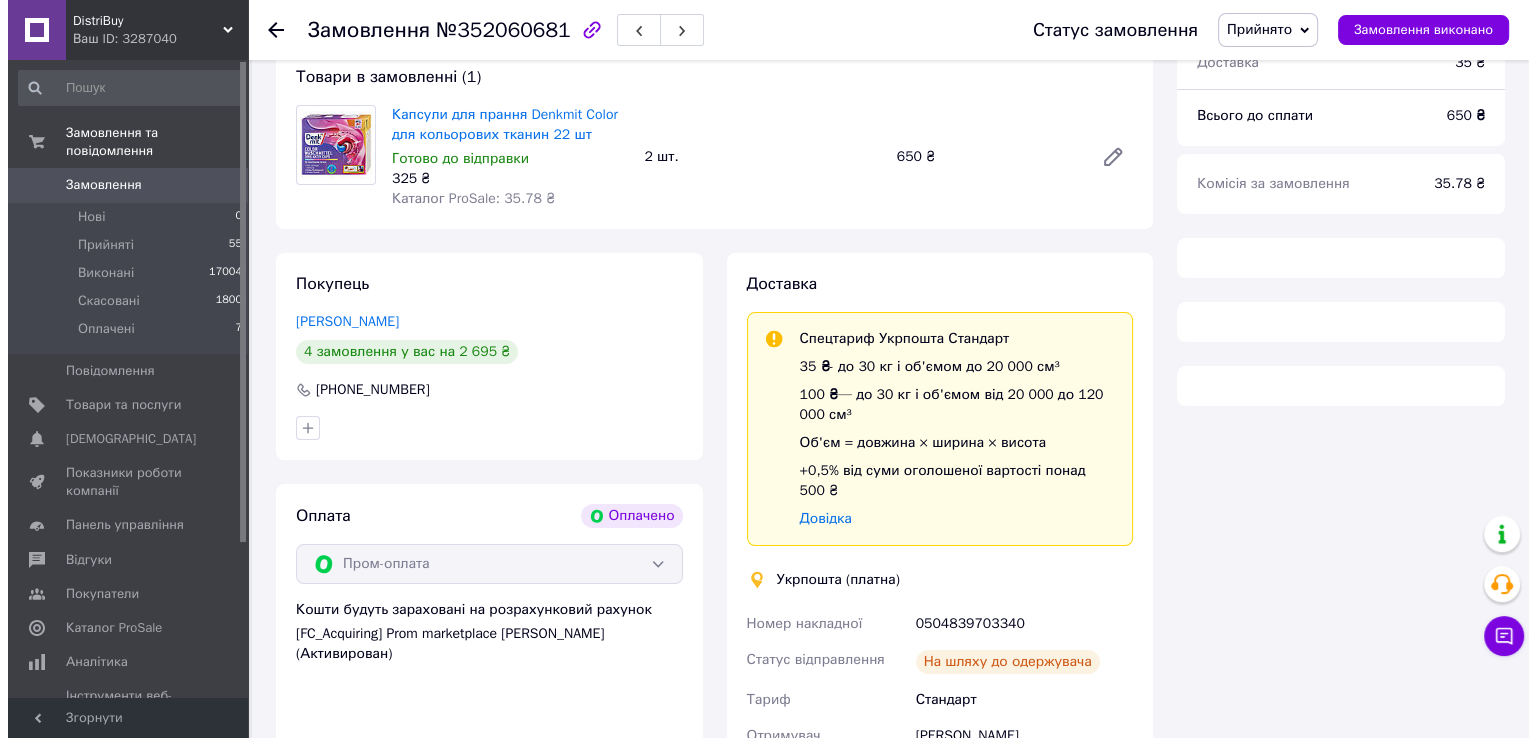 scroll, scrollTop: 400, scrollLeft: 0, axis: vertical 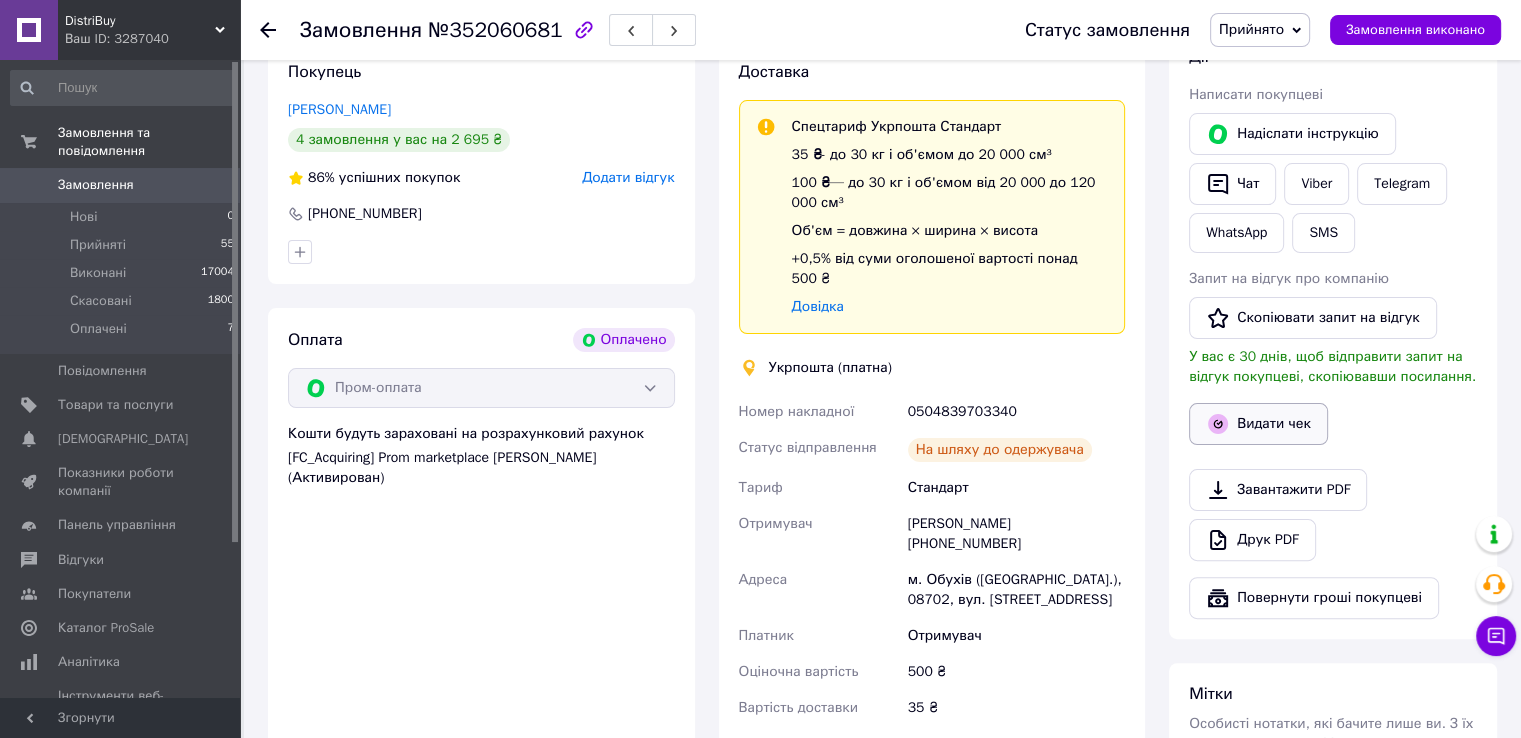 click on "Видати чек" at bounding box center [1258, 424] 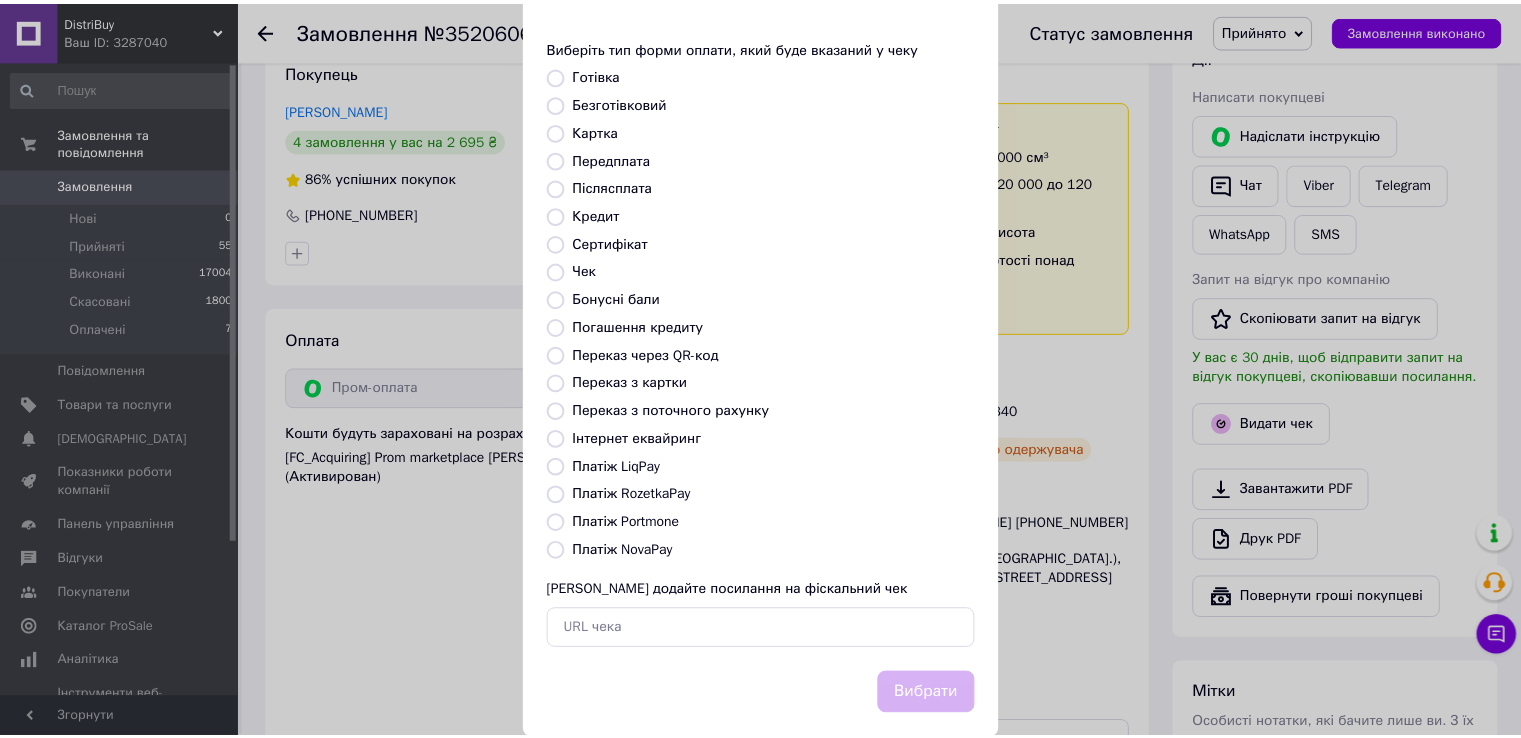 scroll, scrollTop: 120, scrollLeft: 0, axis: vertical 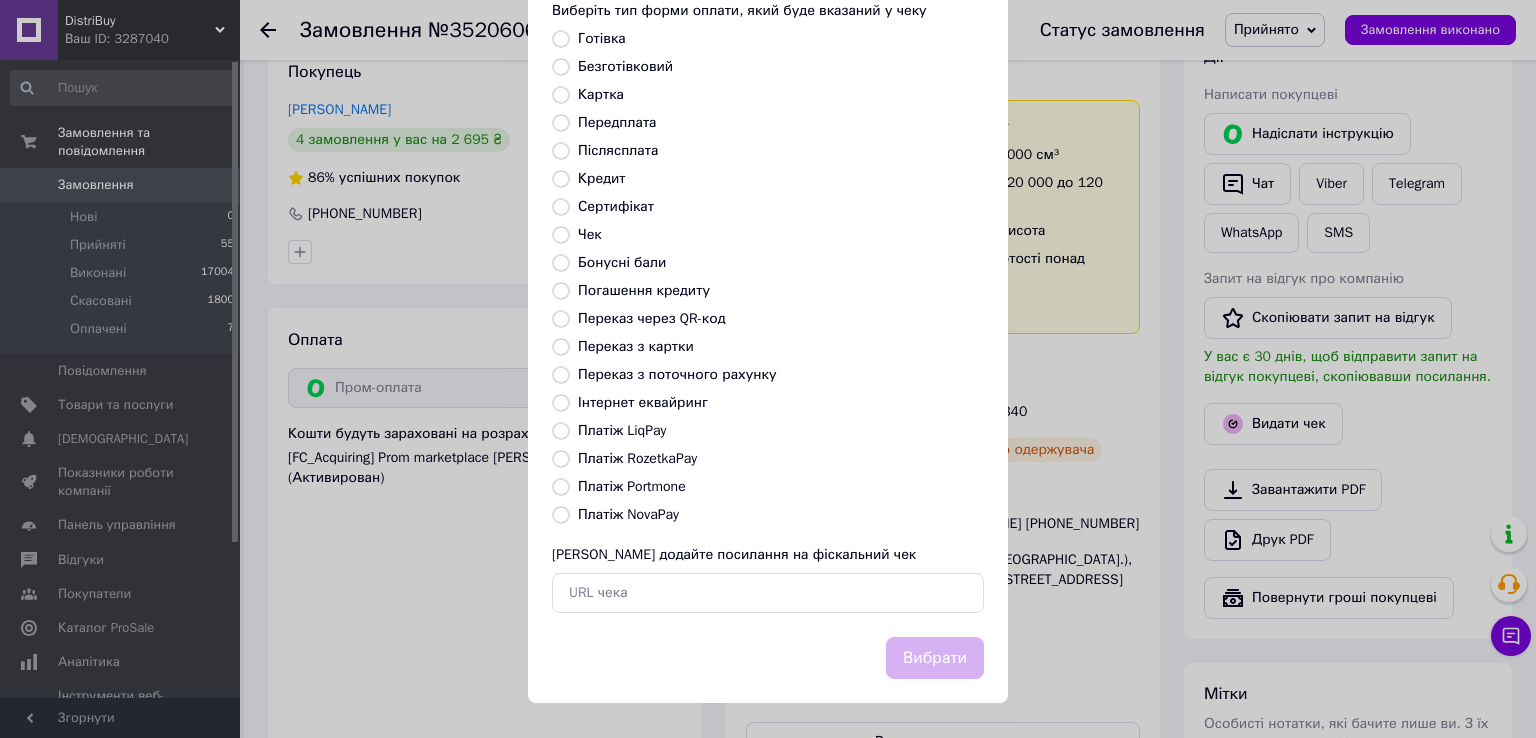 click on "Платіж RozetkaPay" at bounding box center [637, 458] 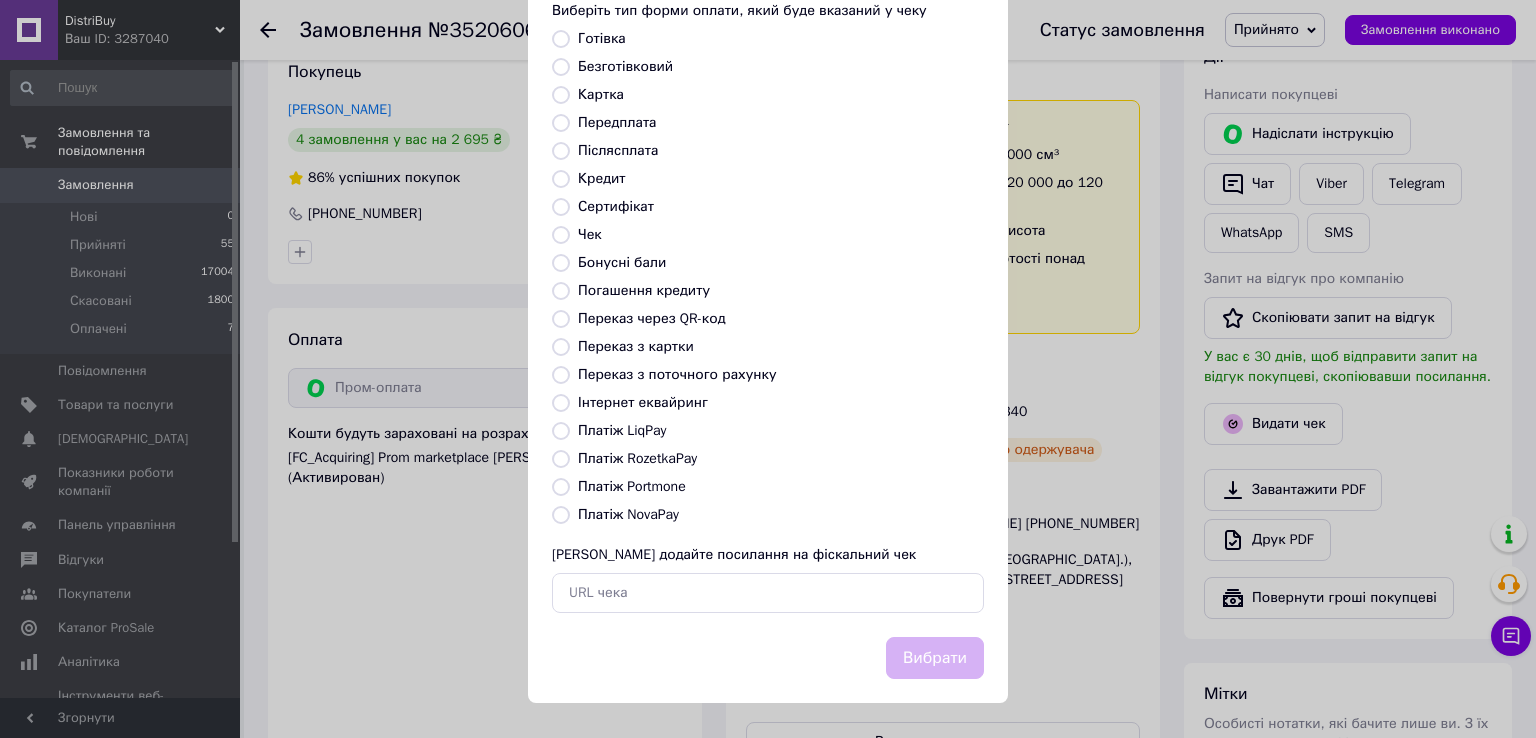 radio on "true" 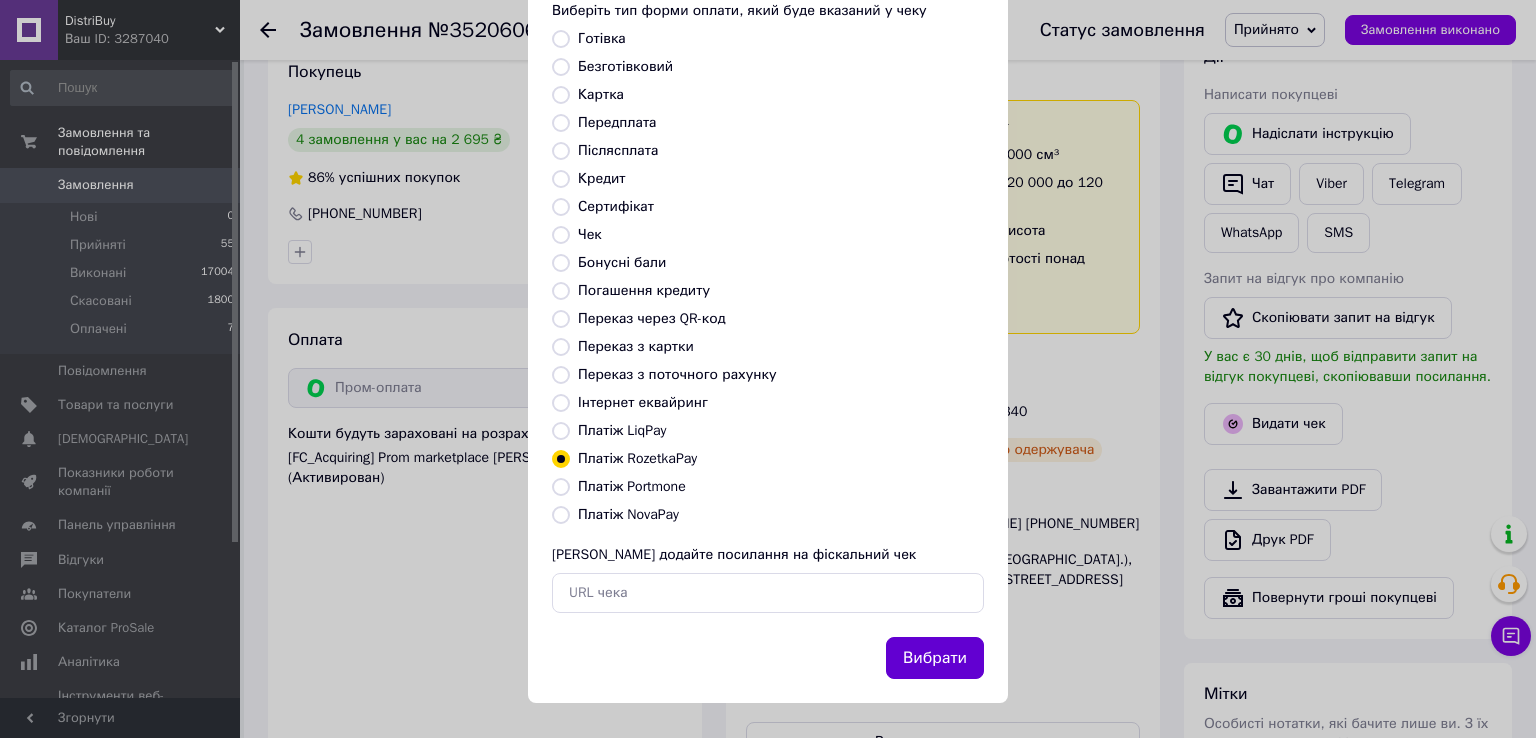 click on "Вибрати" at bounding box center [935, 658] 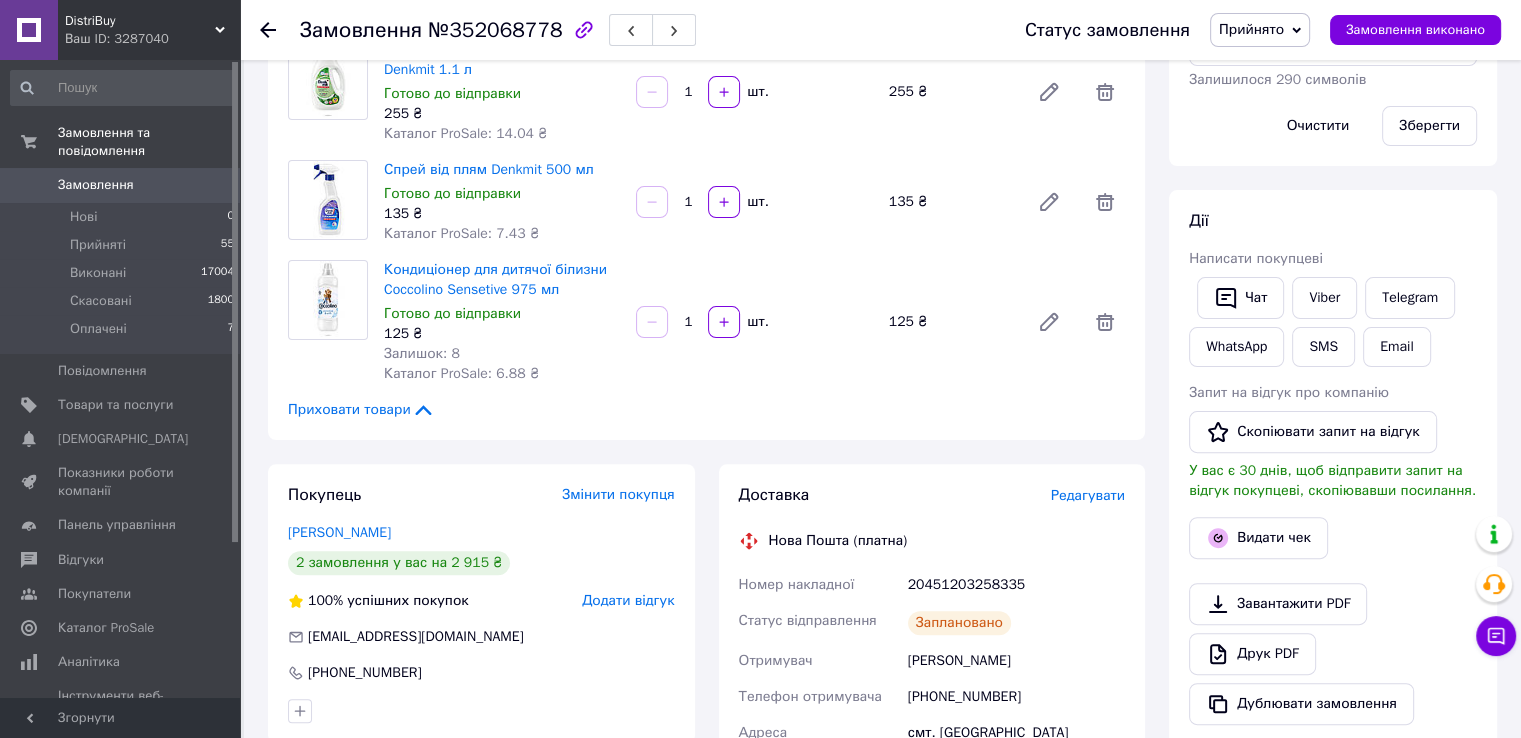 scroll, scrollTop: 500, scrollLeft: 0, axis: vertical 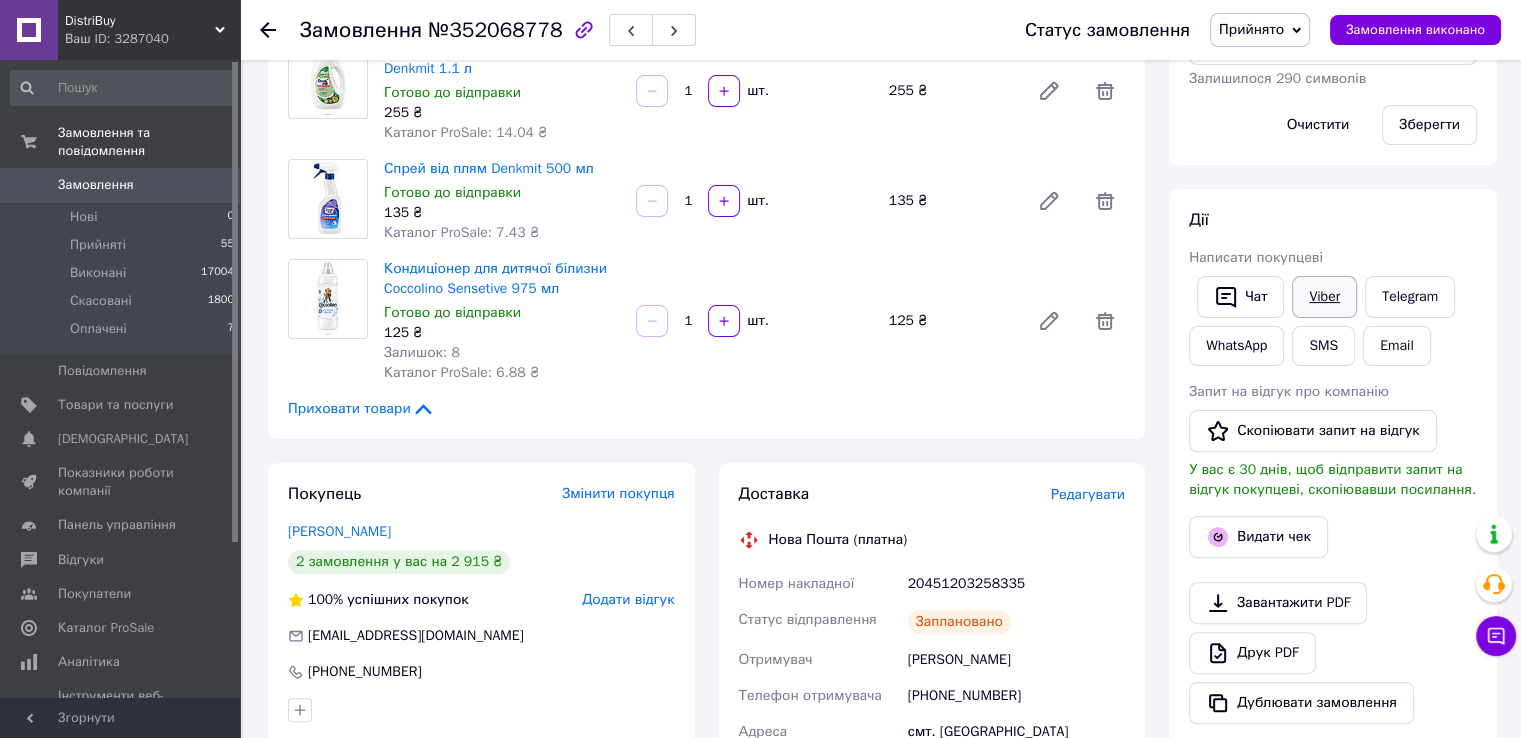 click on "Viber" at bounding box center [1324, 297] 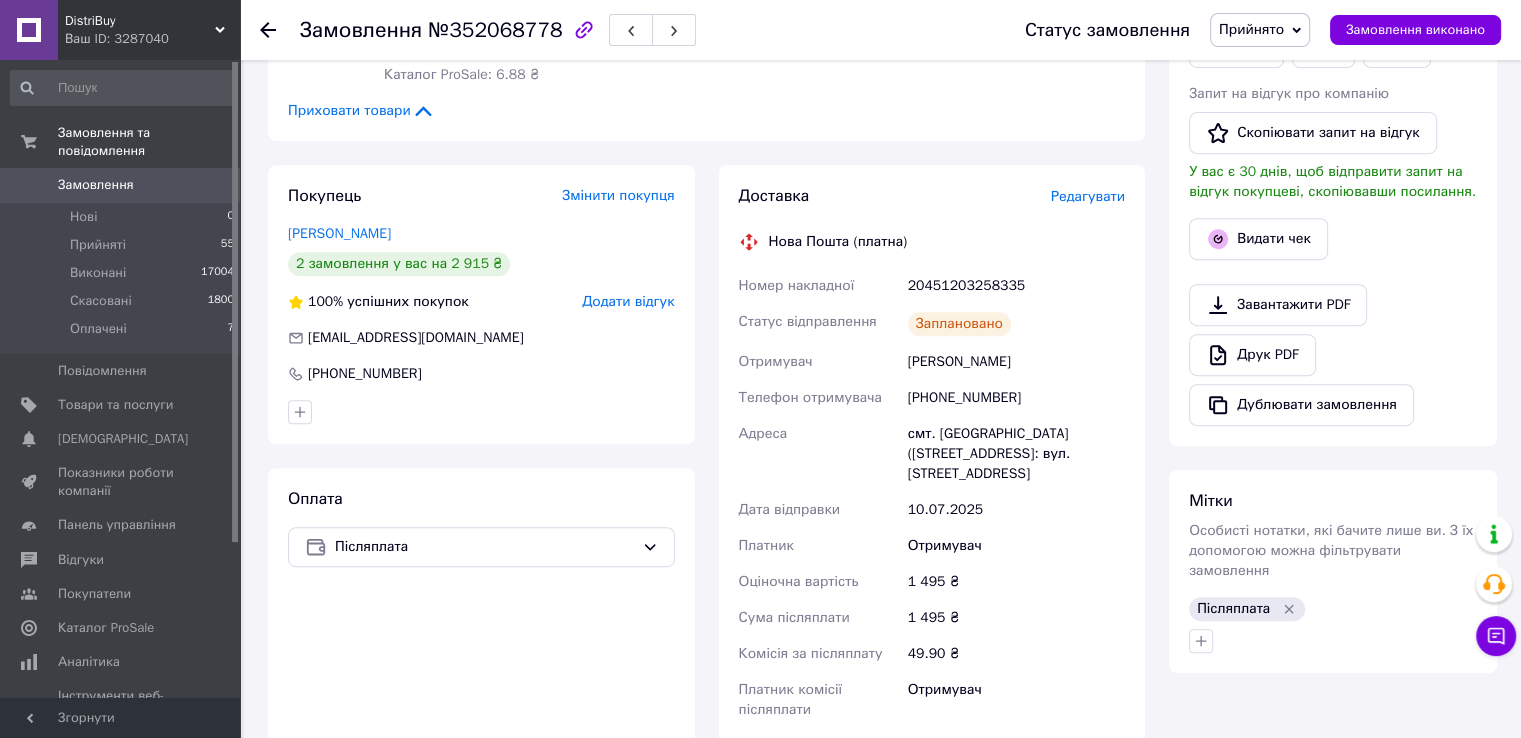 scroll, scrollTop: 900, scrollLeft: 0, axis: vertical 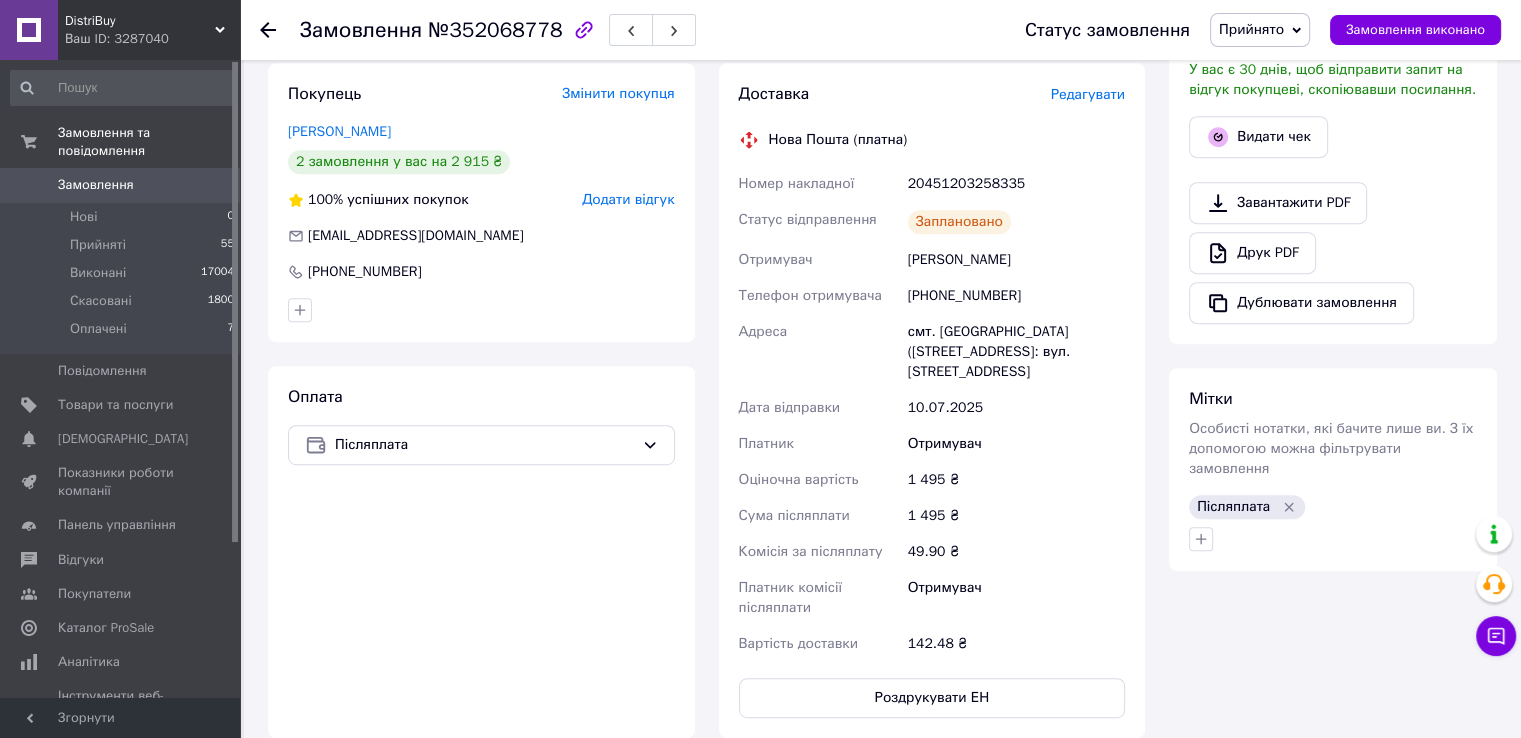 click on "20451203258335" at bounding box center (1016, 184) 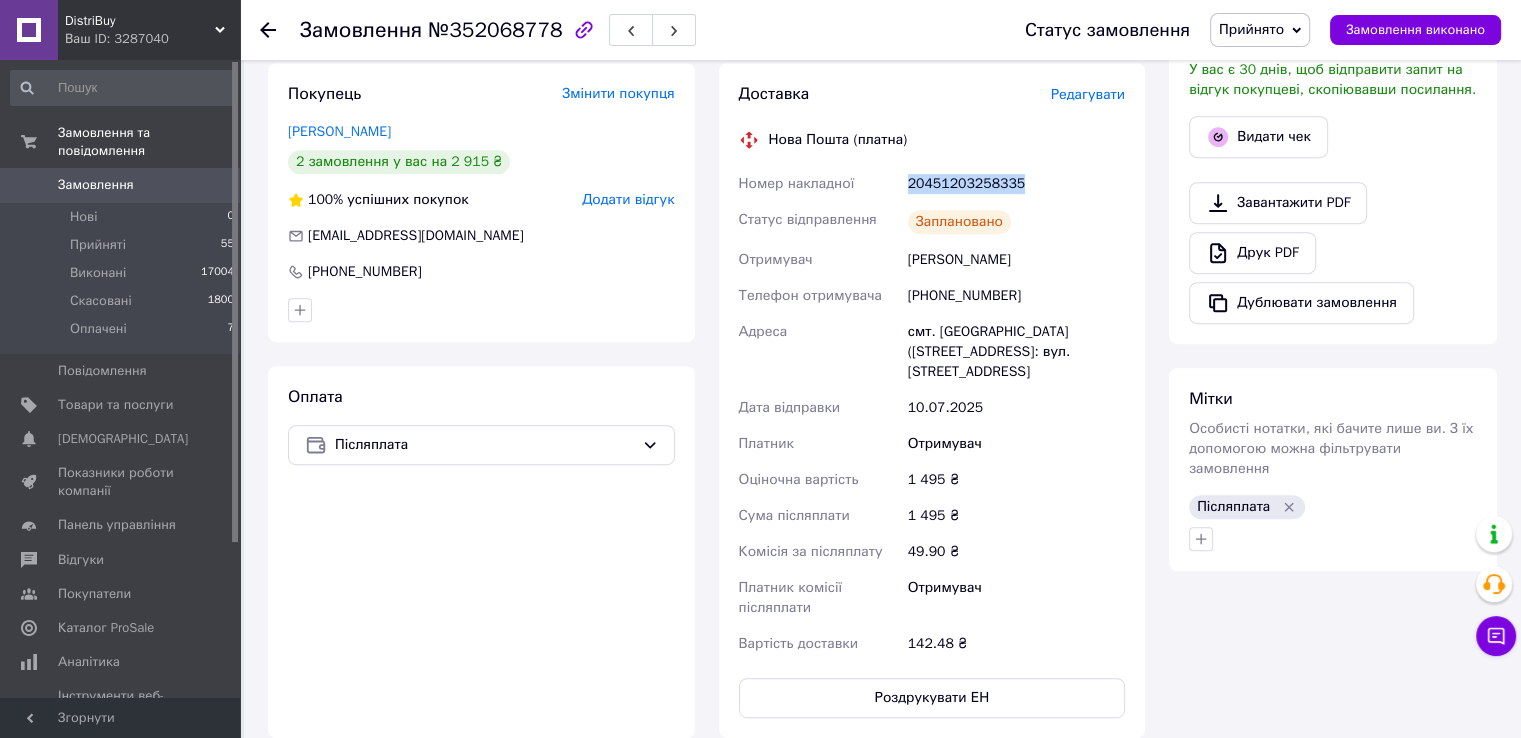 click on "20451203258335" at bounding box center [1016, 184] 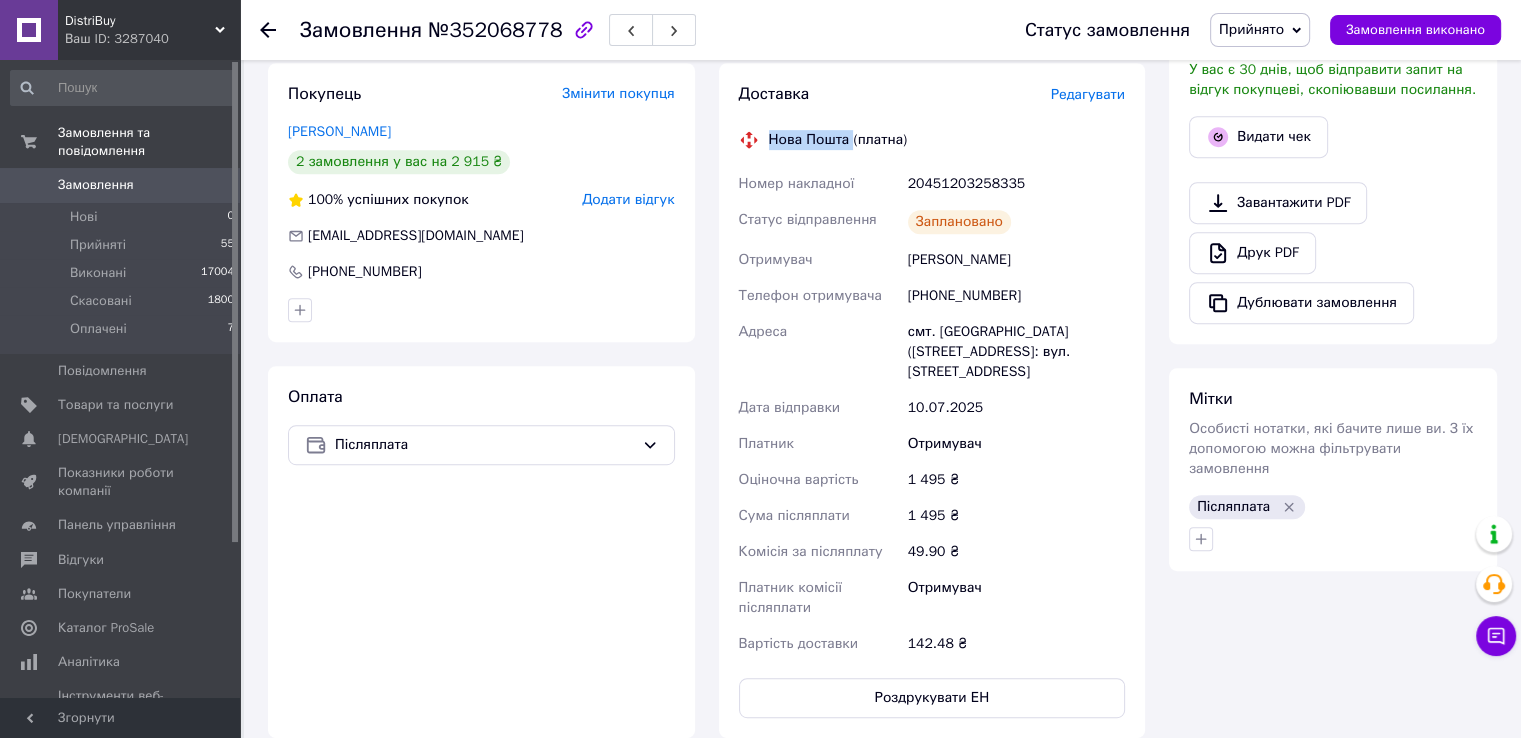 drag, startPoint x: 769, startPoint y: 113, endPoint x: 850, endPoint y: 111, distance: 81.02469 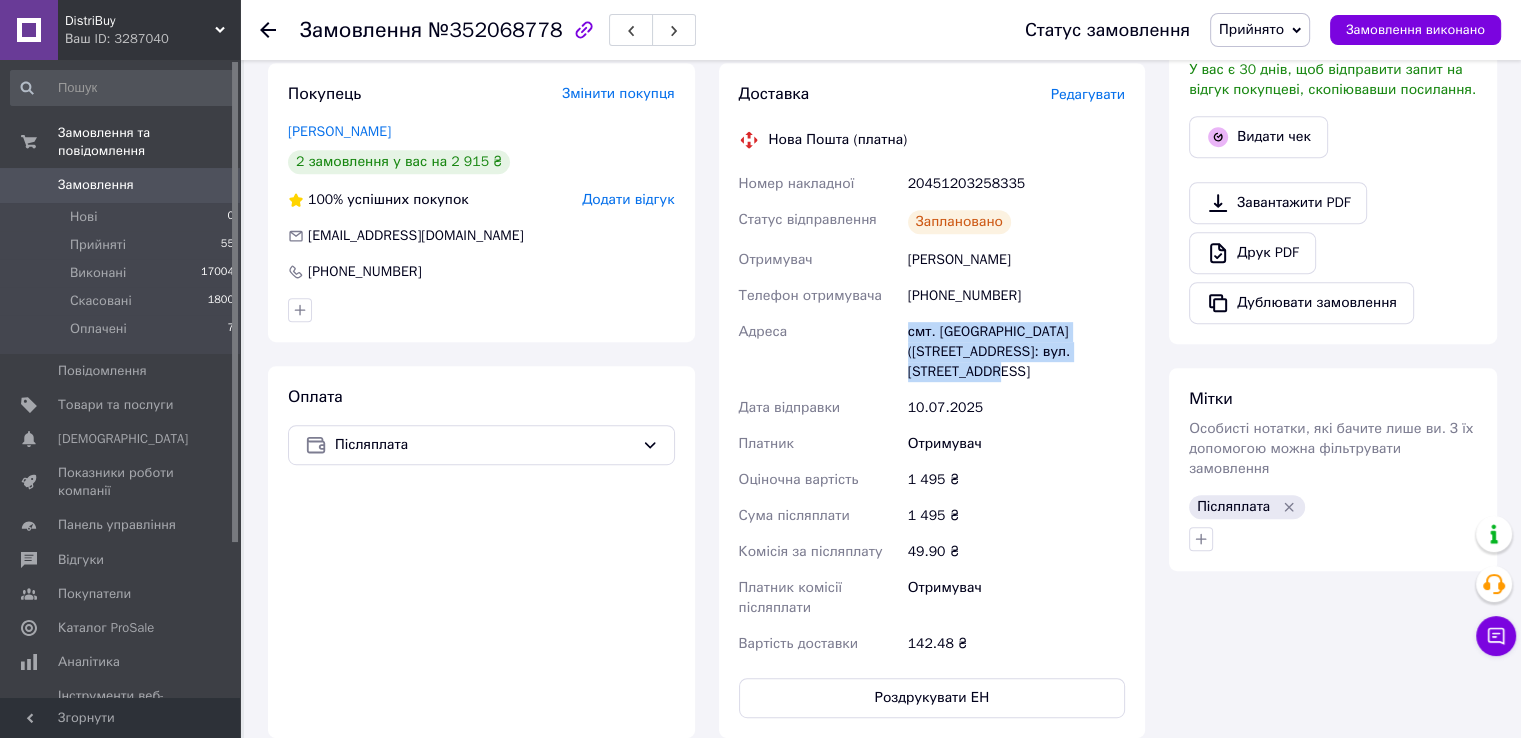 drag, startPoint x: 894, startPoint y: 306, endPoint x: 1123, endPoint y: 338, distance: 231.225 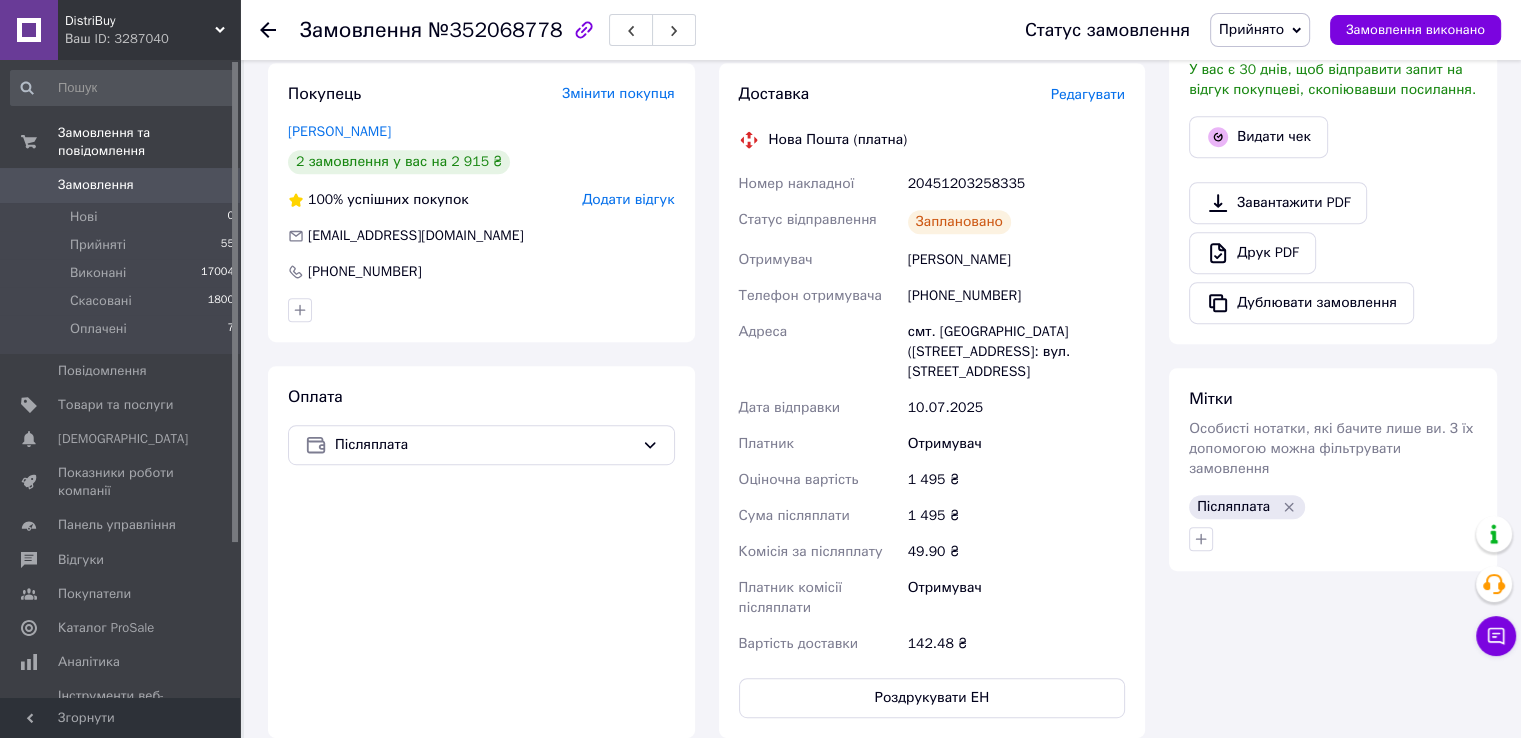click on "20451203258335" at bounding box center (1016, 184) 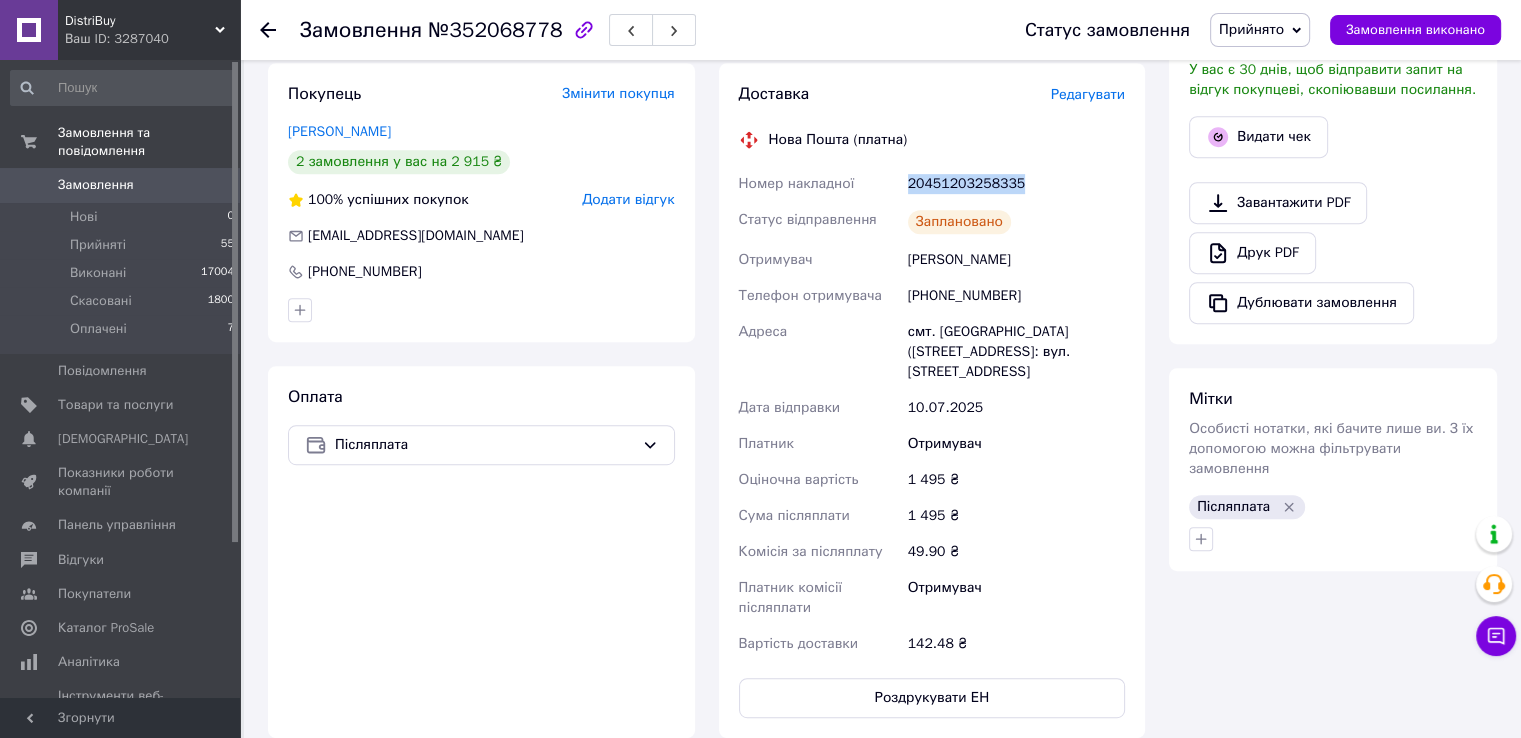 click on "20451203258335" at bounding box center [1016, 184] 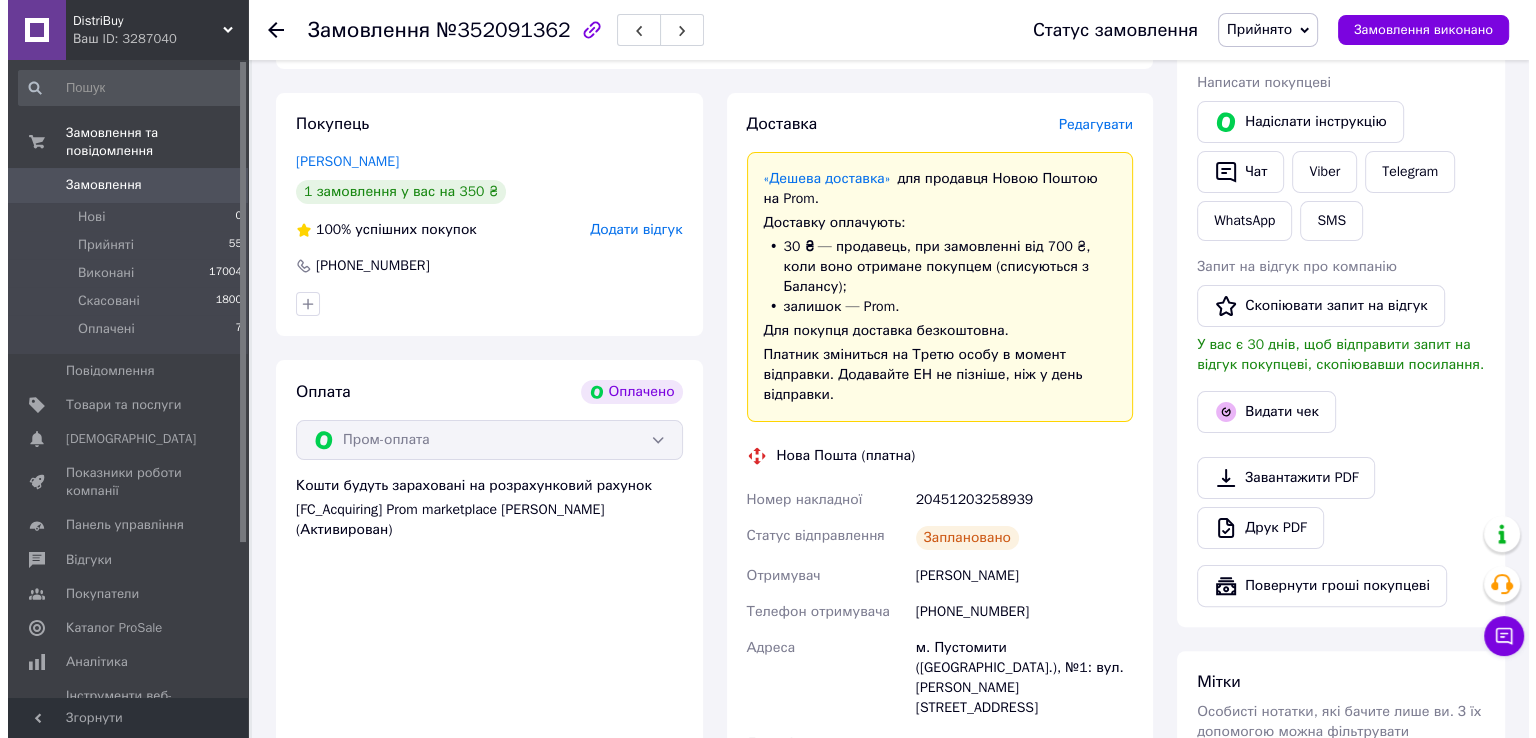 scroll, scrollTop: 400, scrollLeft: 0, axis: vertical 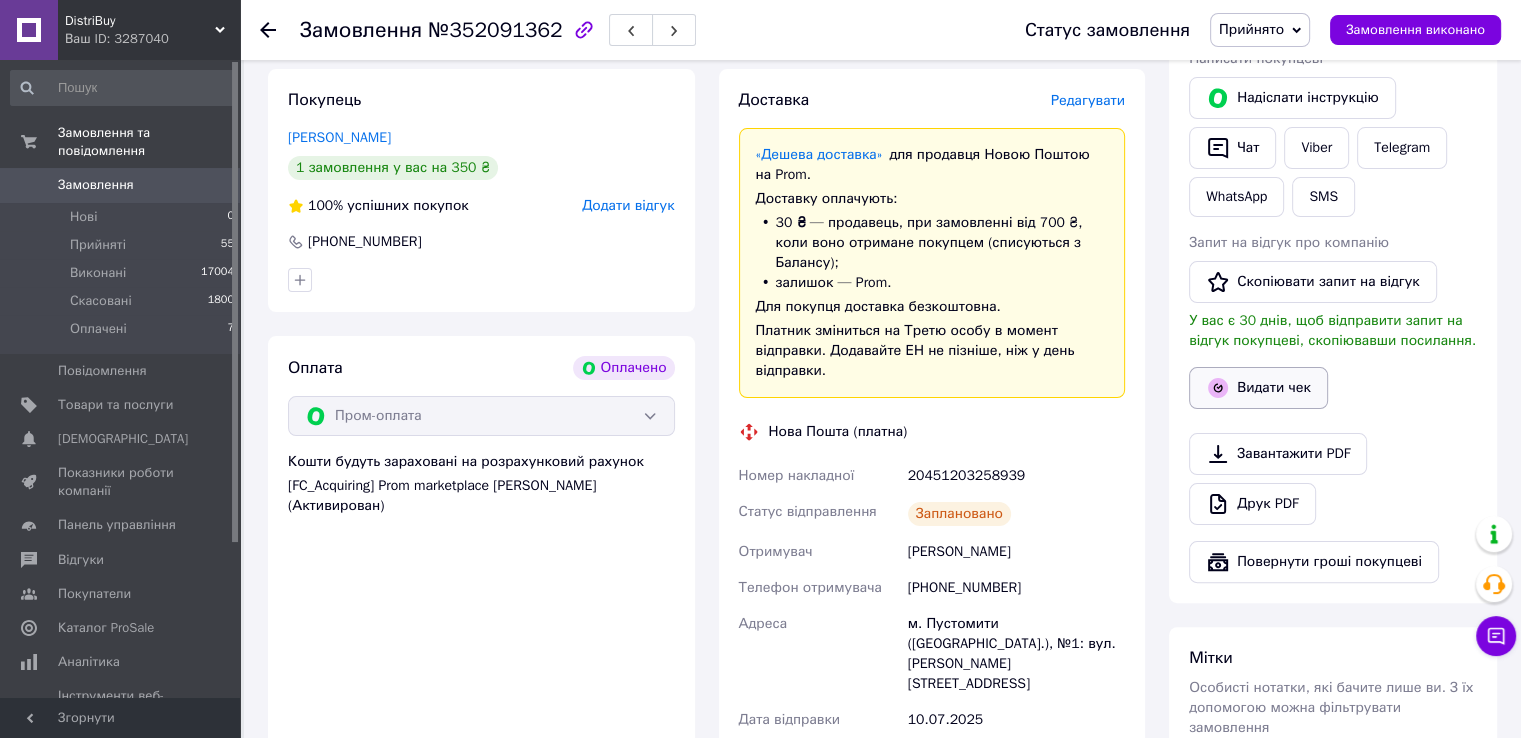 click on "Видати чек" at bounding box center (1258, 388) 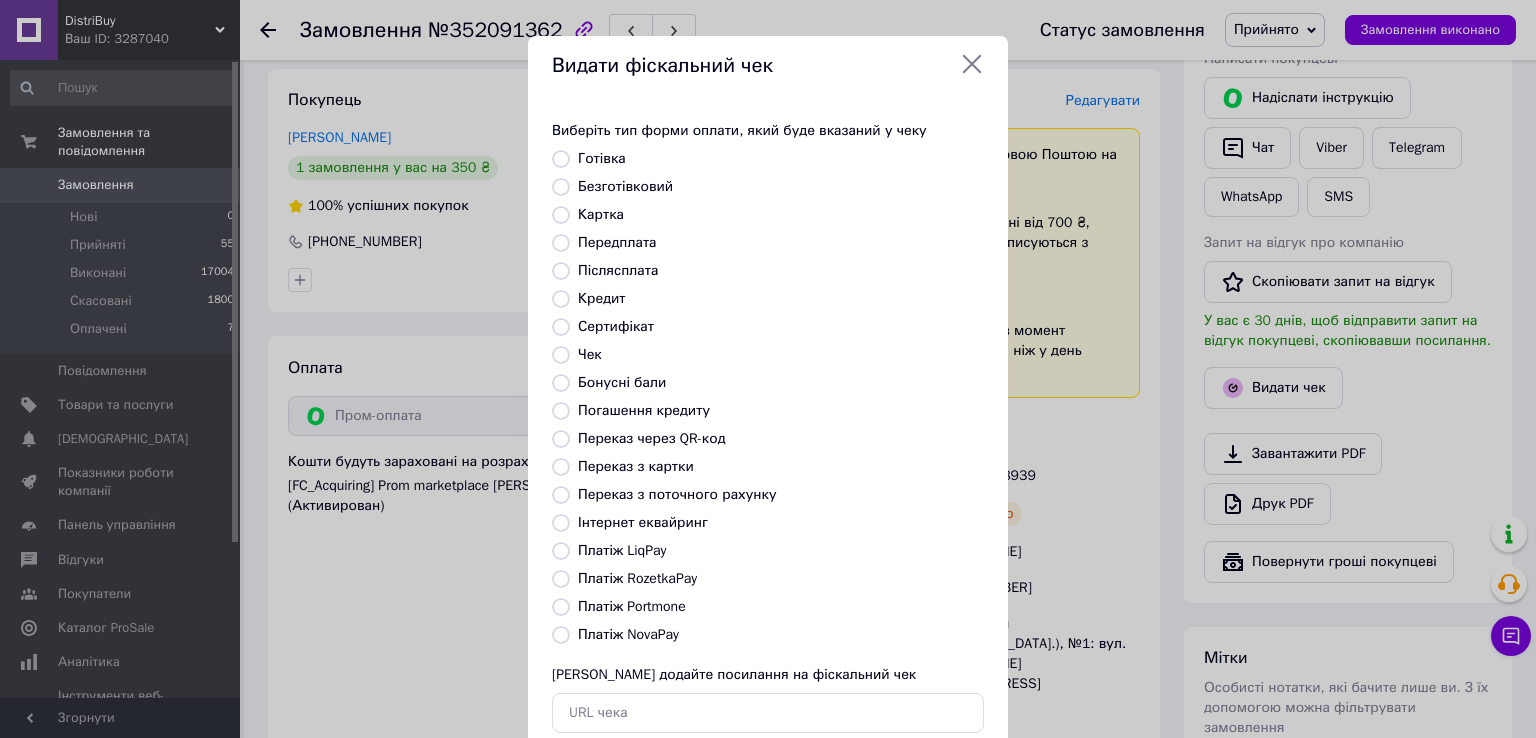 click on "Платіж RozetkaPay" at bounding box center [637, 578] 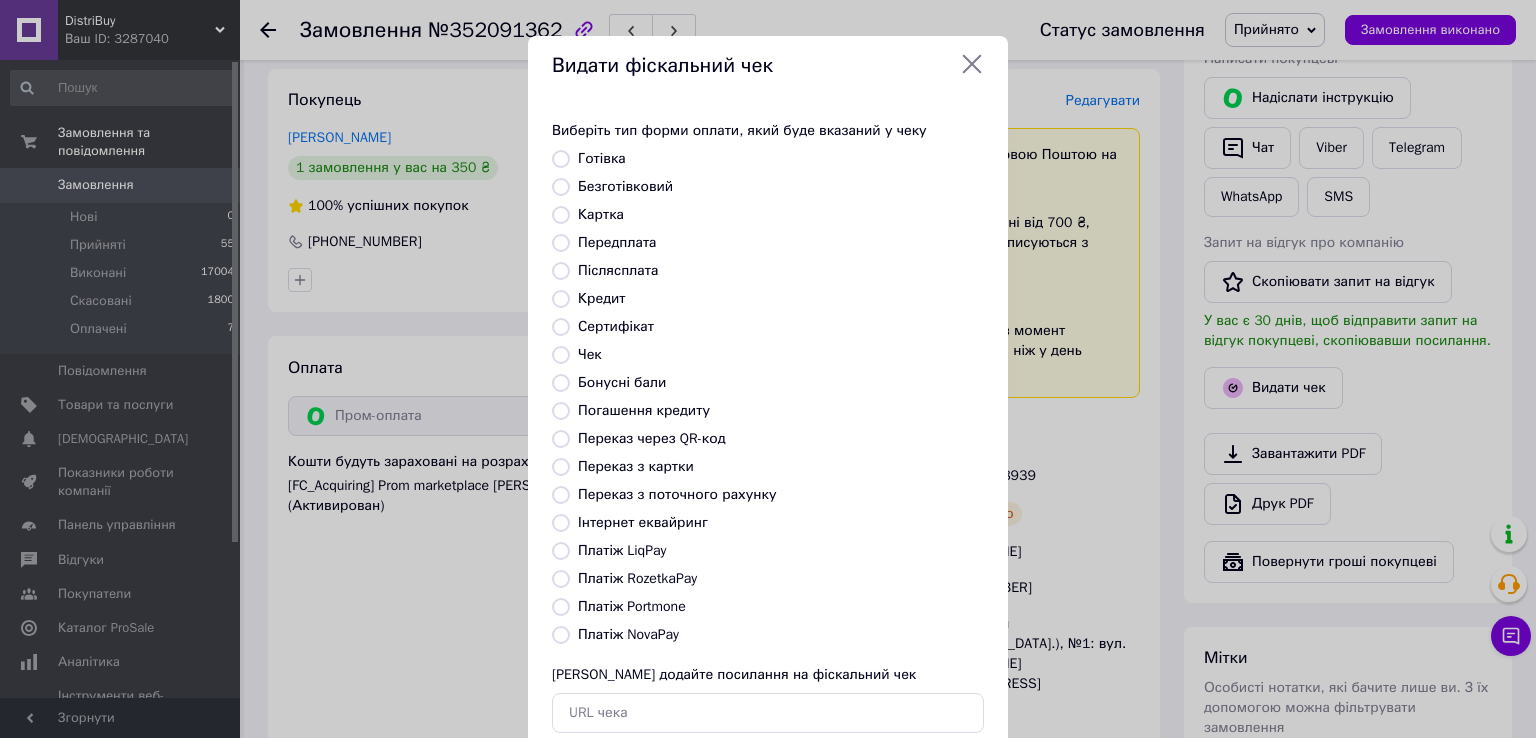 radio on "true" 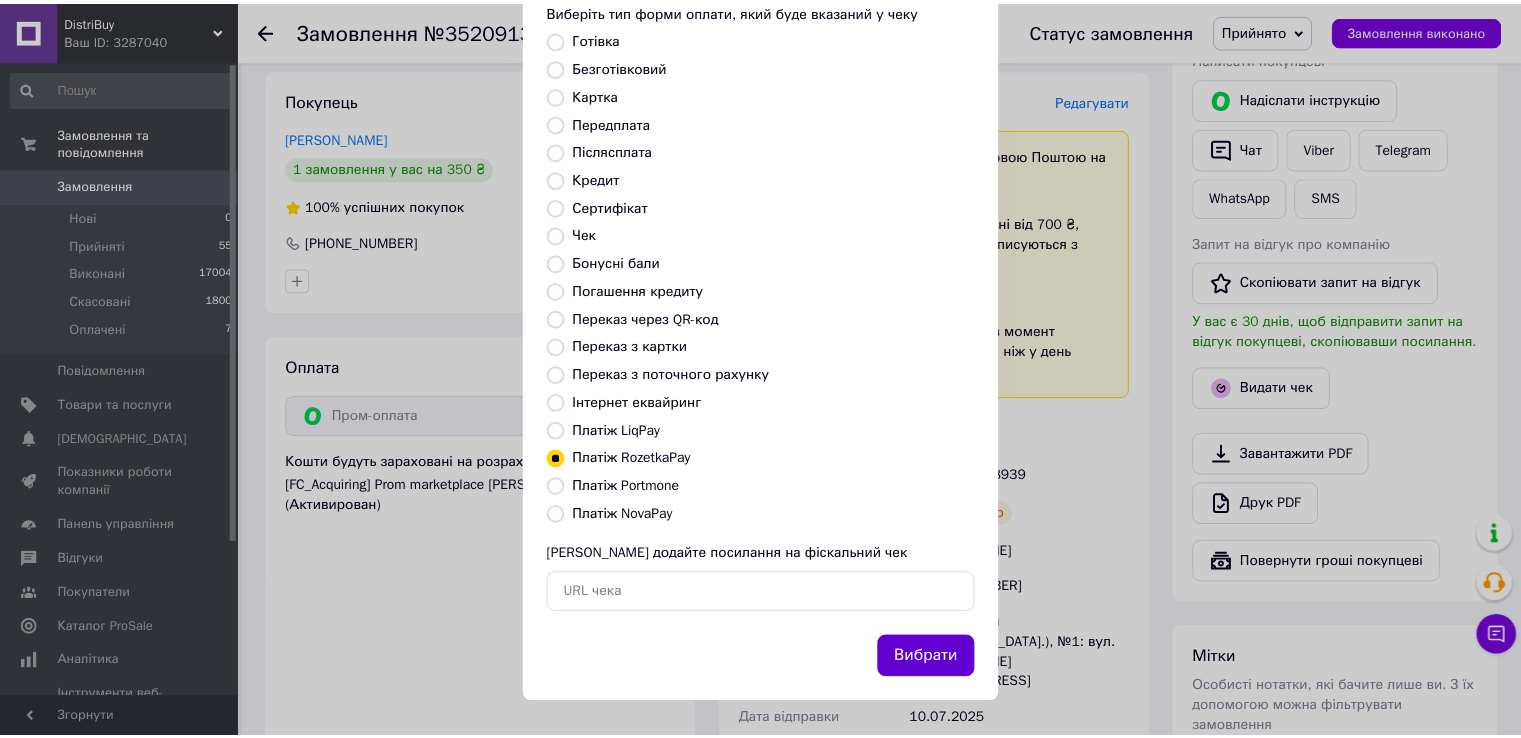 scroll, scrollTop: 120, scrollLeft: 0, axis: vertical 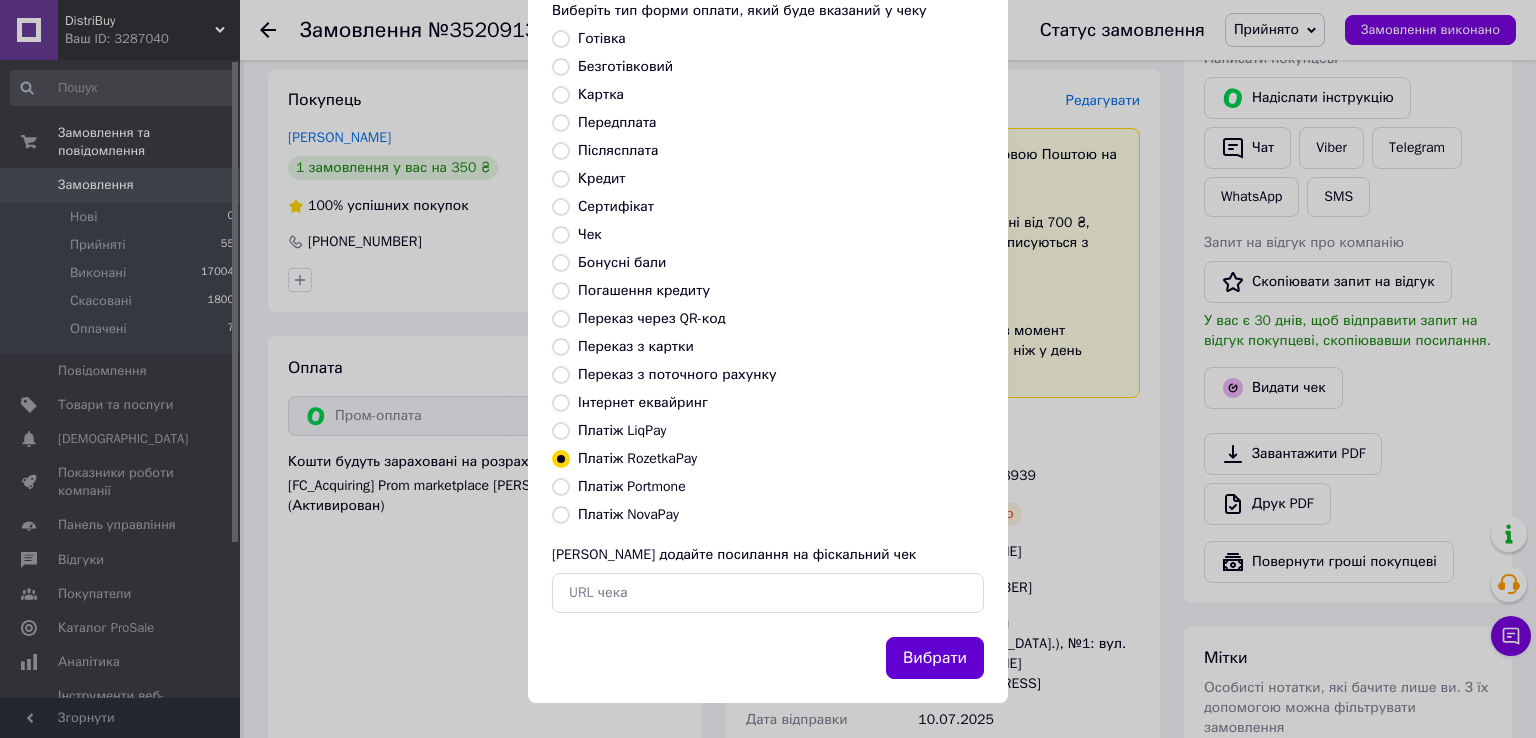 click on "Вибрати" at bounding box center [935, 658] 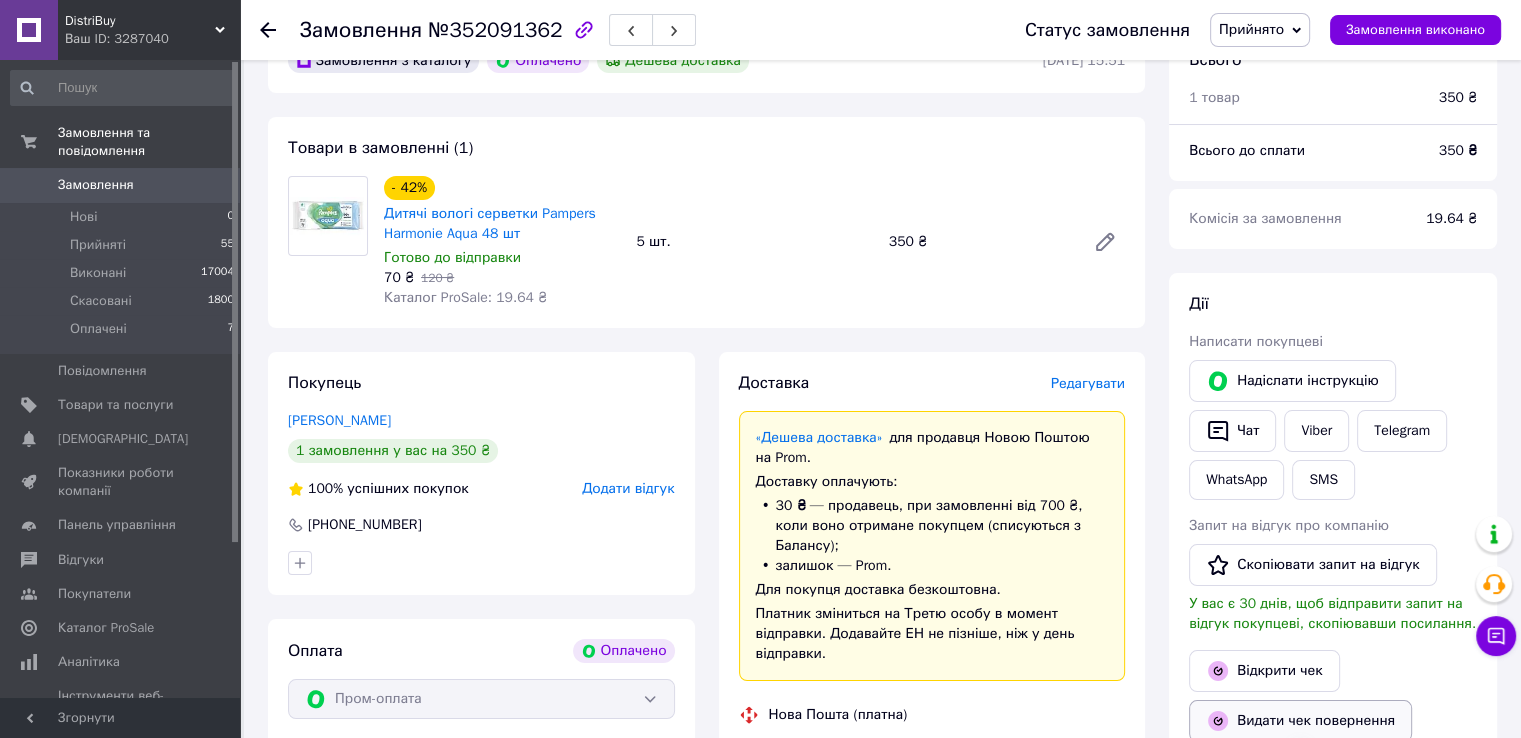 scroll, scrollTop: 100, scrollLeft: 0, axis: vertical 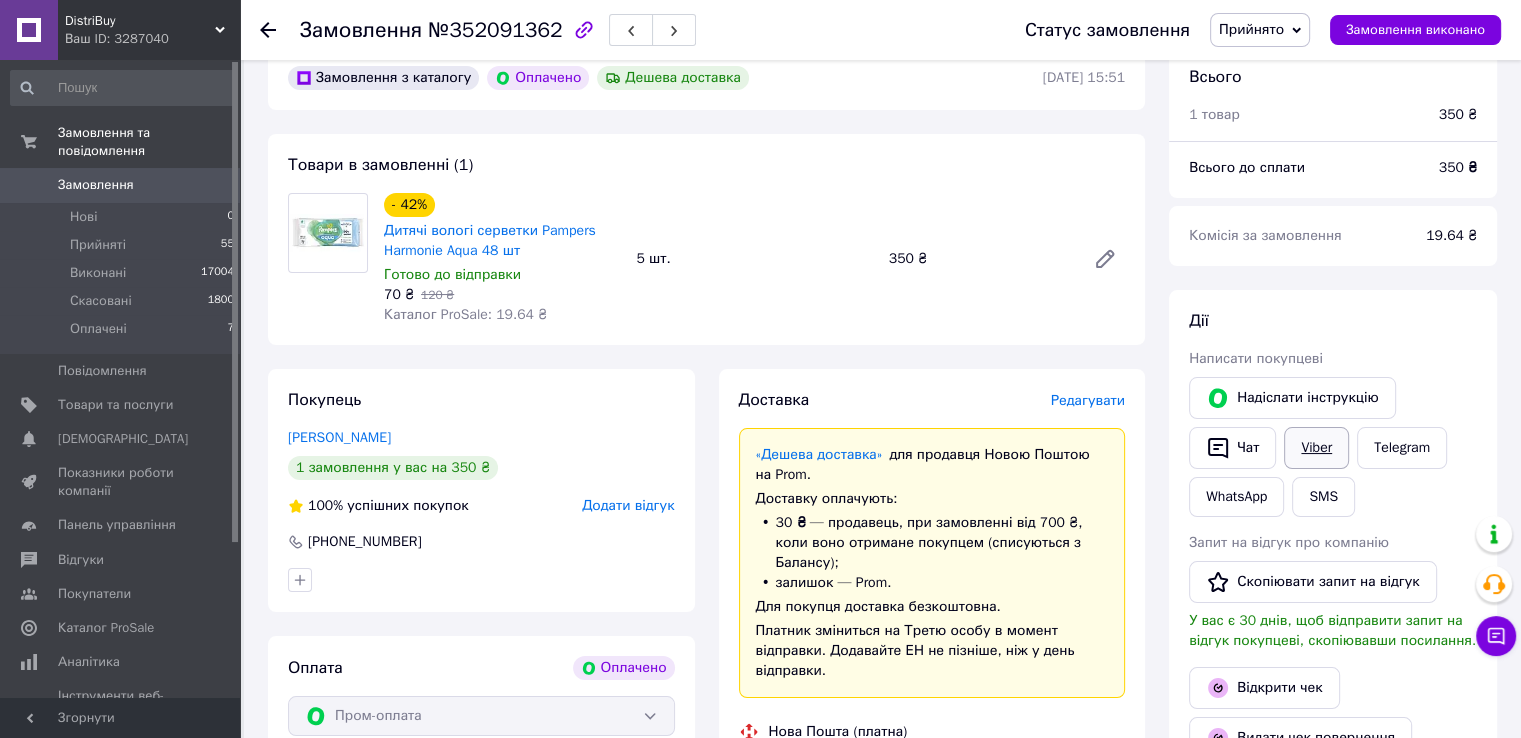 click on "Viber" at bounding box center [1316, 448] 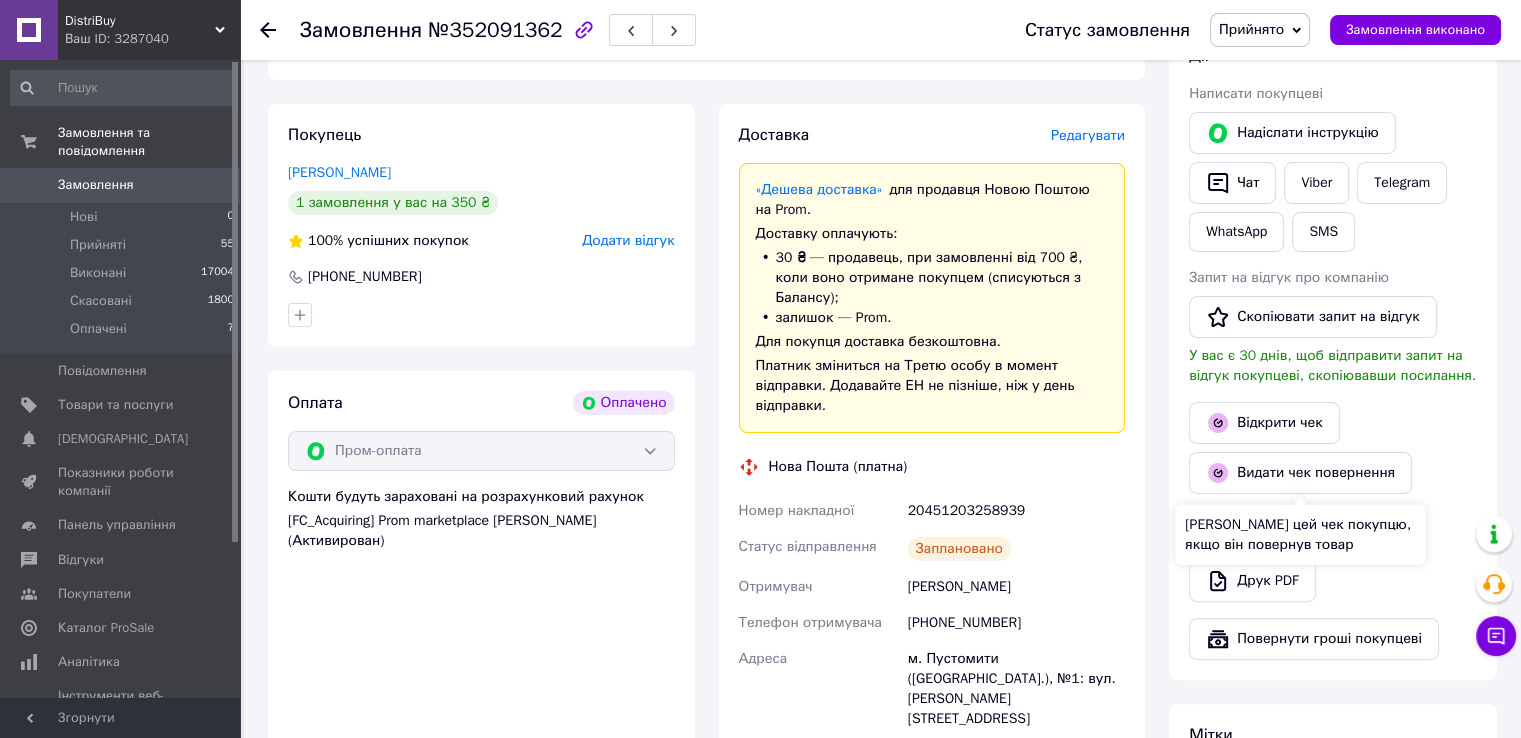 scroll, scrollTop: 400, scrollLeft: 0, axis: vertical 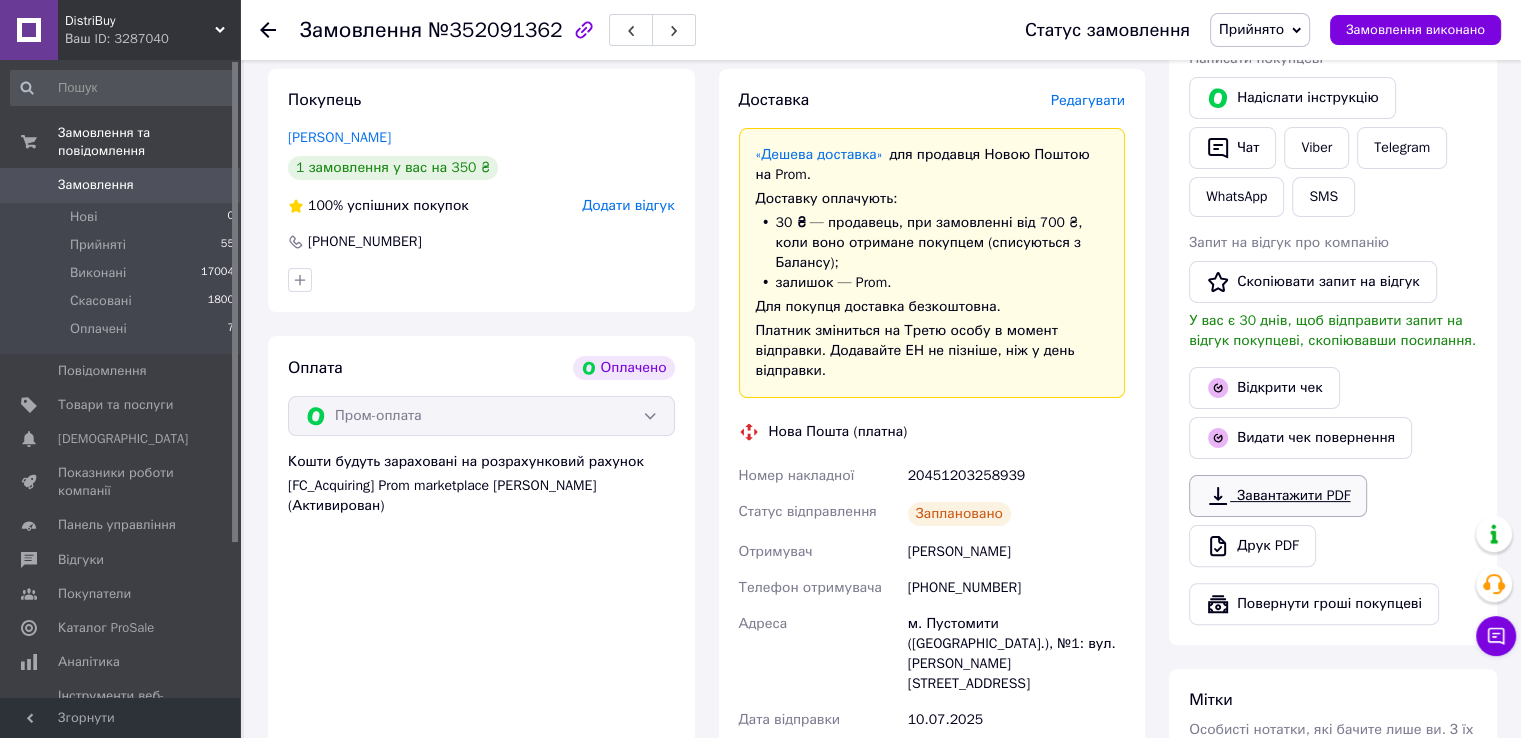 click on "Завантажити PDF" at bounding box center (1278, 496) 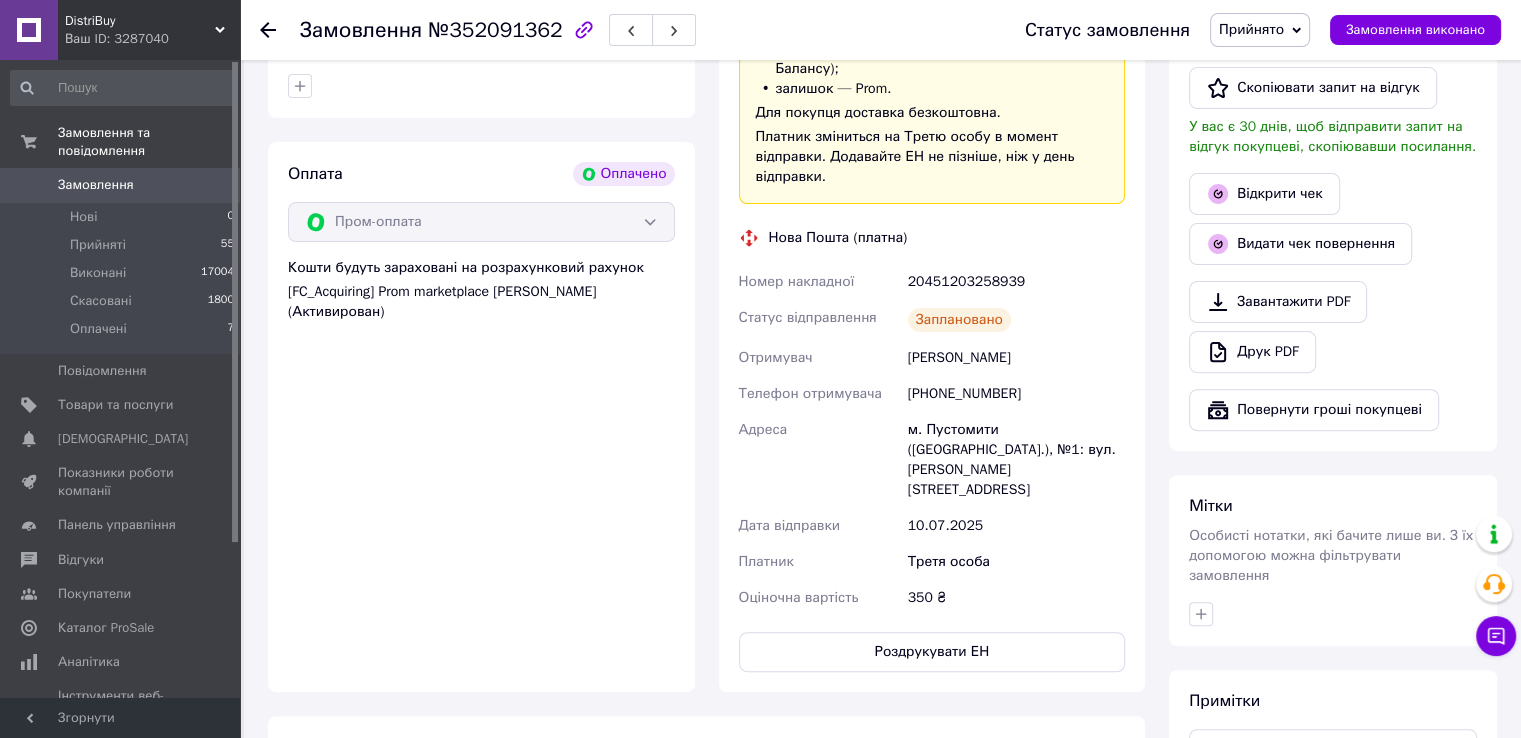 scroll, scrollTop: 600, scrollLeft: 0, axis: vertical 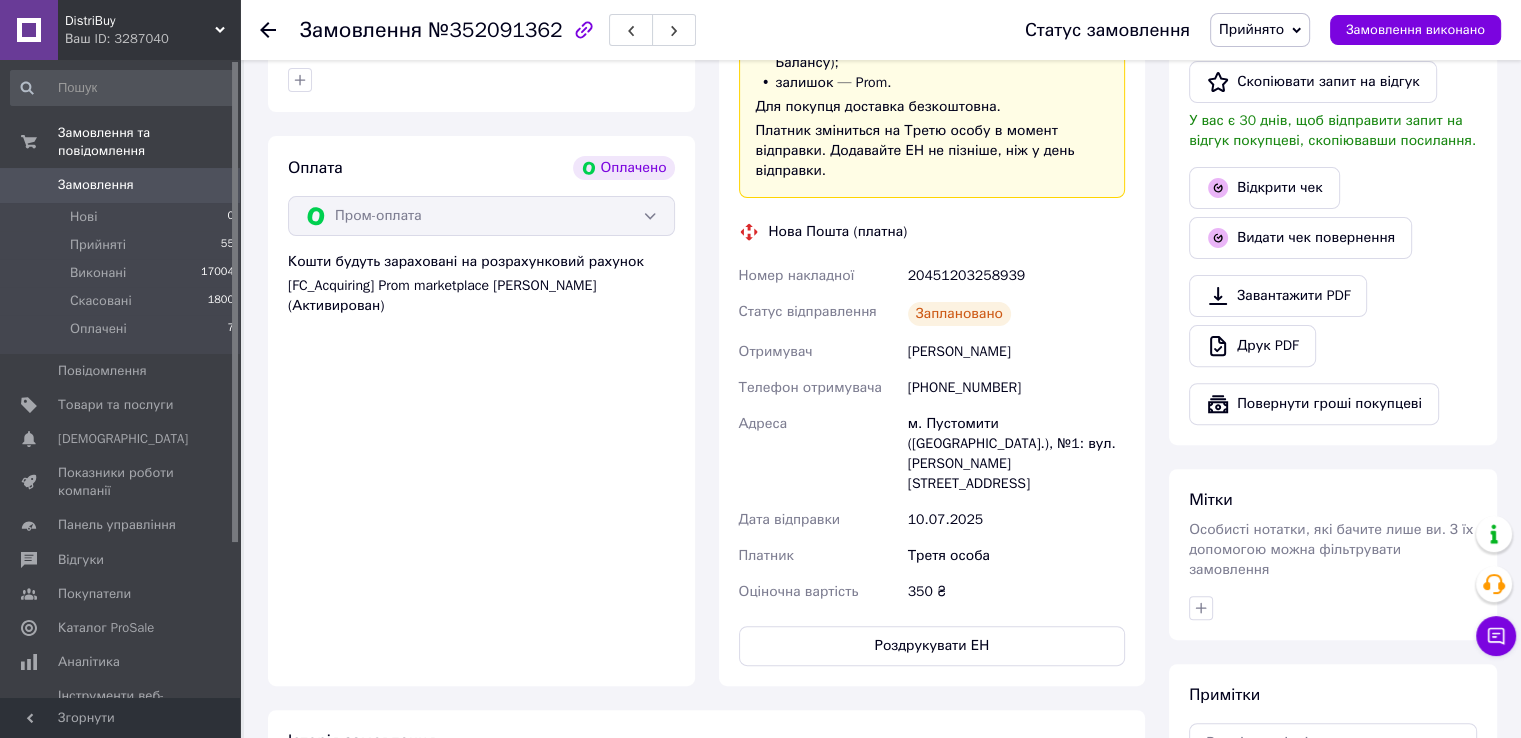 click on "Покупець Трухан Христина 1 замовлення у вас на 350 ₴ 100%   успішних покупок Додати відгук +380676953595 Оплата Оплачено Пром-оплата Кошти будуть зараховані на розрахунковий рахунок [FC_Acquiring] Prom marketplace САМОКІШ ВІТАЛІЙ ВАСИЛЬОВИЧ (Активирован)" at bounding box center [481, 277] 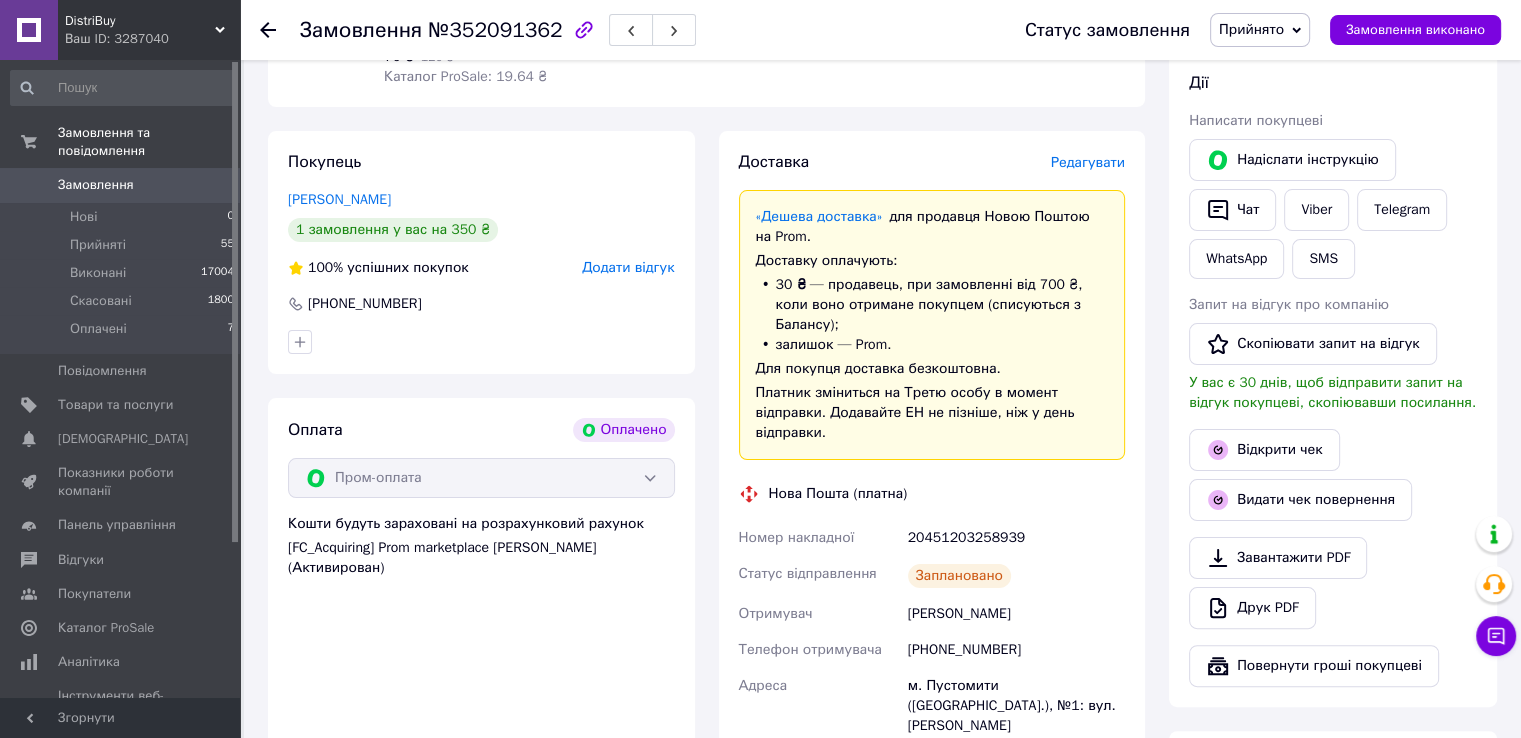 scroll, scrollTop: 200, scrollLeft: 0, axis: vertical 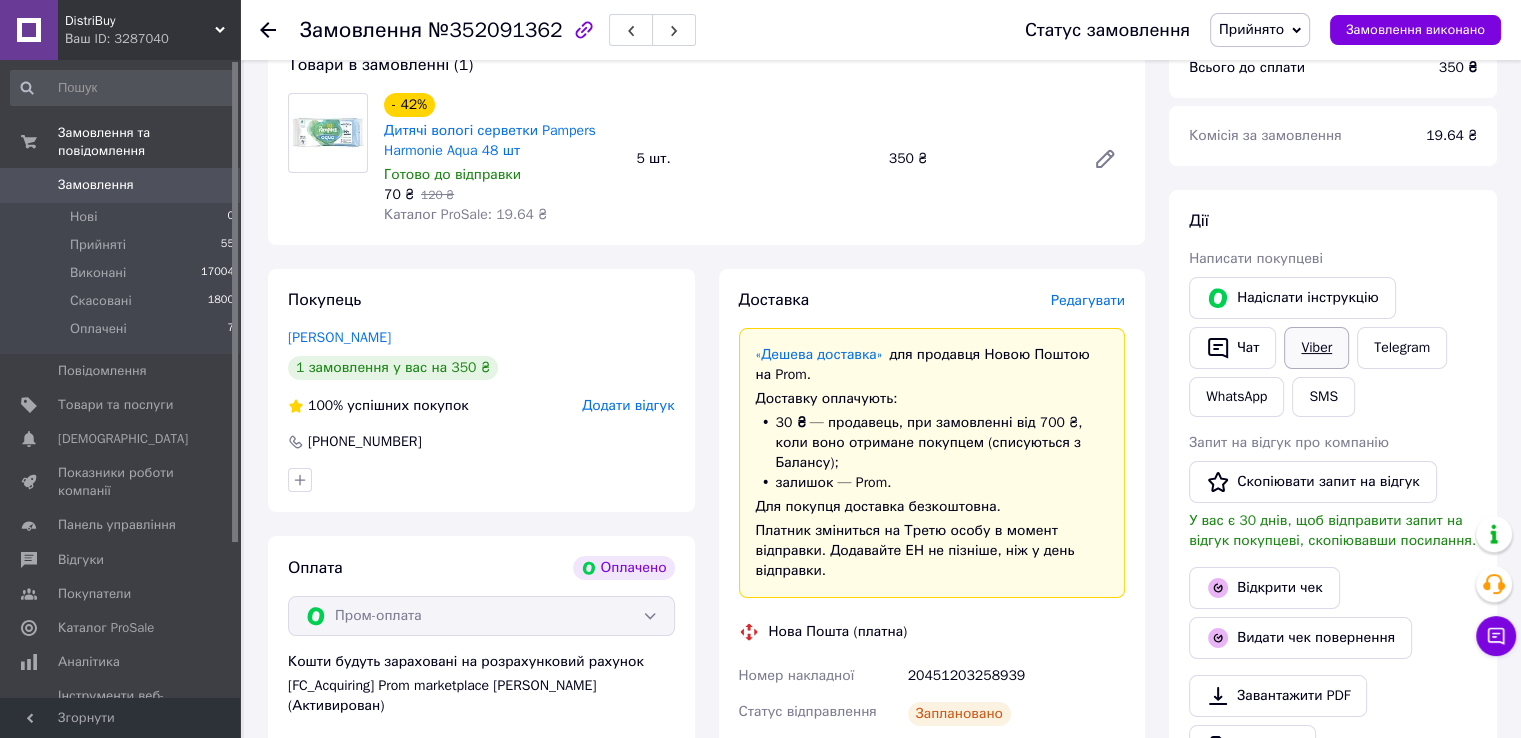 click on "Viber" at bounding box center [1316, 348] 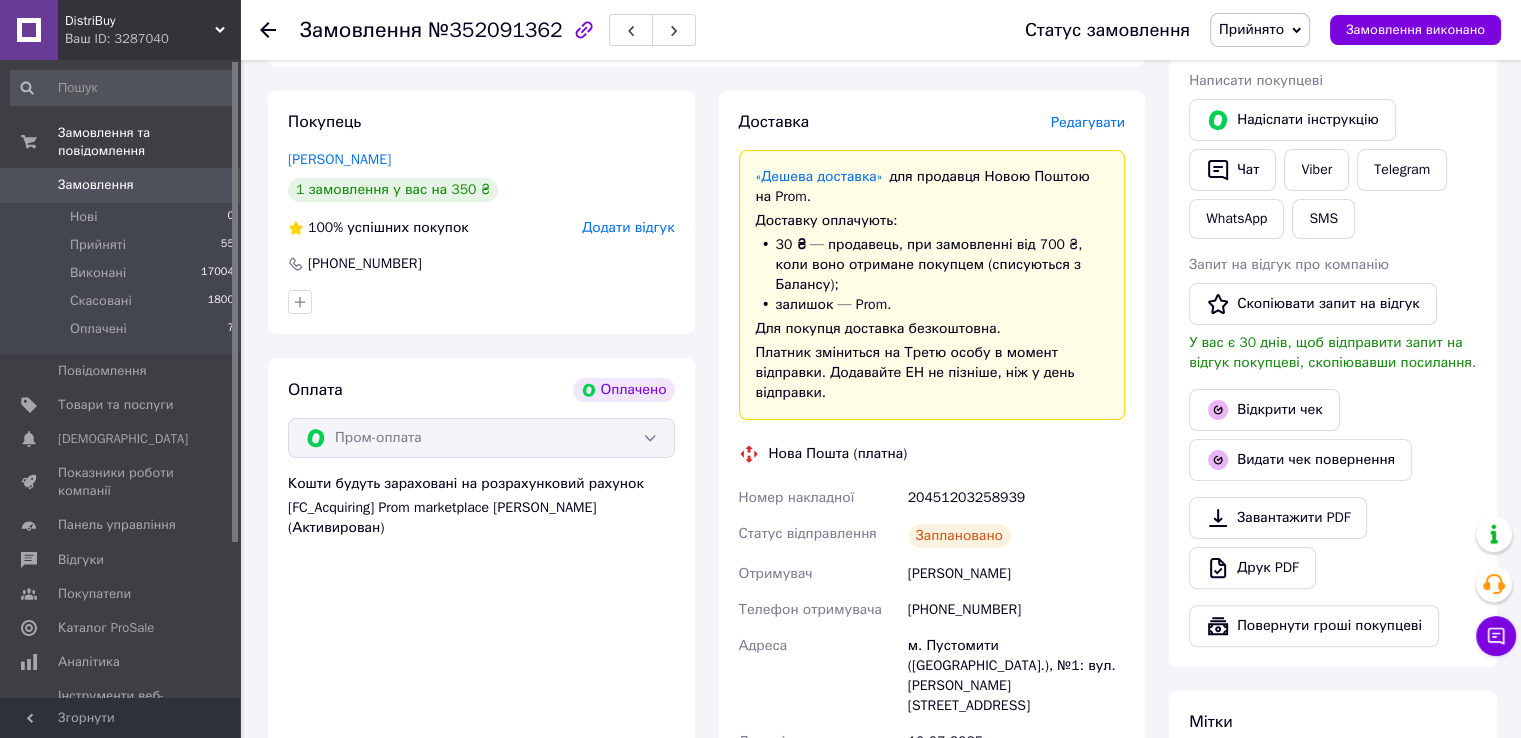 scroll, scrollTop: 400, scrollLeft: 0, axis: vertical 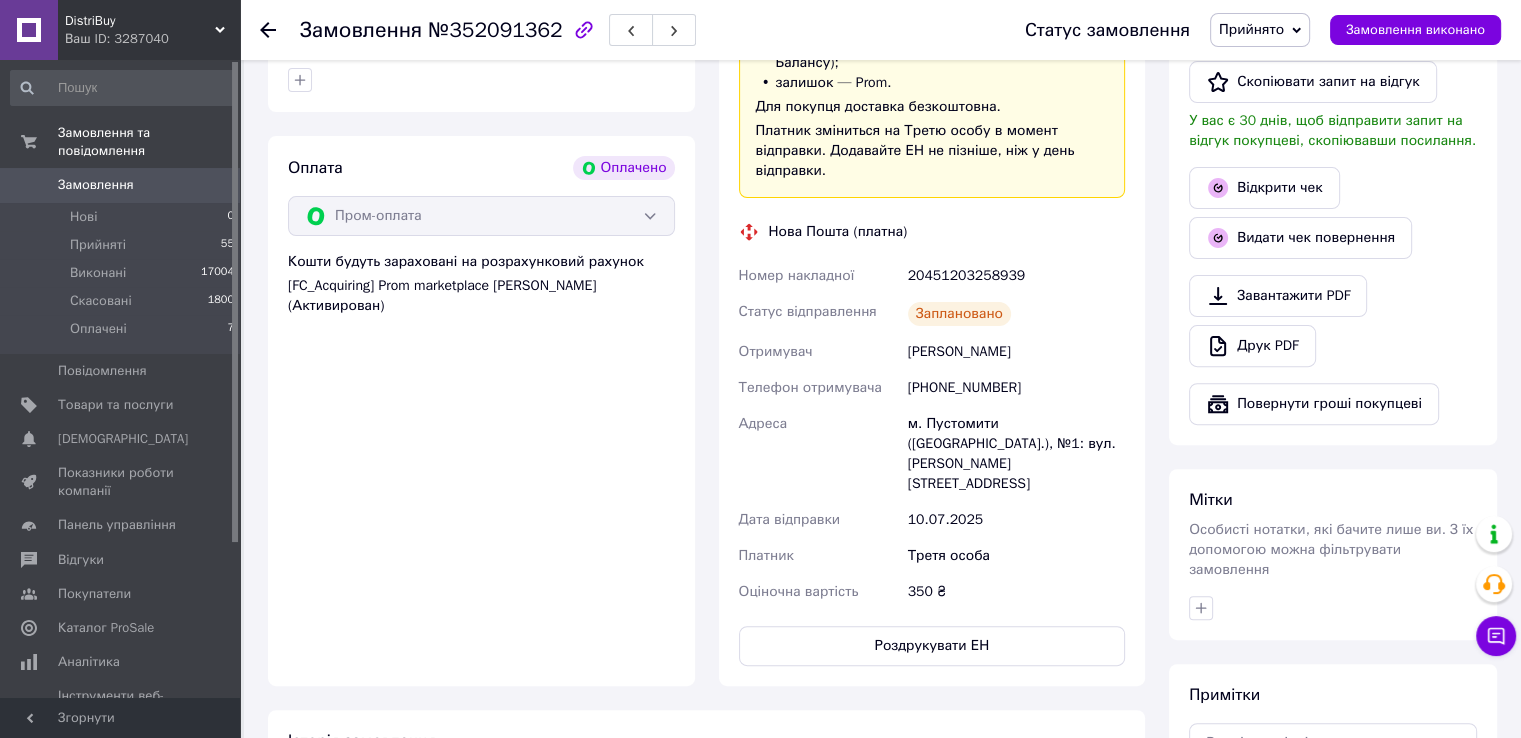 click on "20451203258939" at bounding box center (1016, 276) 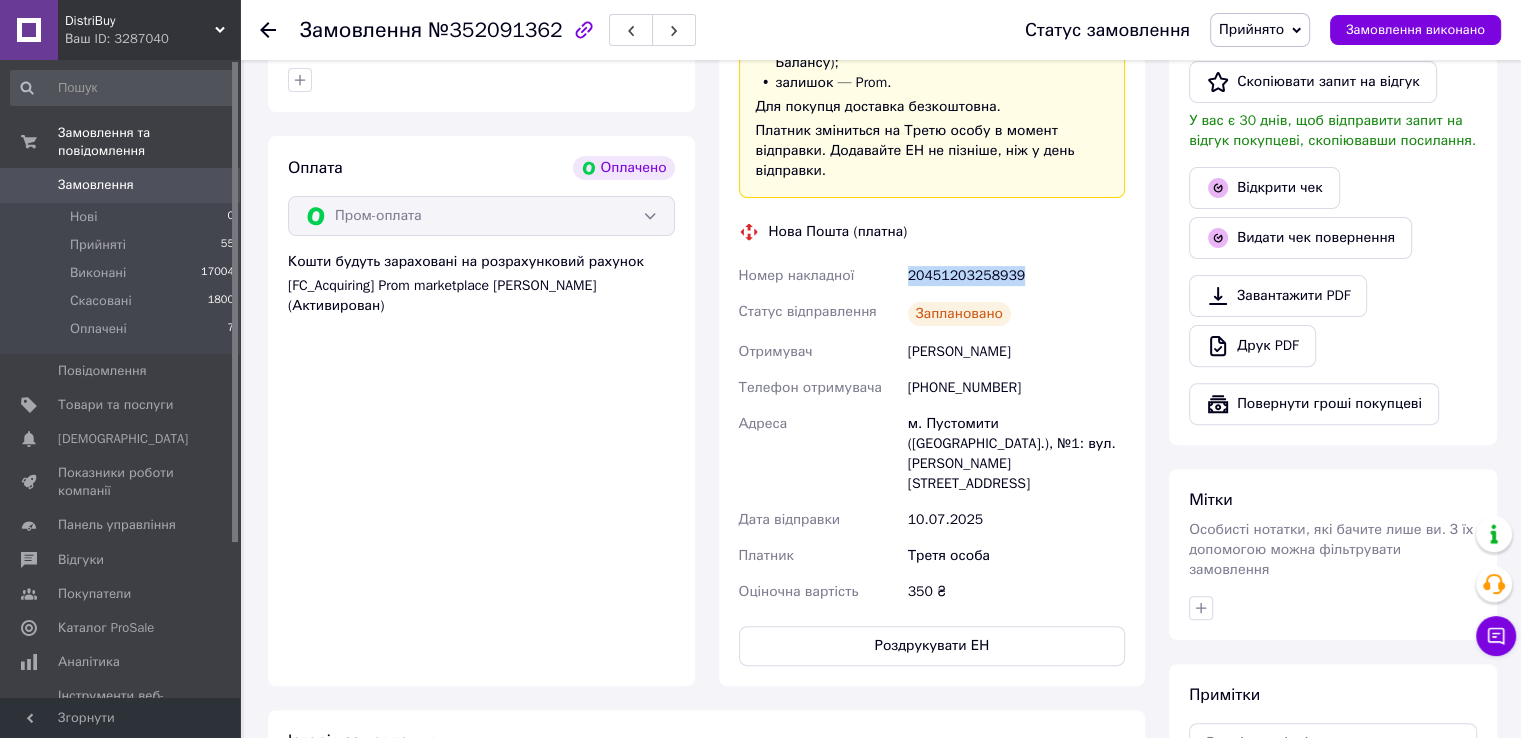 click on "20451203258939" at bounding box center [1016, 276] 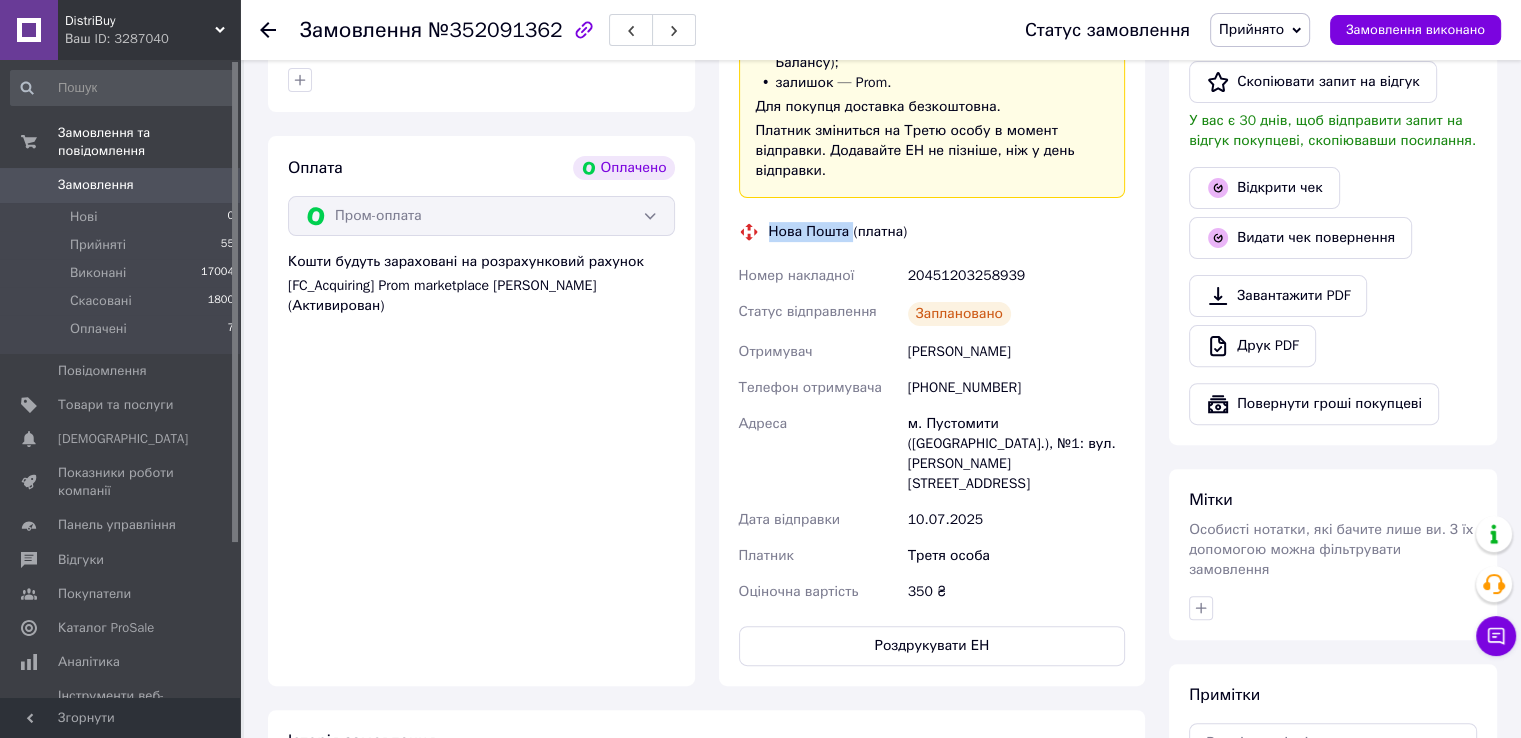 drag, startPoint x: 762, startPoint y: 209, endPoint x: 849, endPoint y: 208, distance: 87.005745 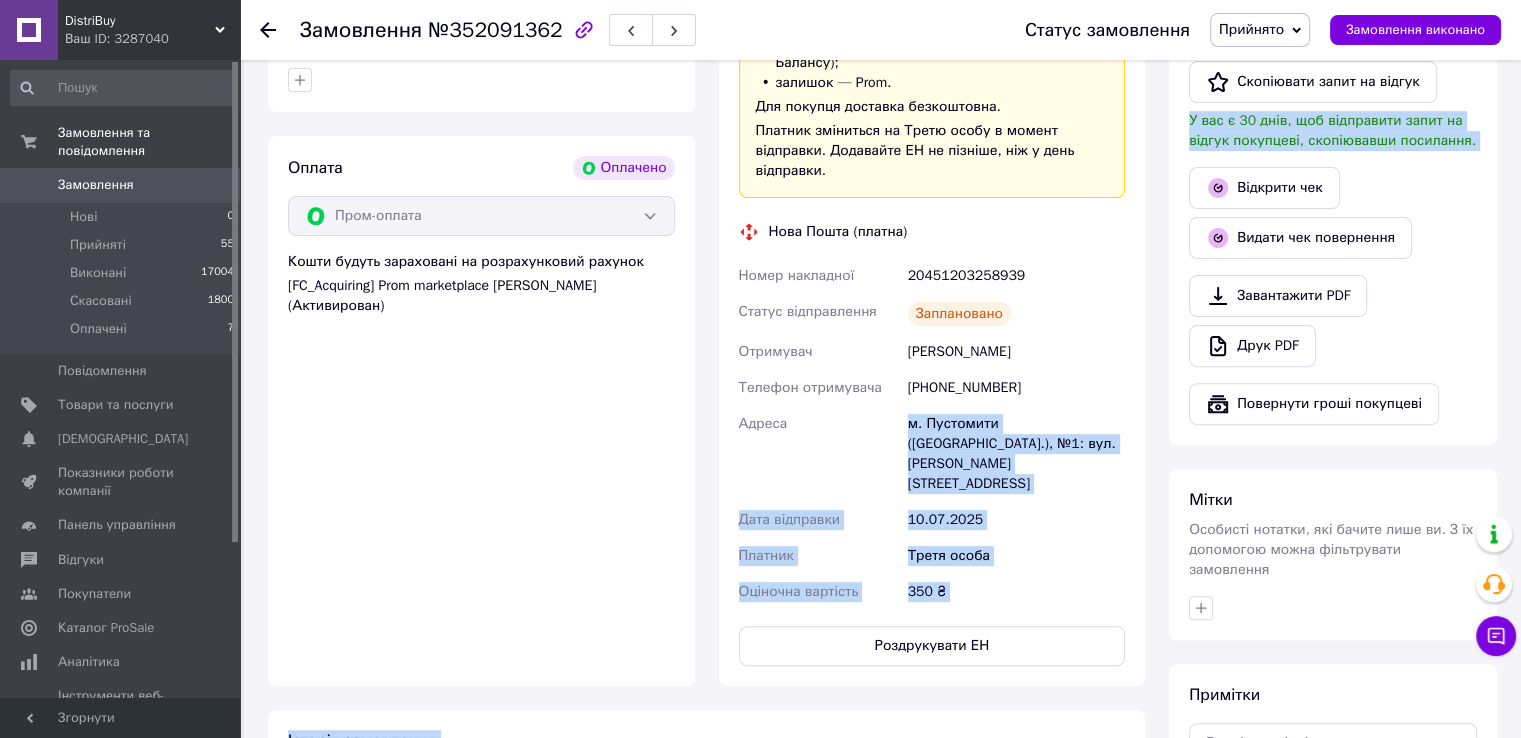 drag, startPoint x: 891, startPoint y: 391, endPoint x: 1157, endPoint y: 447, distance: 271.83084 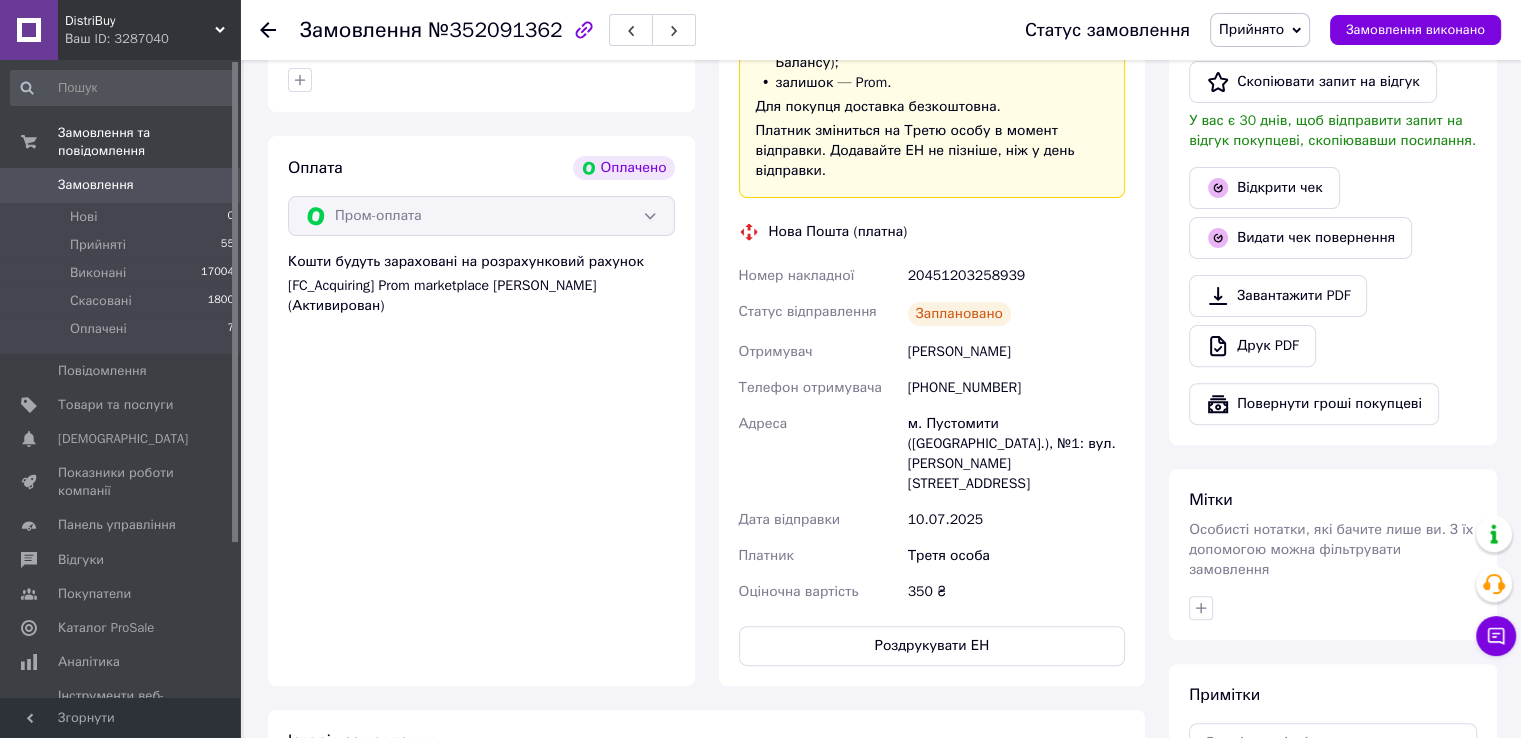 click on "м. Пустомити (Львівська обл.), №1: вул. Грушевського, 11а" at bounding box center [1016, 454] 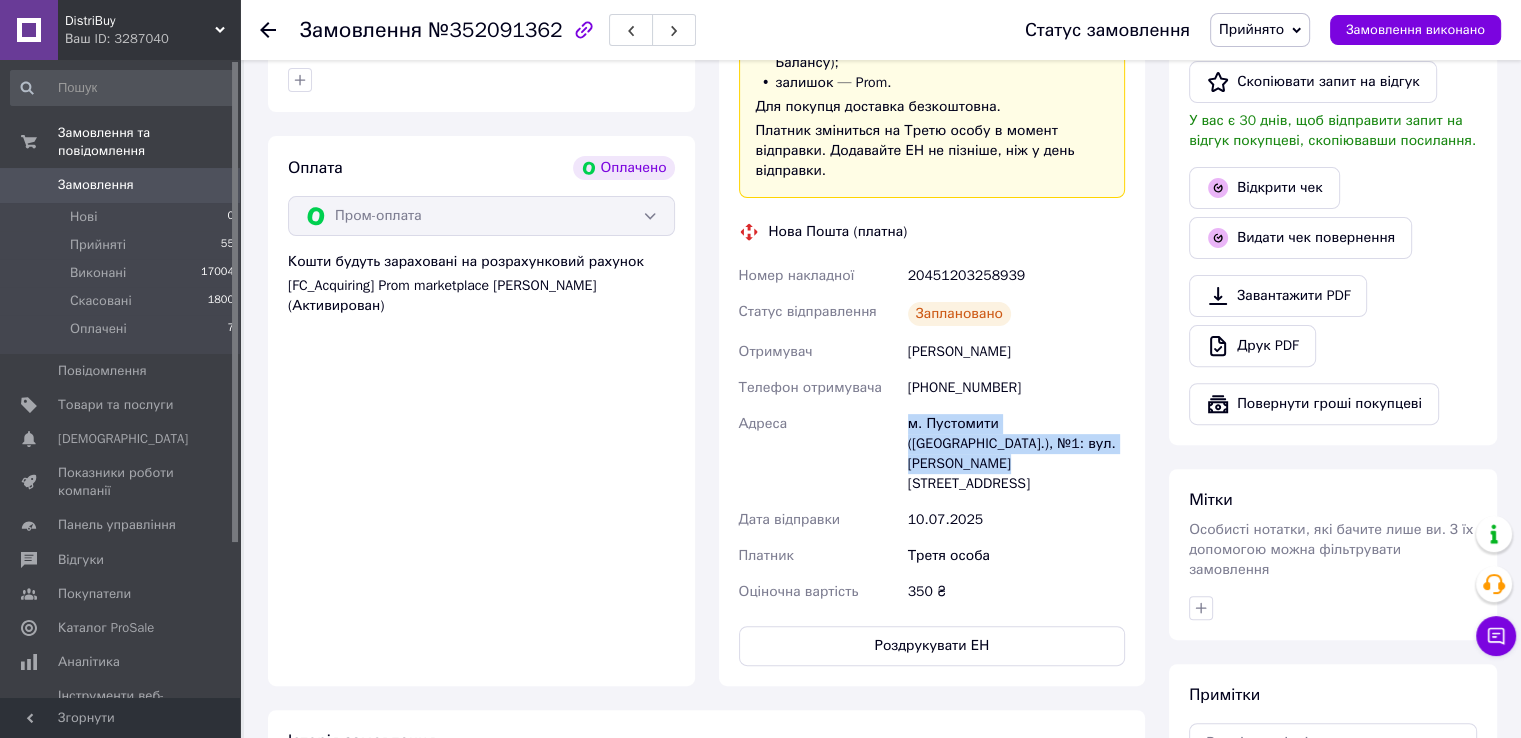 drag, startPoint x: 895, startPoint y: 401, endPoint x: 1107, endPoint y: 421, distance: 212.9413 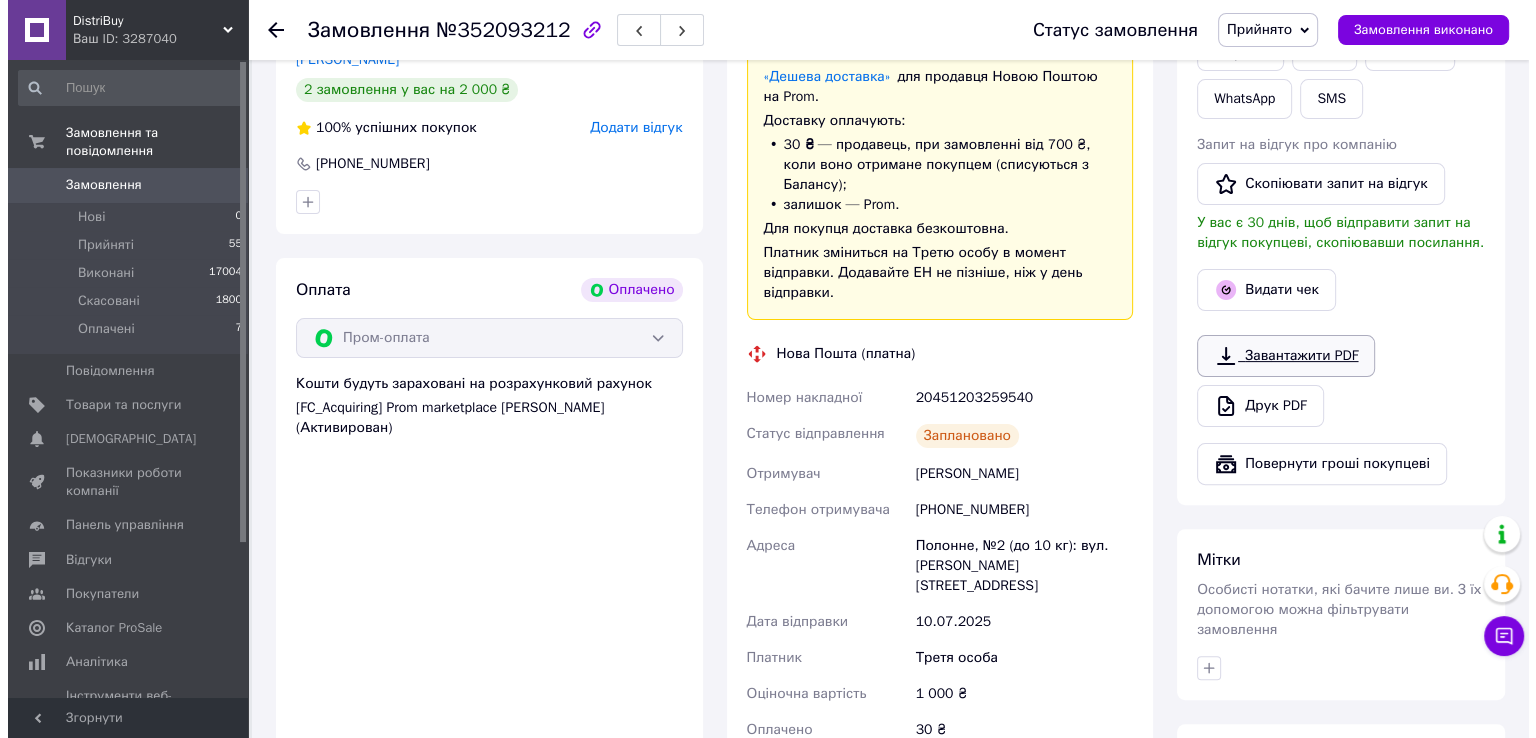 scroll, scrollTop: 500, scrollLeft: 0, axis: vertical 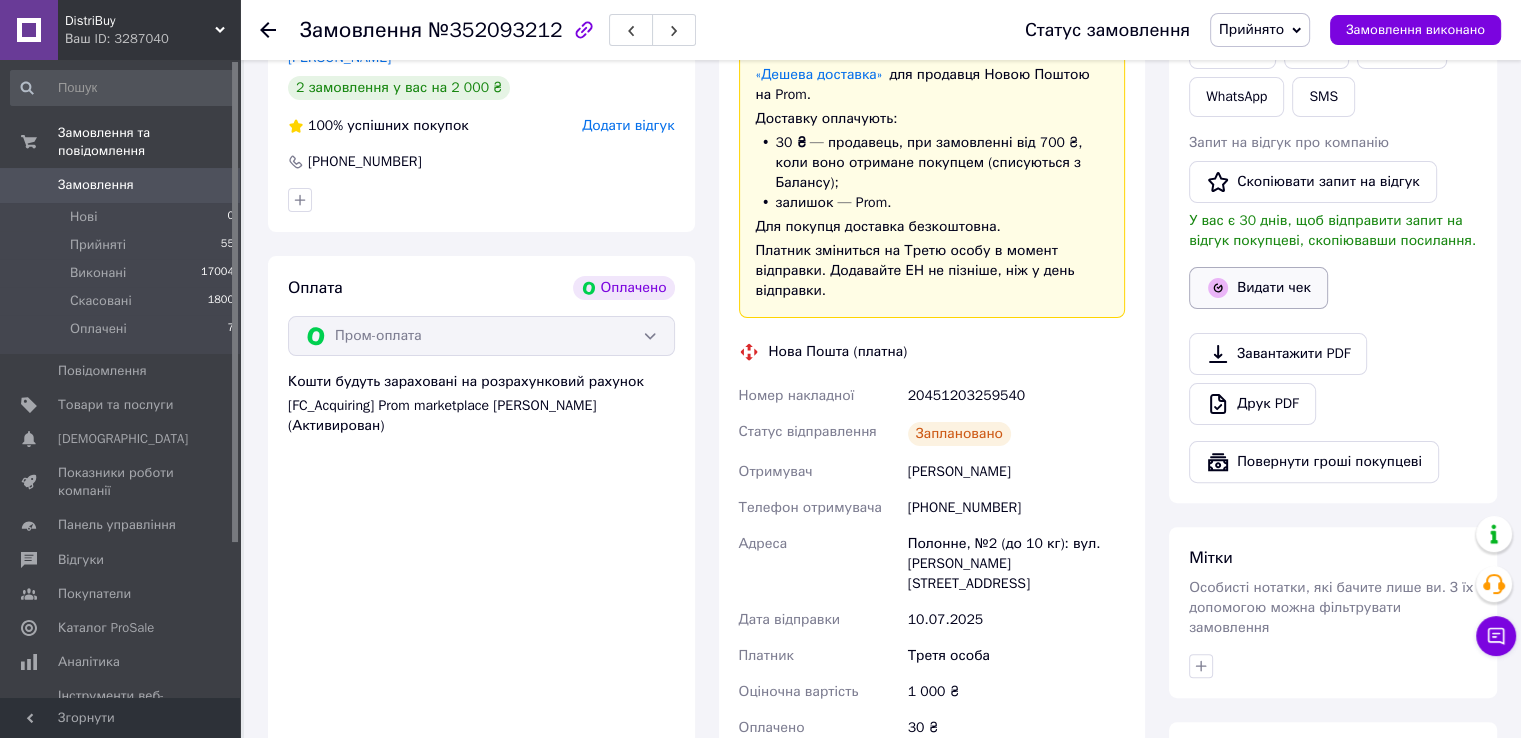 click on "Видати чек" at bounding box center [1258, 288] 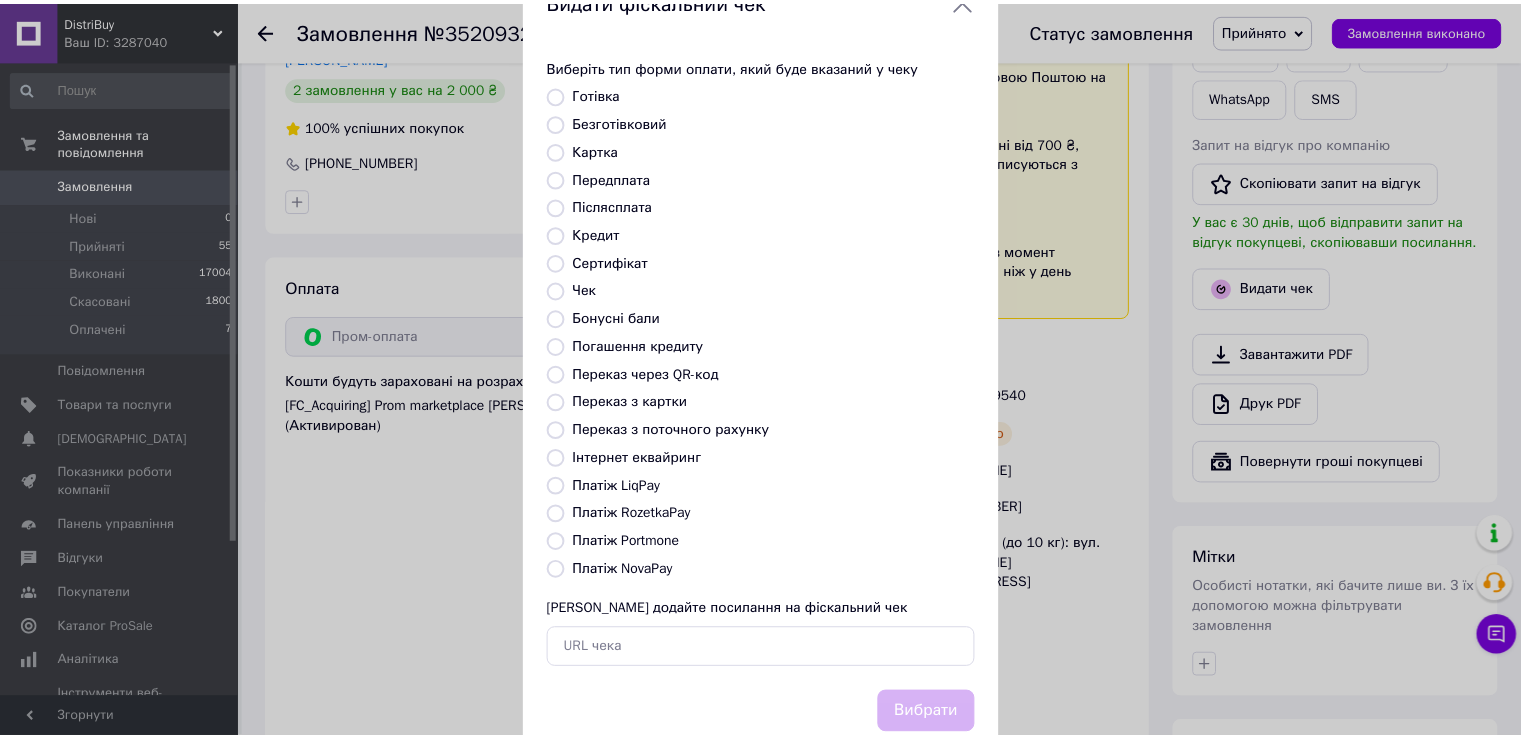 scroll, scrollTop: 100, scrollLeft: 0, axis: vertical 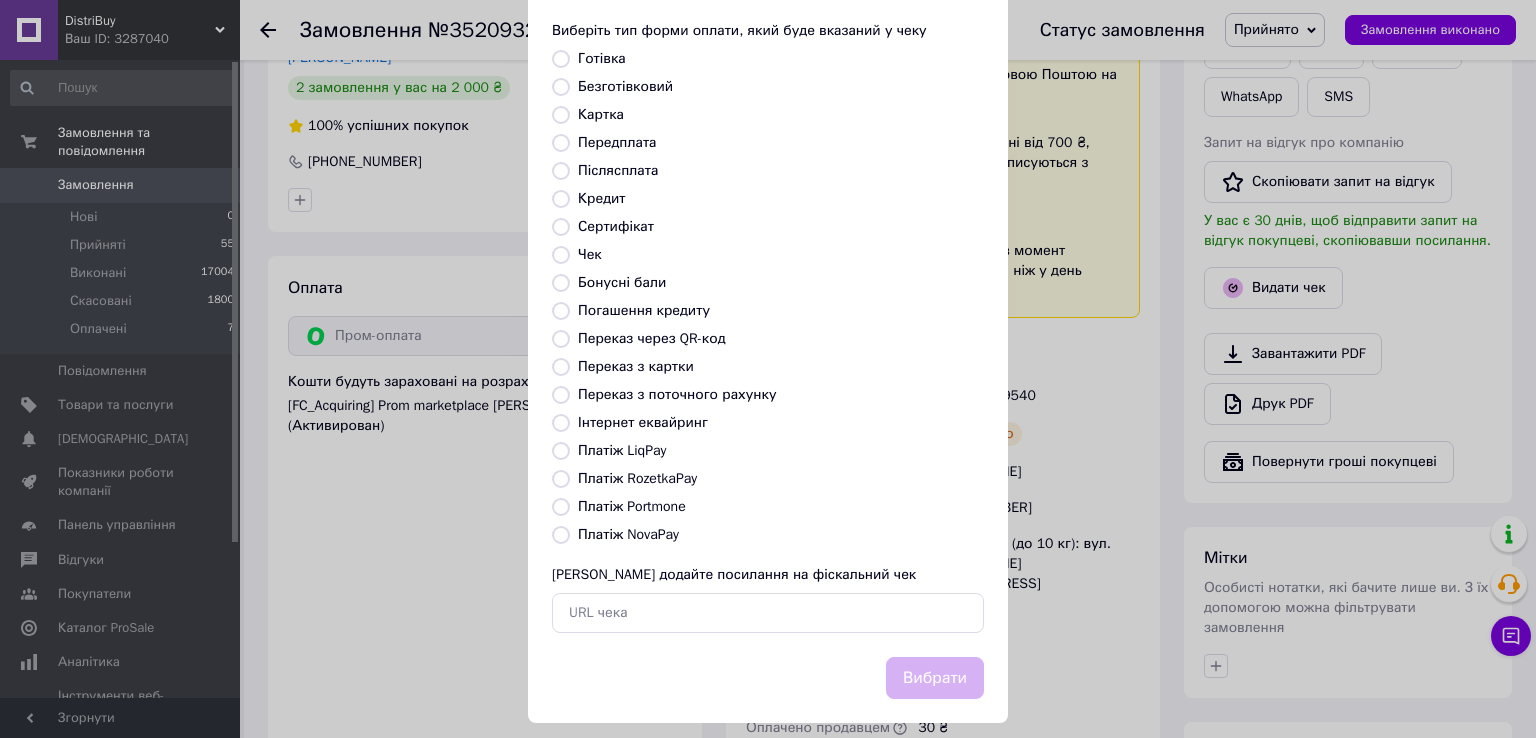click on "Платіж RozetkaPay" at bounding box center (637, 478) 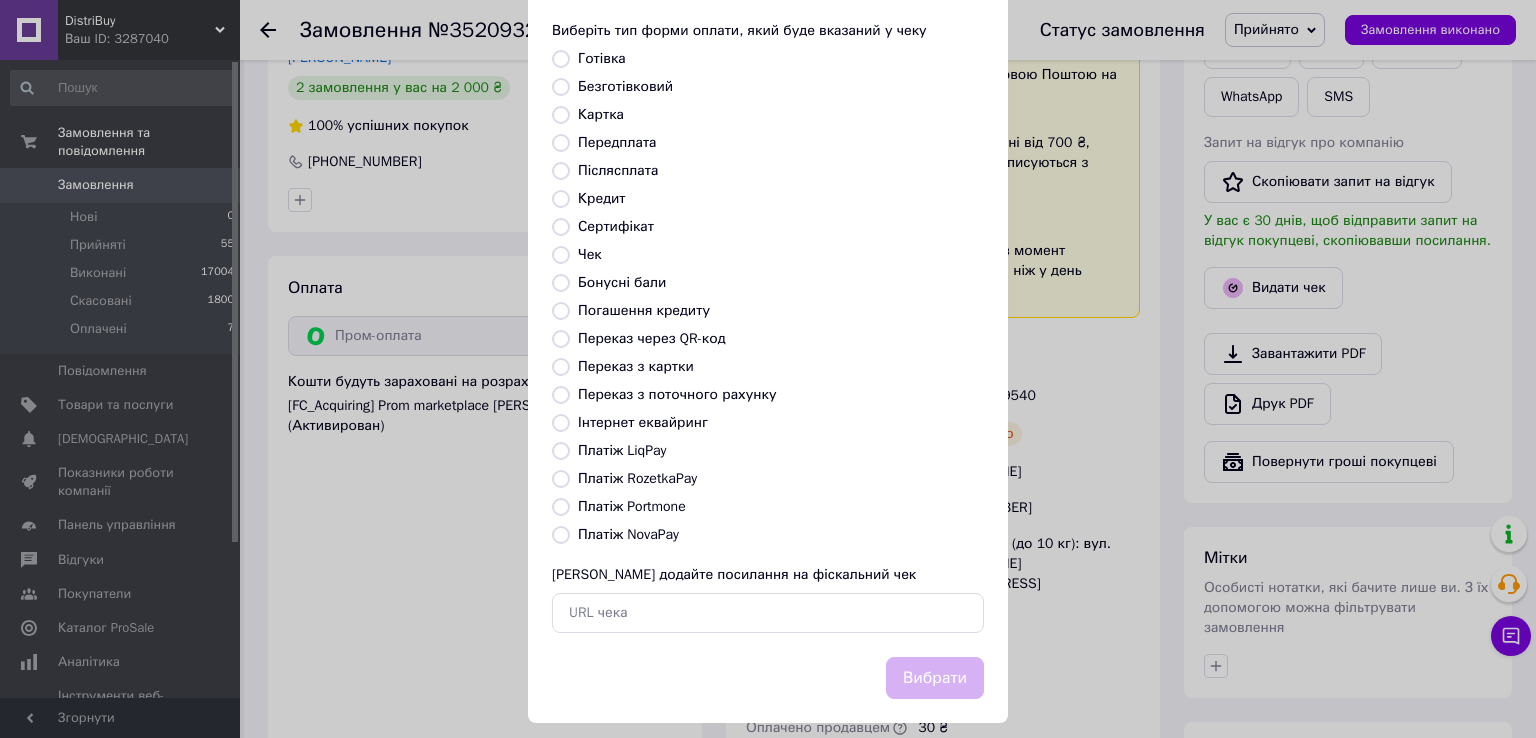 radio on "true" 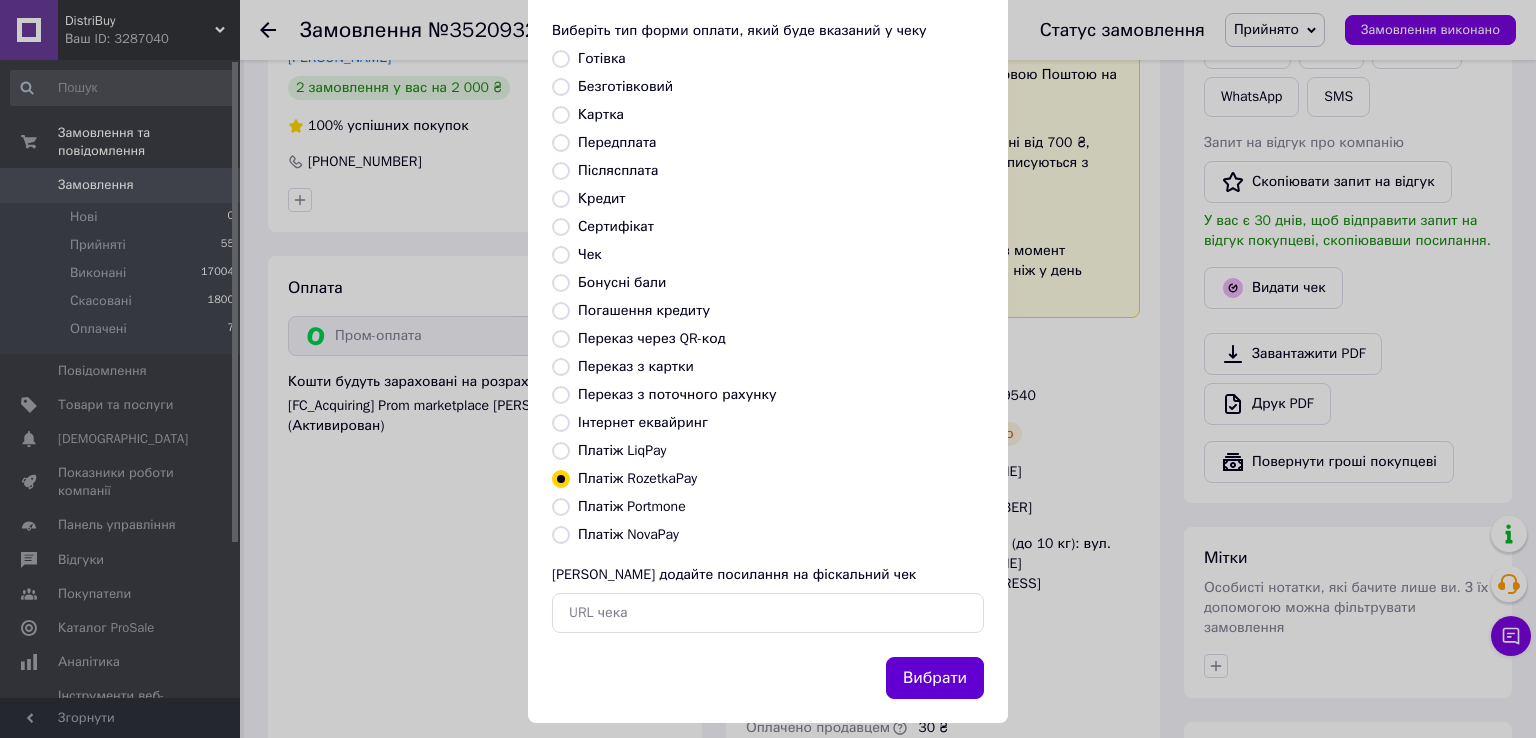 click on "Вибрати" at bounding box center [935, 678] 